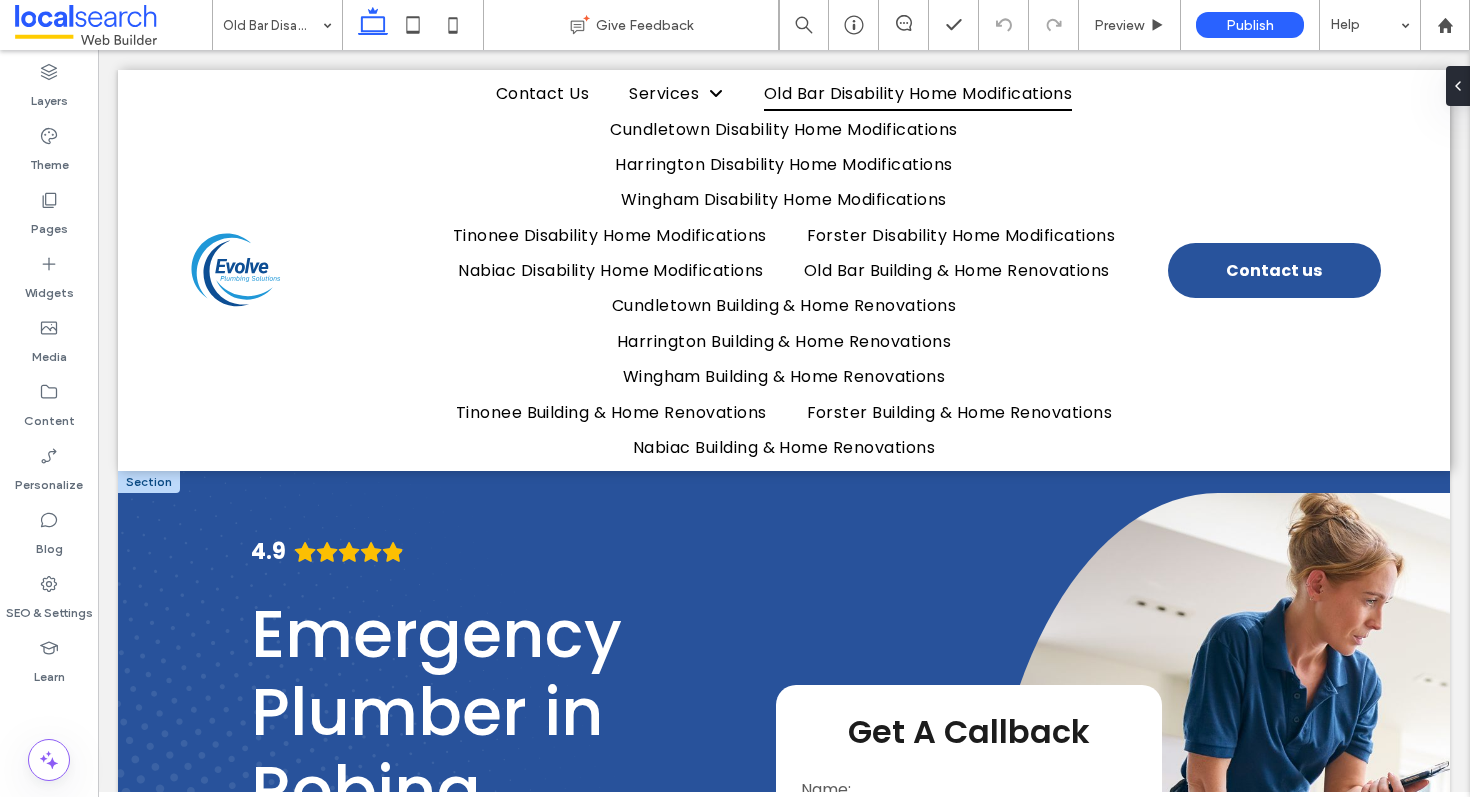 scroll, scrollTop: 0, scrollLeft: 0, axis: both 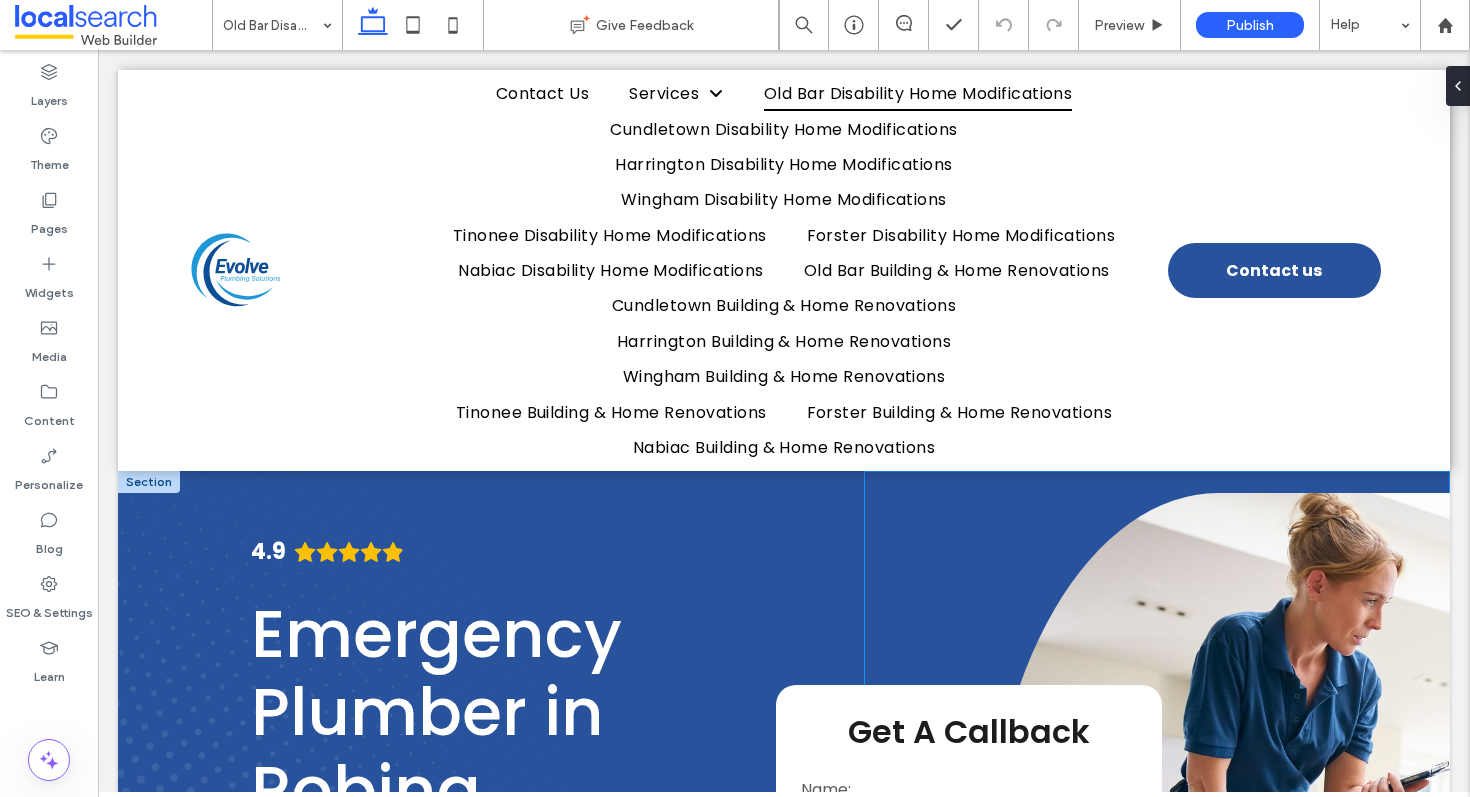 click on "**********" at bounding box center [1157, 892] 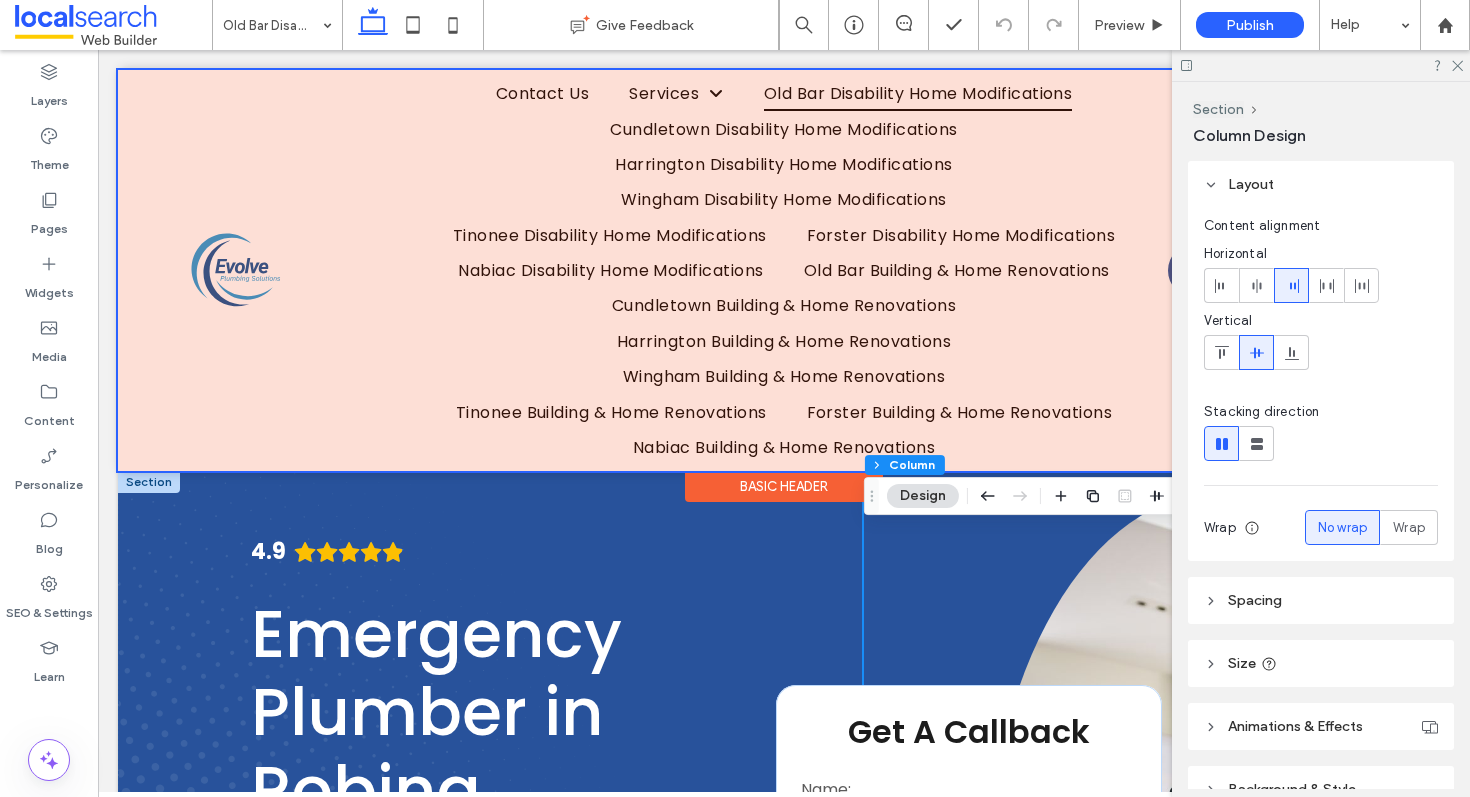 click at bounding box center [784, 270] 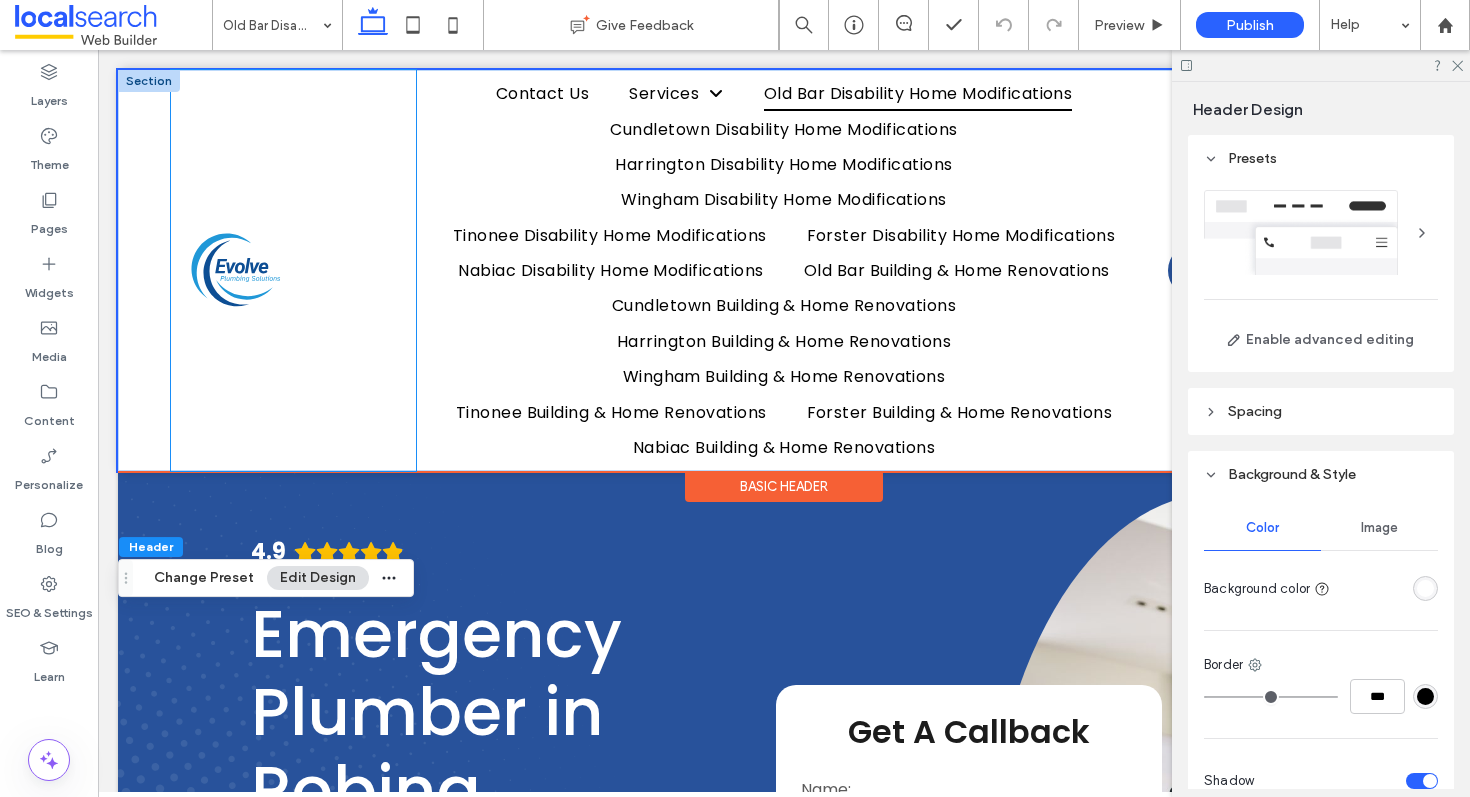 scroll, scrollTop: 1, scrollLeft: 0, axis: vertical 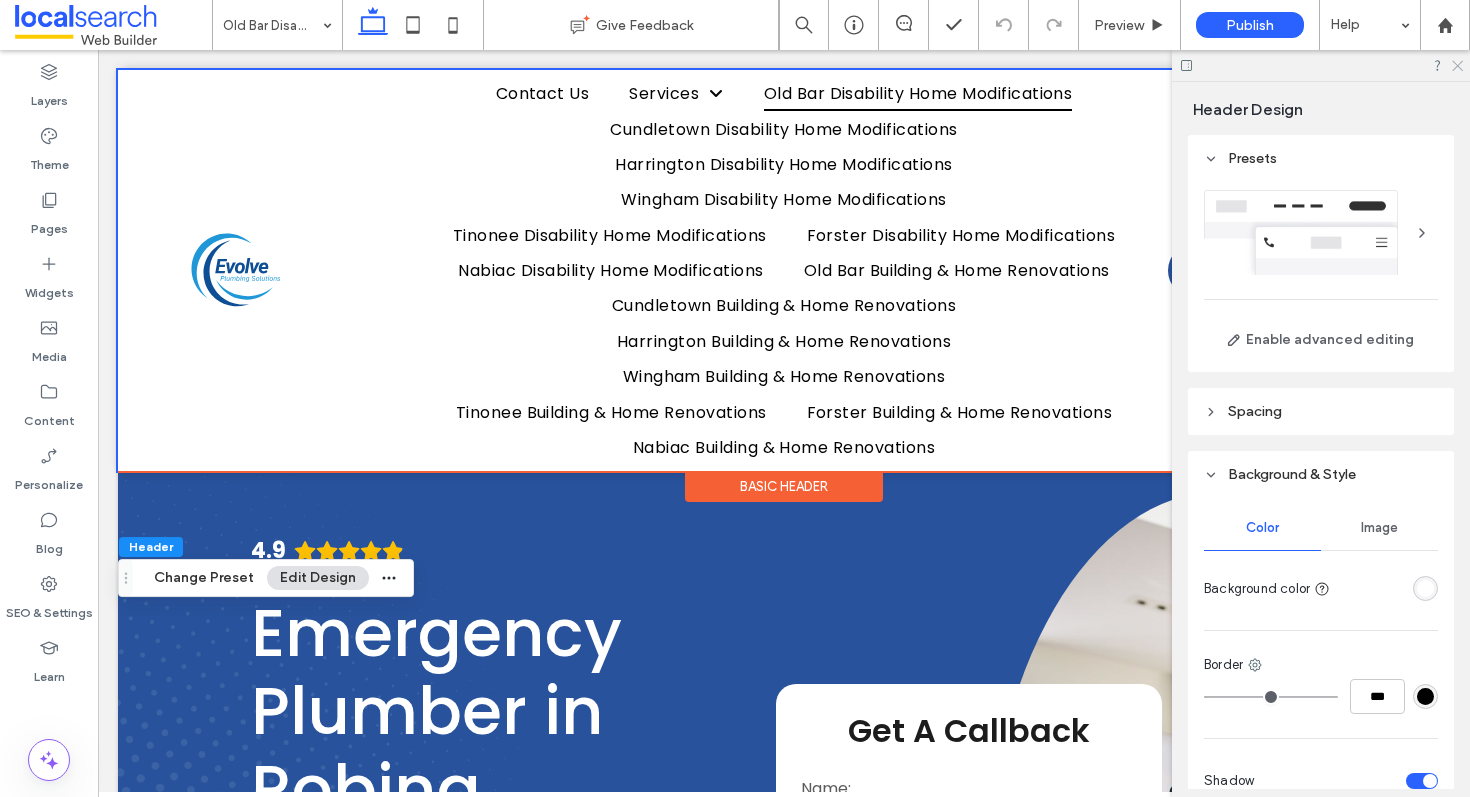 click 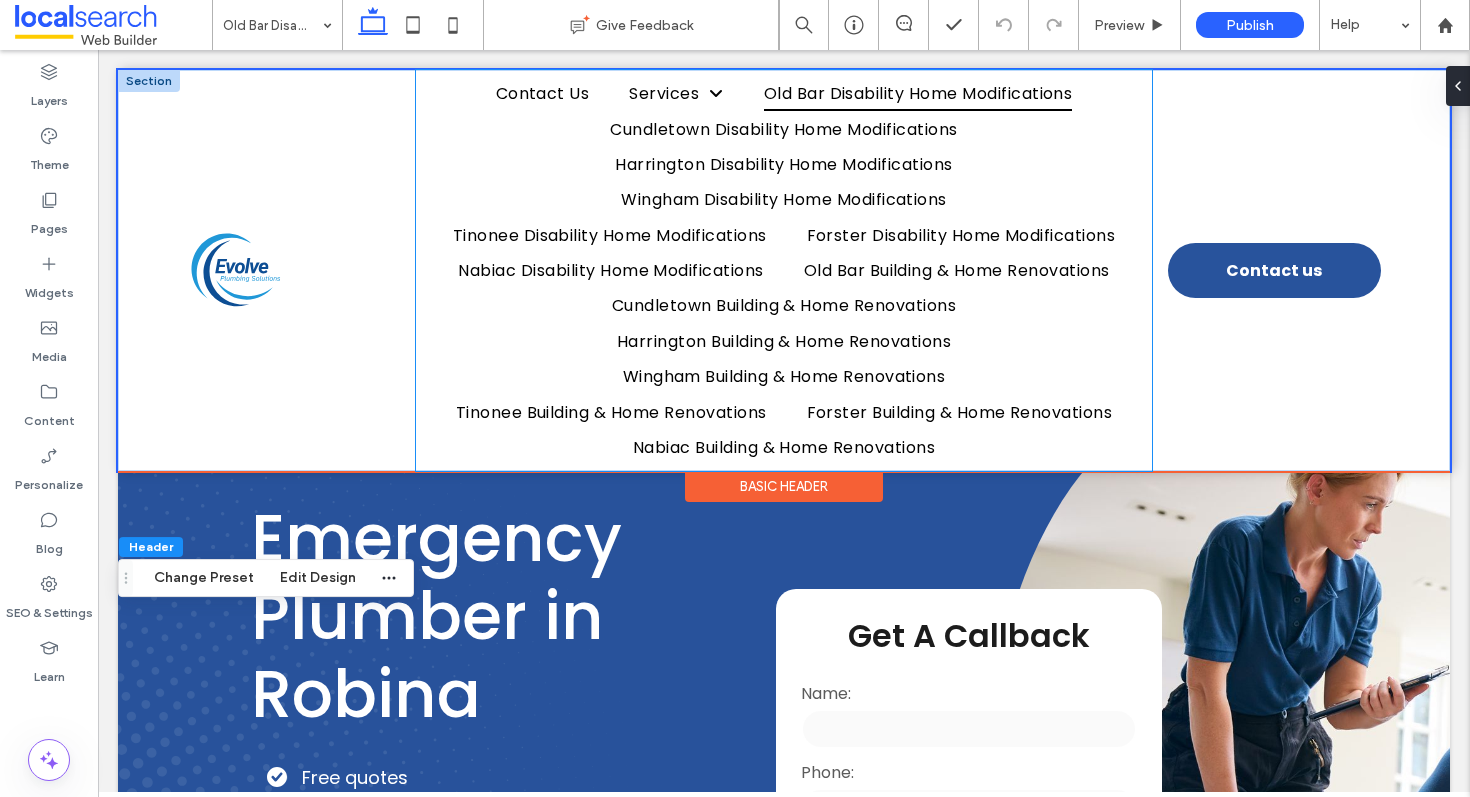 scroll, scrollTop: 0, scrollLeft: 0, axis: both 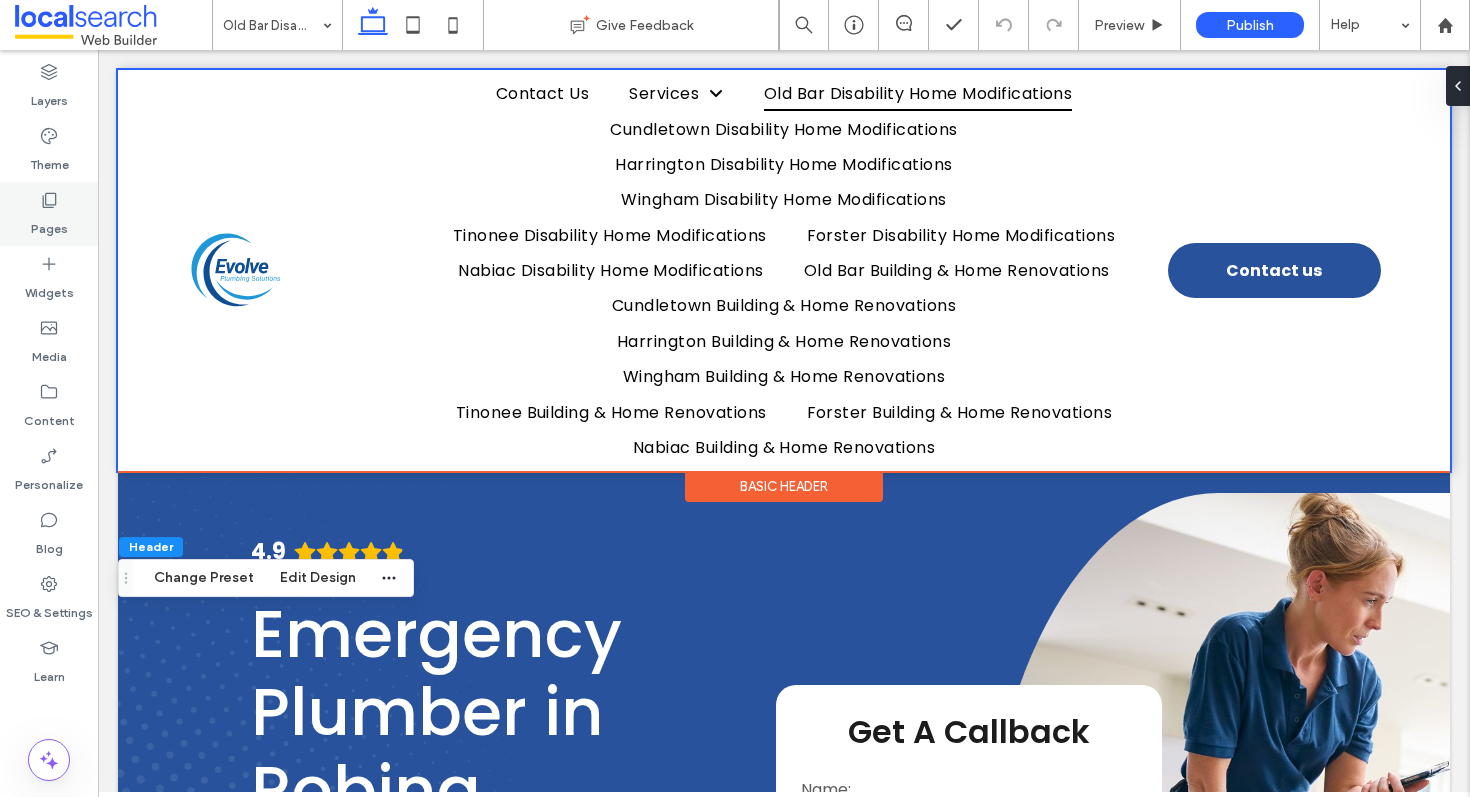 click on "Pages" at bounding box center [49, 224] 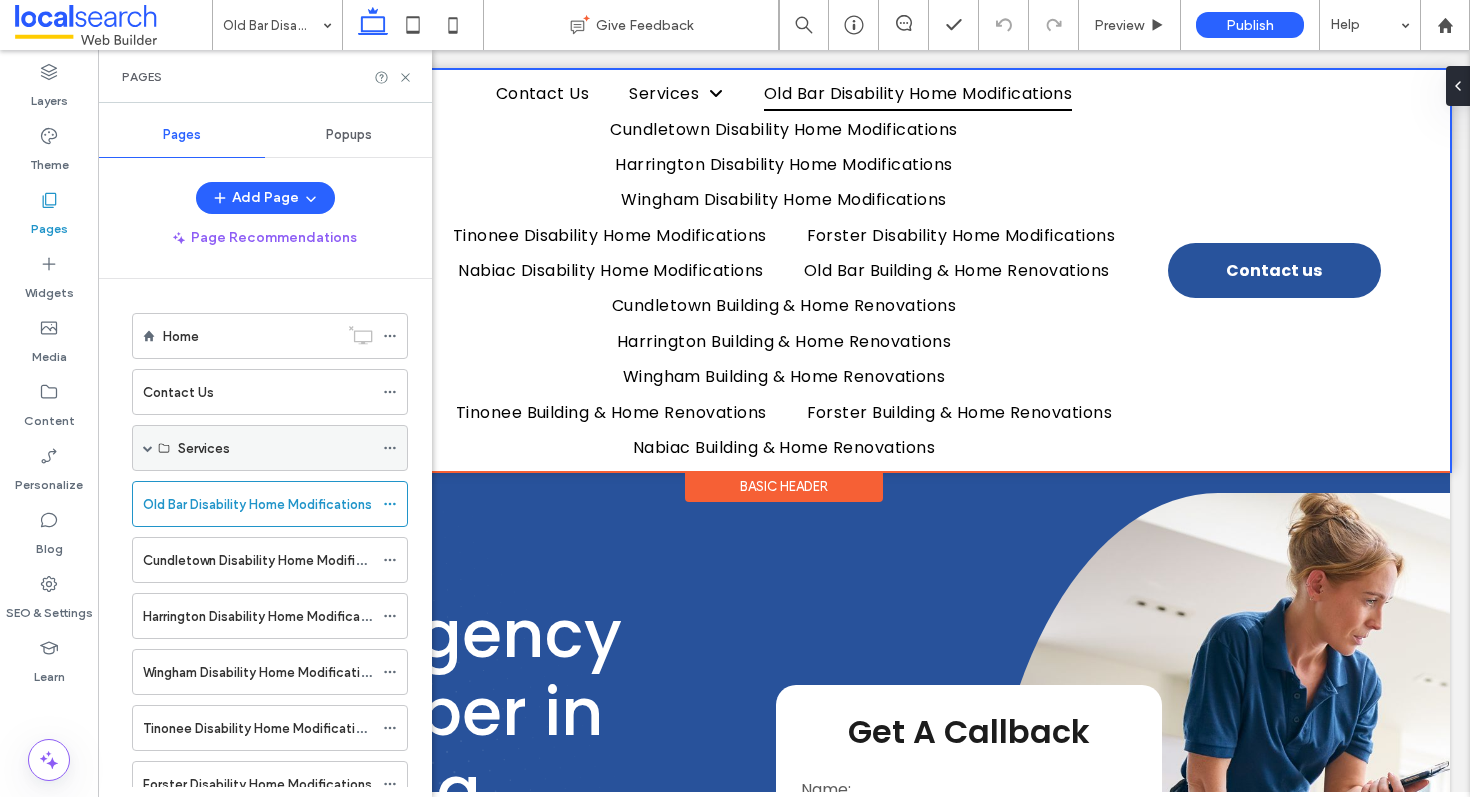 click at bounding box center (148, 448) 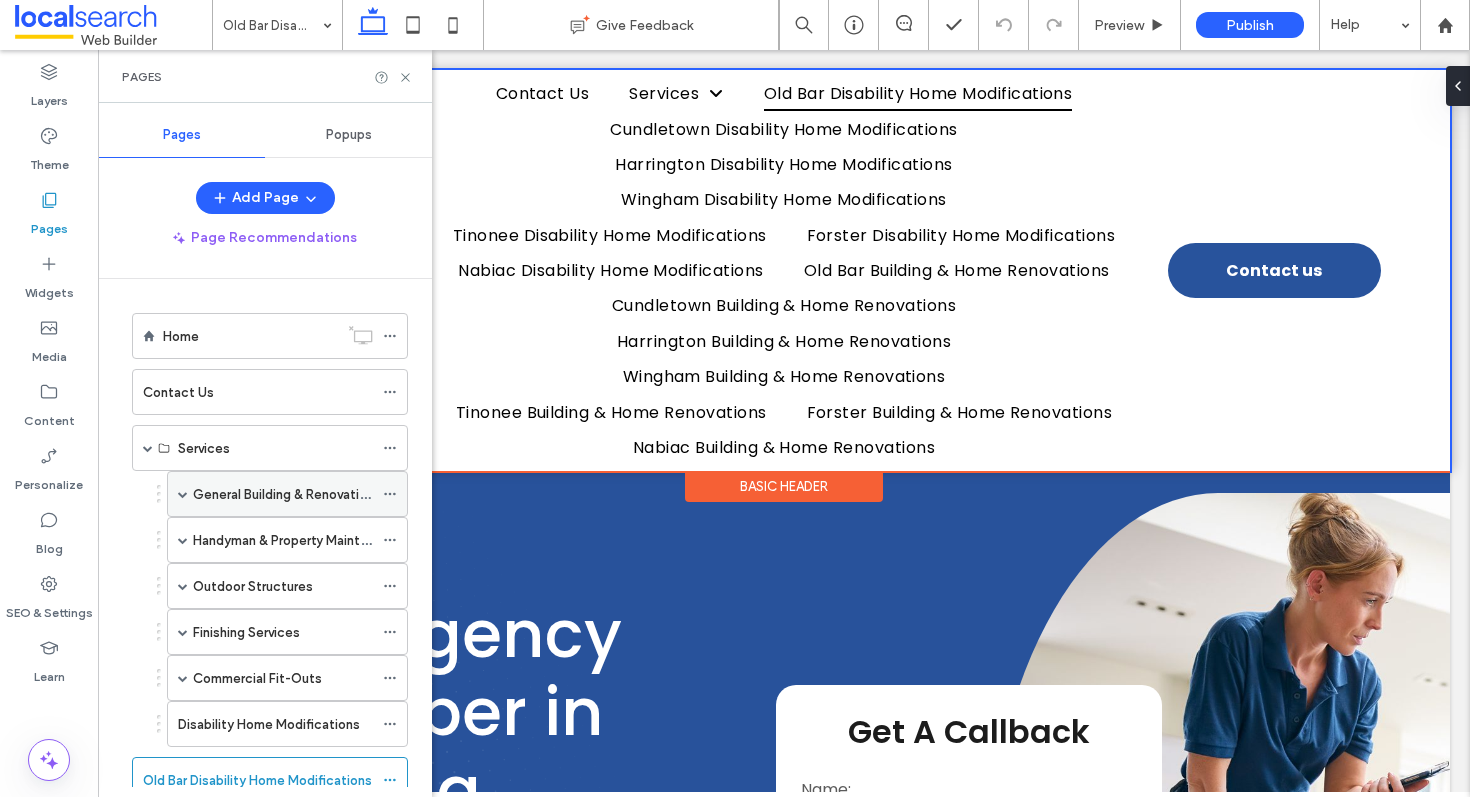 click at bounding box center (183, 494) 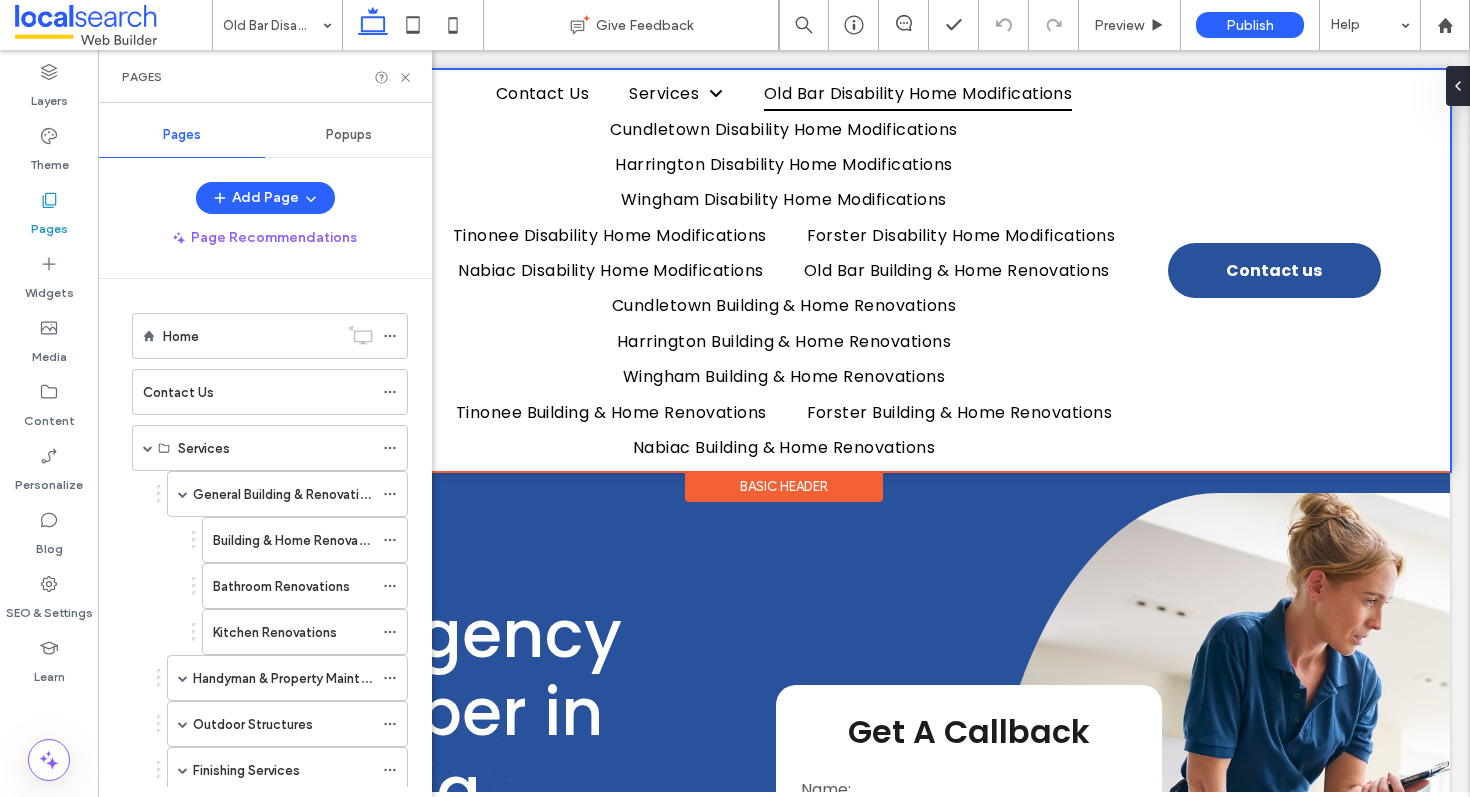 click on "Home" at bounding box center (250, 336) 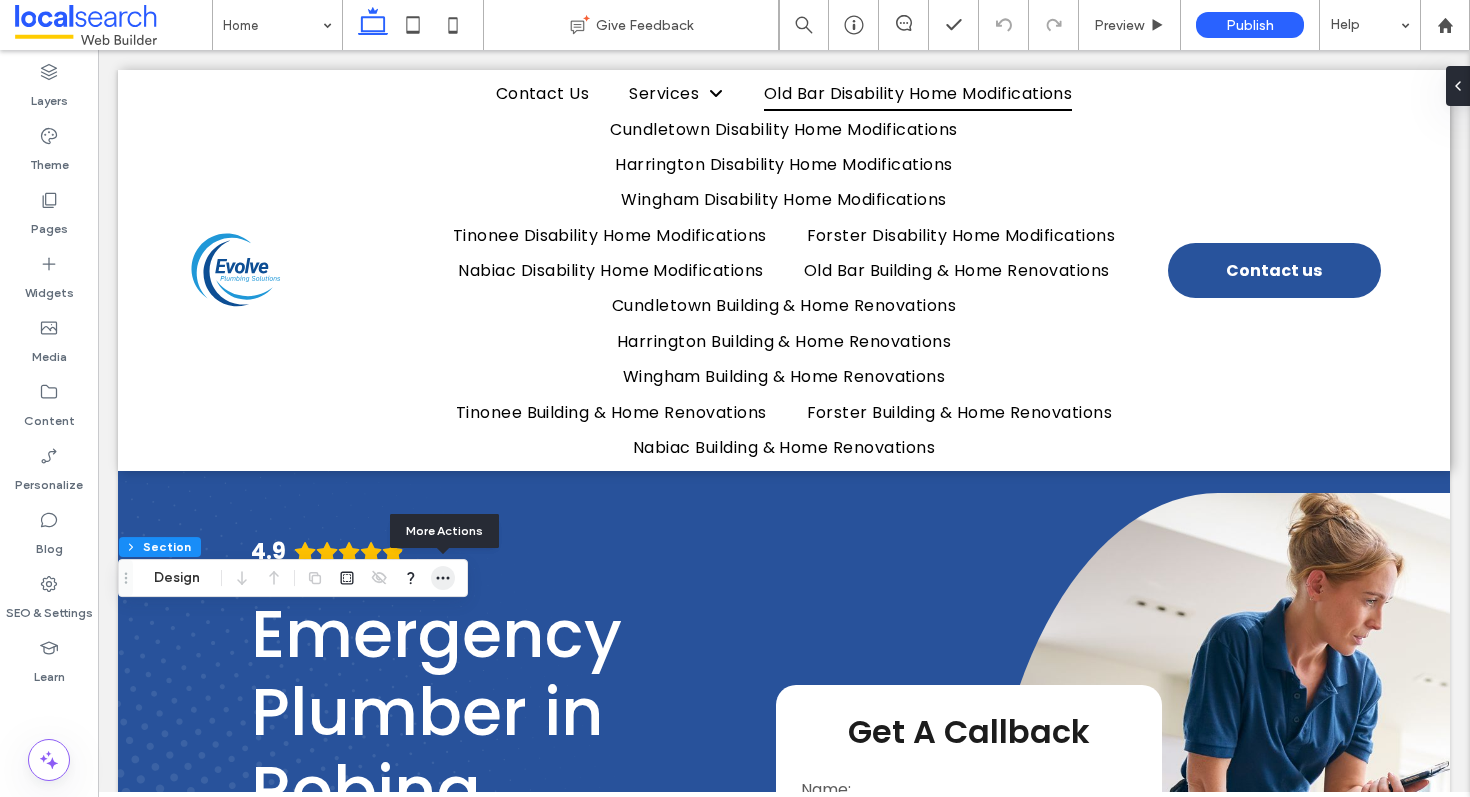 click 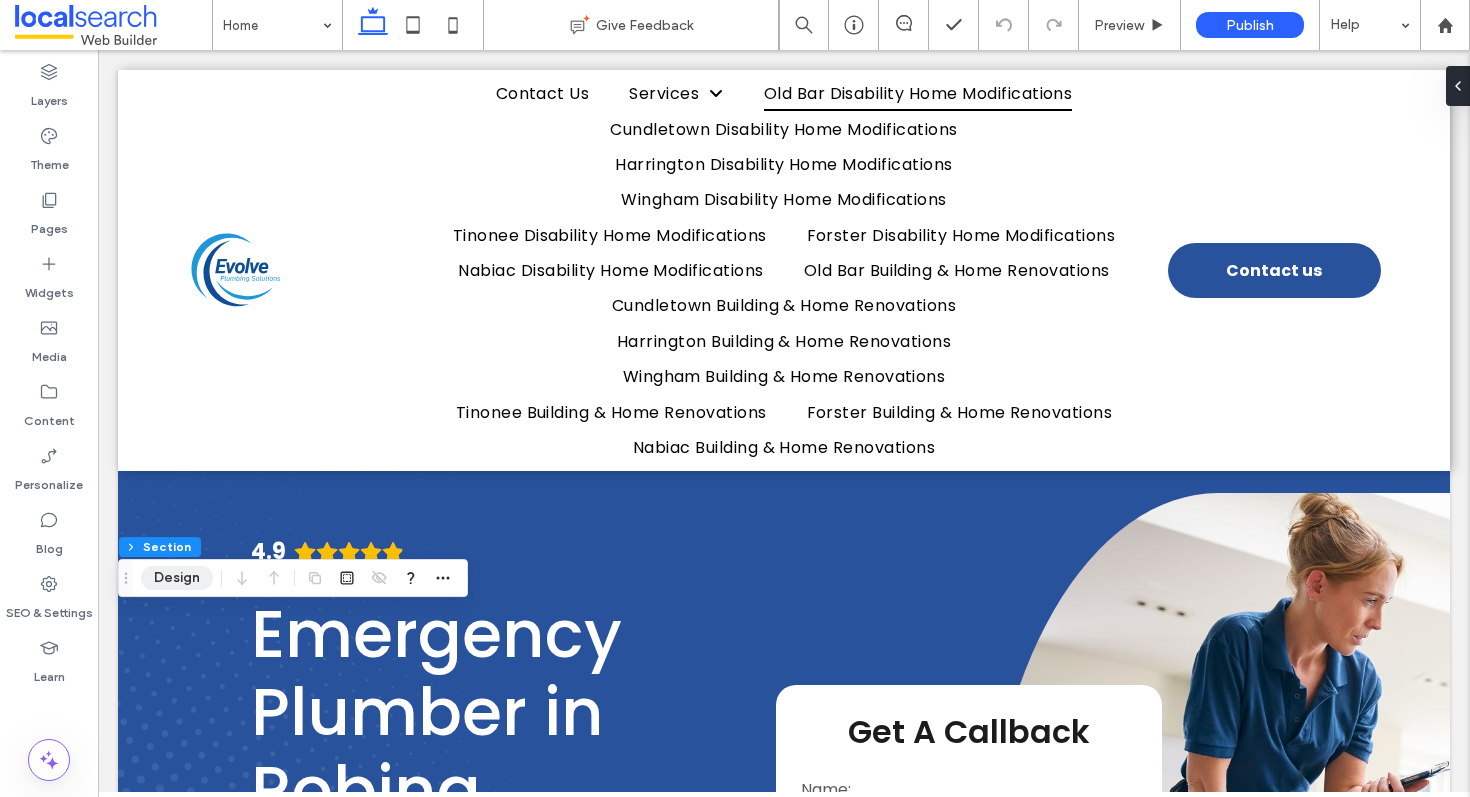 click on "Design" at bounding box center [177, 578] 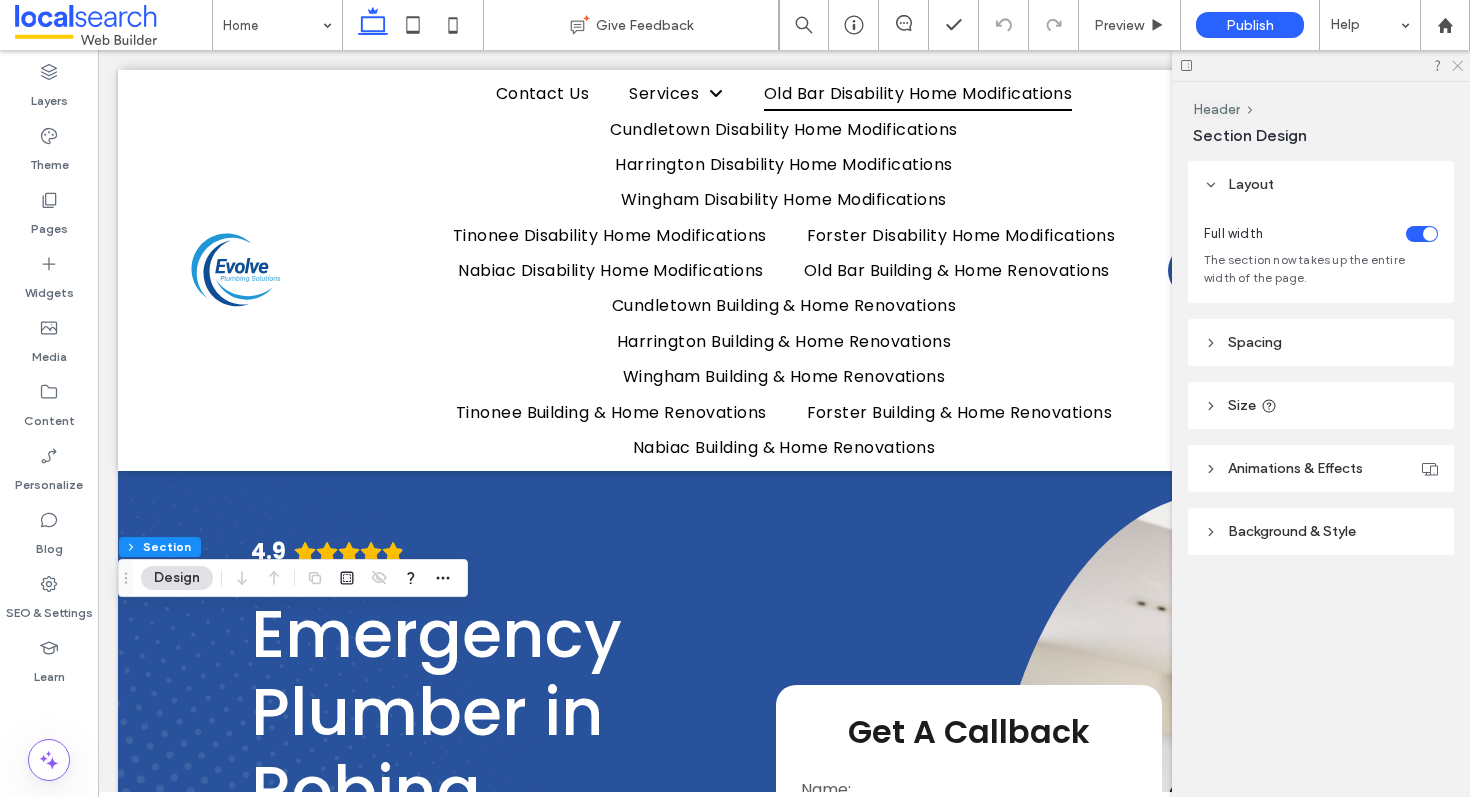 click 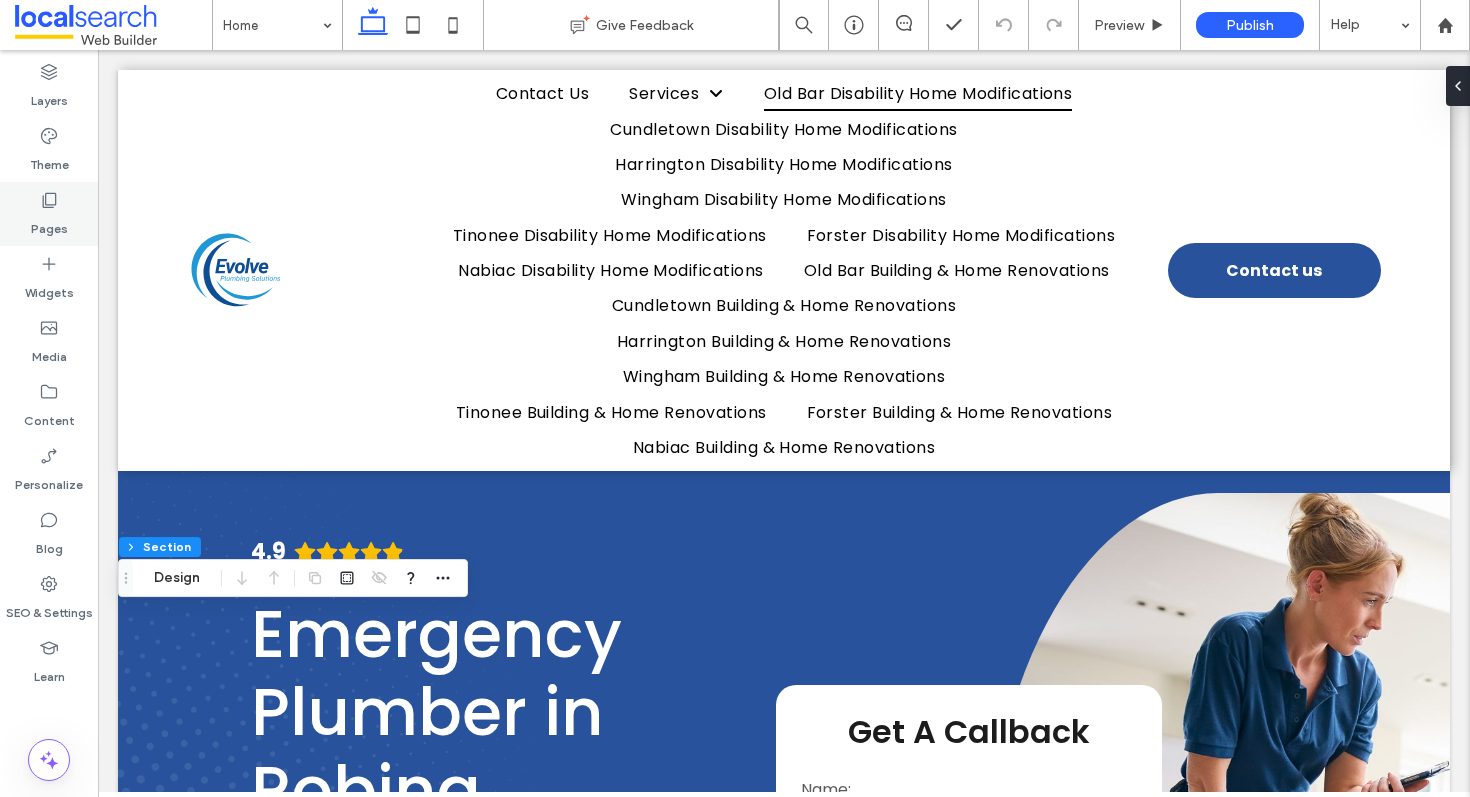 click on "Pages" at bounding box center (49, 214) 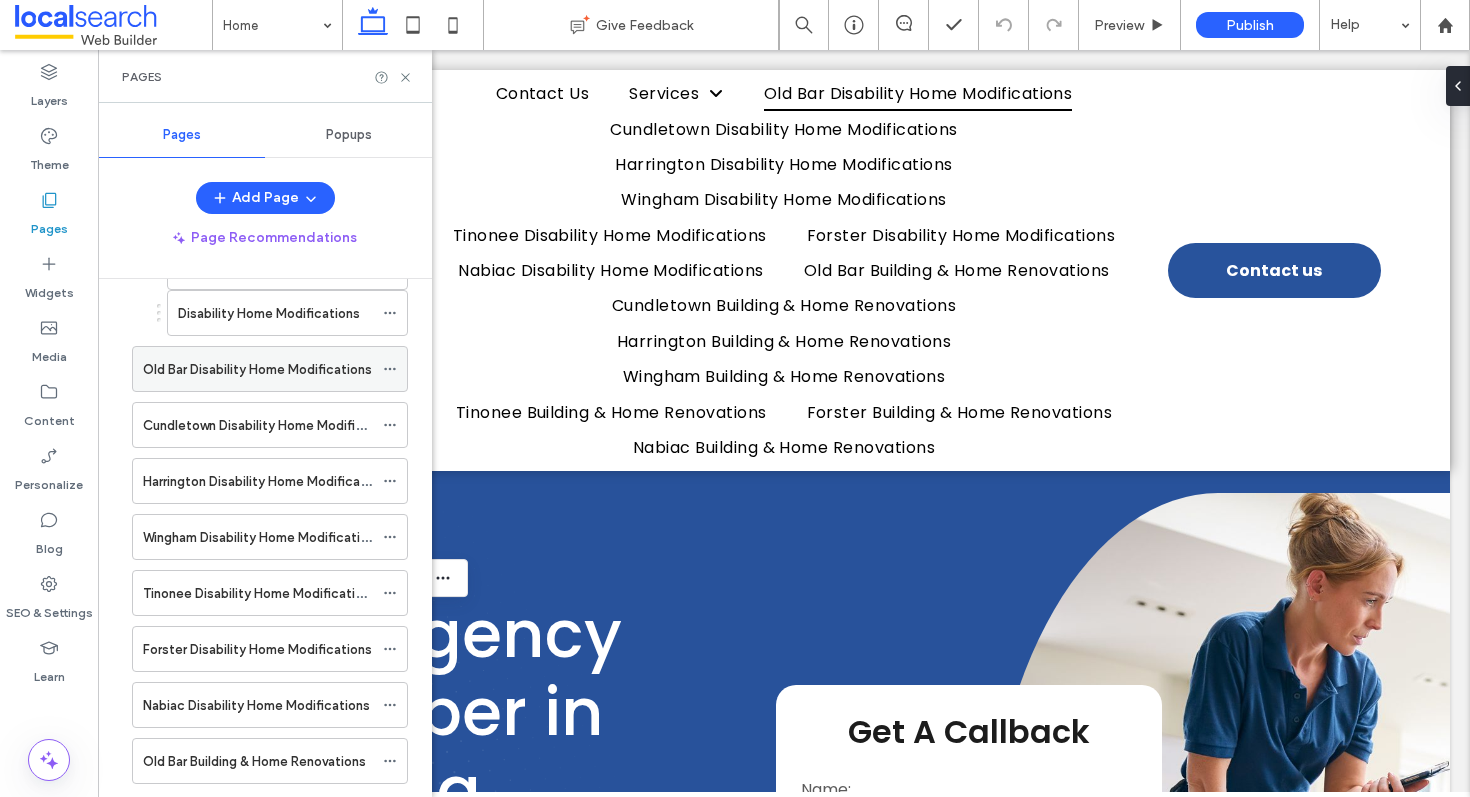 scroll, scrollTop: 561, scrollLeft: 0, axis: vertical 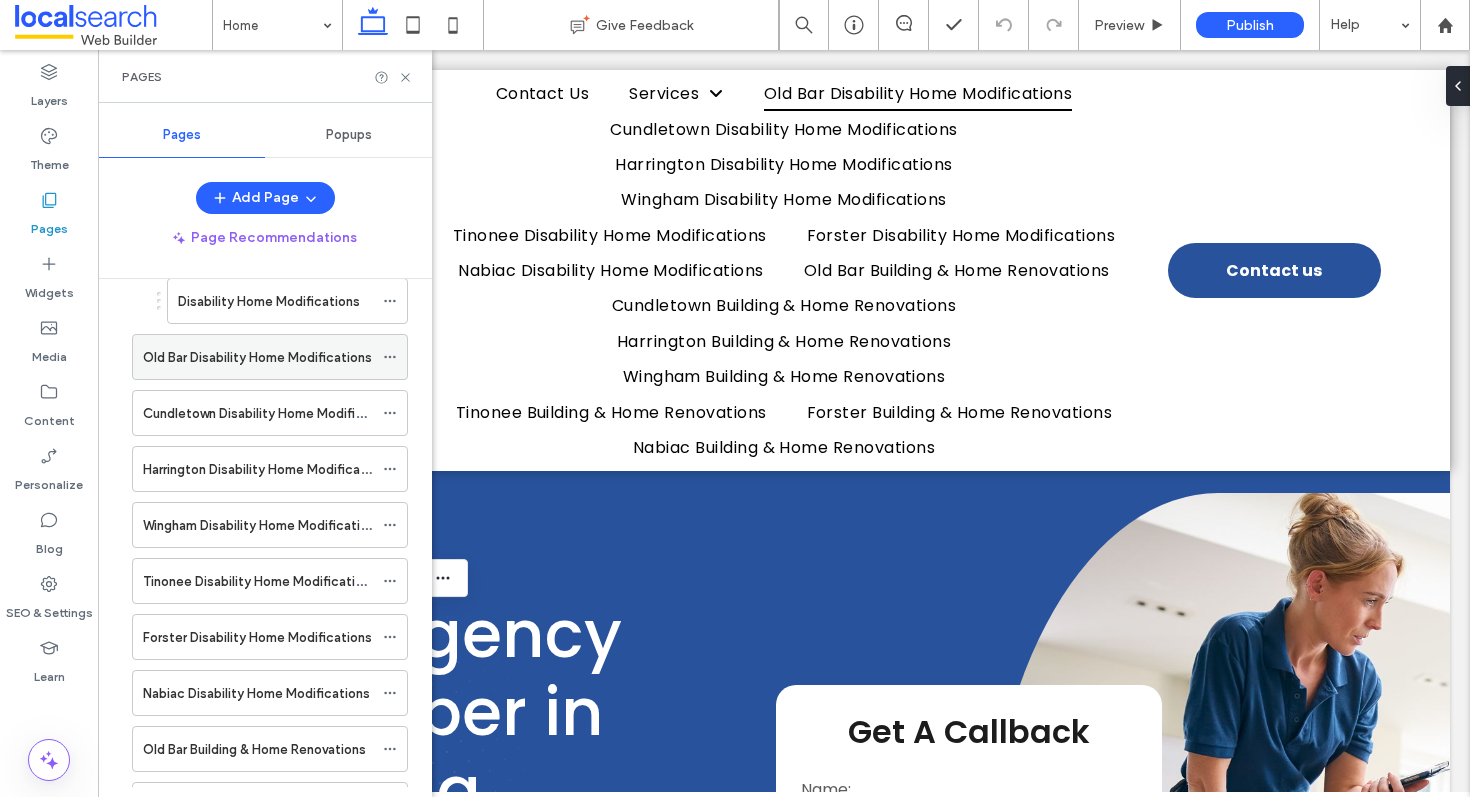 click 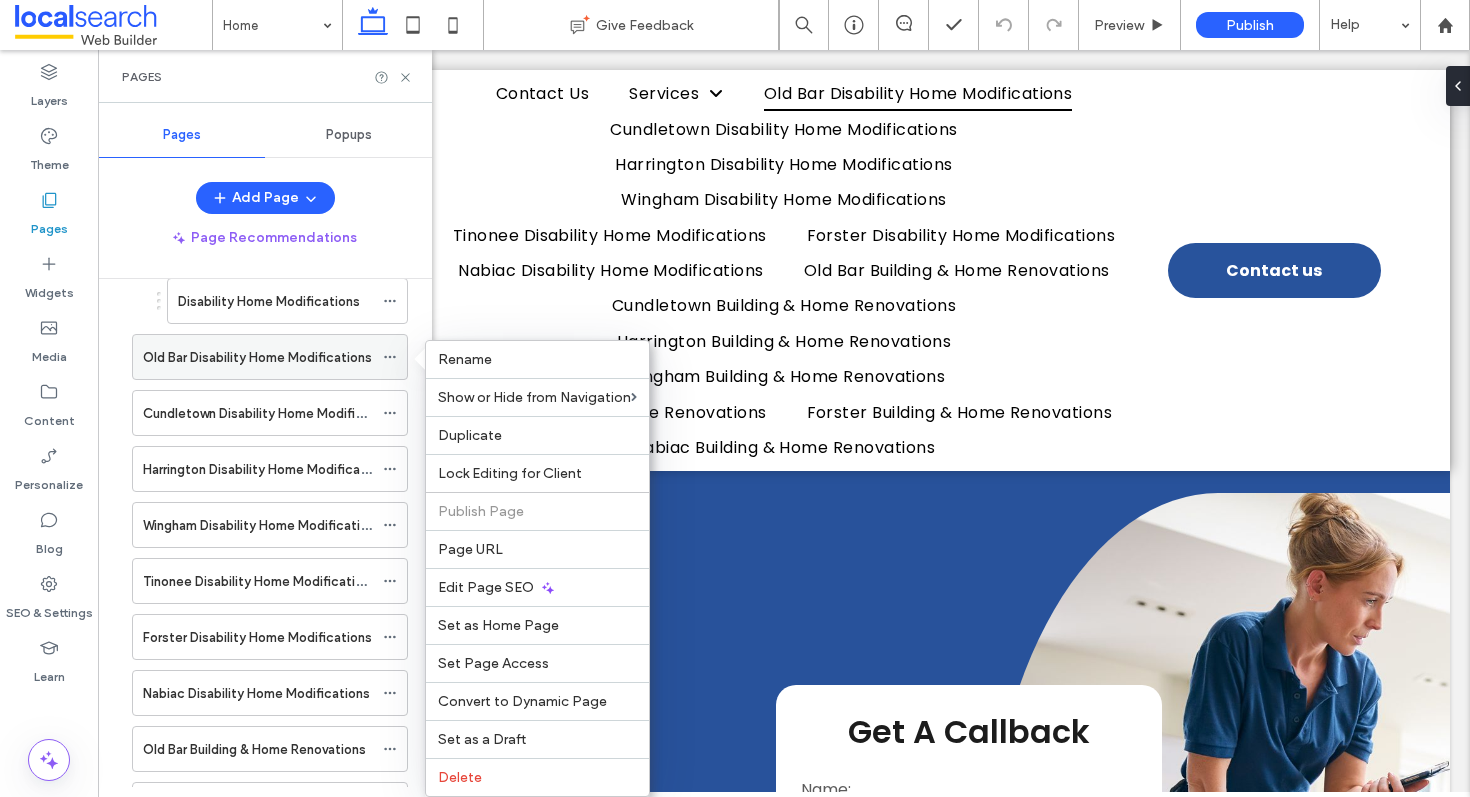 click 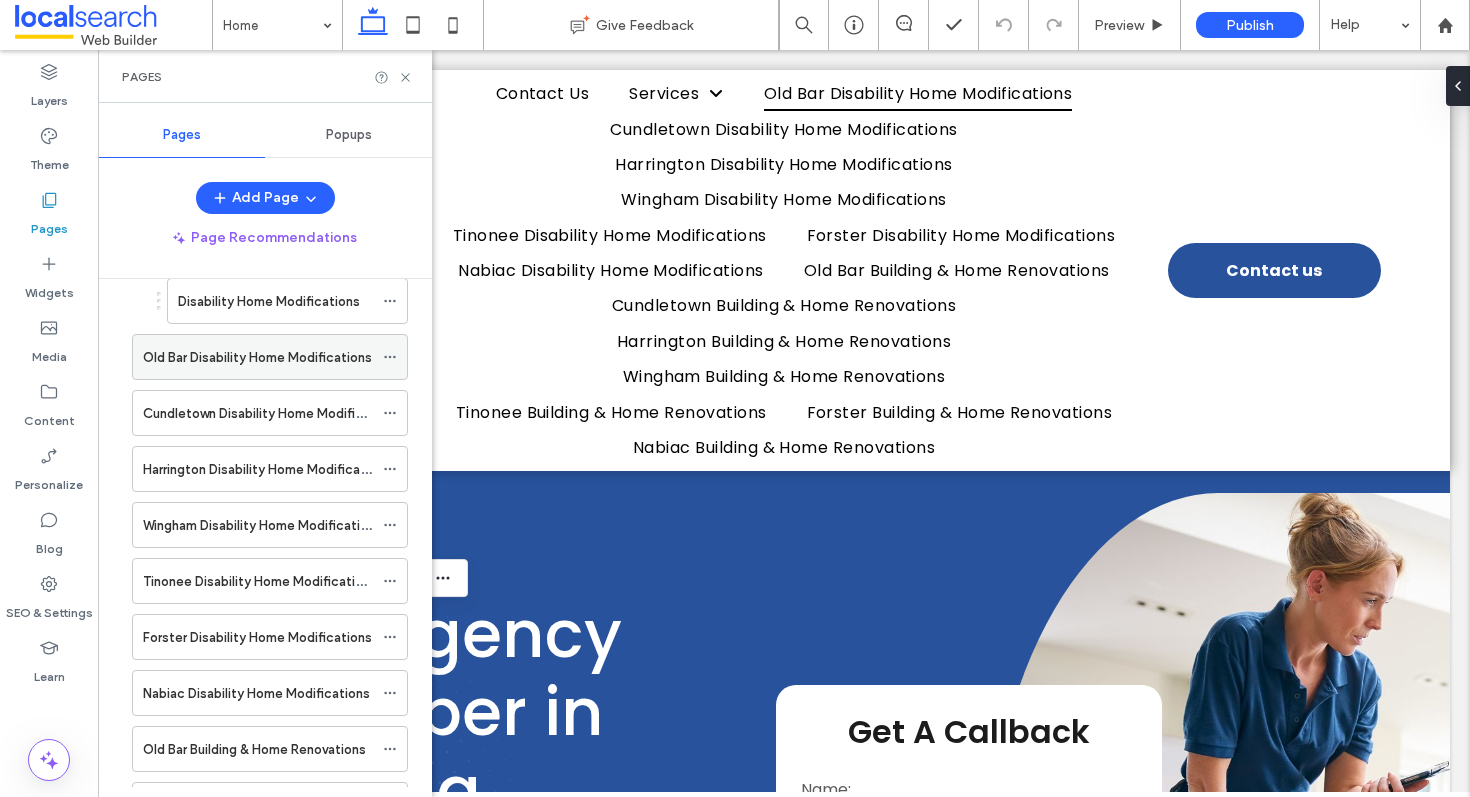click 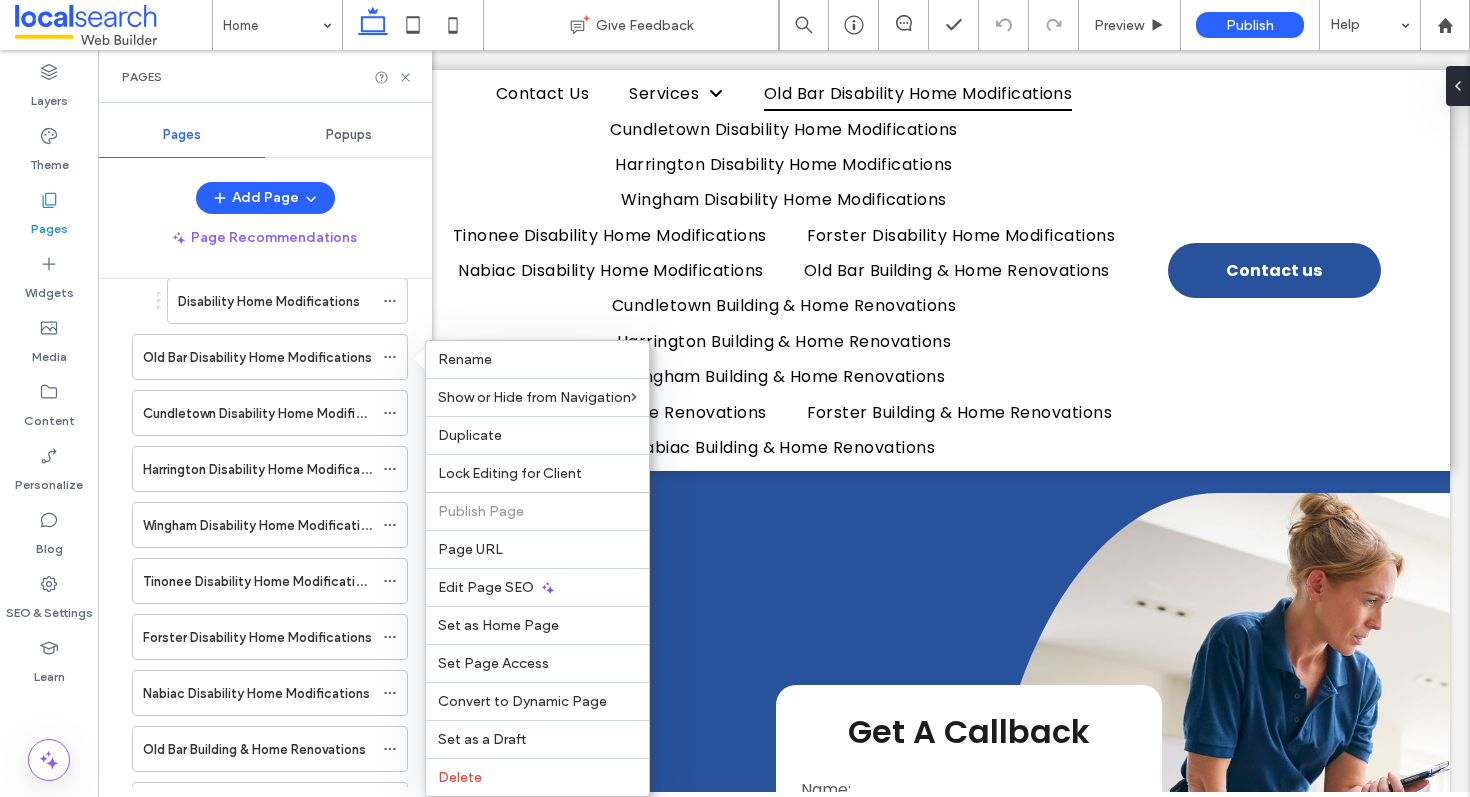 click on "Page Recommendations" at bounding box center [265, 238] 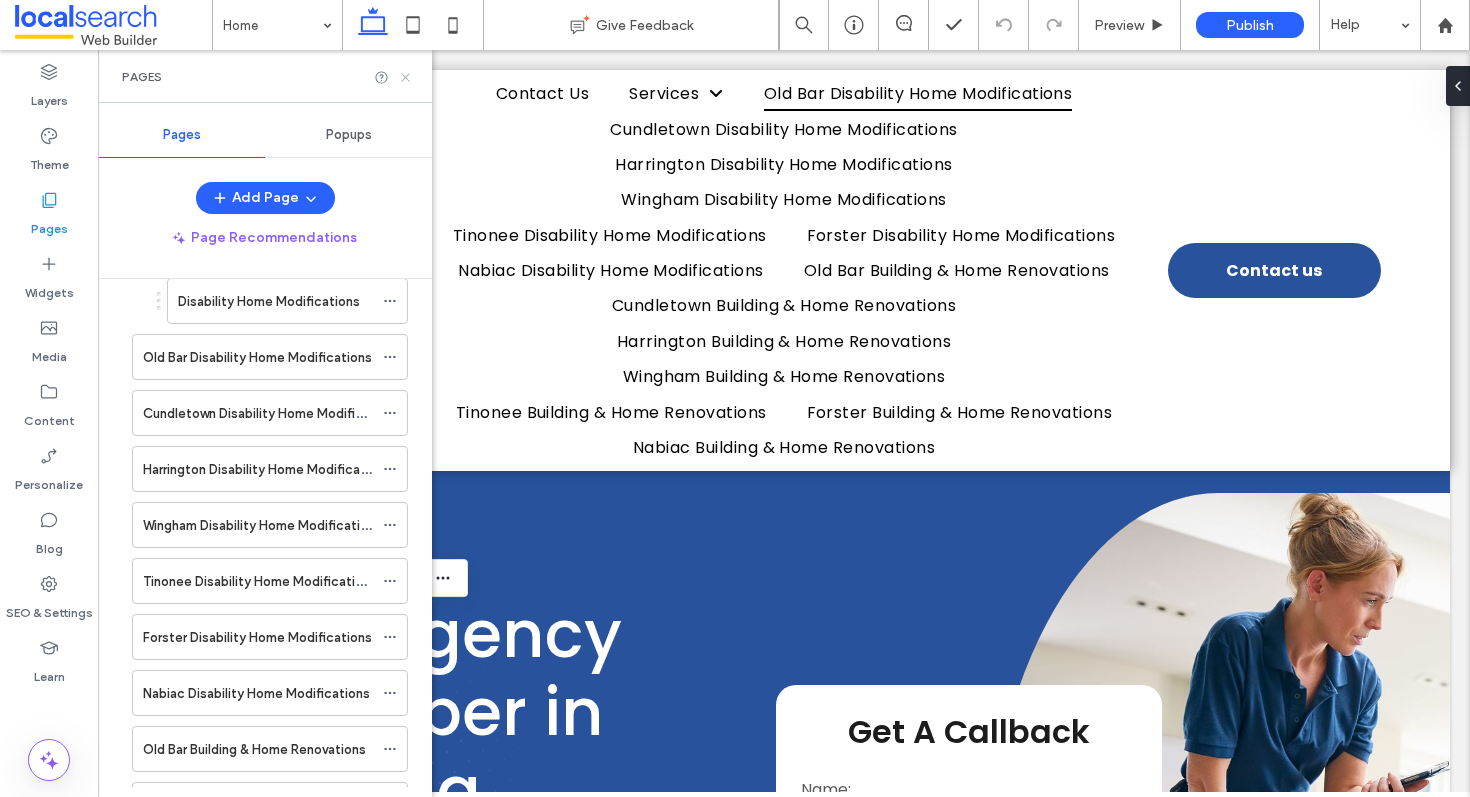 click 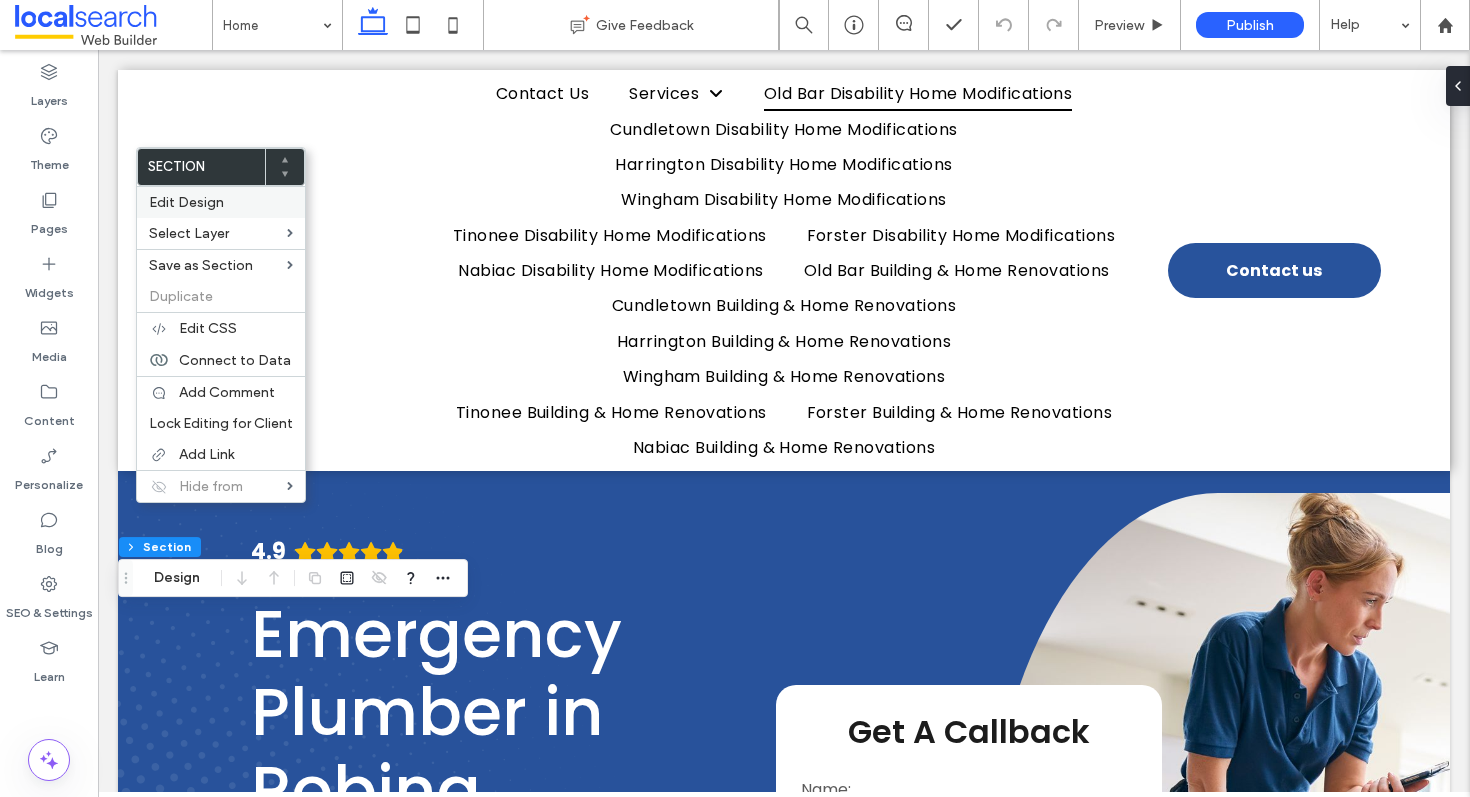 click on "Edit Design" at bounding box center [221, 202] 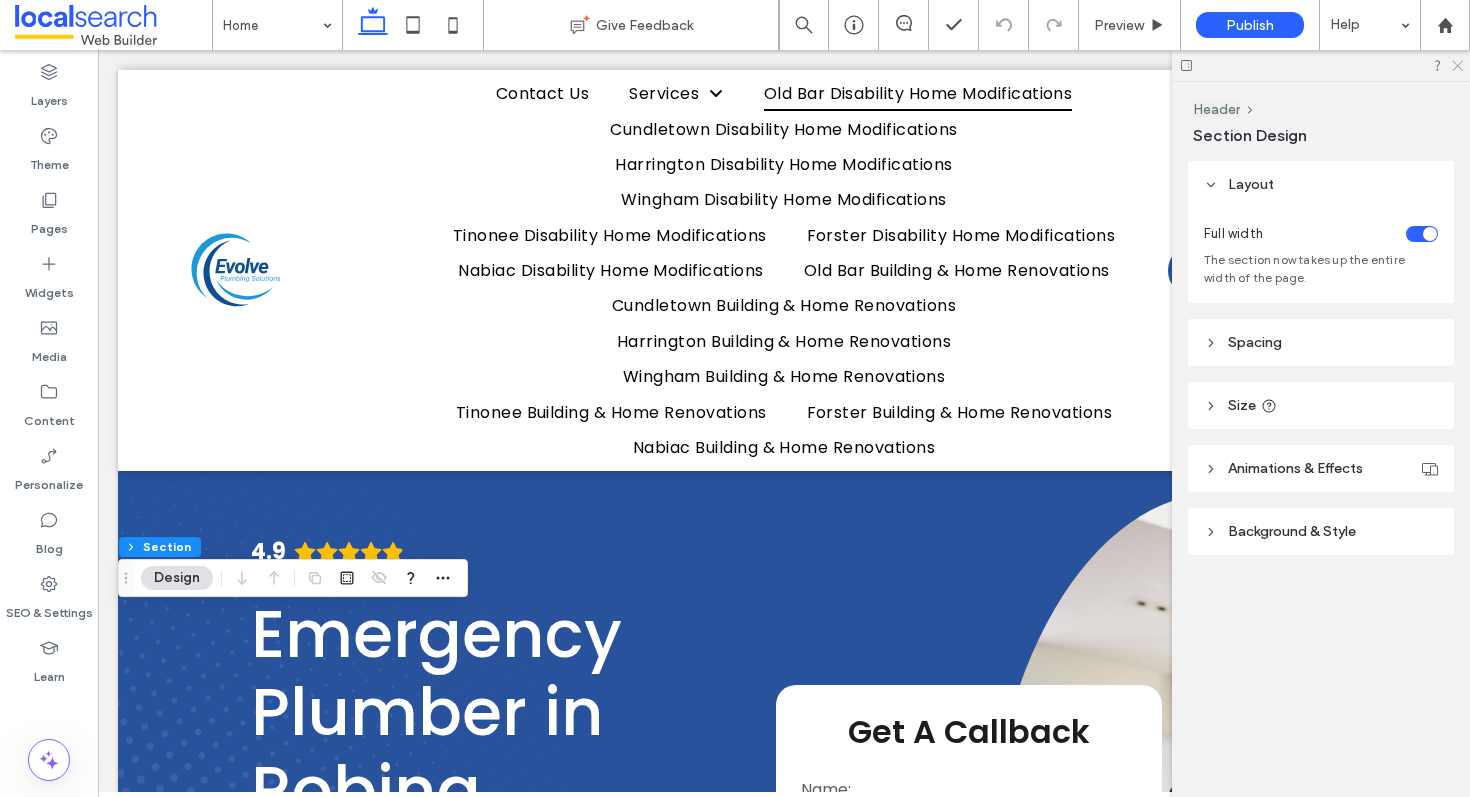 click 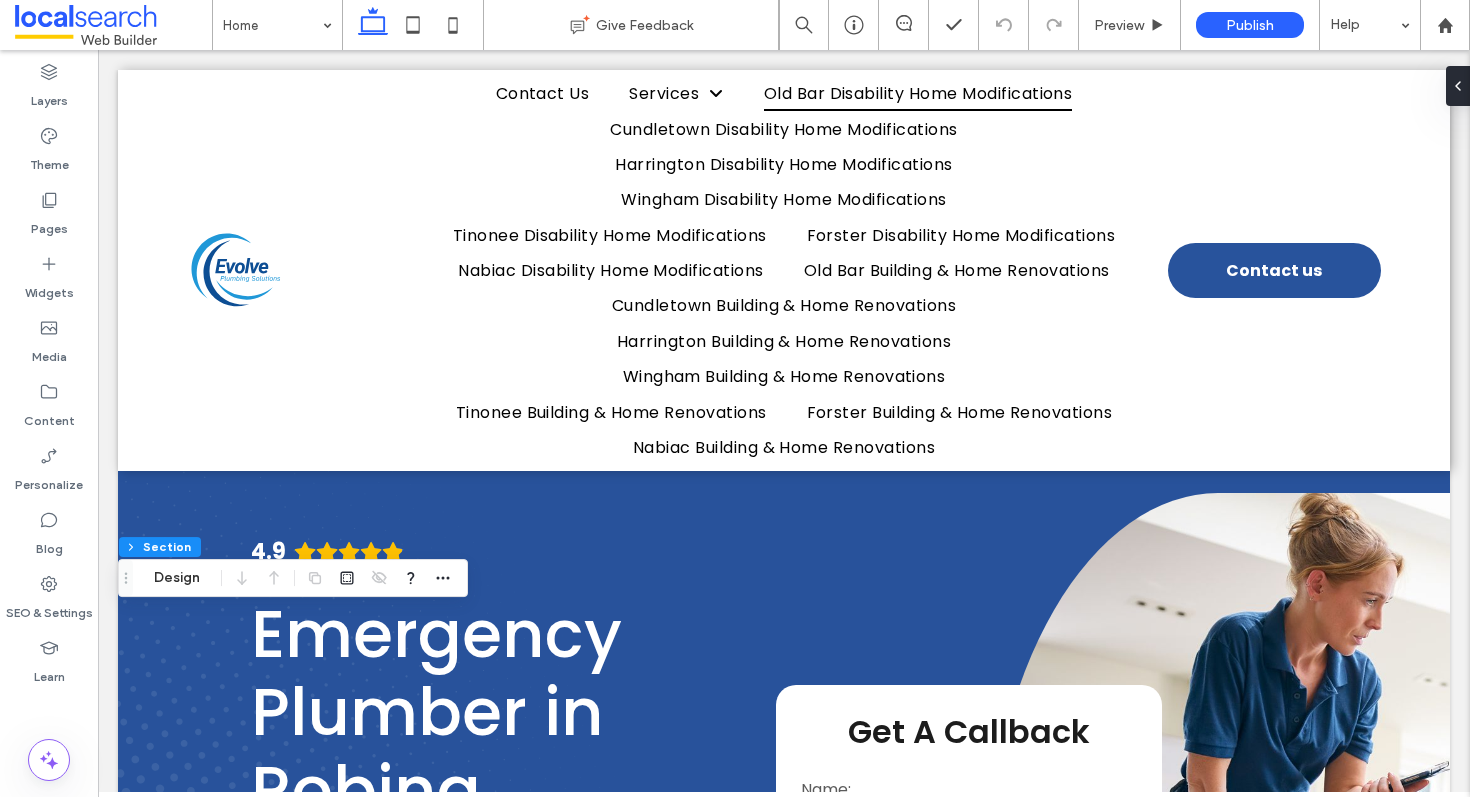 click at bounding box center [379, 578] 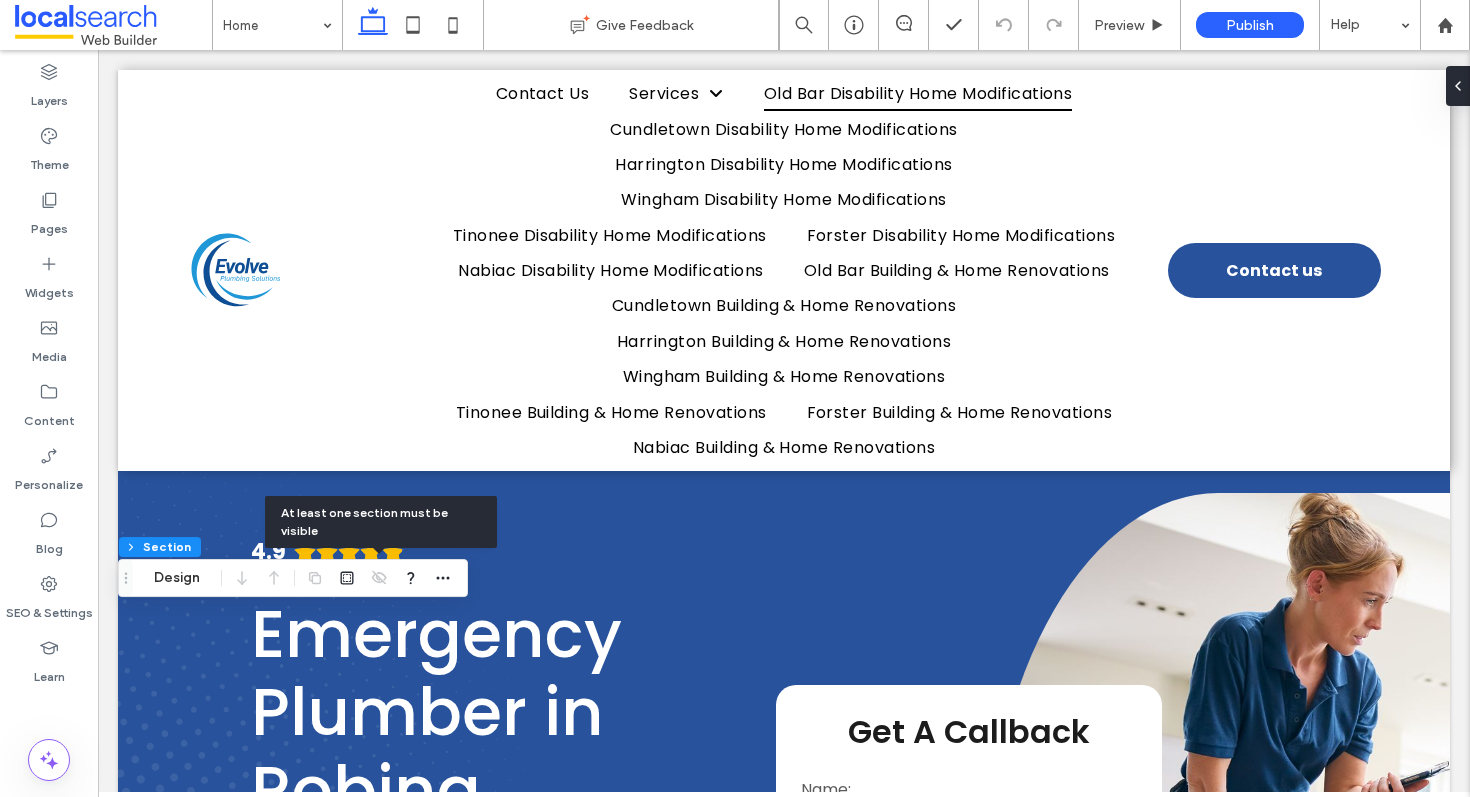 click at bounding box center (379, 578) 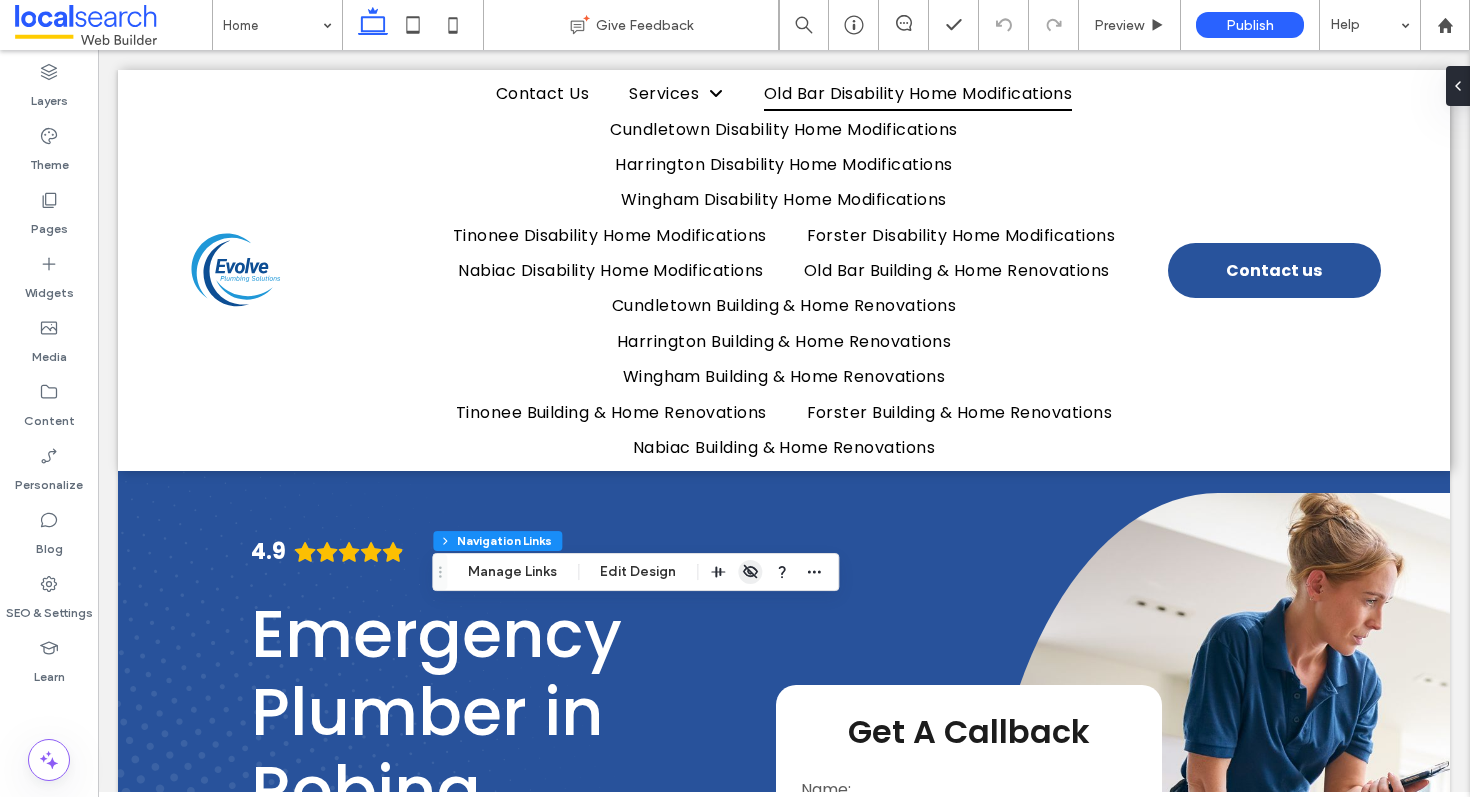 click 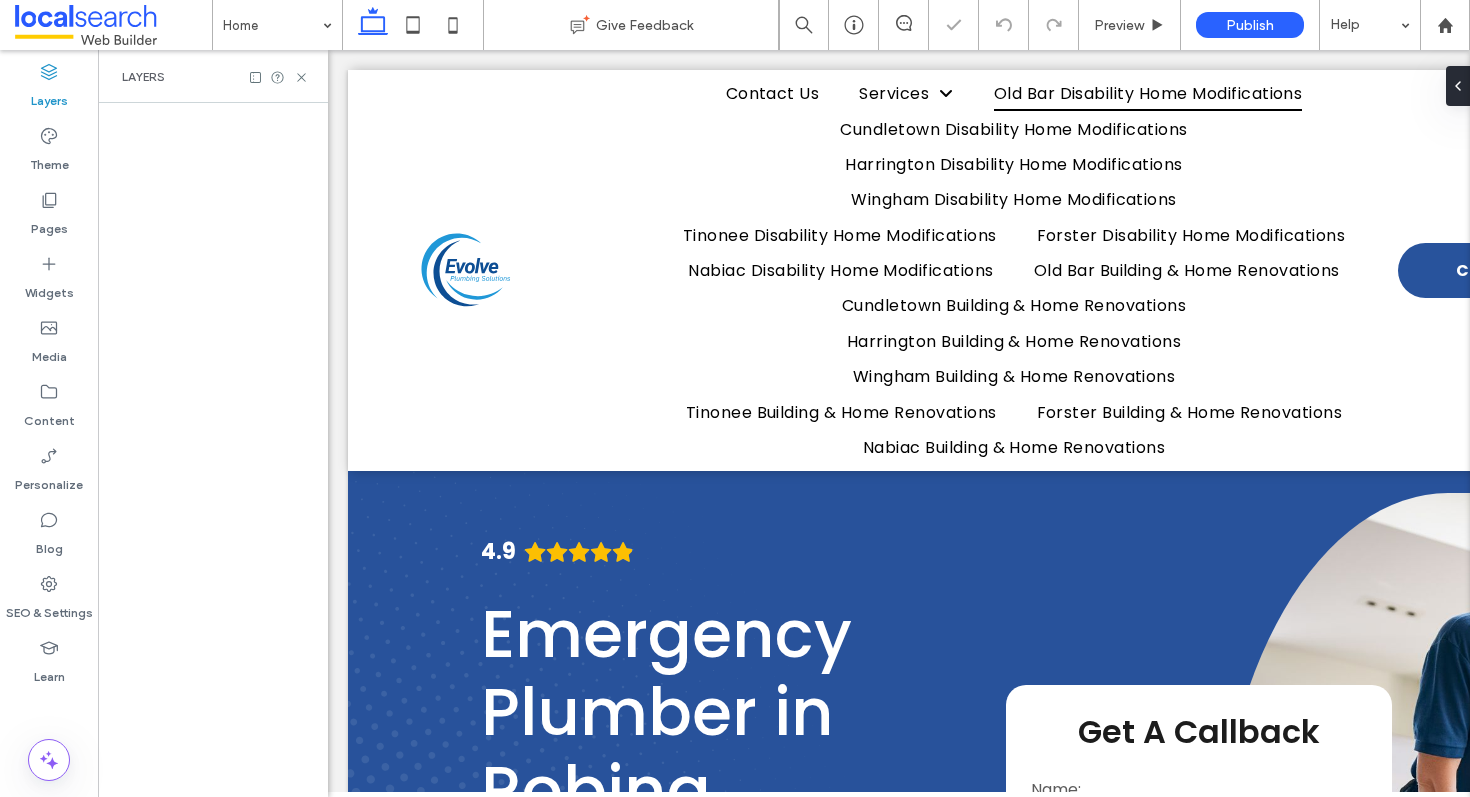 scroll, scrollTop: 0, scrollLeft: 230, axis: horizontal 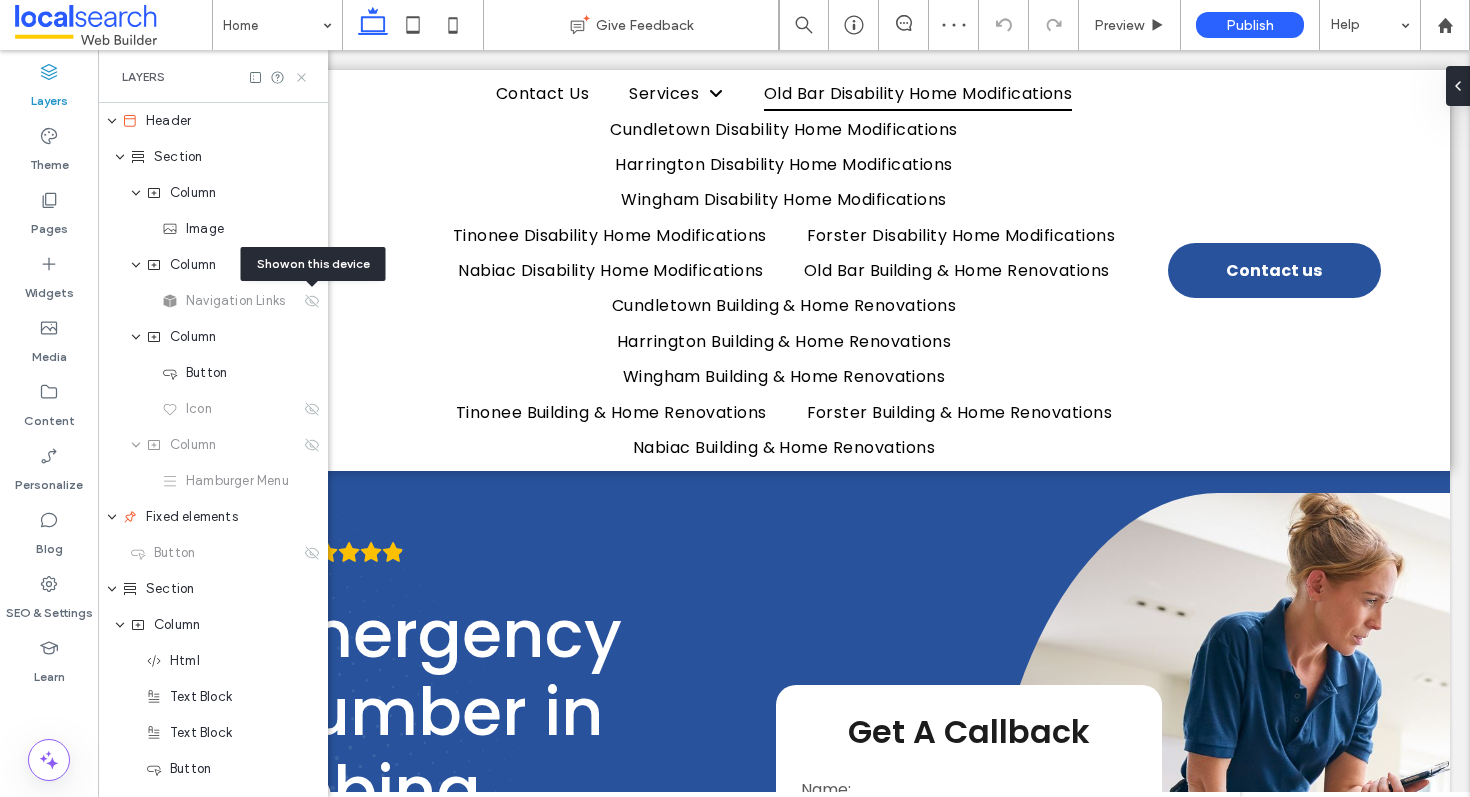 click 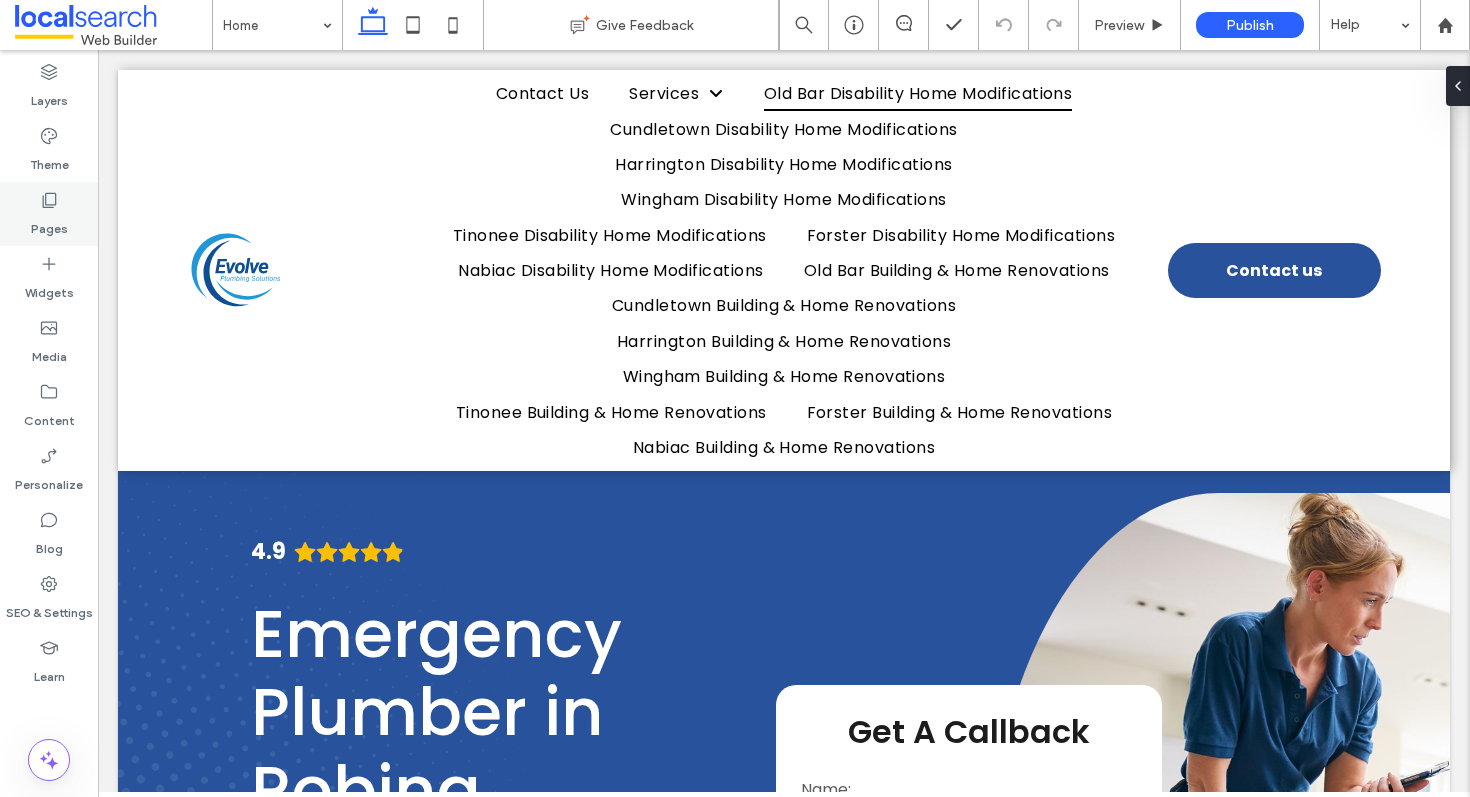 click on "Pages" at bounding box center (49, 224) 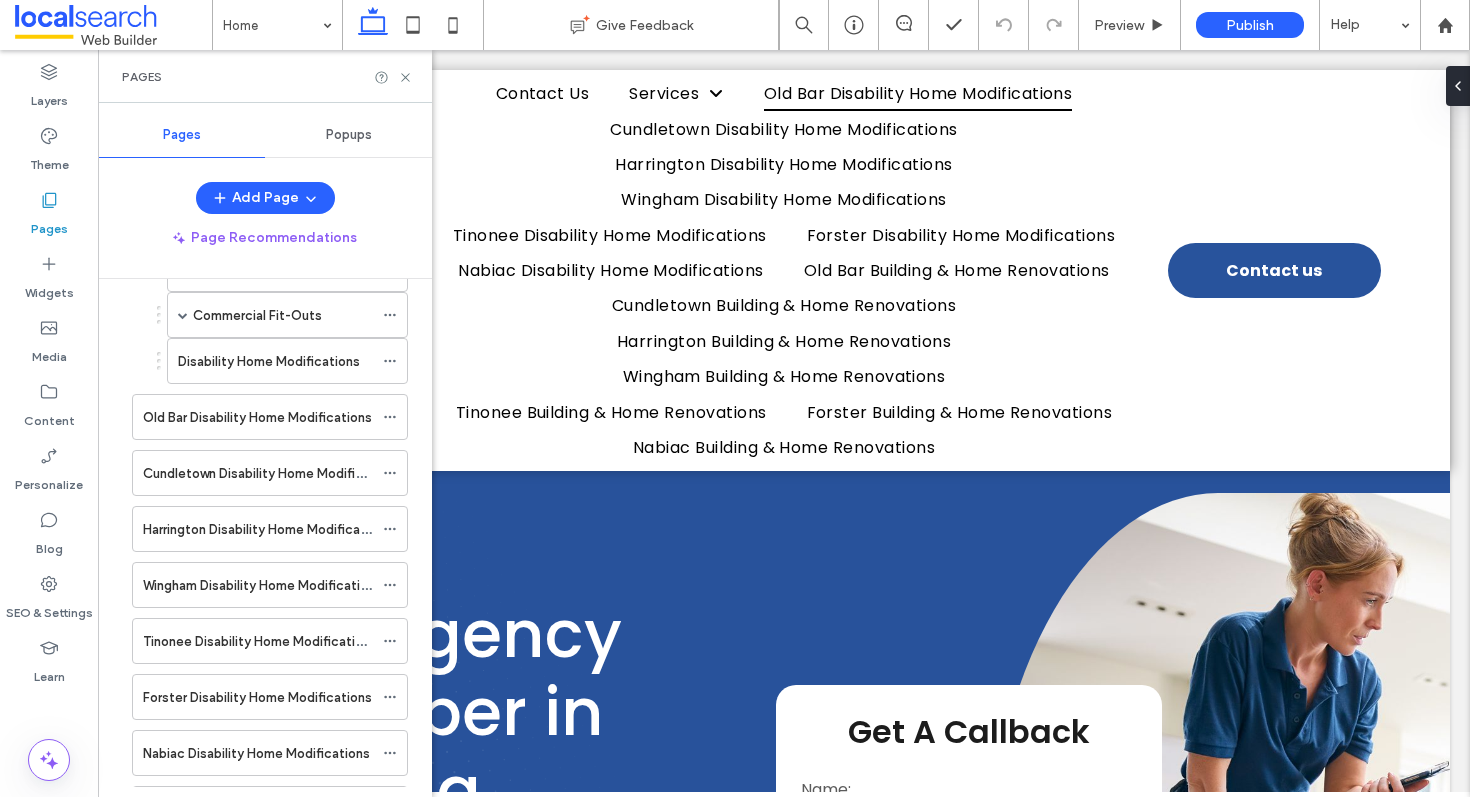 scroll, scrollTop: 506, scrollLeft: 0, axis: vertical 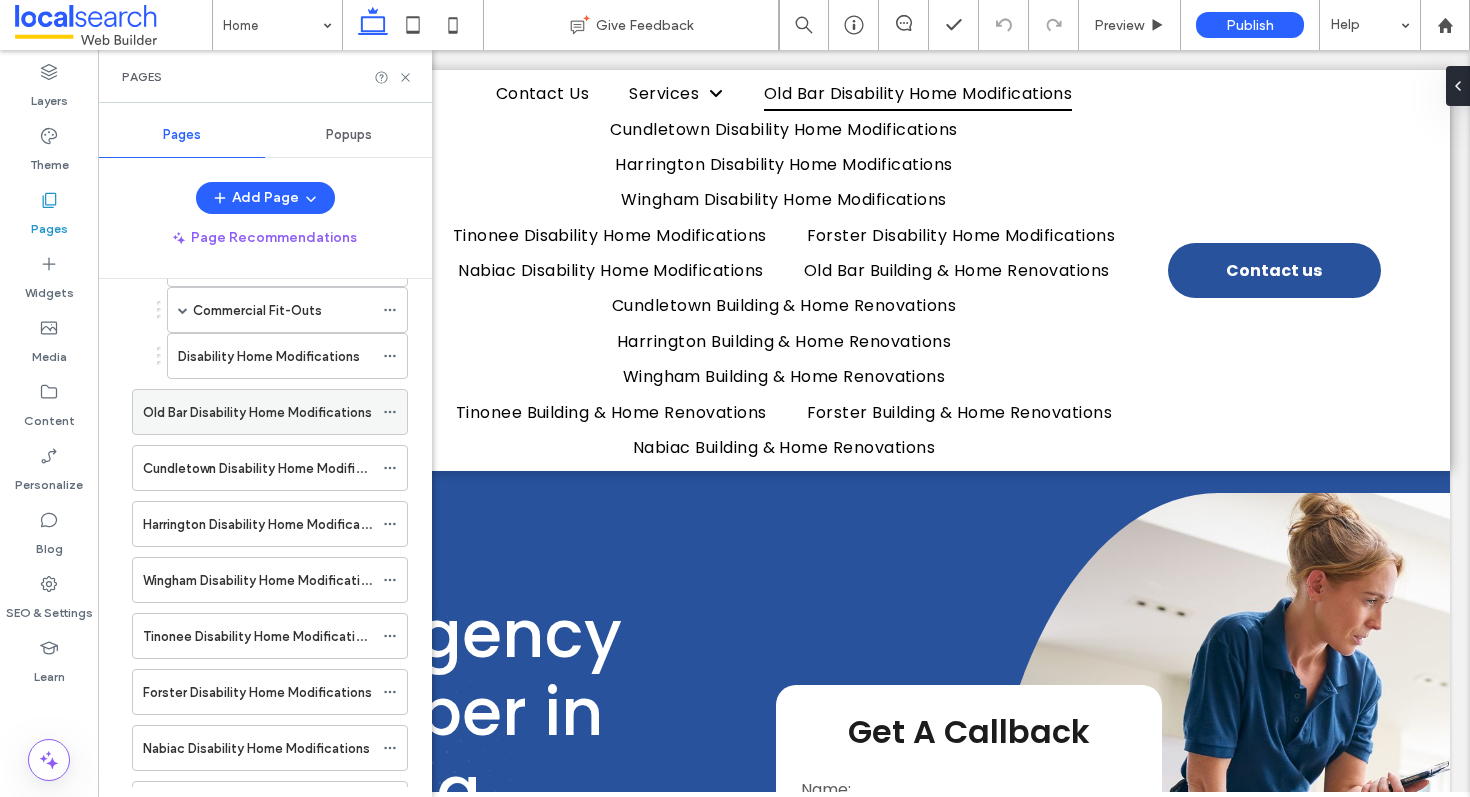 click at bounding box center [395, 412] 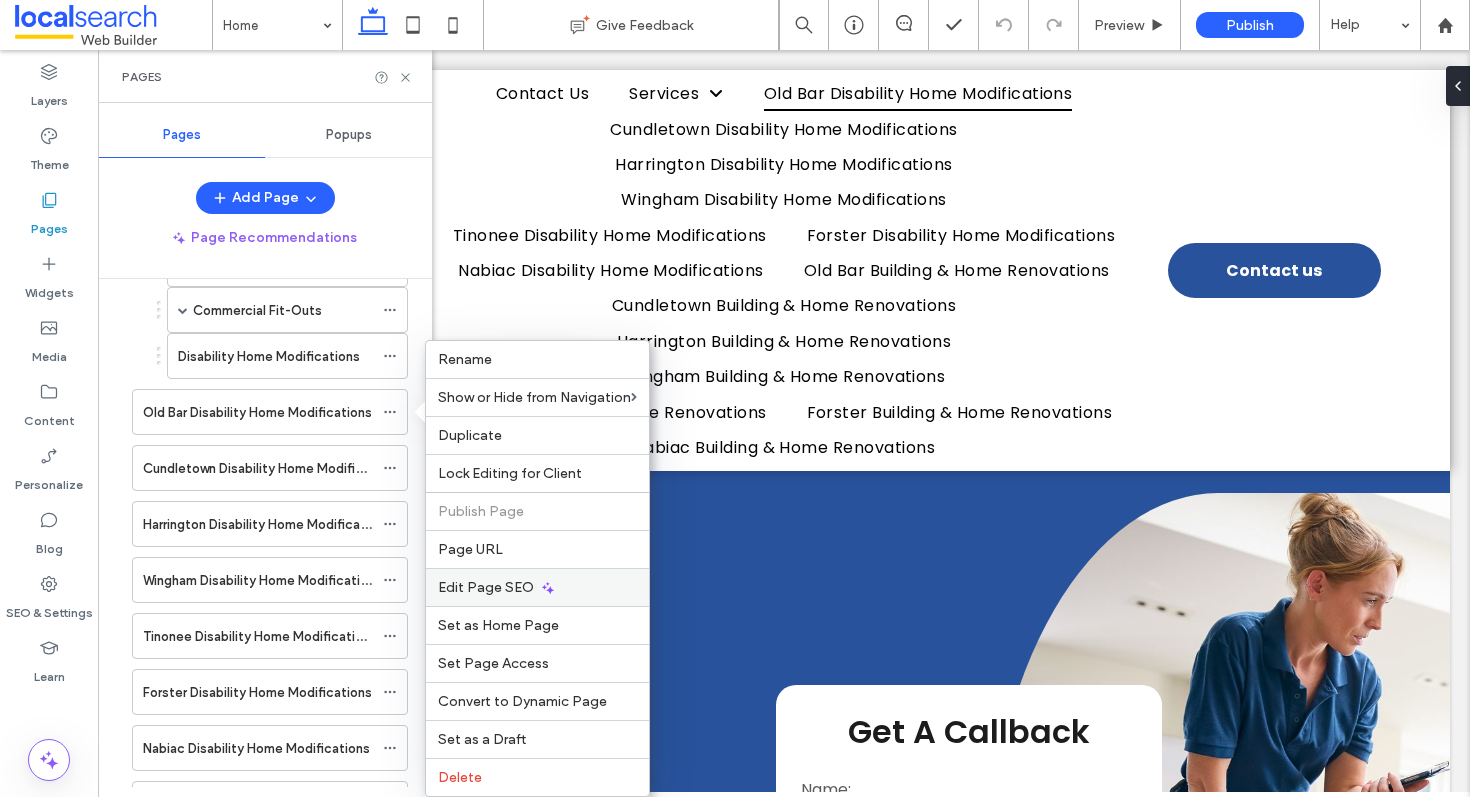 click on "Edit Page SEO" at bounding box center (486, 587) 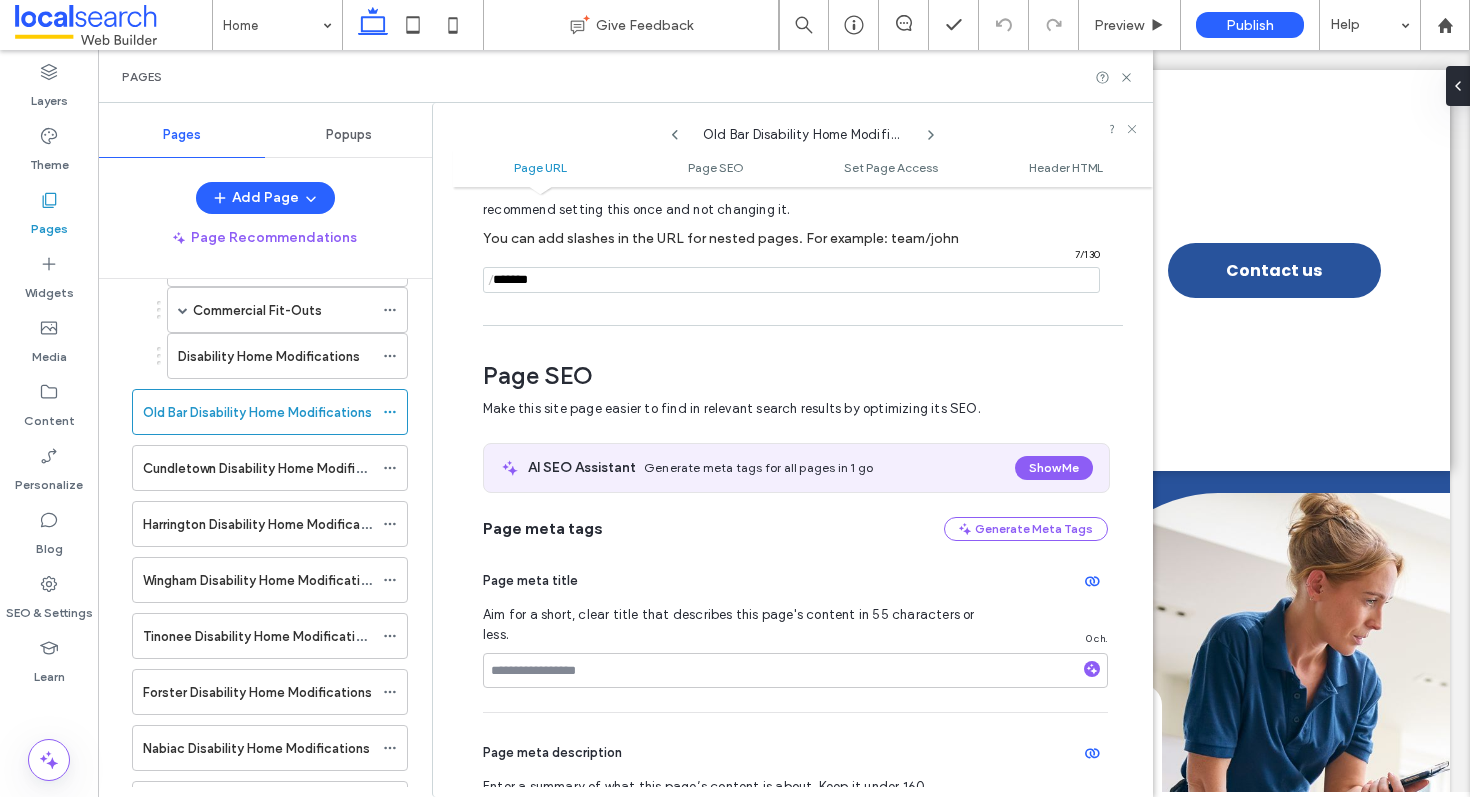 scroll, scrollTop: 0, scrollLeft: 0, axis: both 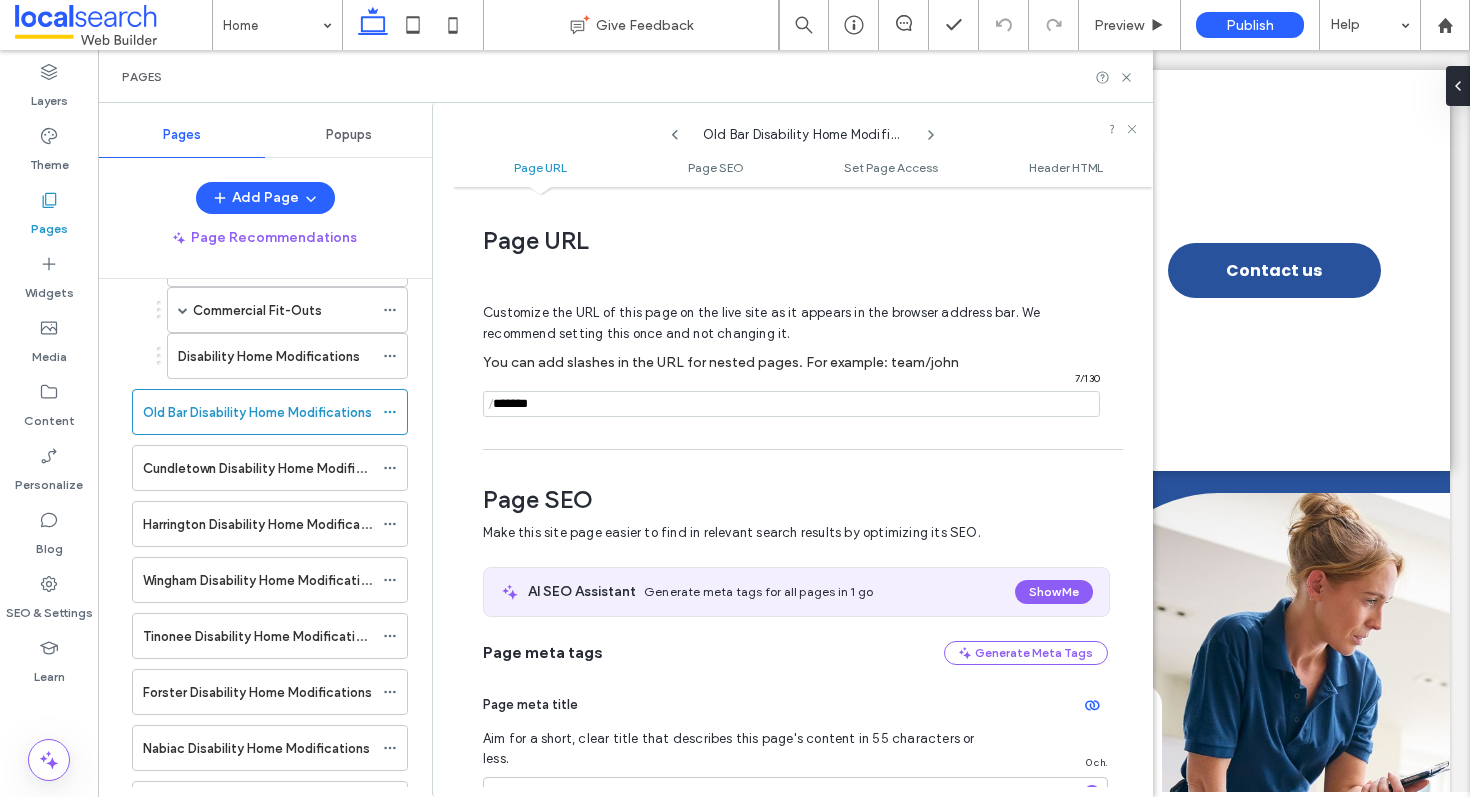 click at bounding box center [791, 404] 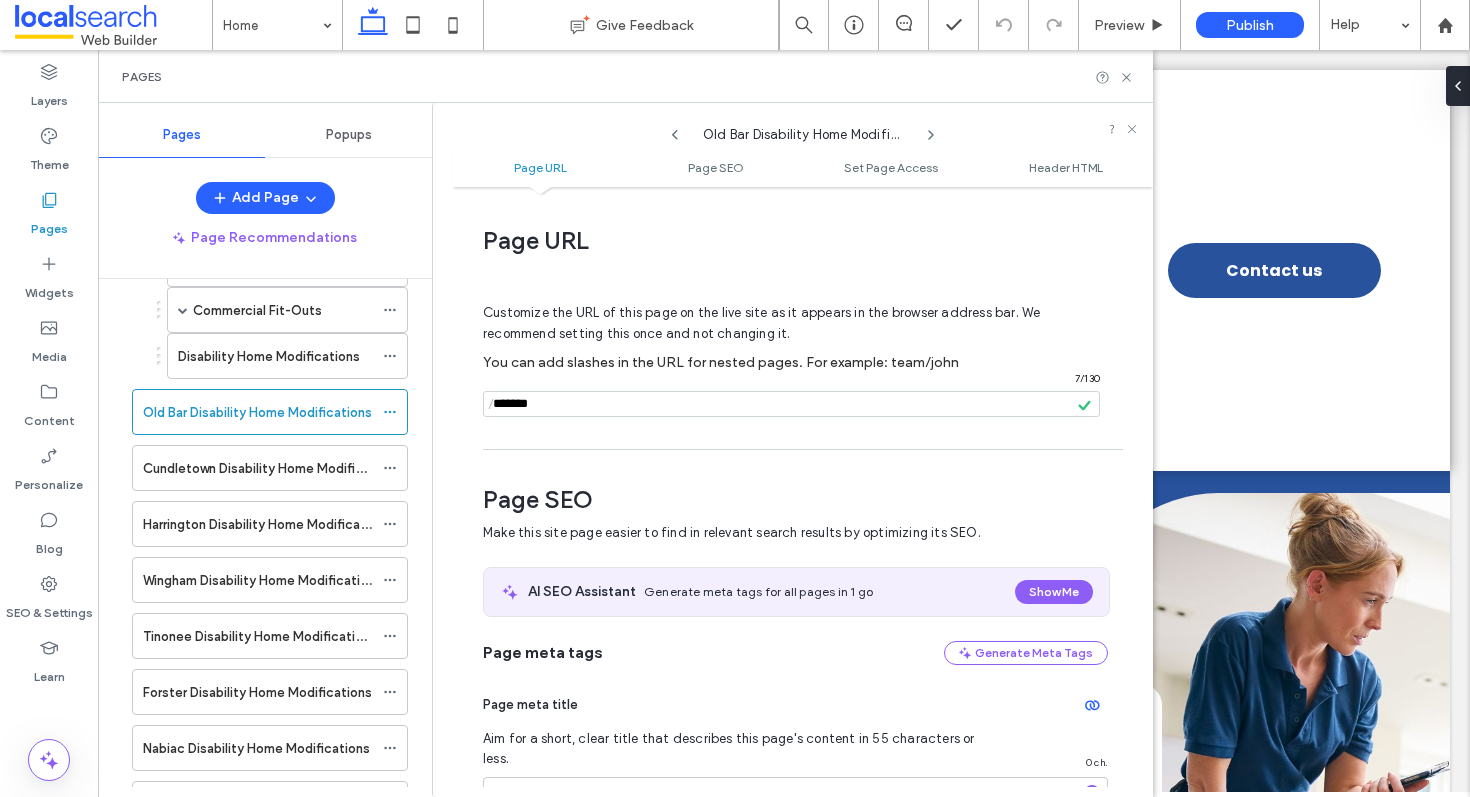 click on "/" at bounding box center [491, 404] 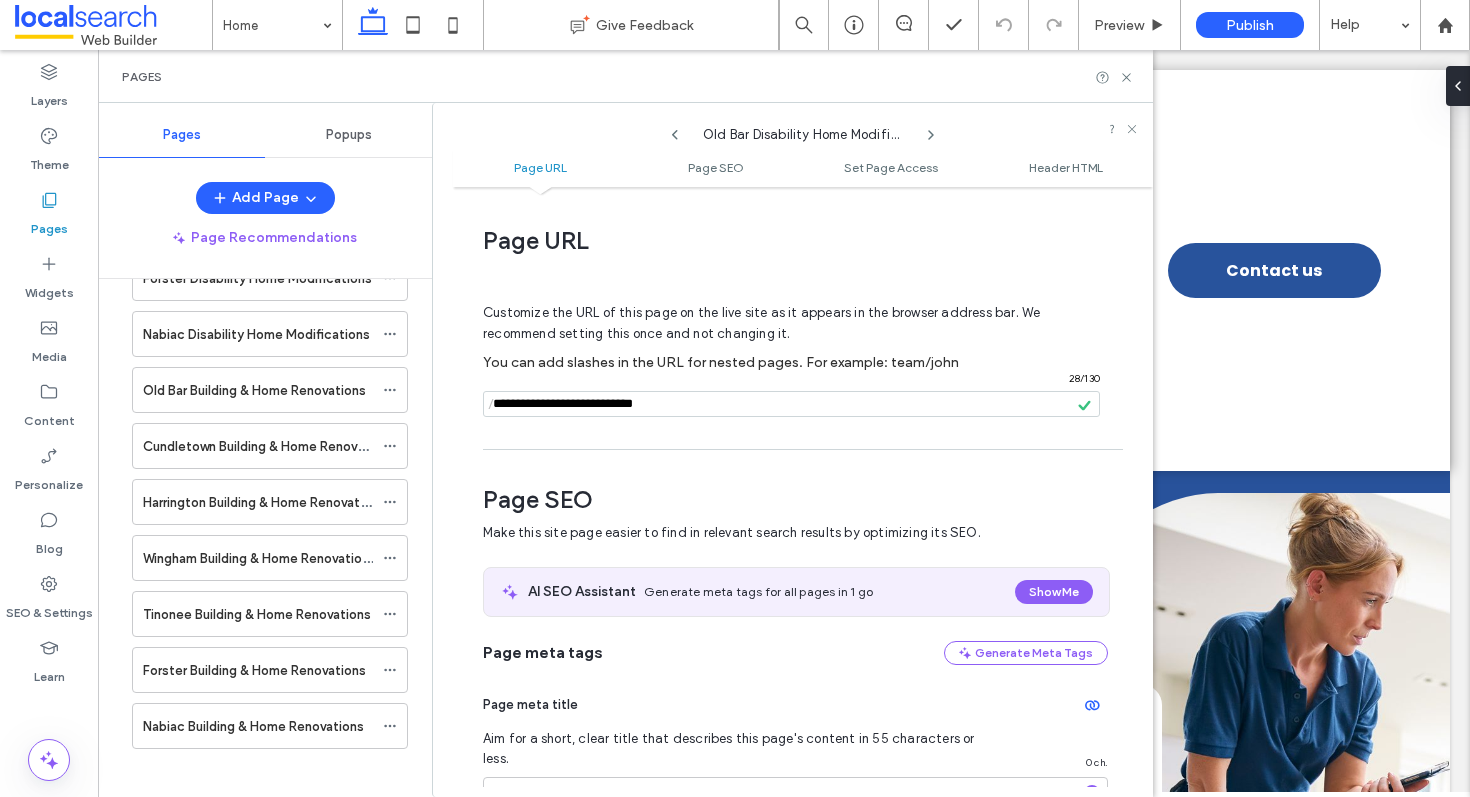 drag, startPoint x: 613, startPoint y: 404, endPoint x: 559, endPoint y: 407, distance: 54.08327 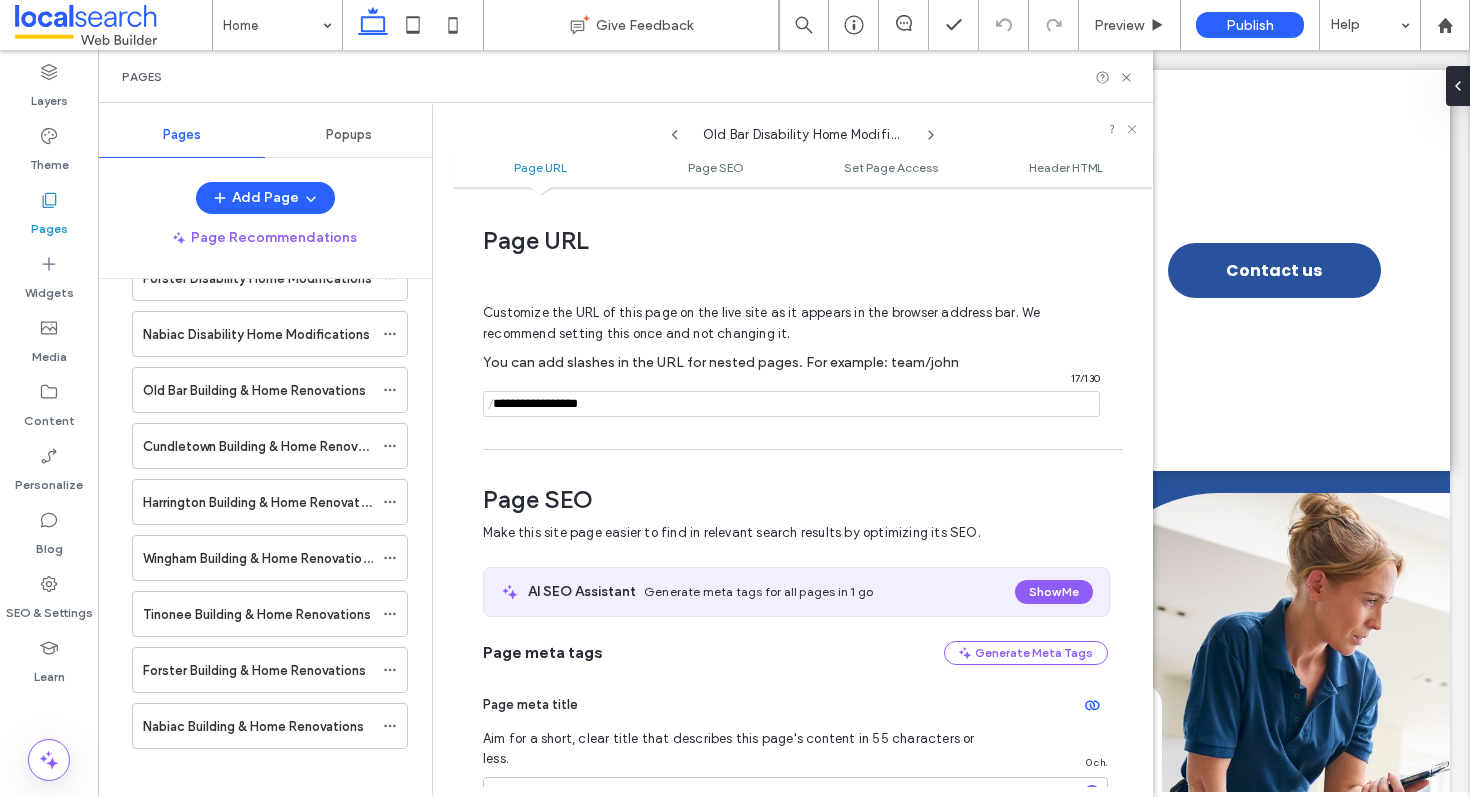 paste on "**********" 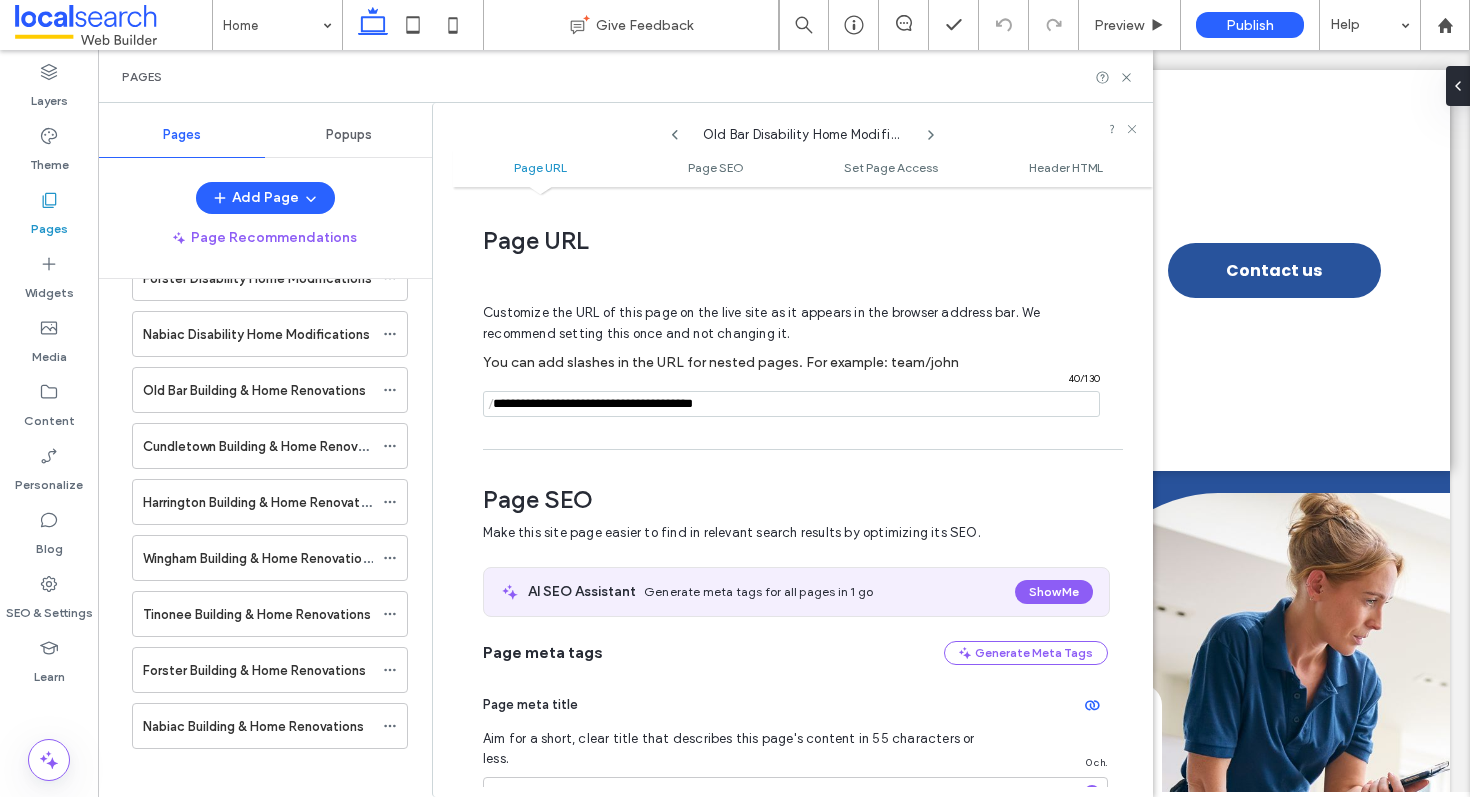 click at bounding box center (791, 404) 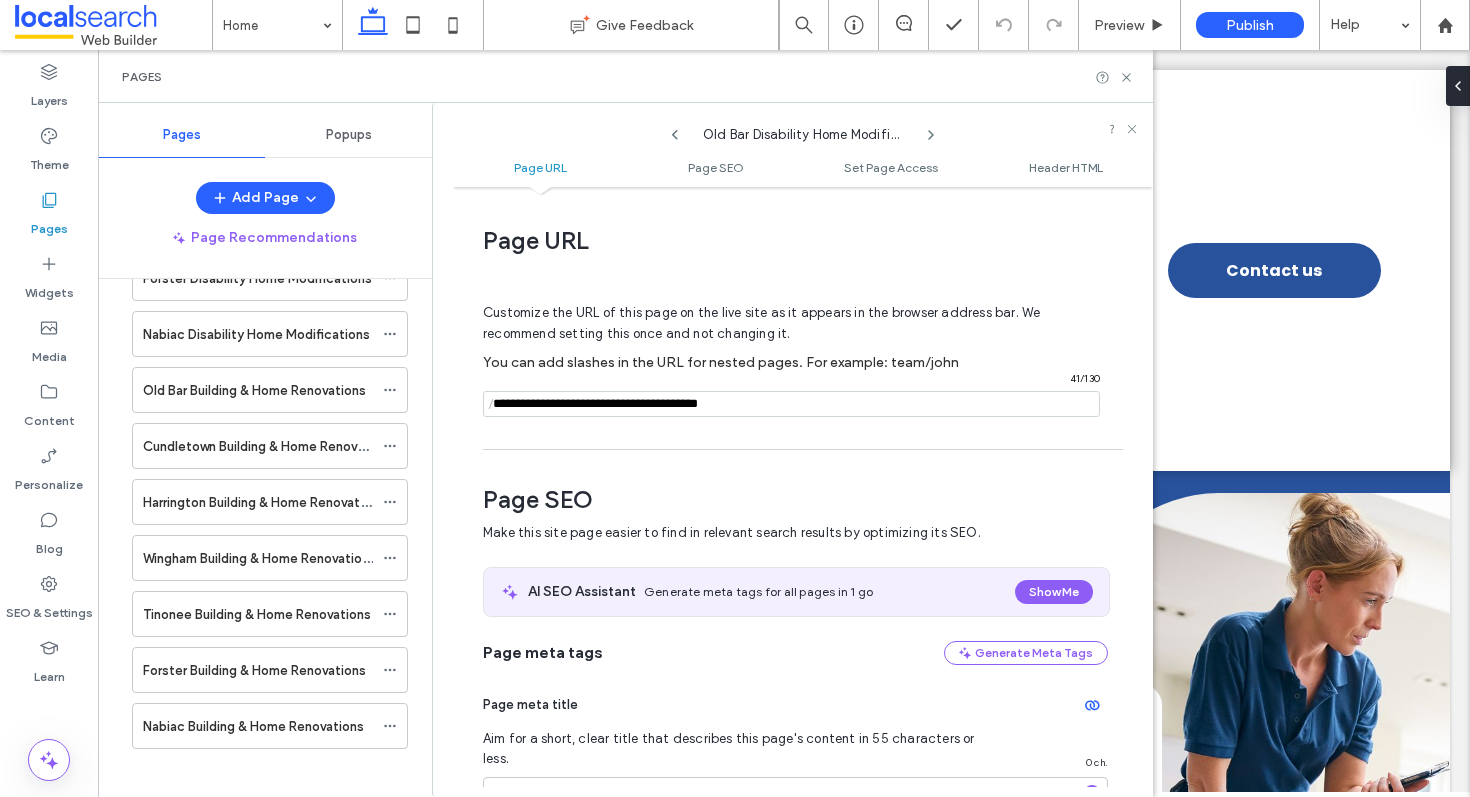 click at bounding box center (791, 404) 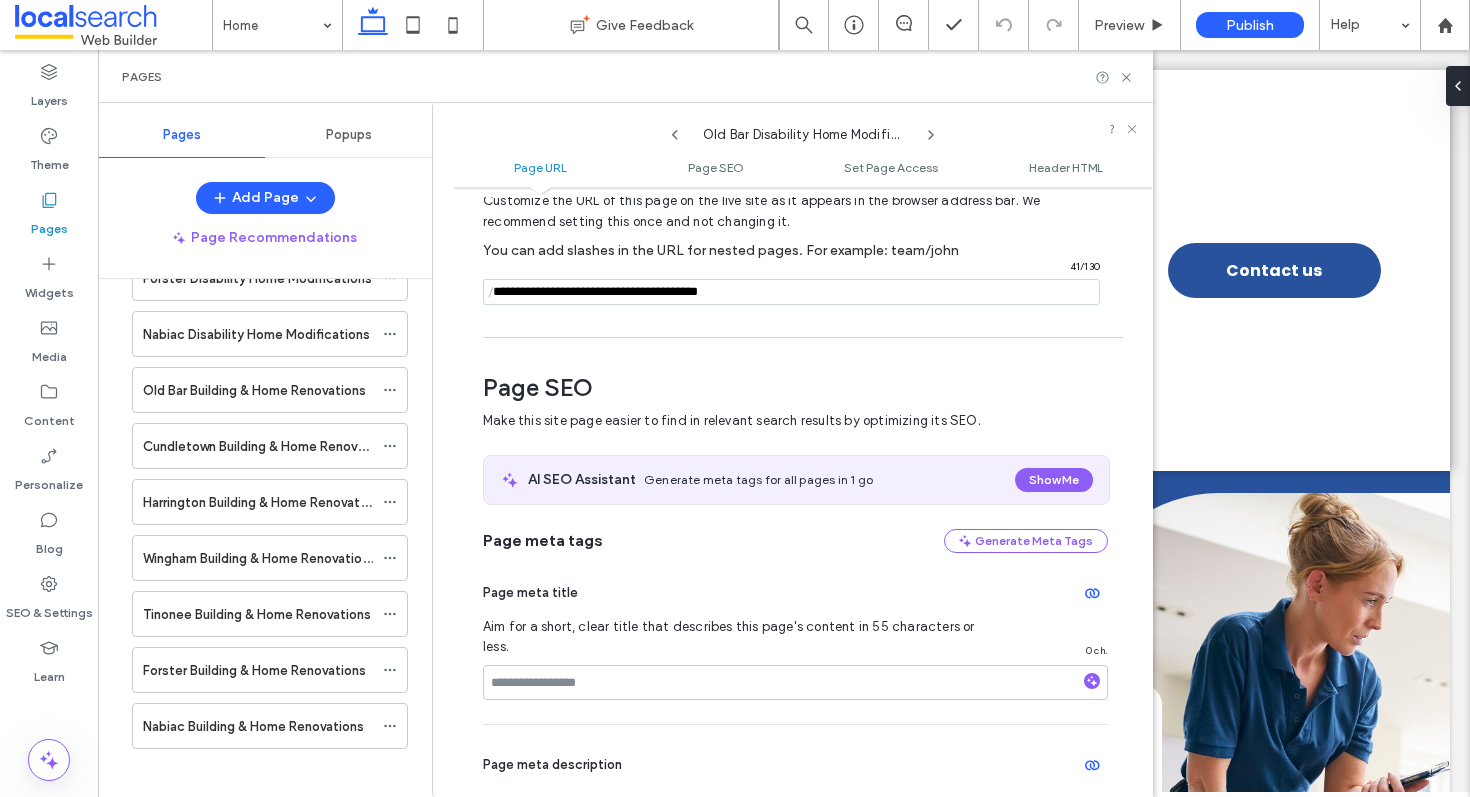 scroll, scrollTop: 128, scrollLeft: 0, axis: vertical 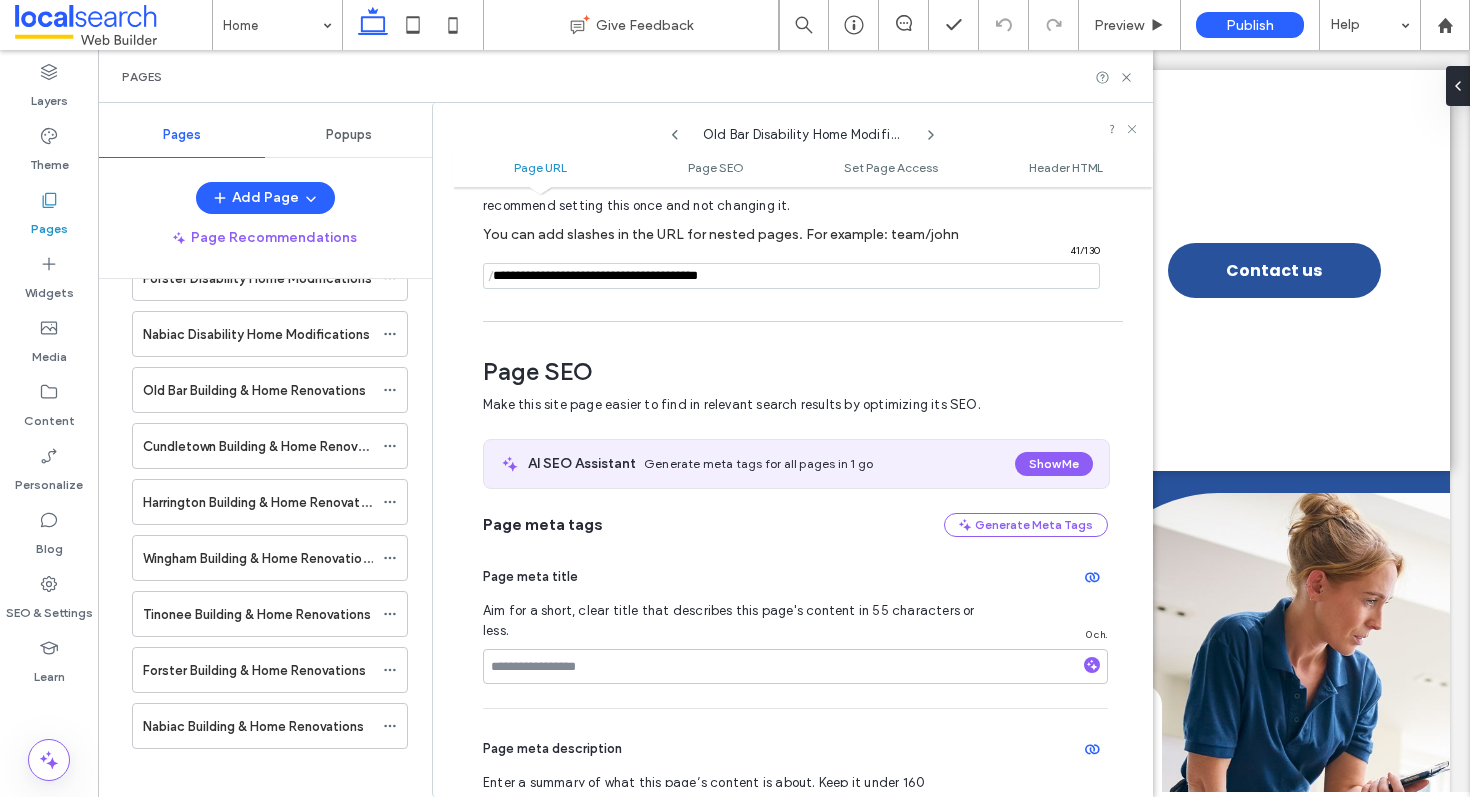 type on "**********" 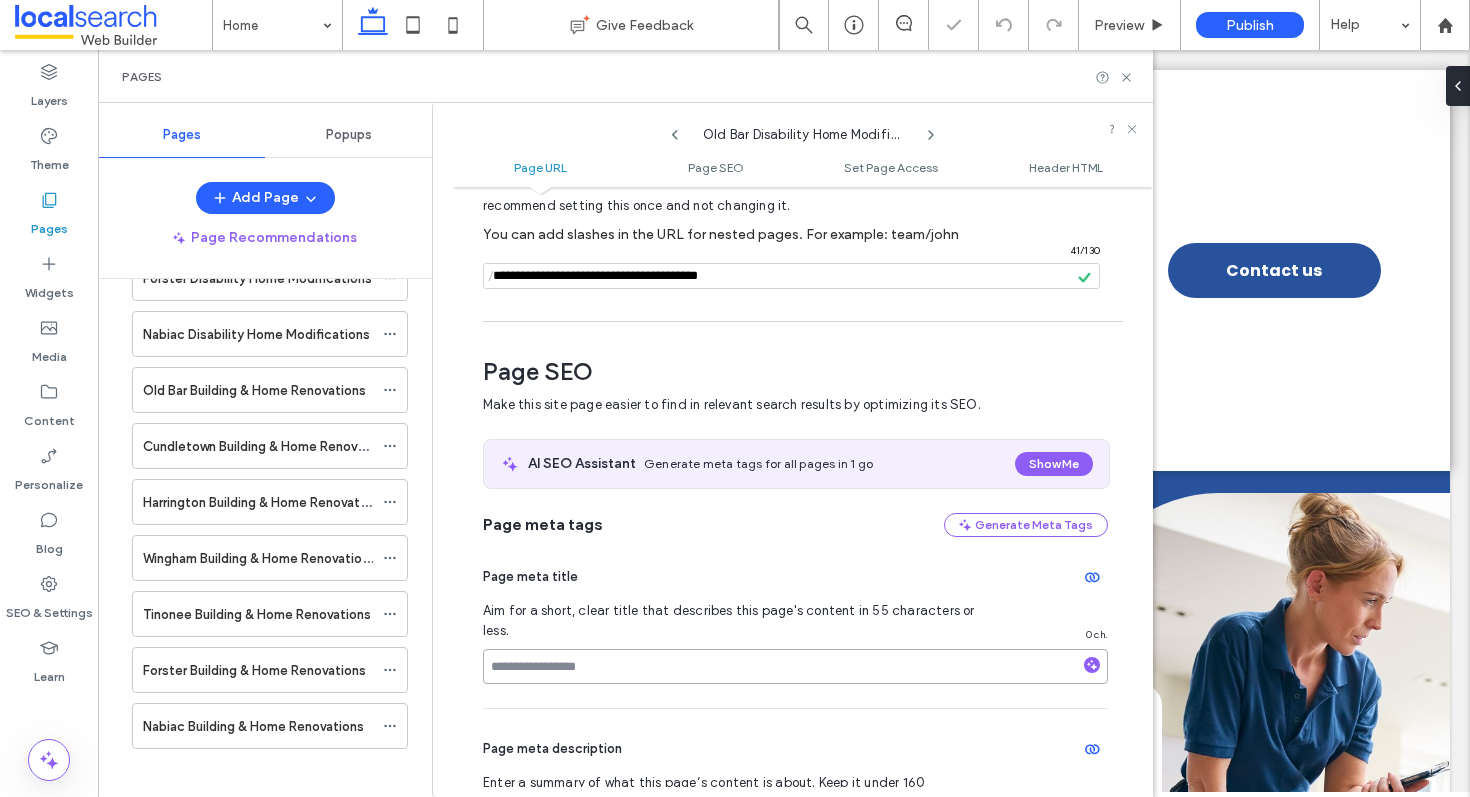 drag, startPoint x: 617, startPoint y: 638, endPoint x: 615, endPoint y: 628, distance: 10.198039 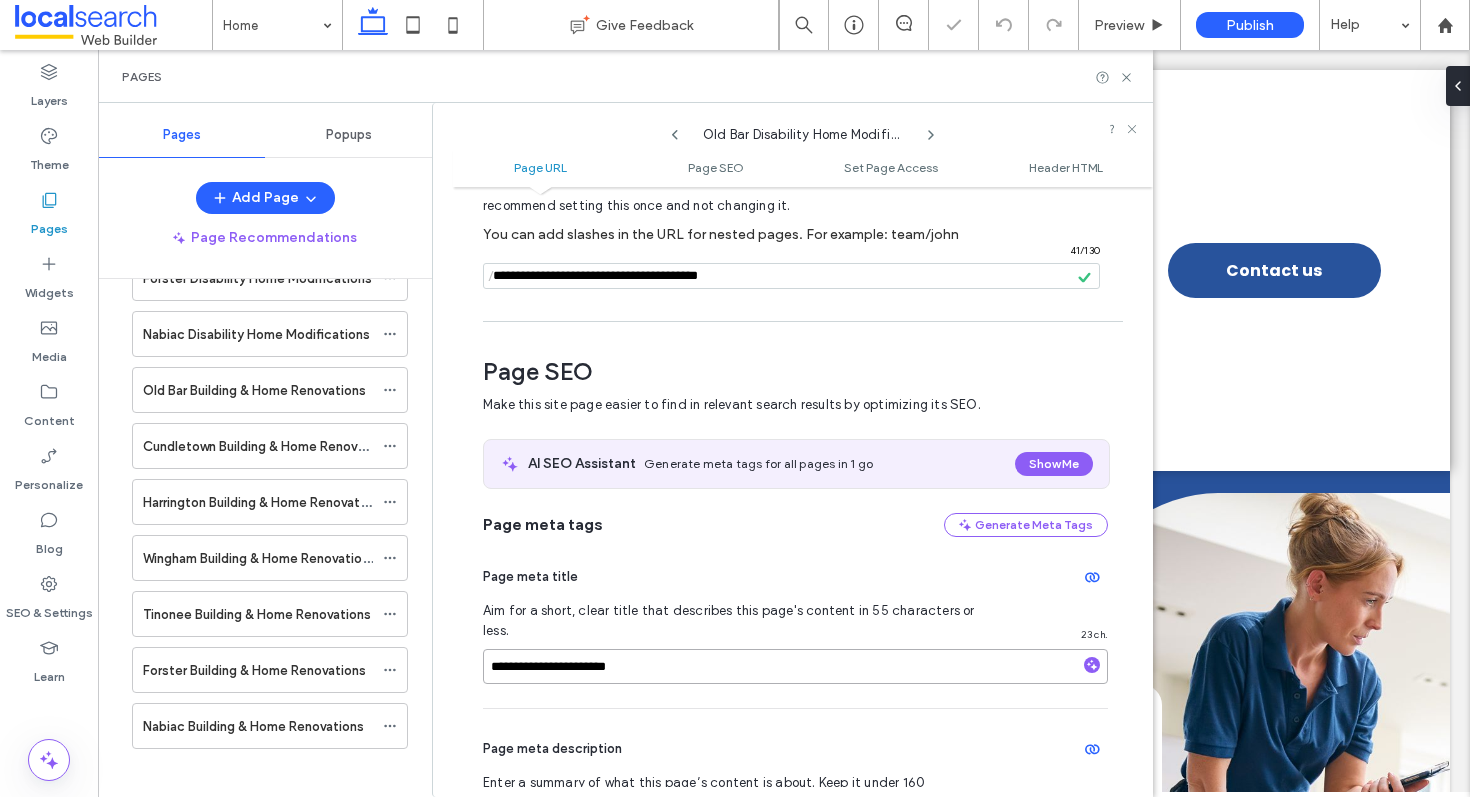 scroll, scrollTop: 127, scrollLeft: 0, axis: vertical 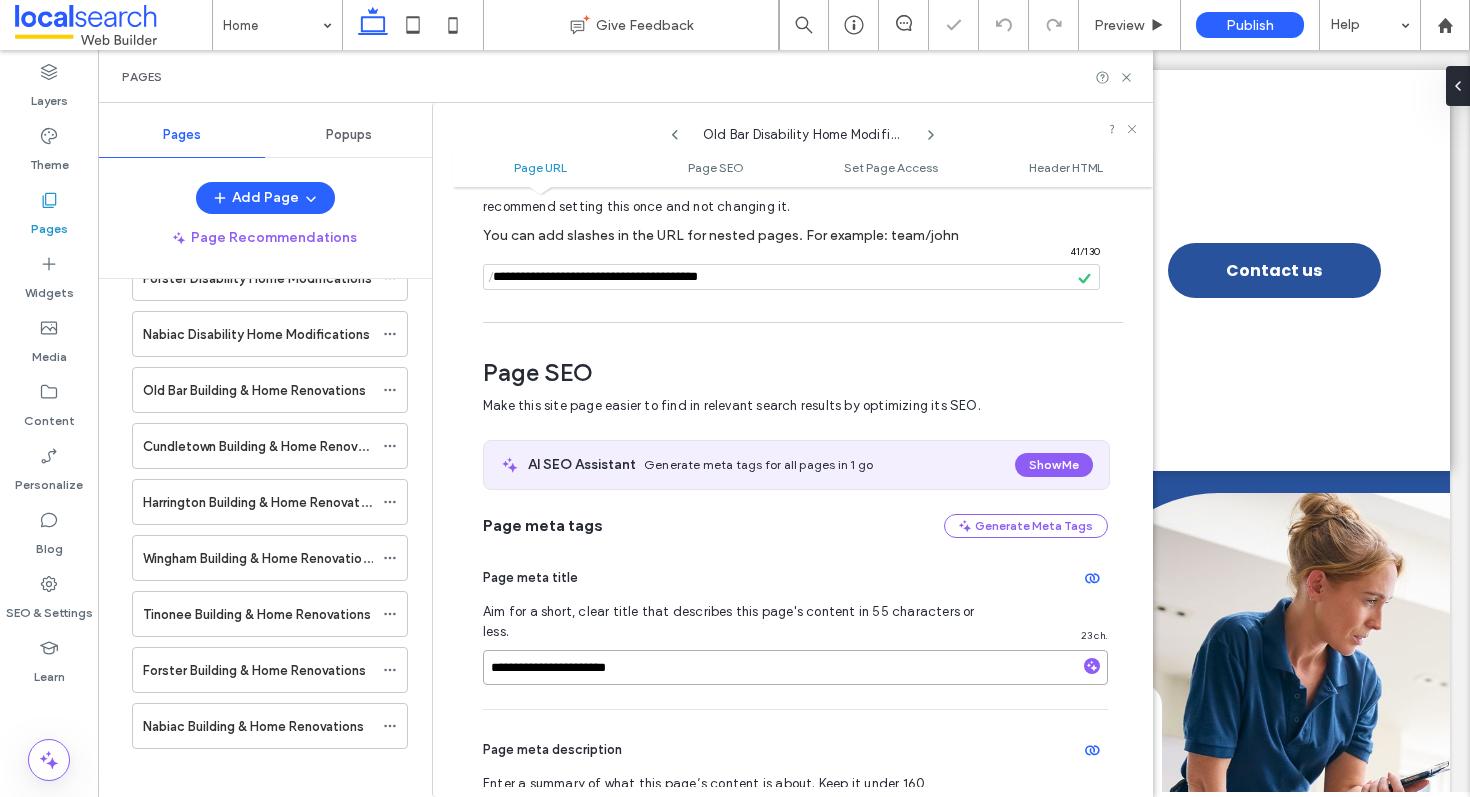 click on "**********" at bounding box center (795, 667) 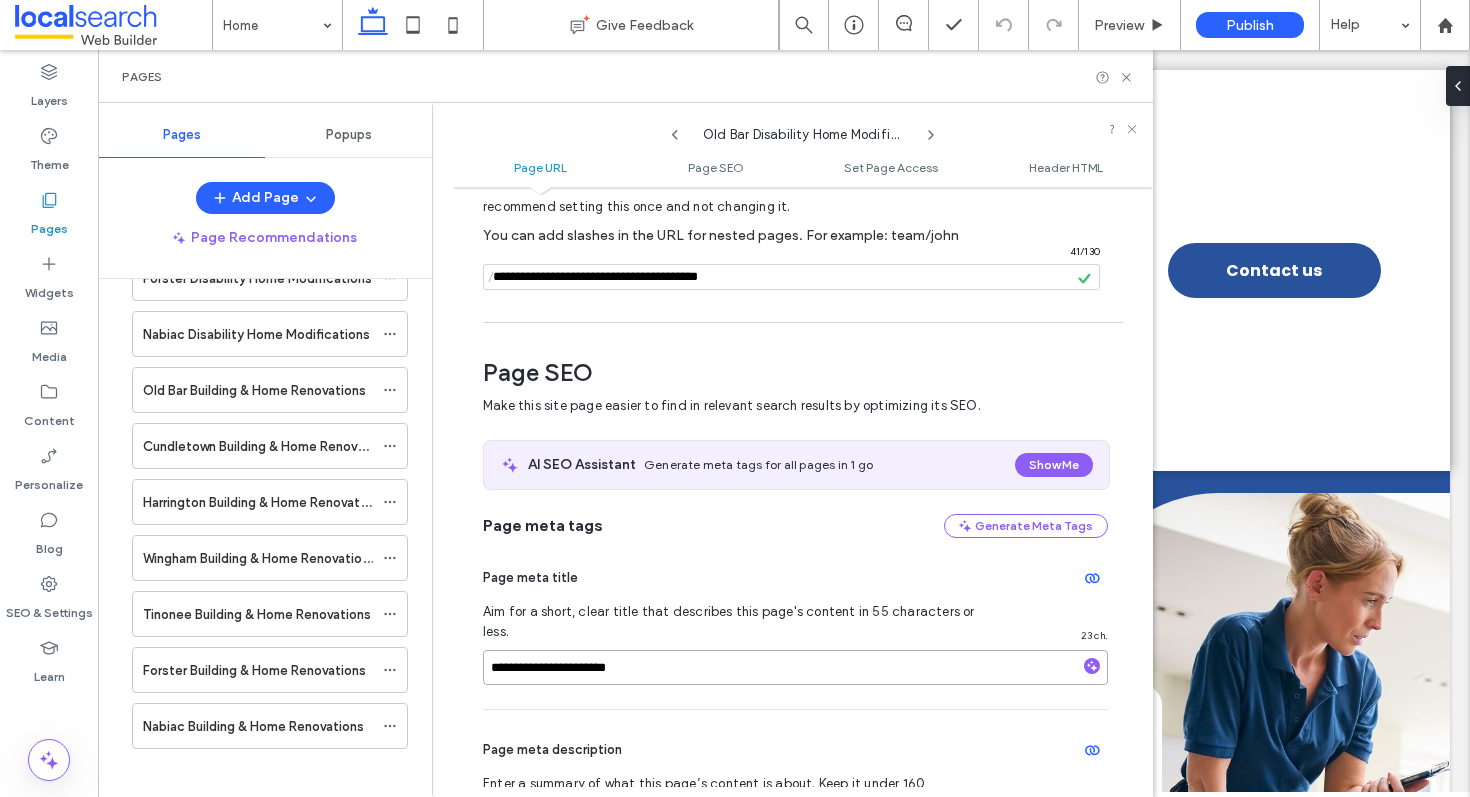 drag, startPoint x: 493, startPoint y: 648, endPoint x: 516, endPoint y: 646, distance: 23.086792 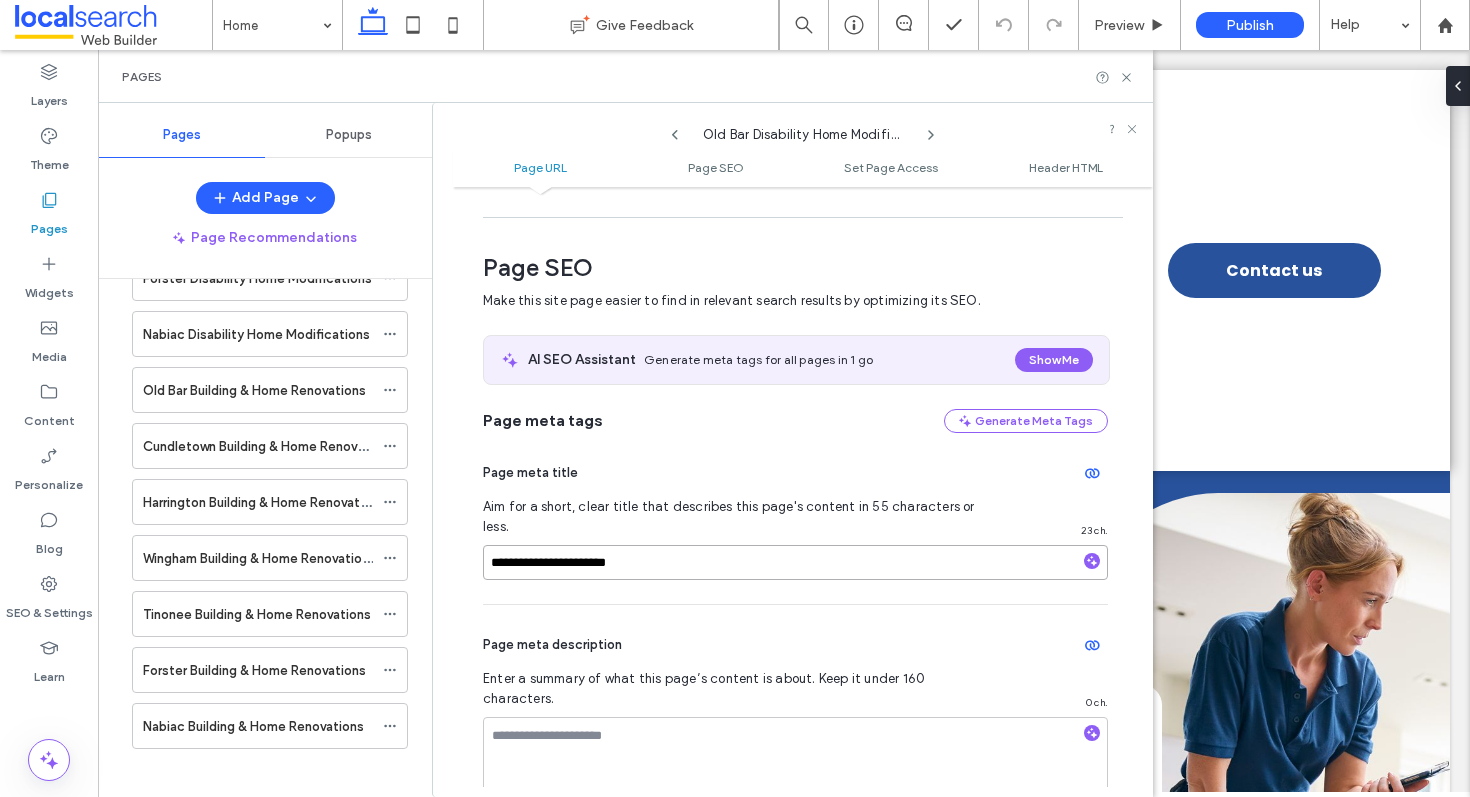 scroll, scrollTop: 238, scrollLeft: 0, axis: vertical 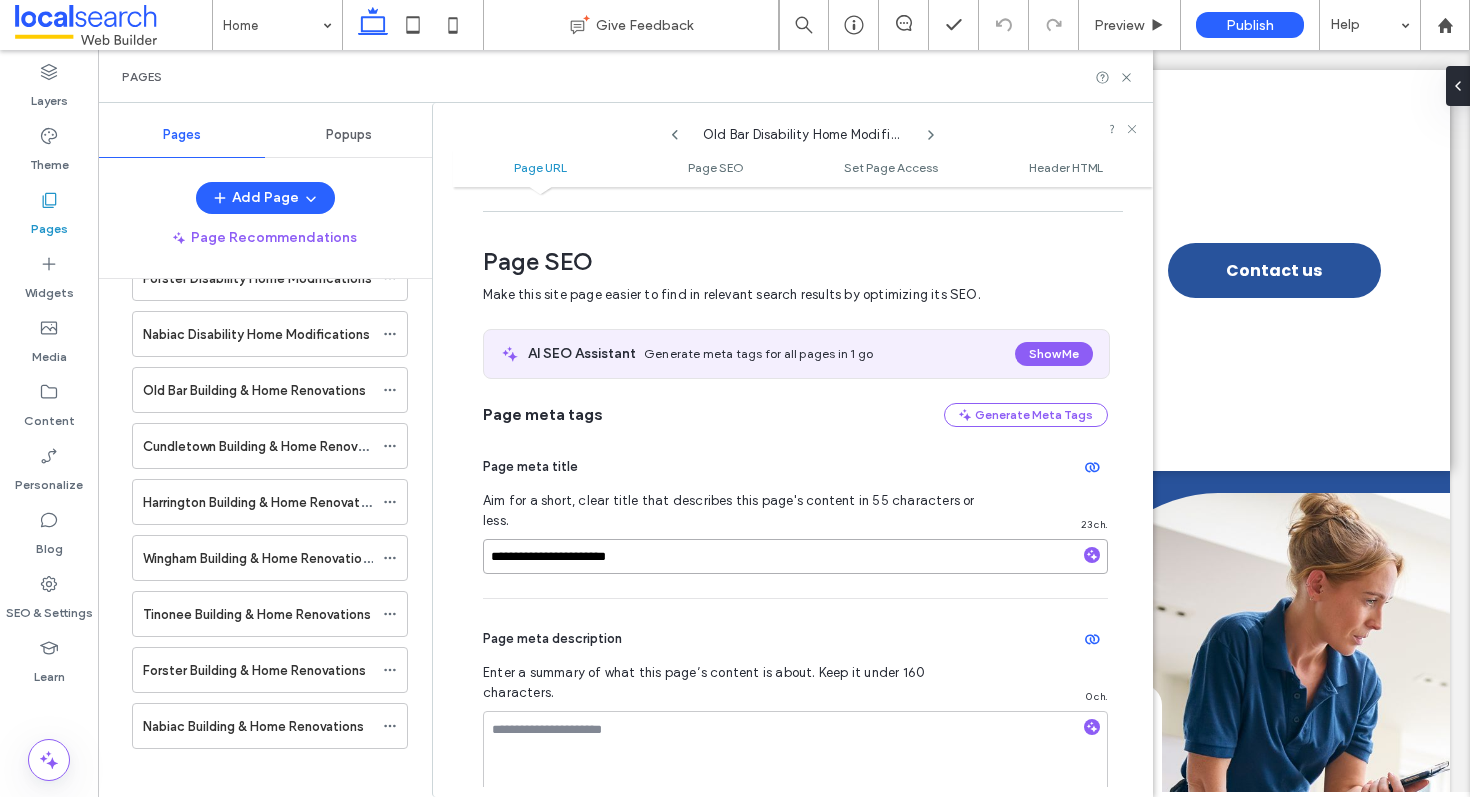 click on "**********" at bounding box center (795, 556) 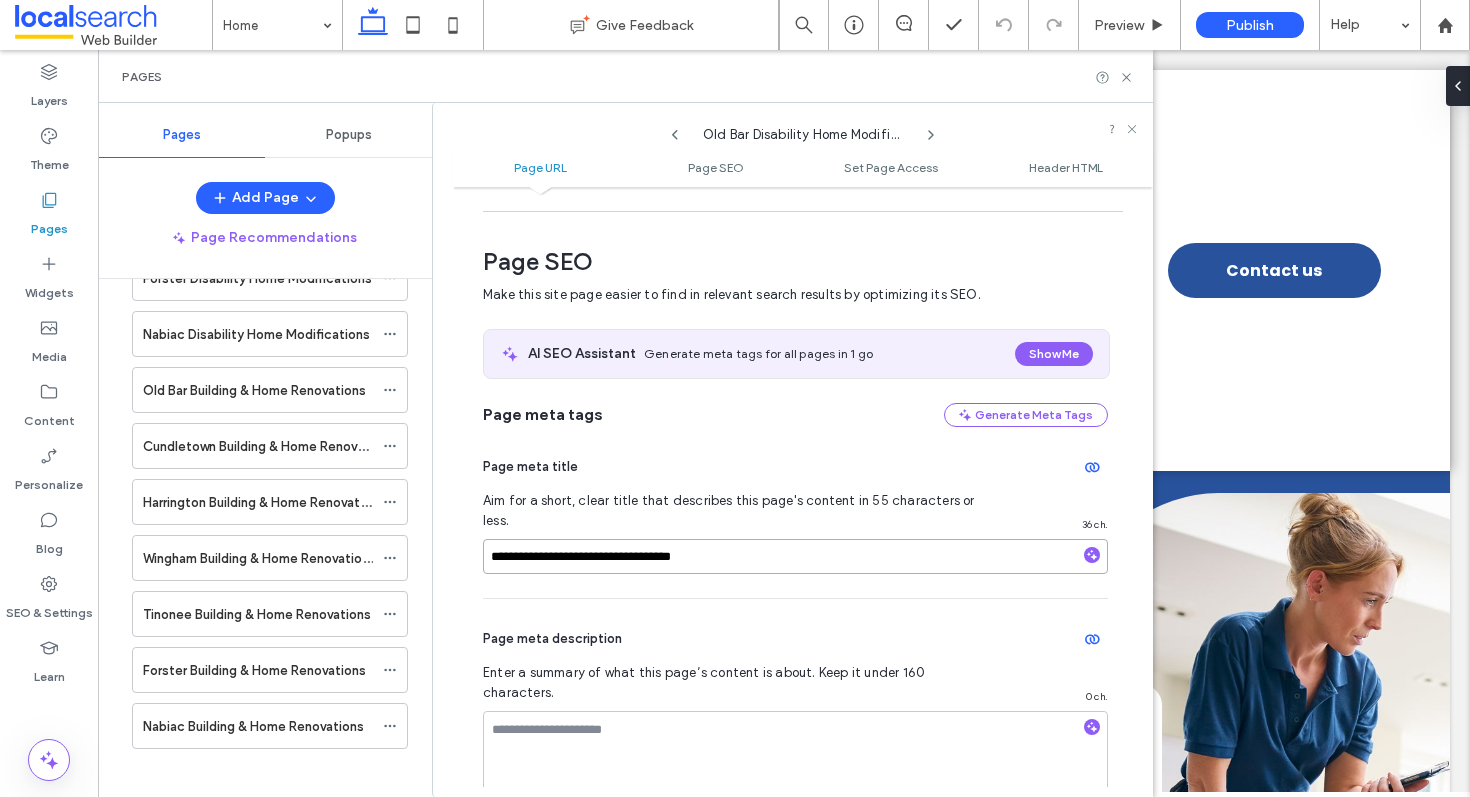 type on "**********" 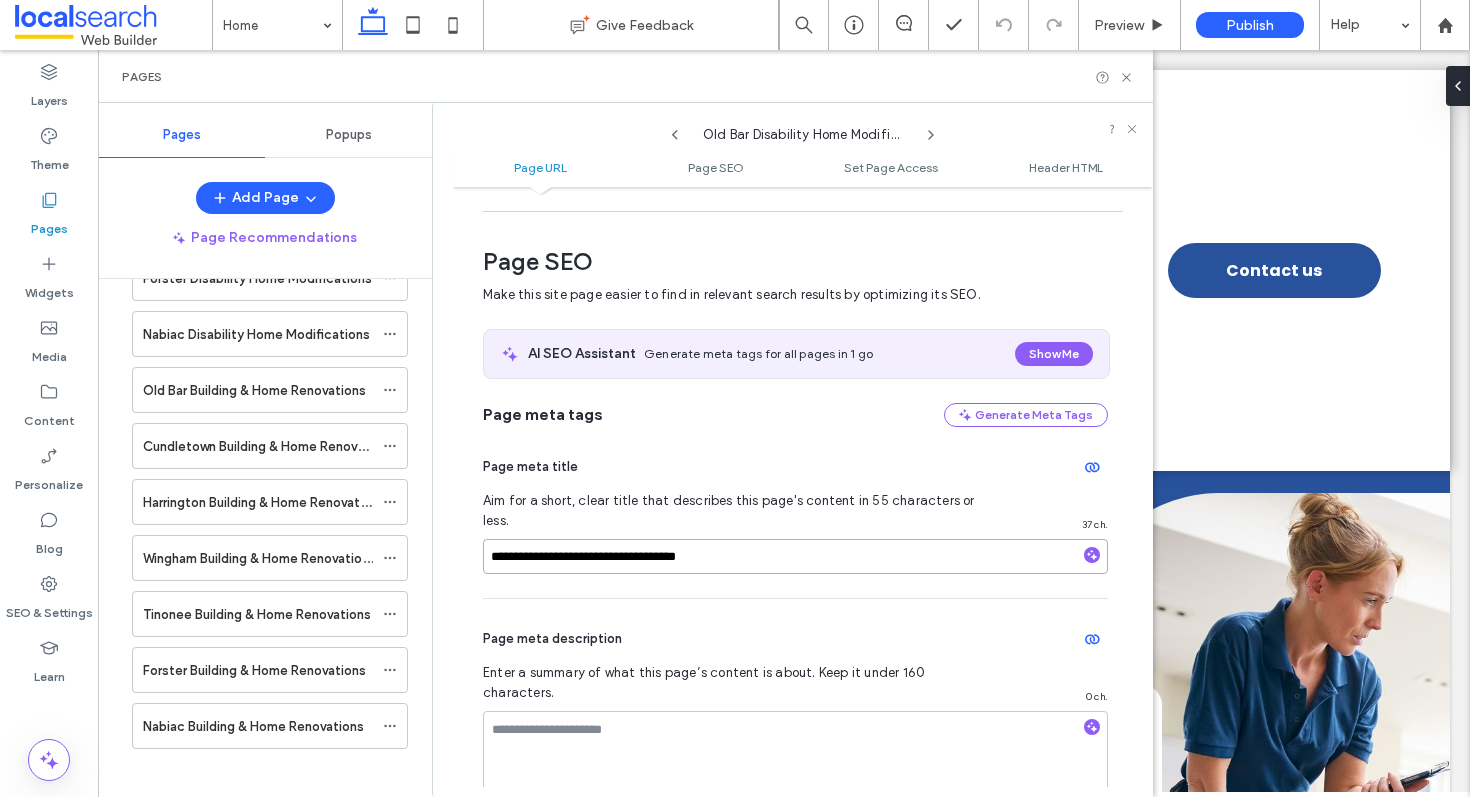 click on "**********" at bounding box center [795, 556] 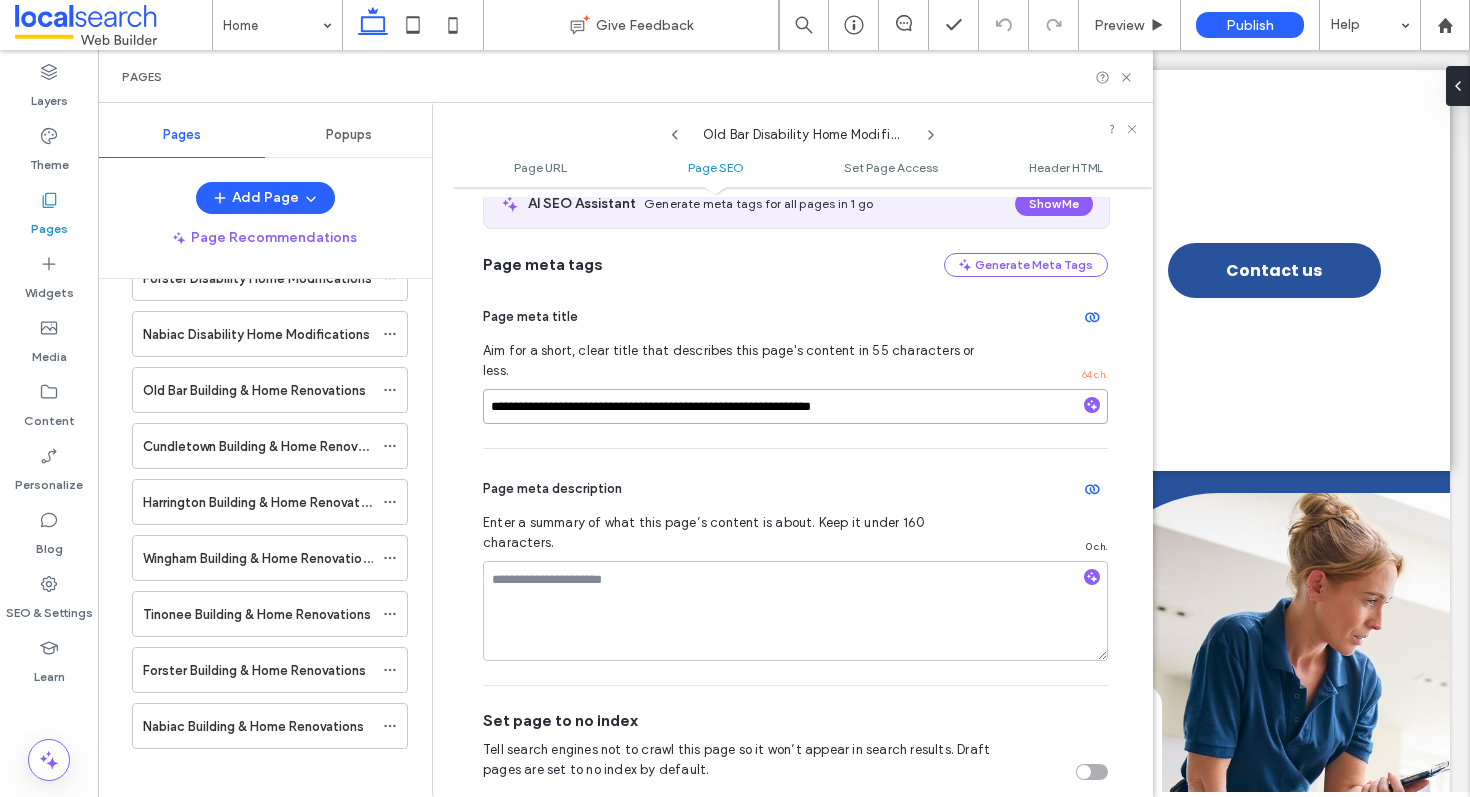 scroll, scrollTop: 435, scrollLeft: 0, axis: vertical 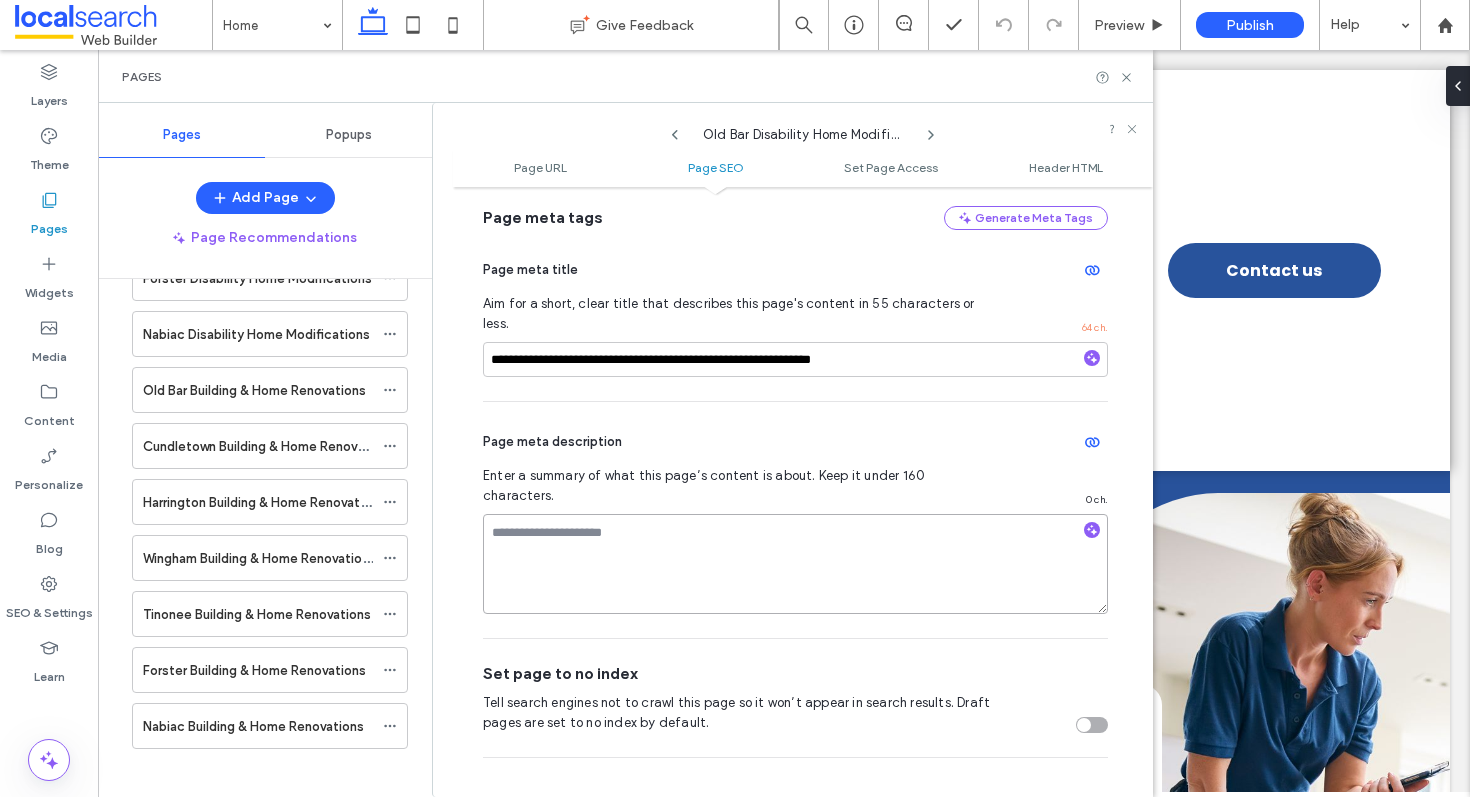 click at bounding box center [795, 564] 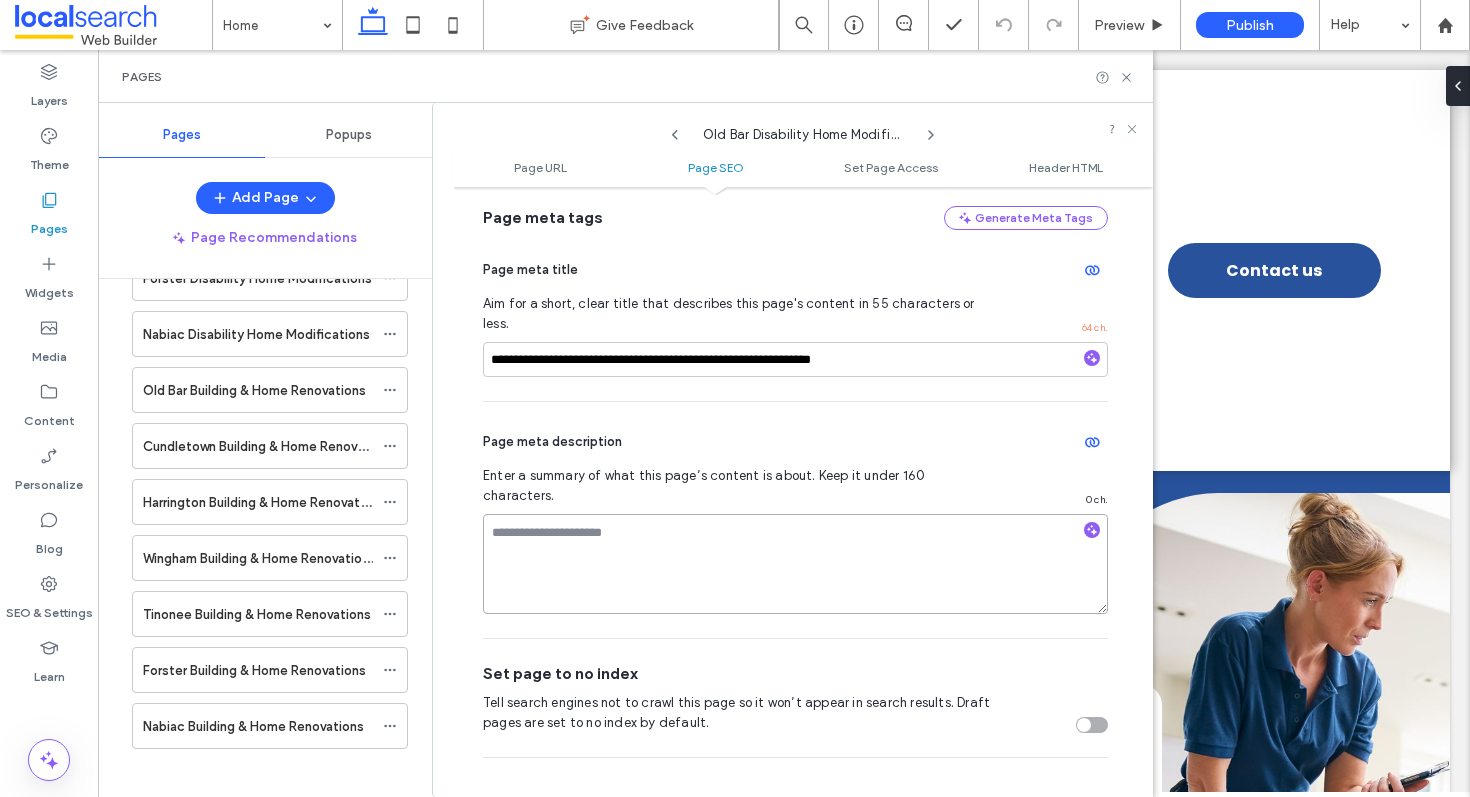 click at bounding box center [795, 564] 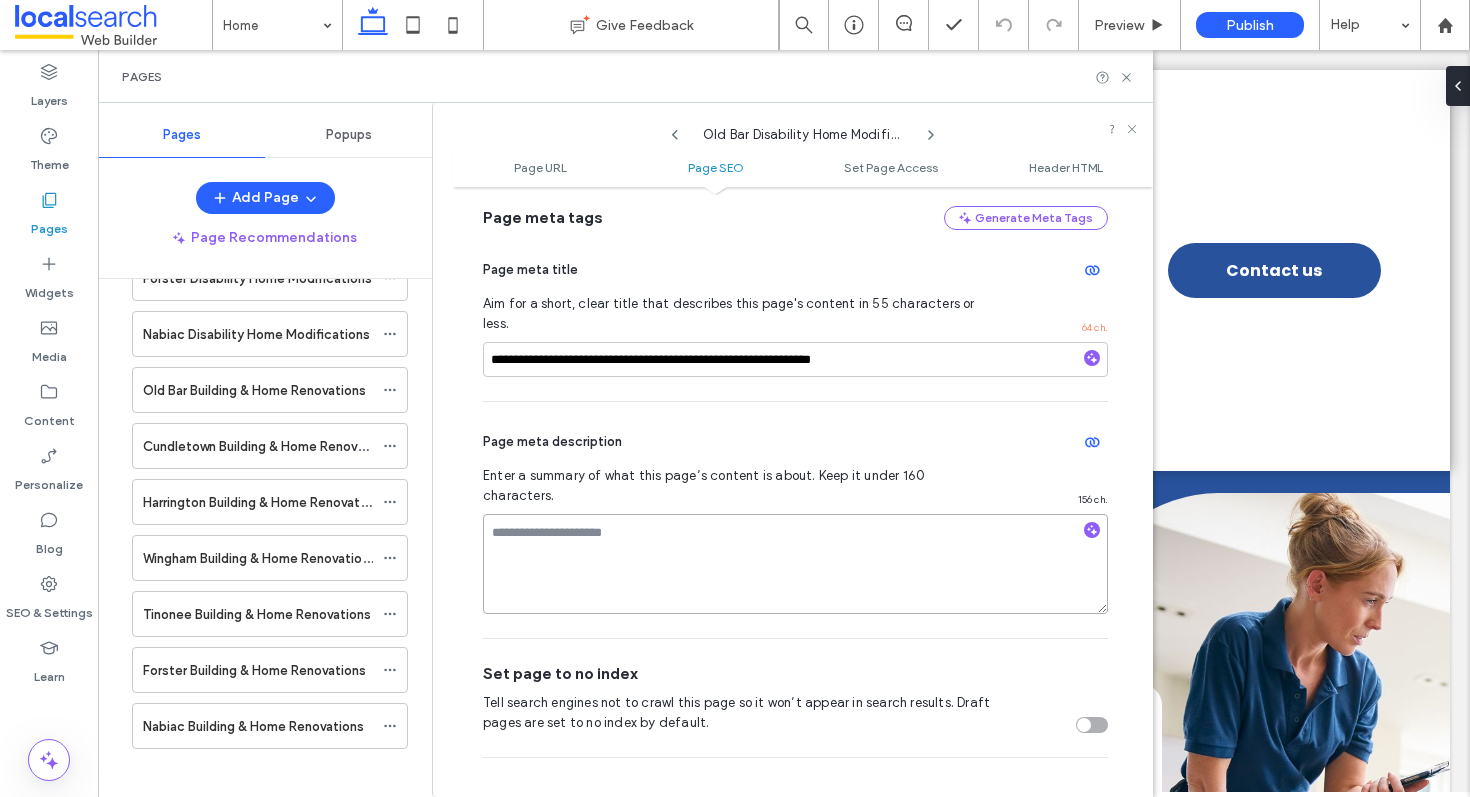 type on "**********" 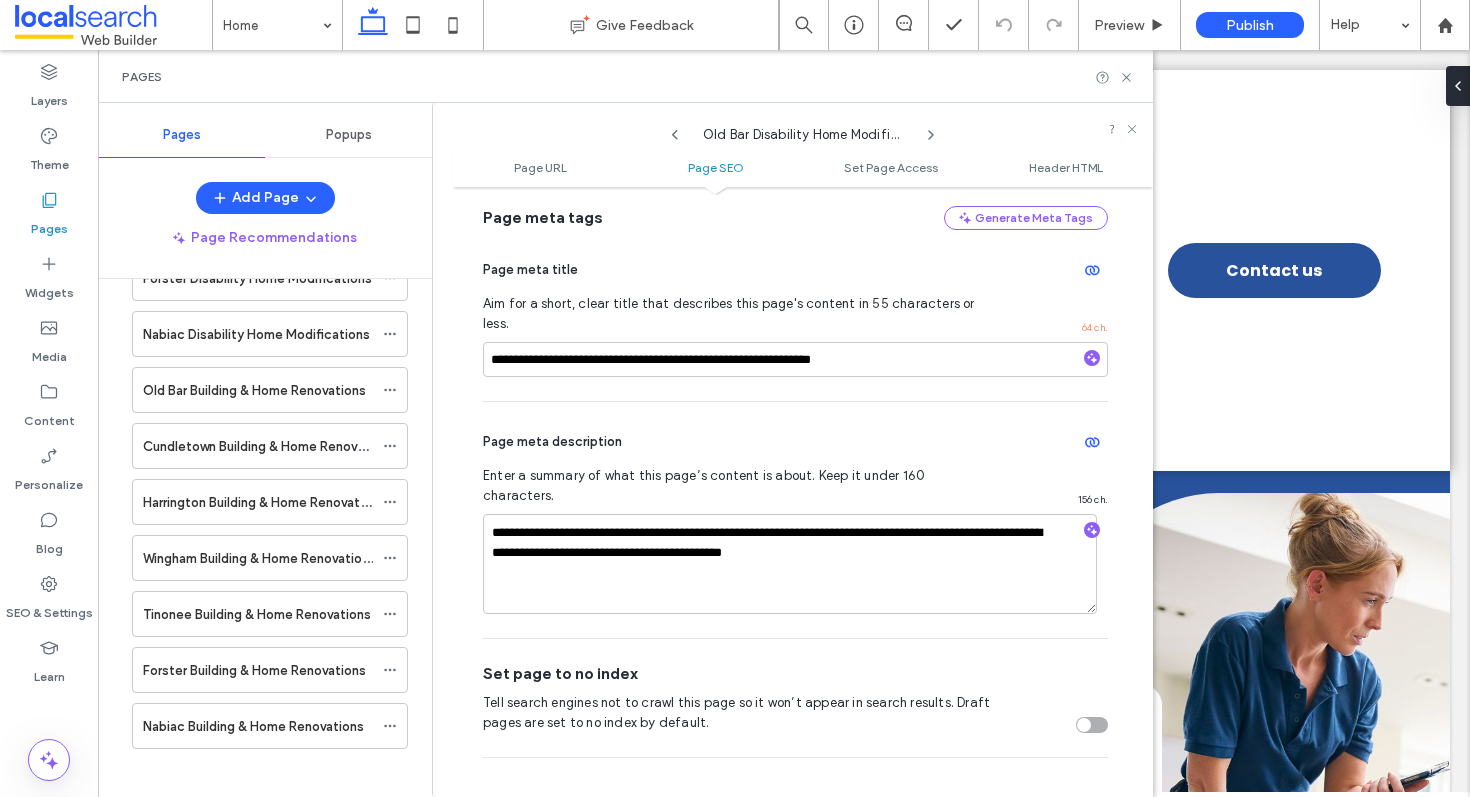 scroll, scrollTop: 448, scrollLeft: 0, axis: vertical 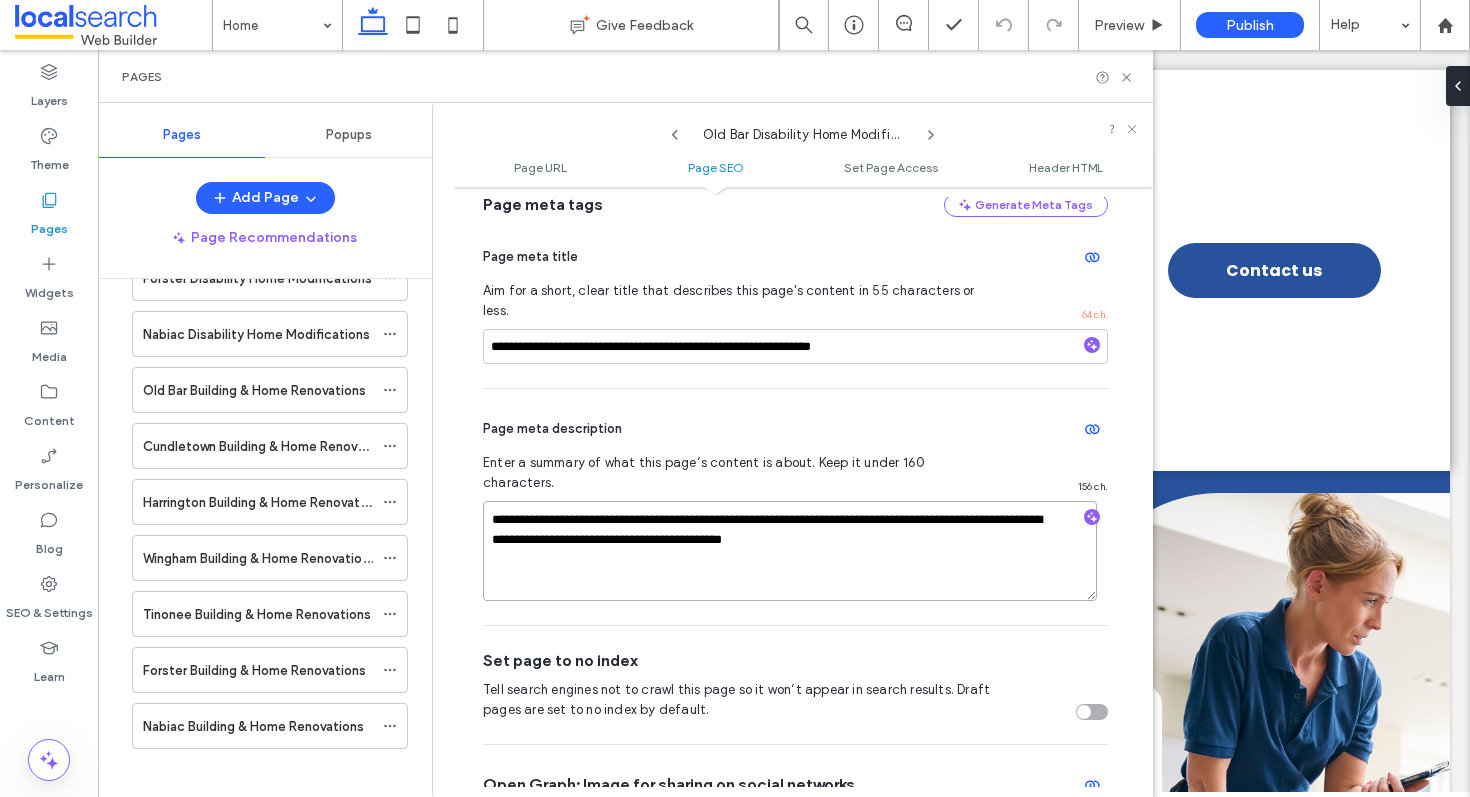 click on "**********" at bounding box center [790, 551] 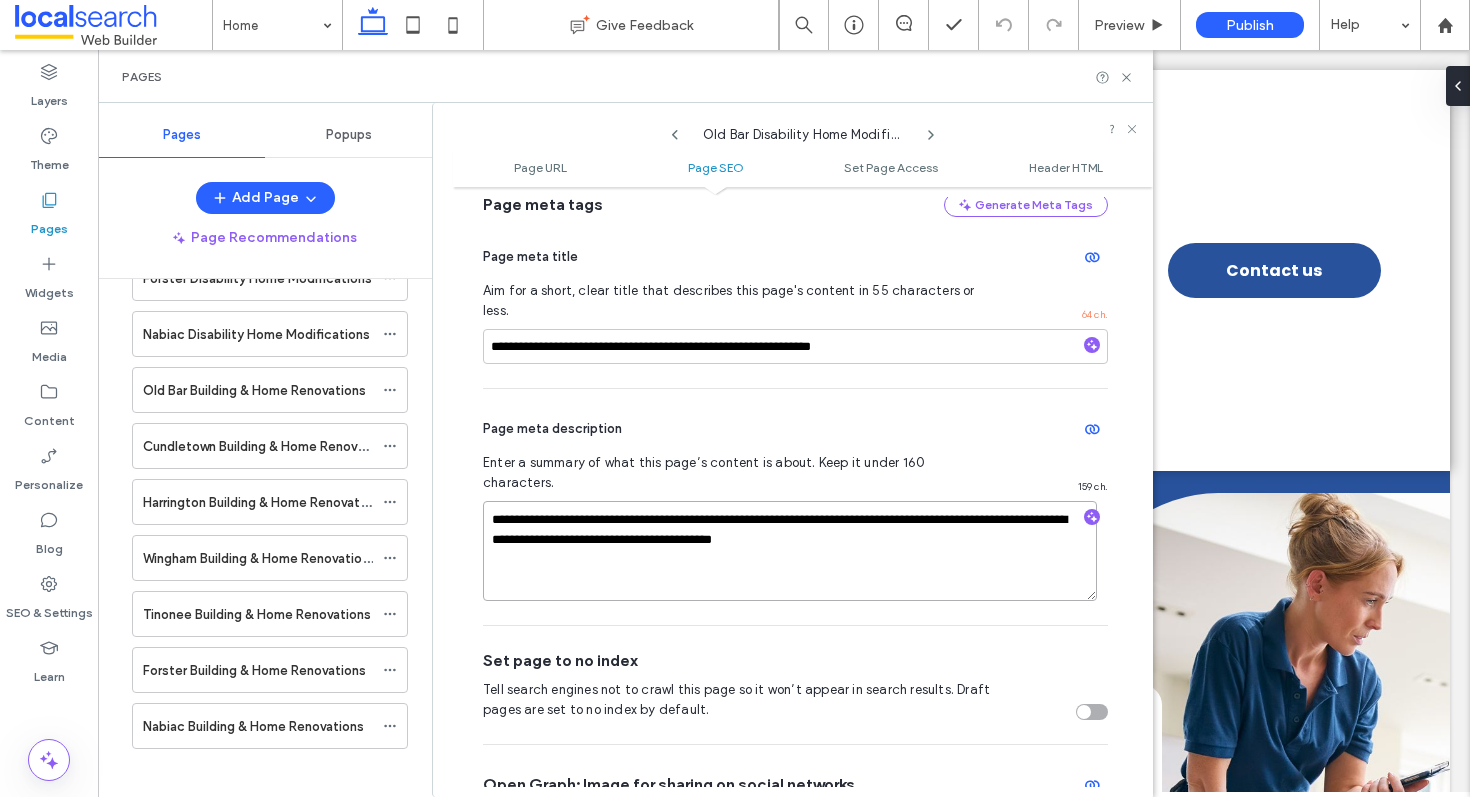 drag, startPoint x: 840, startPoint y: 501, endPoint x: 685, endPoint y: 504, distance: 155.02902 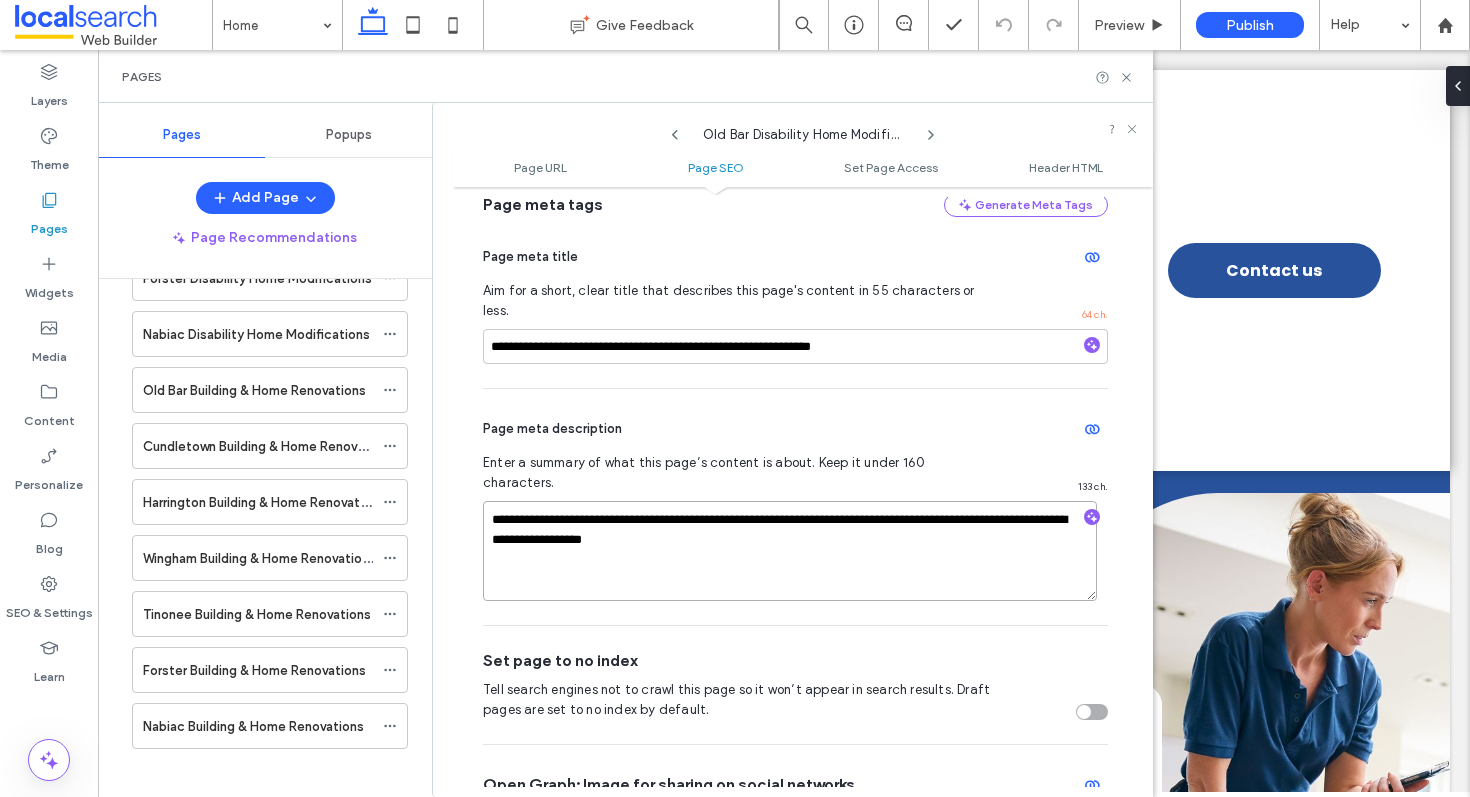 click on "**********" at bounding box center (790, 551) 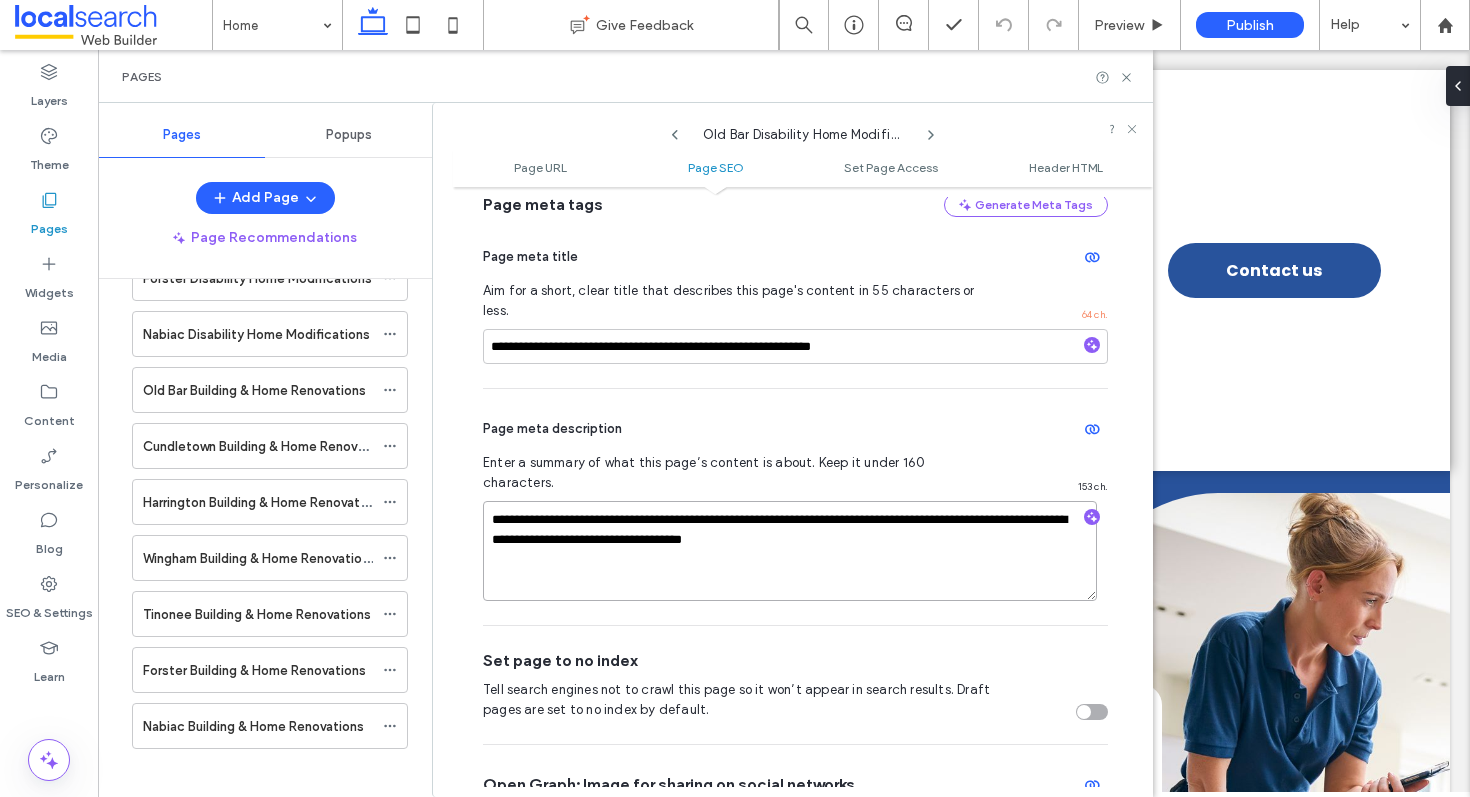 type on "**********" 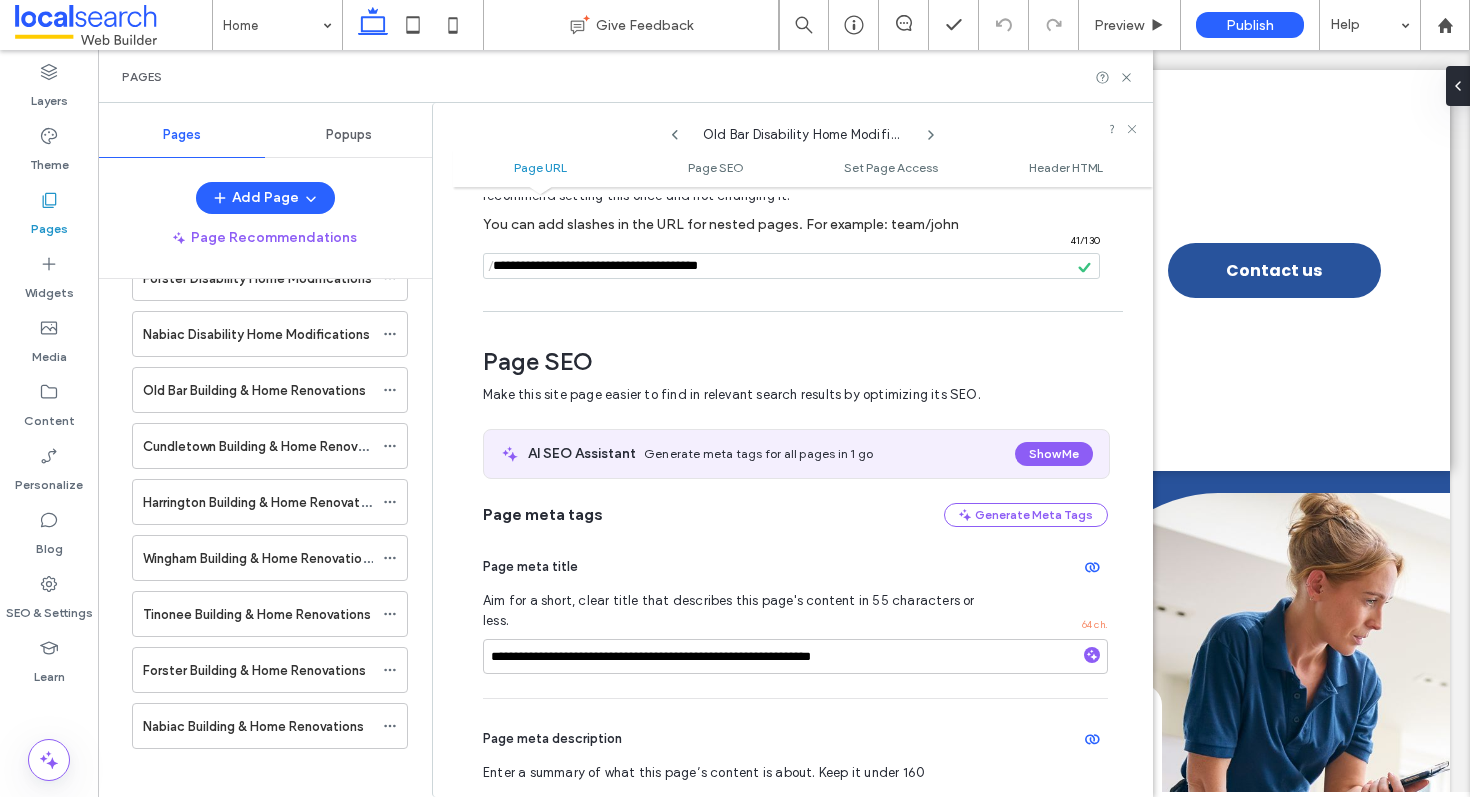 scroll, scrollTop: 0, scrollLeft: 0, axis: both 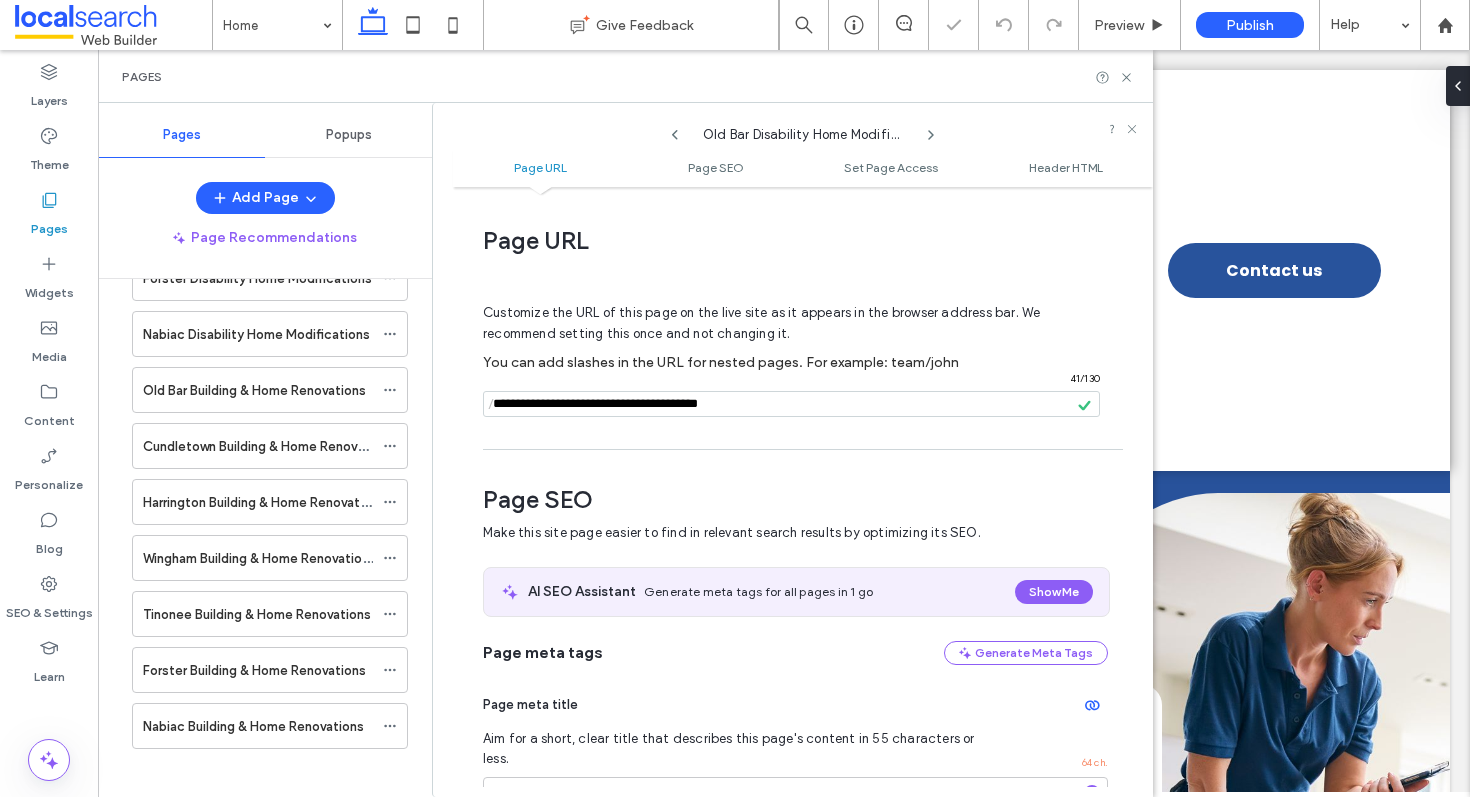 click at bounding box center (791, 404) 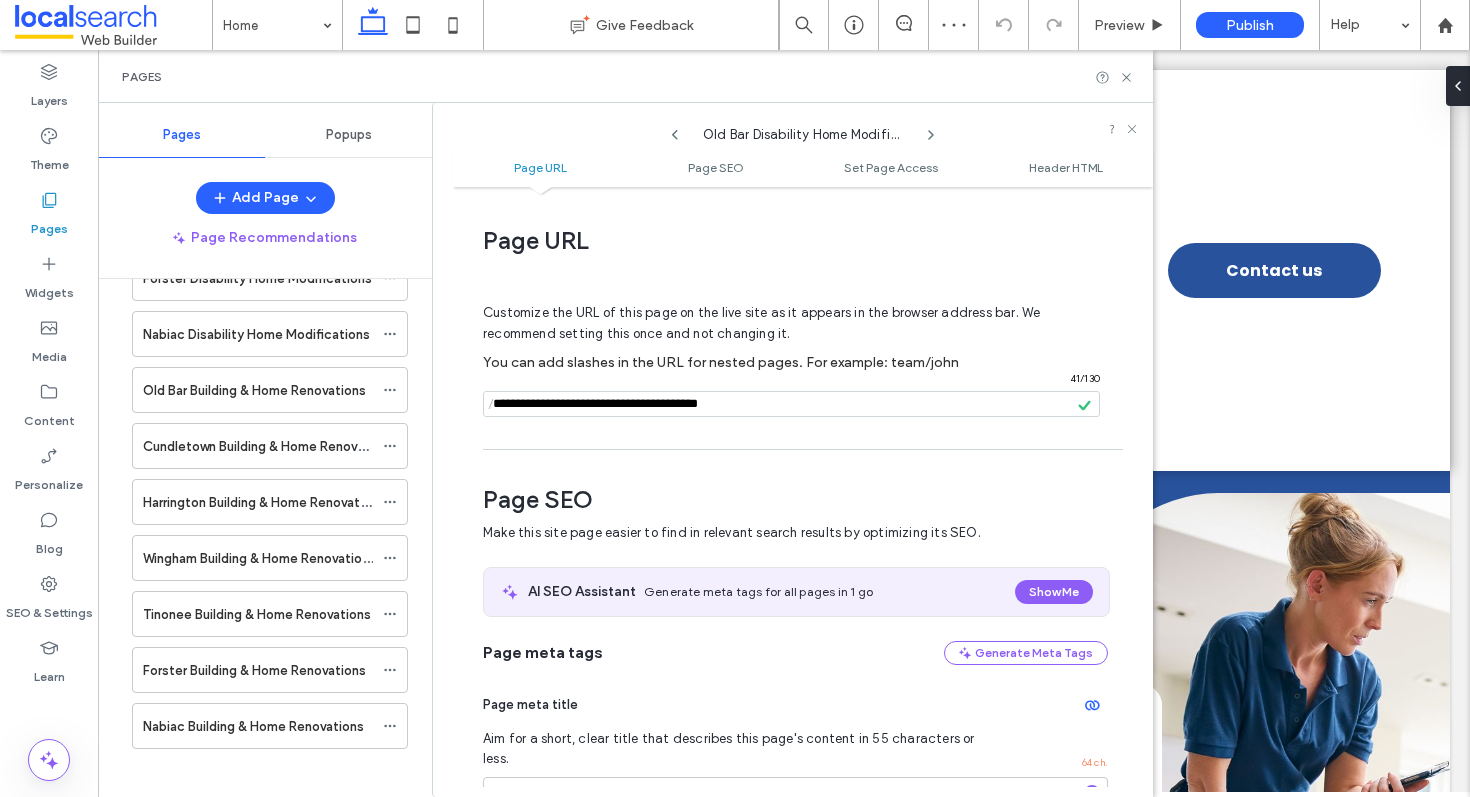 drag, startPoint x: 714, startPoint y: 401, endPoint x: 469, endPoint y: 403, distance: 245.00816 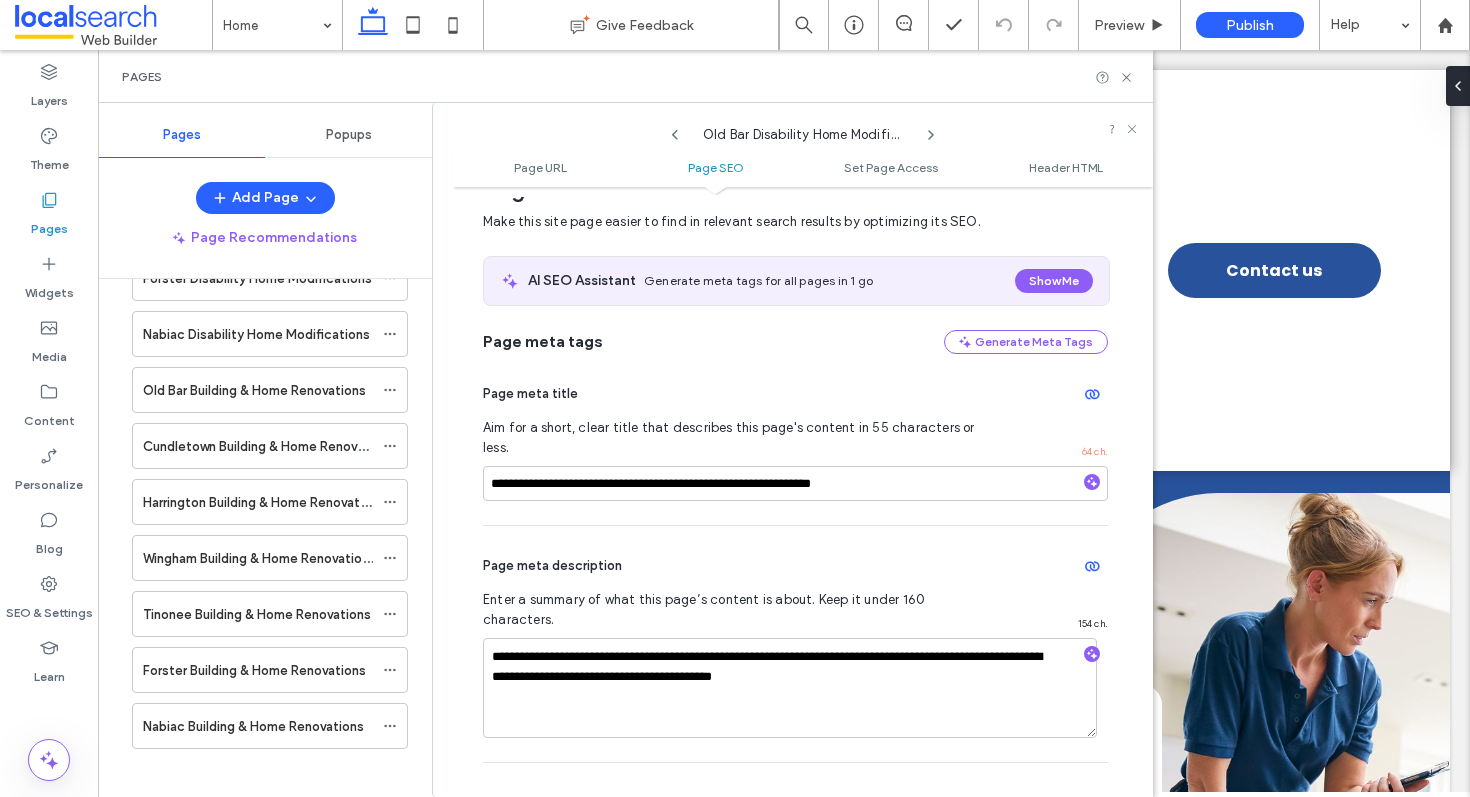 scroll, scrollTop: 0, scrollLeft: 0, axis: both 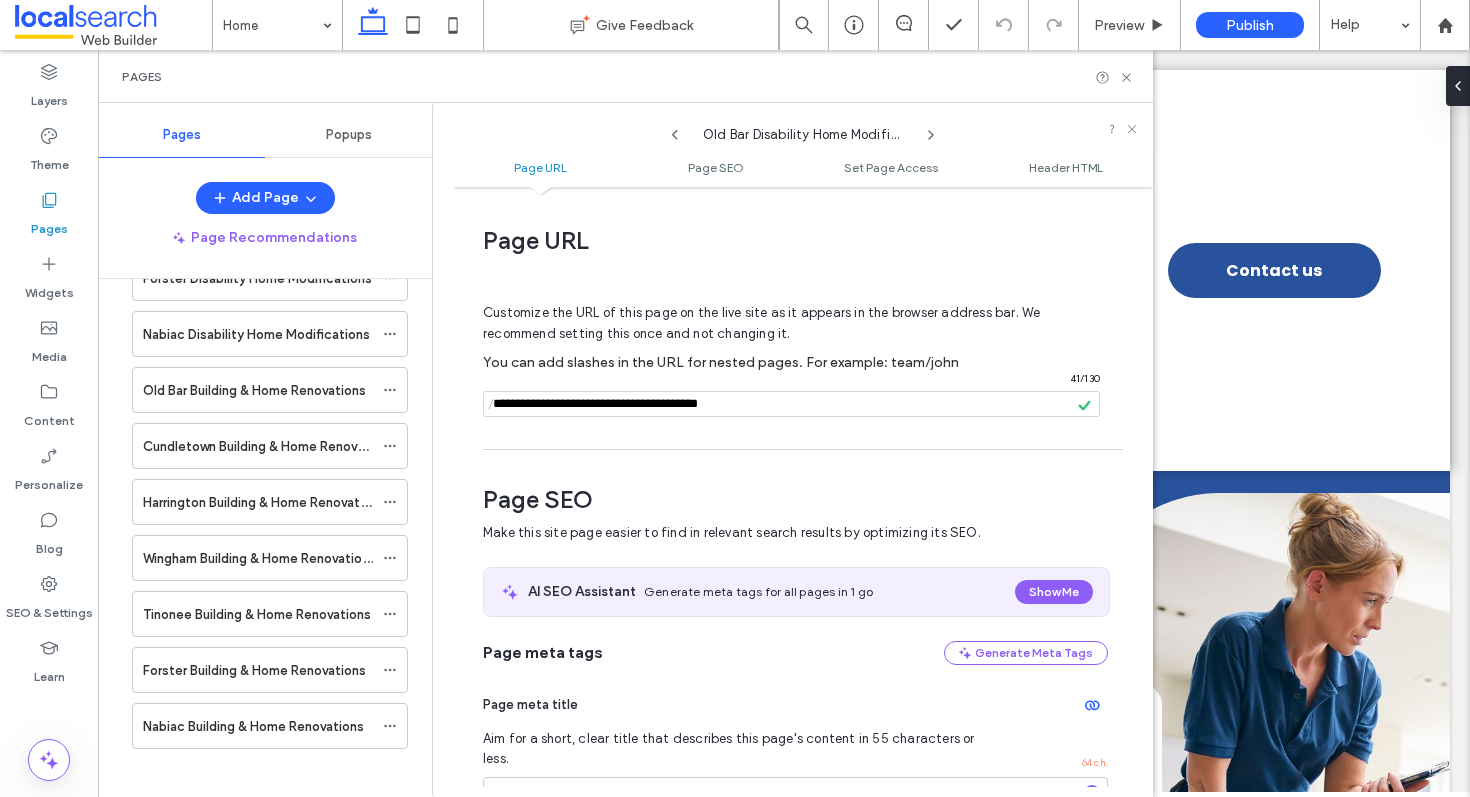click 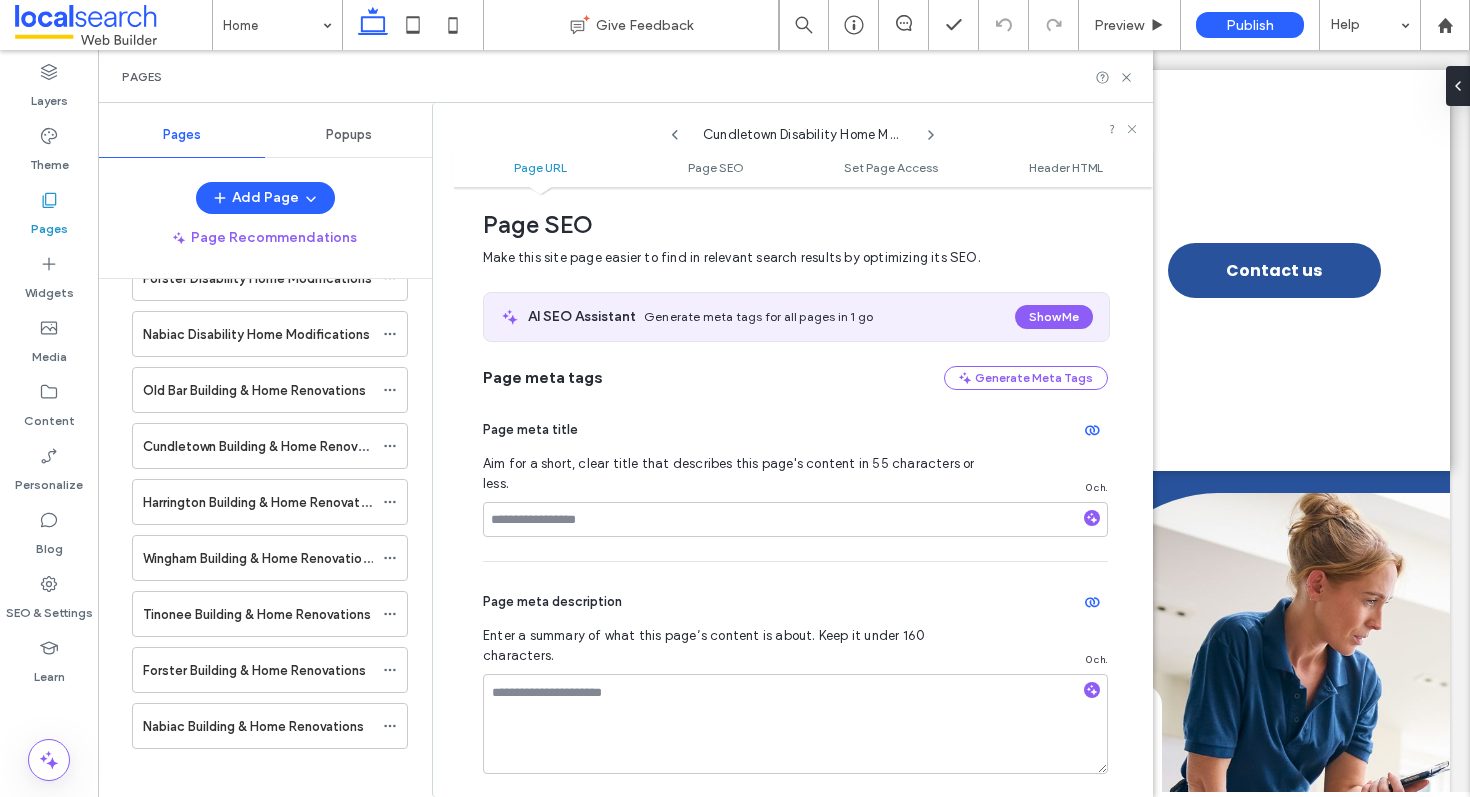 scroll, scrollTop: 0, scrollLeft: 0, axis: both 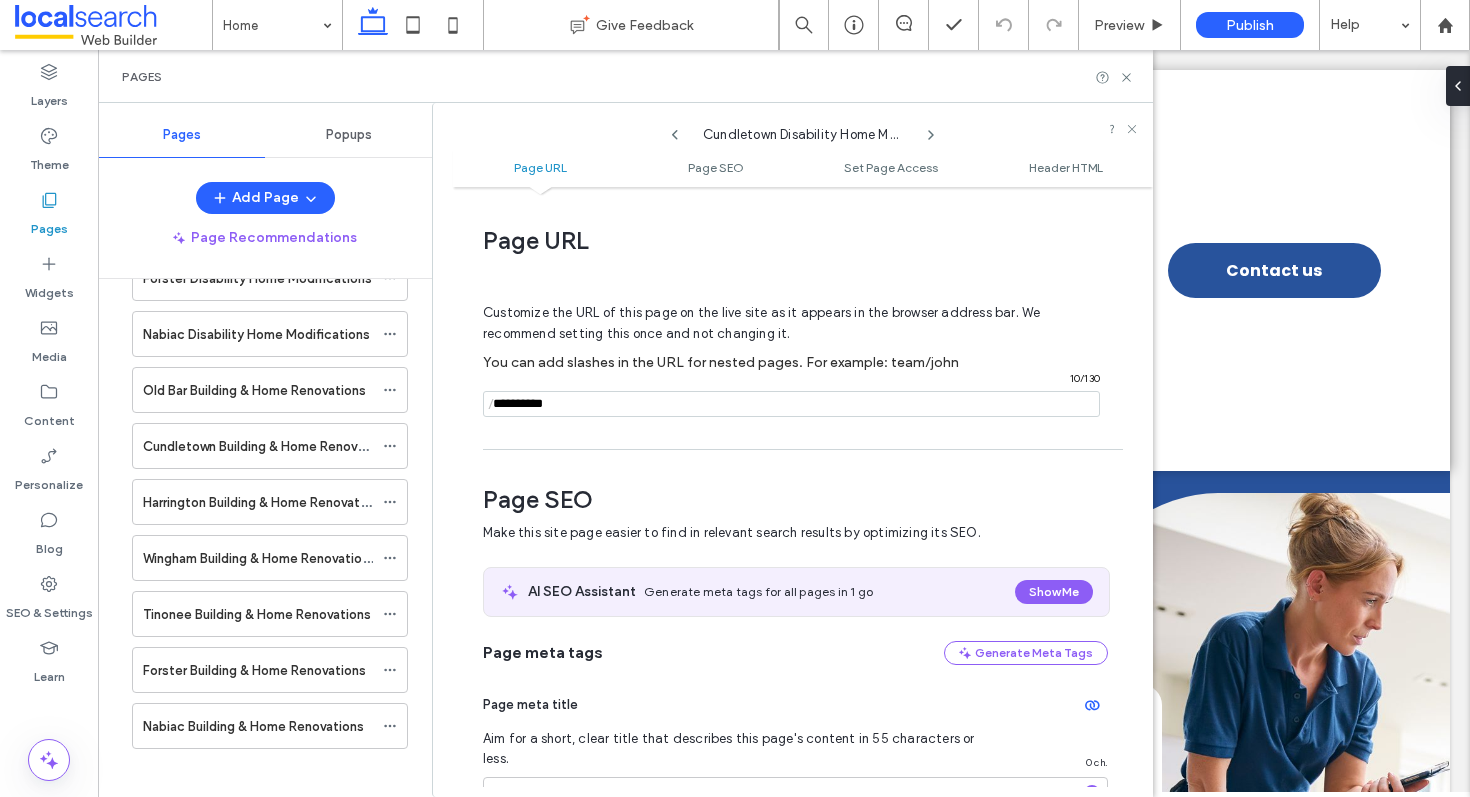 click at bounding box center [791, 404] 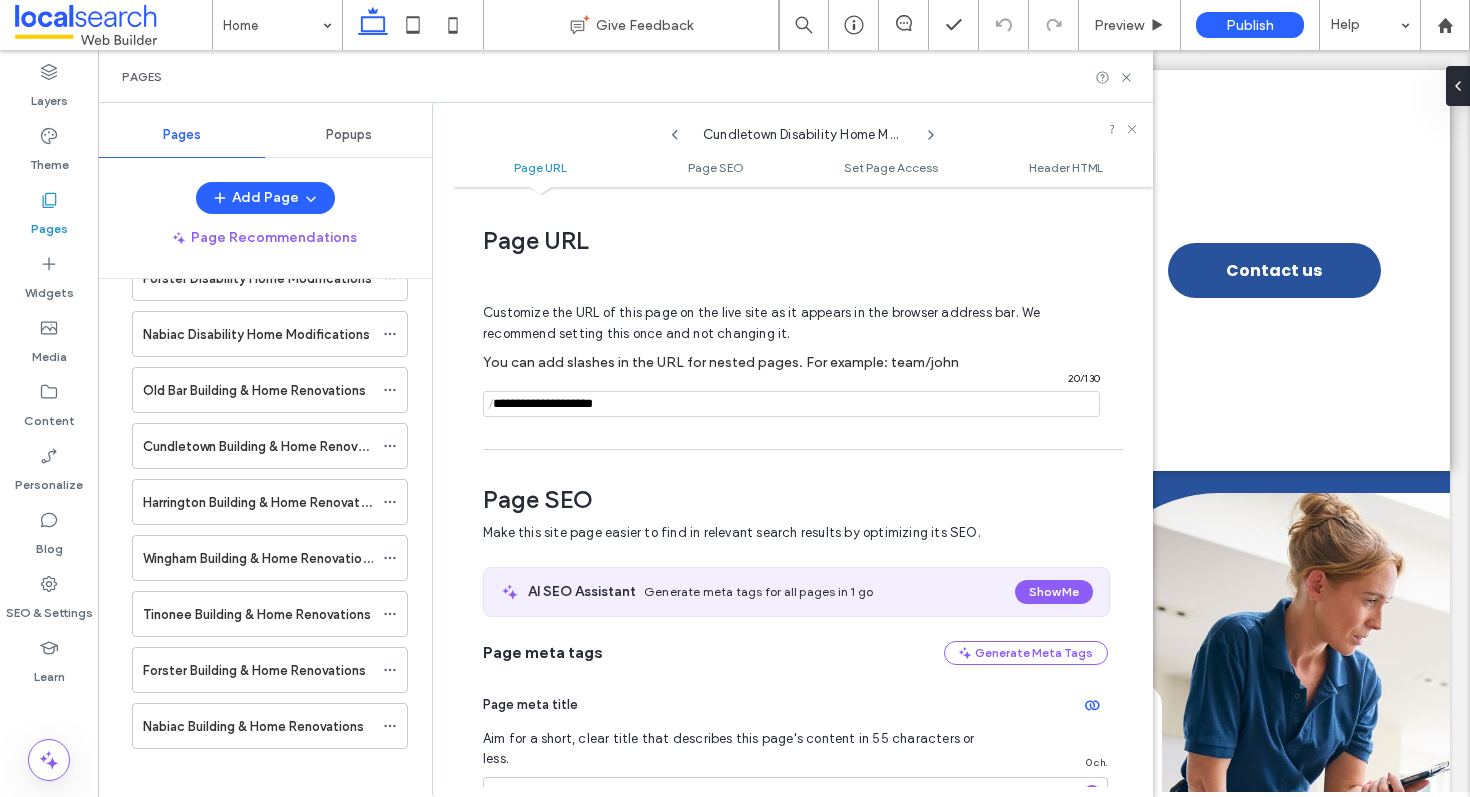 paste on "**********" 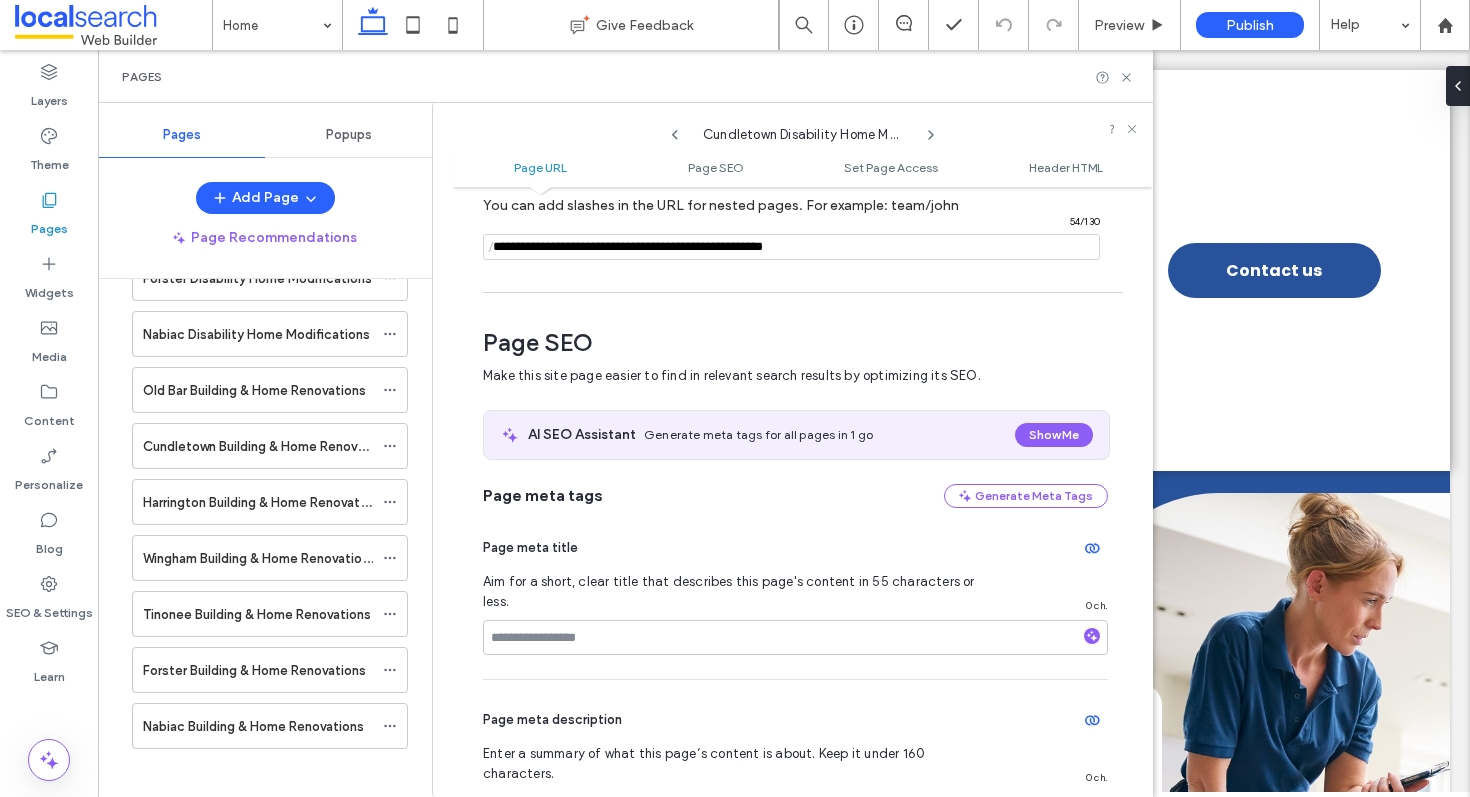 scroll, scrollTop: 197, scrollLeft: 0, axis: vertical 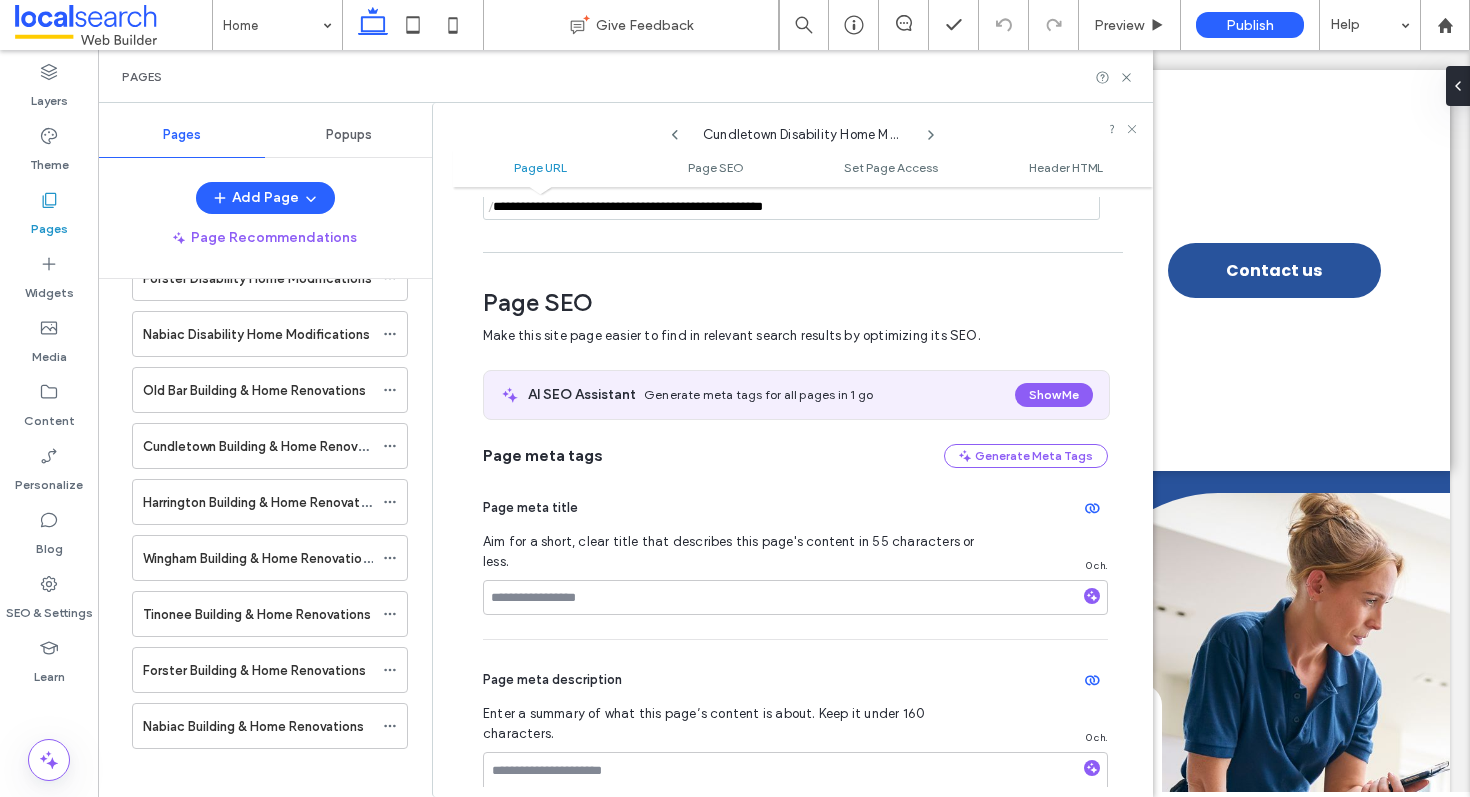 type on "**********" 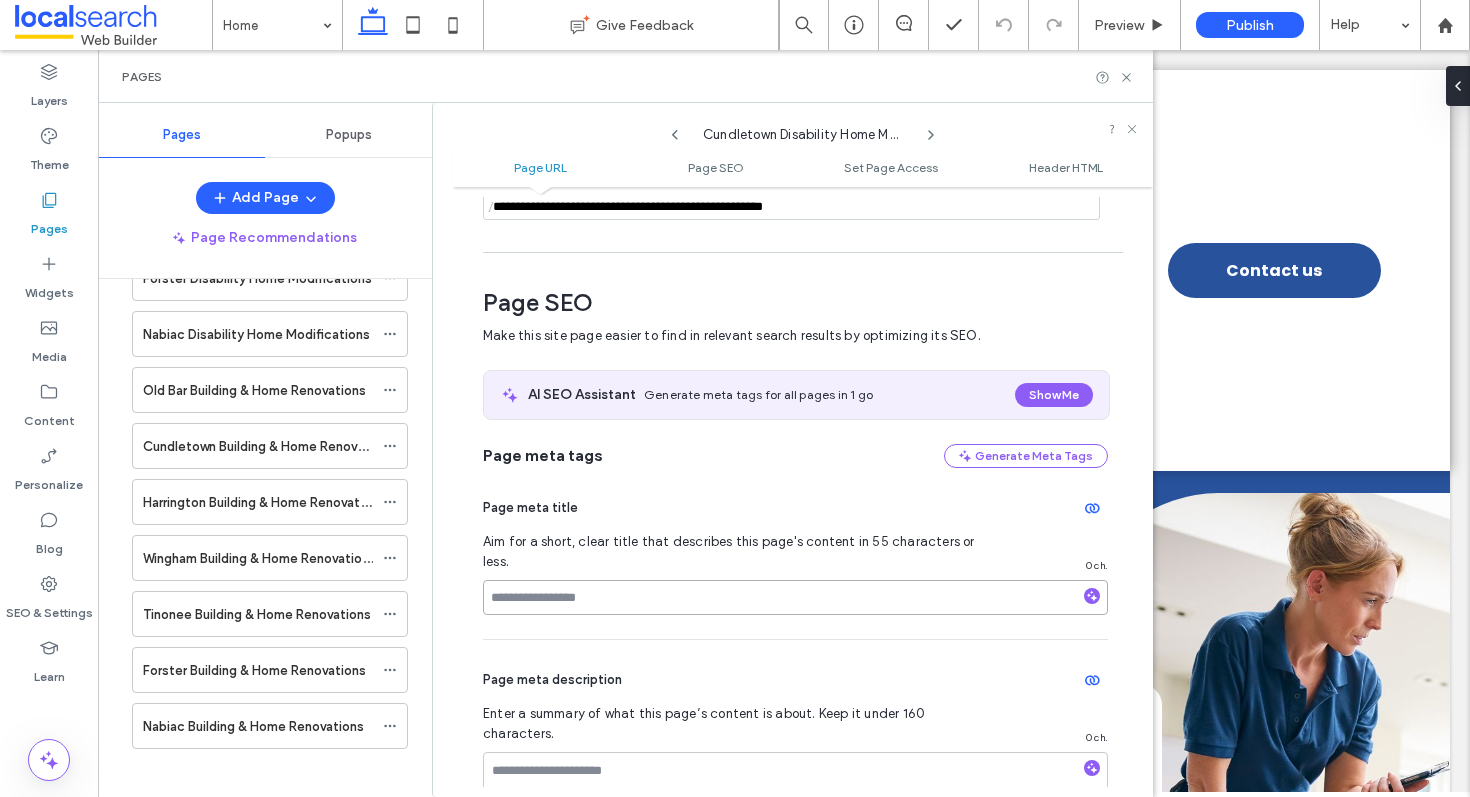 click at bounding box center (795, 597) 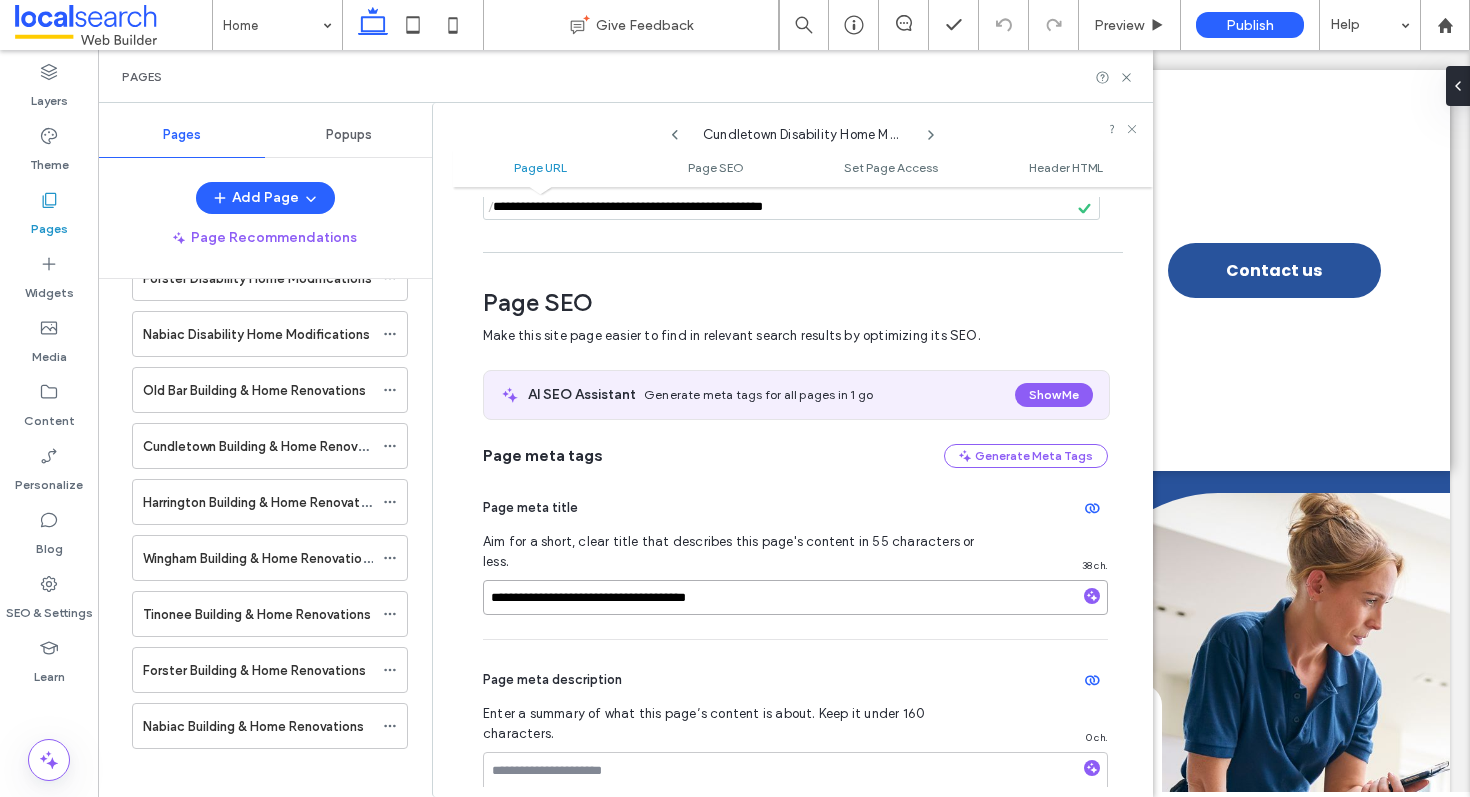 type on "**********" 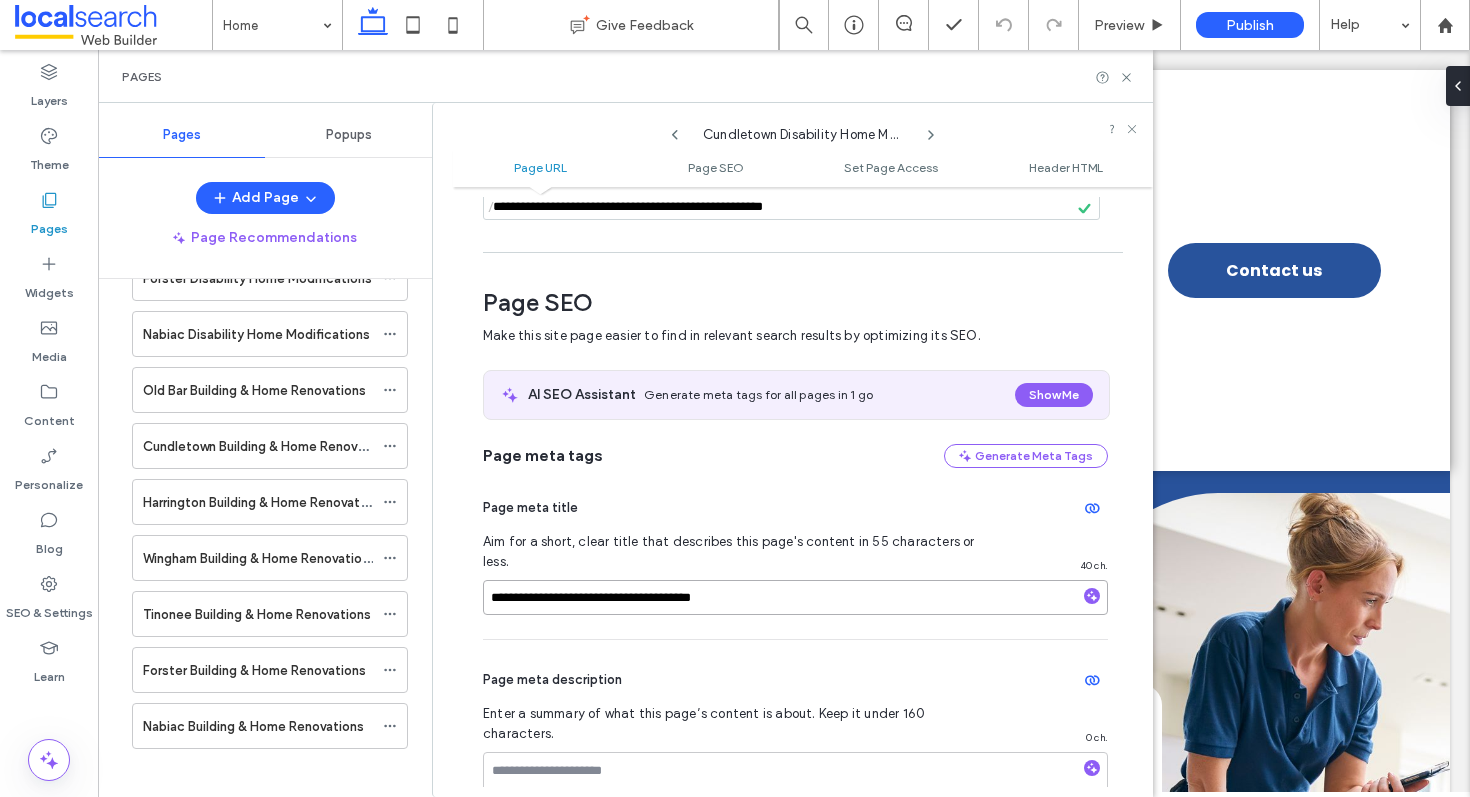click on "**********" at bounding box center [795, 597] 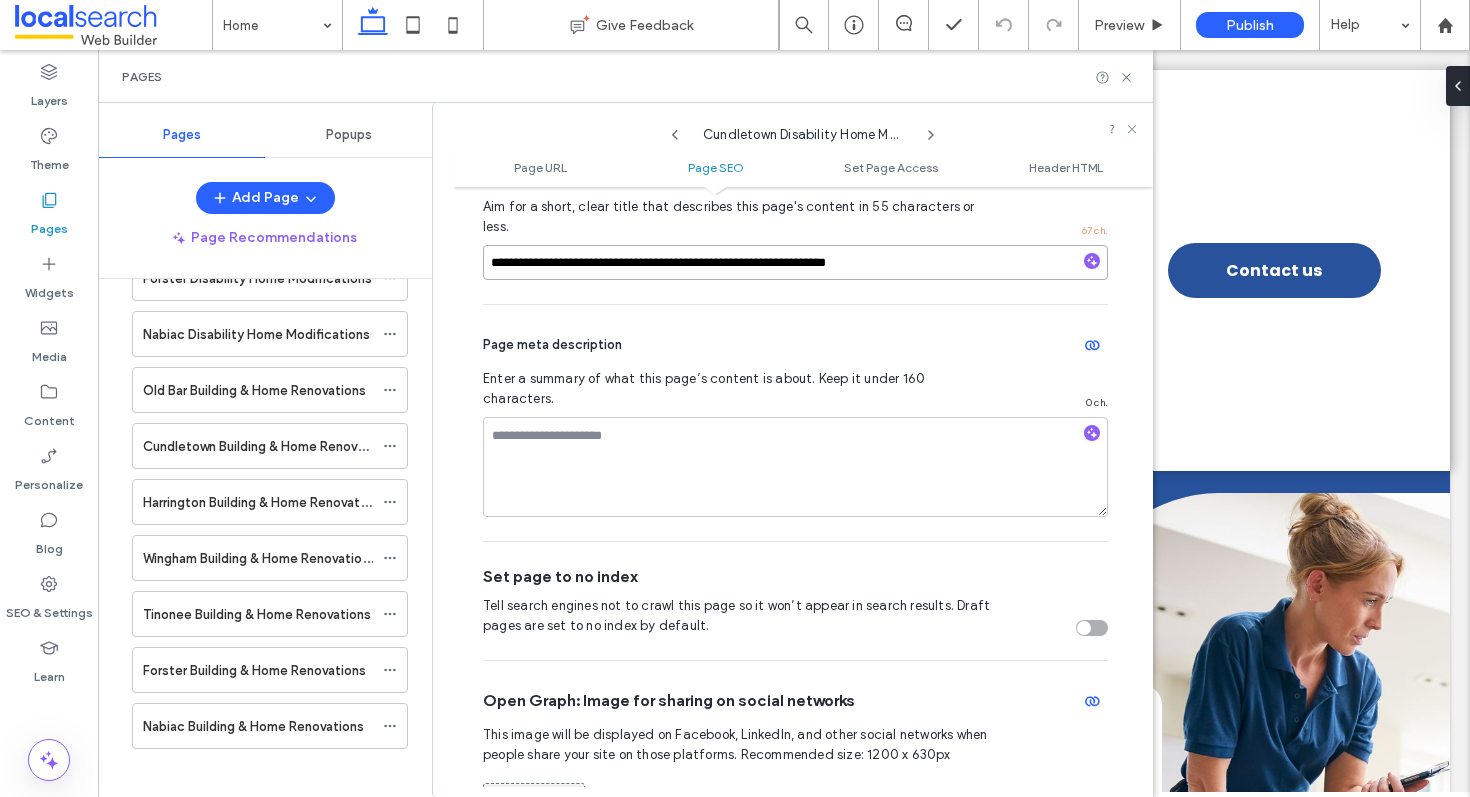 scroll, scrollTop: 534, scrollLeft: 0, axis: vertical 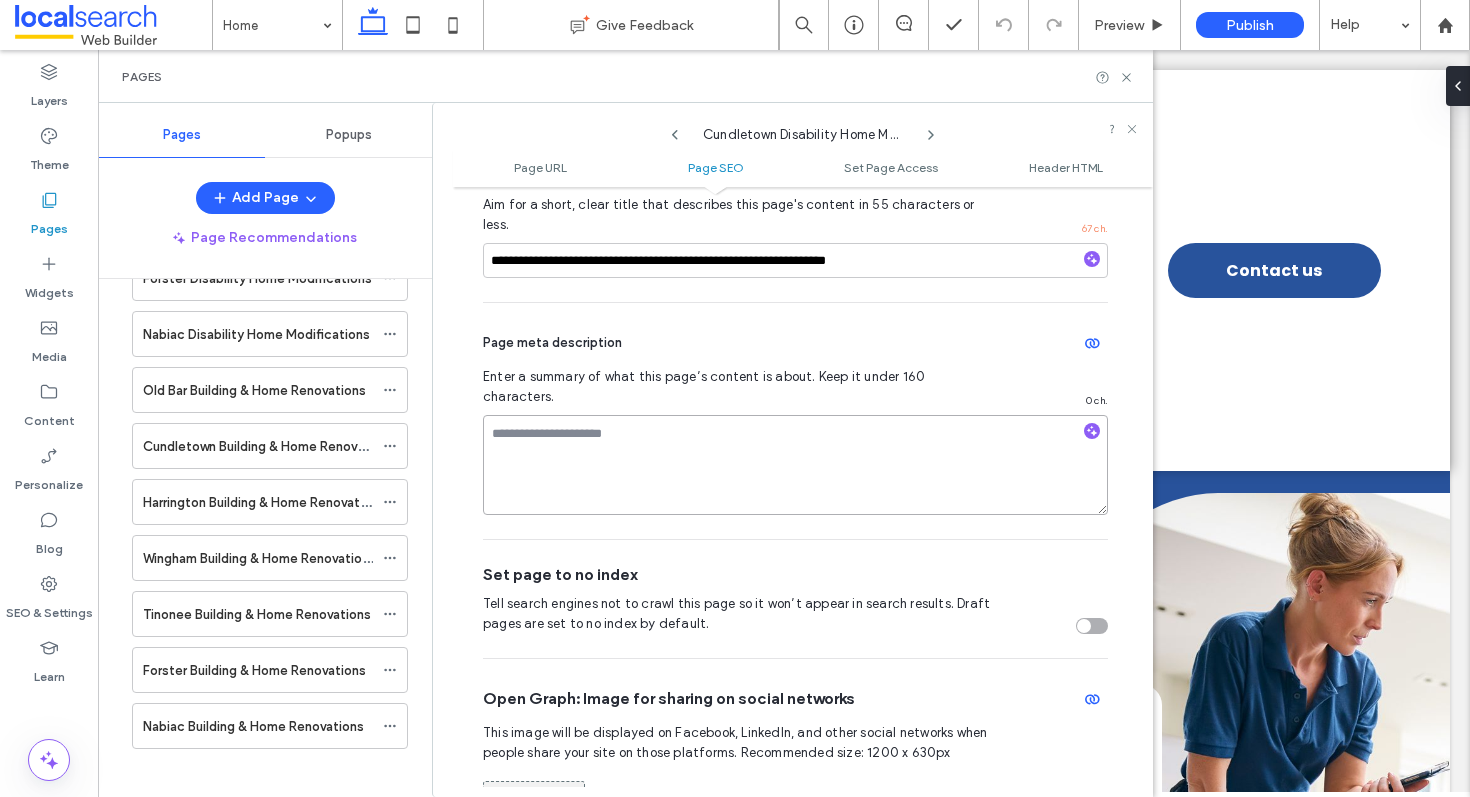 drag, startPoint x: 809, startPoint y: 410, endPoint x: 797, endPoint y: 412, distance: 12.165525 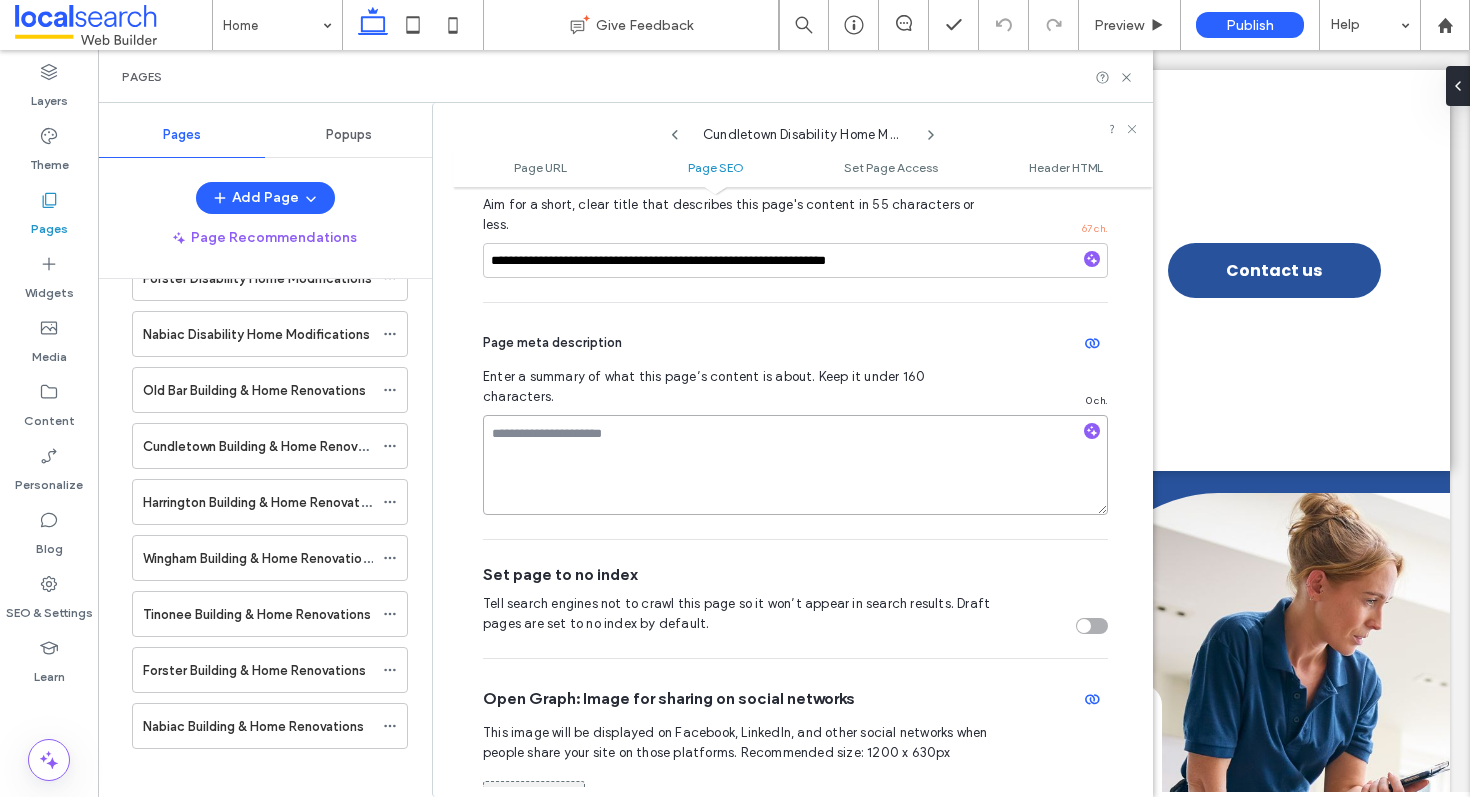 paste on "**********" 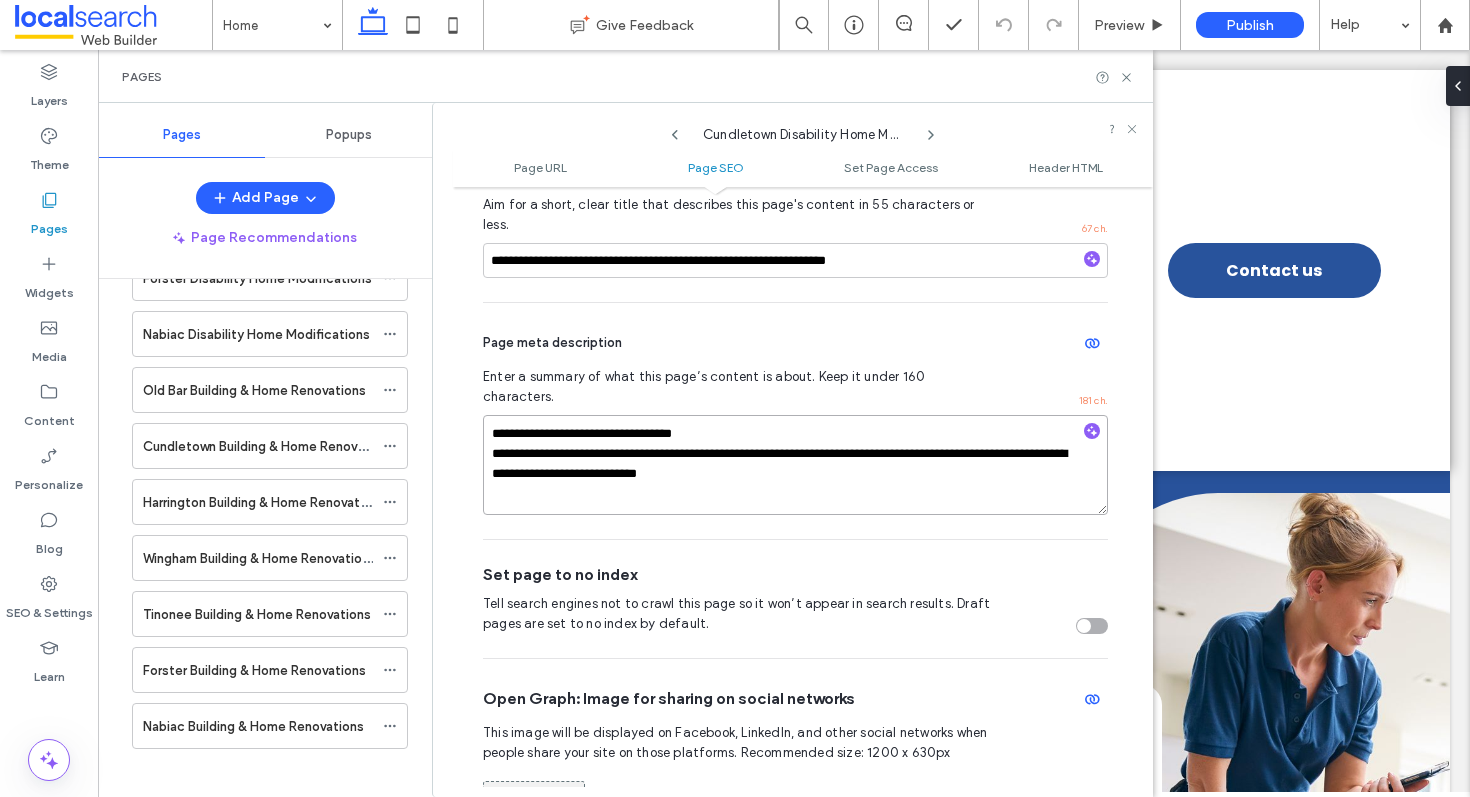 drag, startPoint x: 751, startPoint y: 392, endPoint x: 491, endPoint y: 397, distance: 260.04807 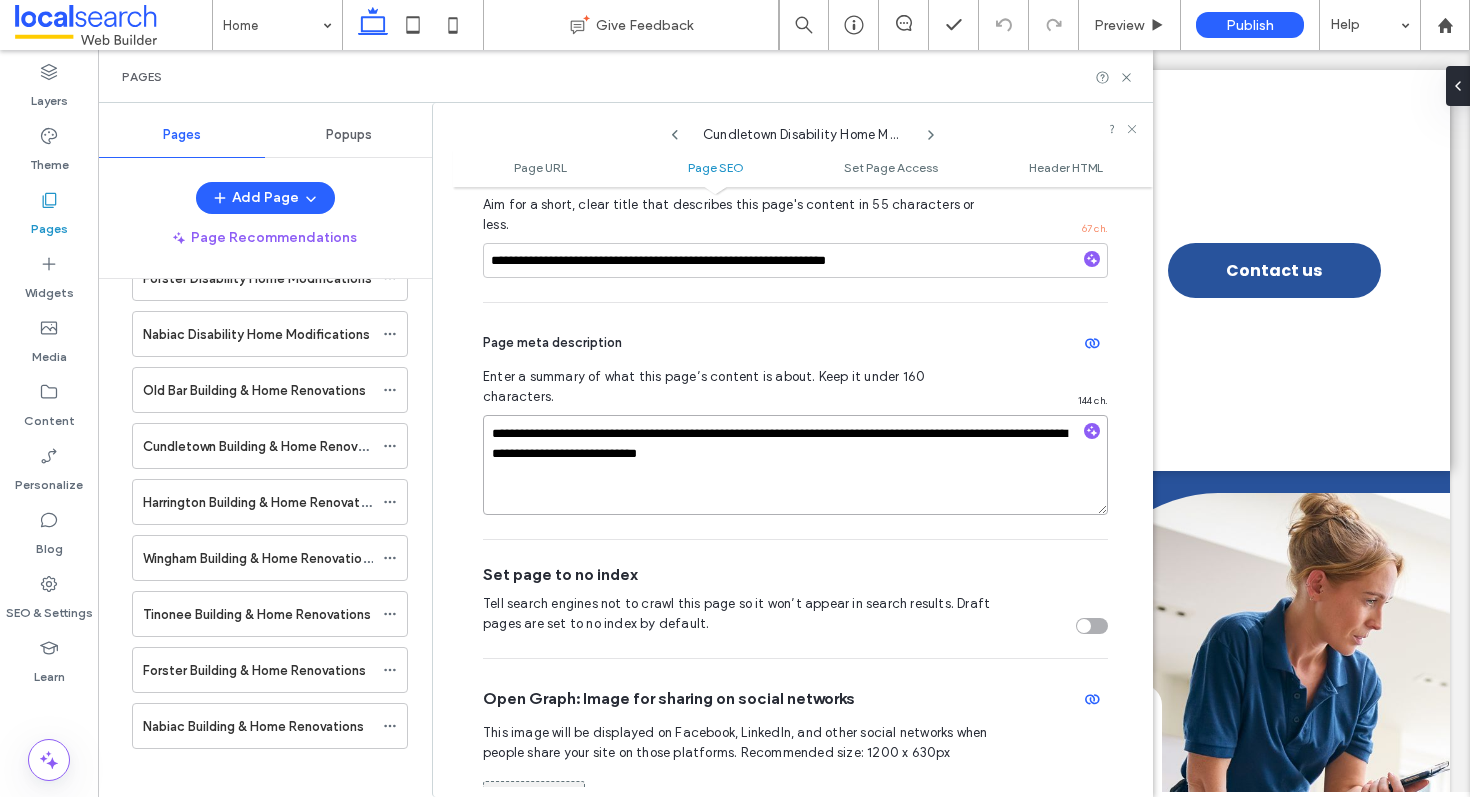 click on "**********" at bounding box center (795, 465) 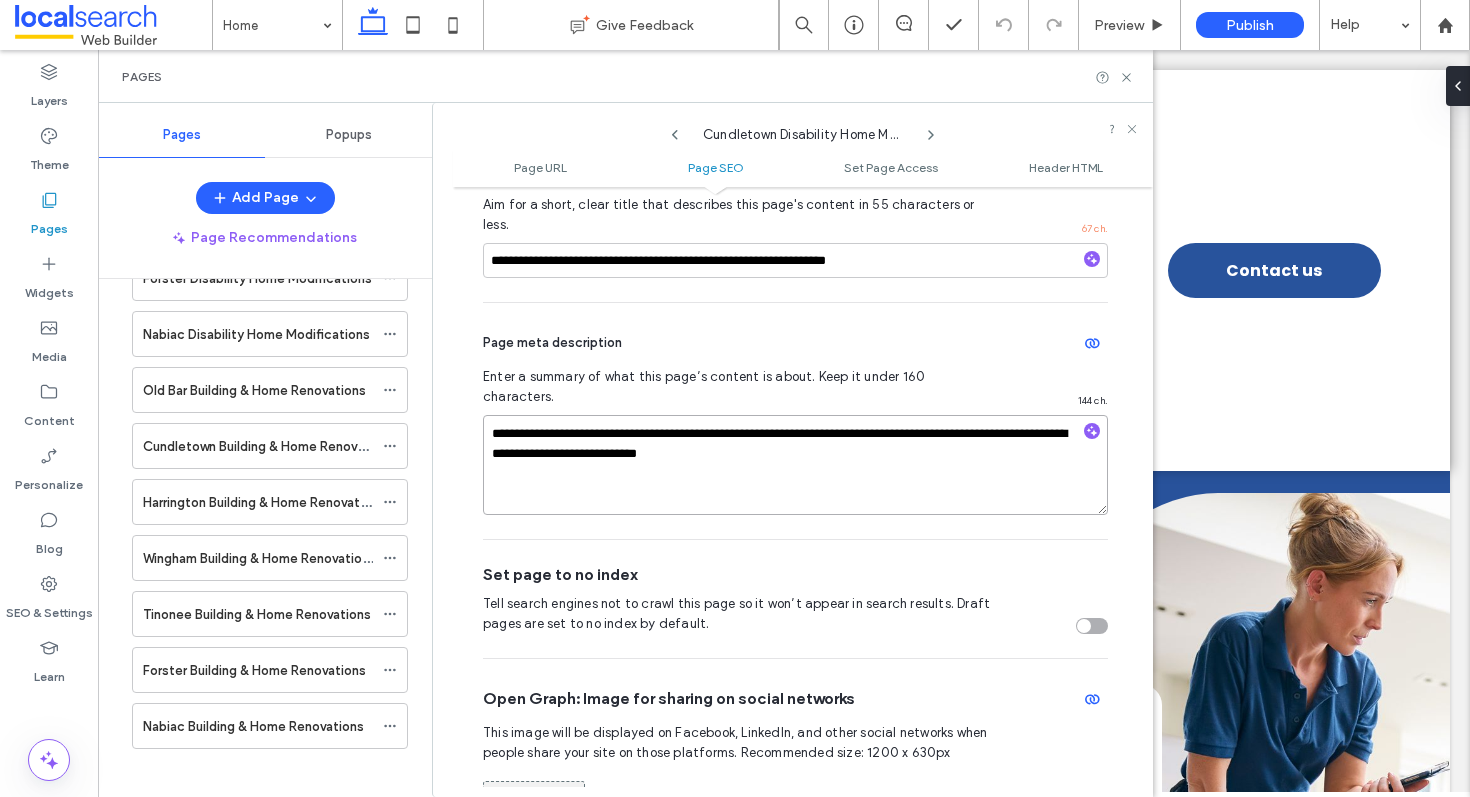 drag, startPoint x: 874, startPoint y: 391, endPoint x: 810, endPoint y: 390, distance: 64.00781 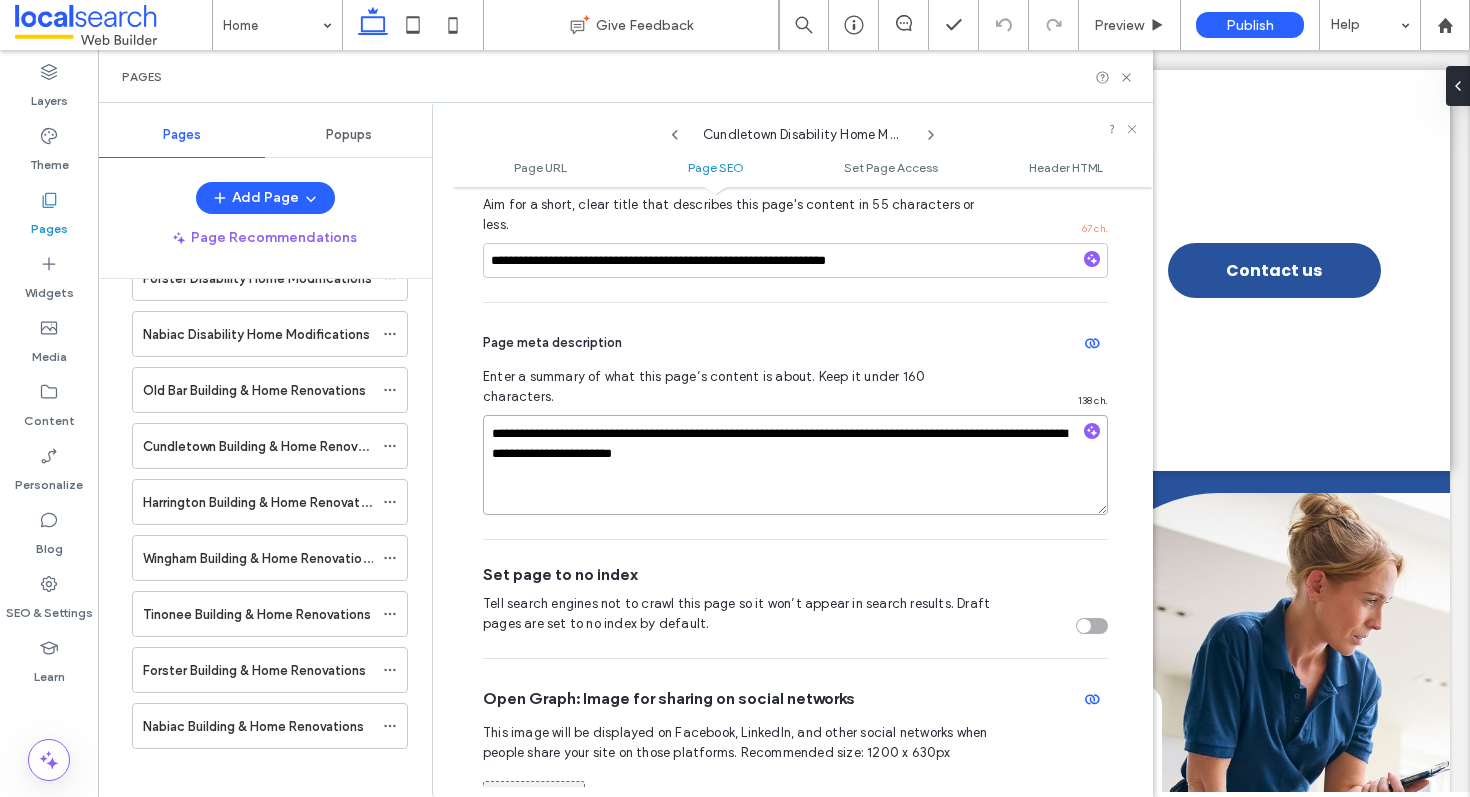 type on "**********" 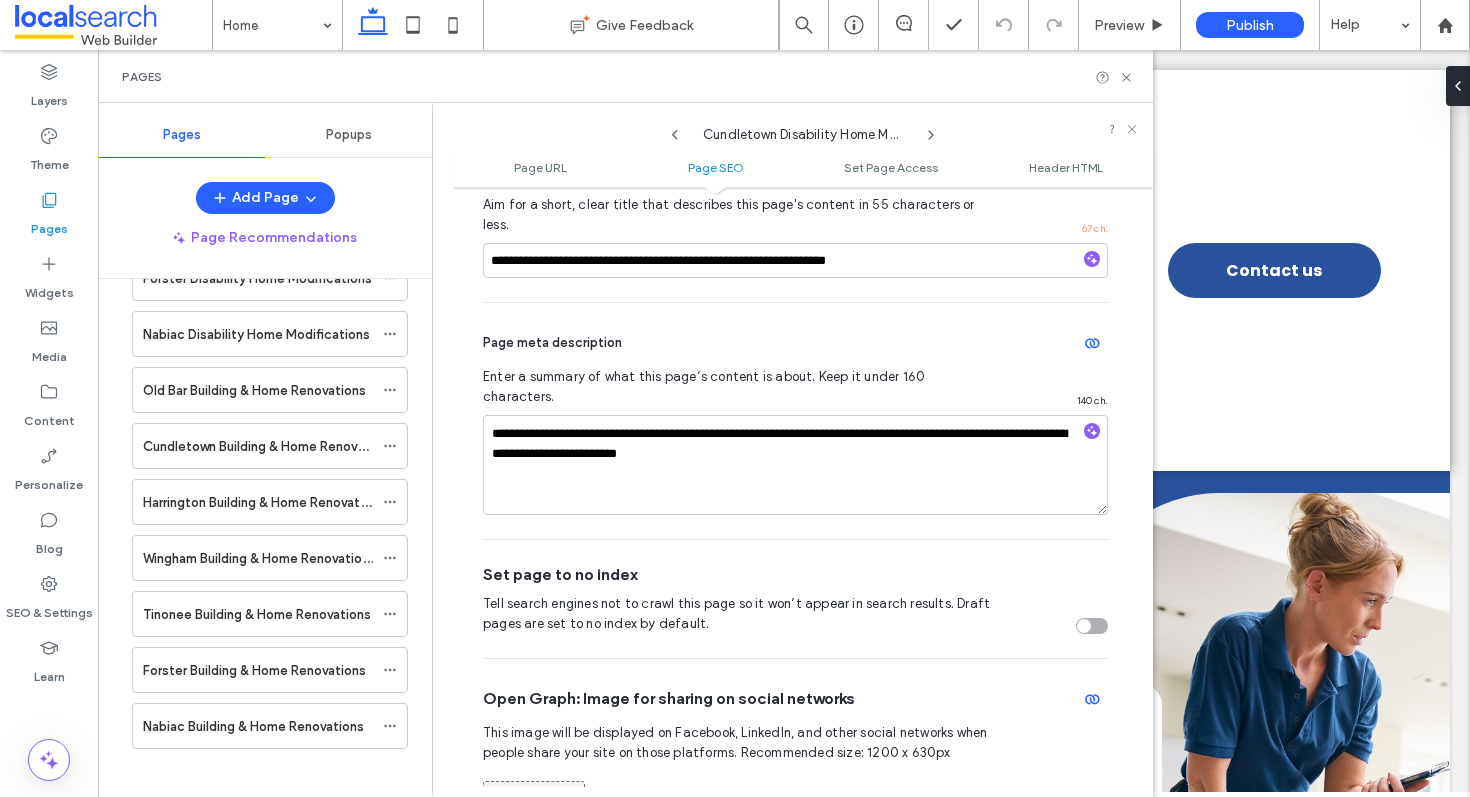 click 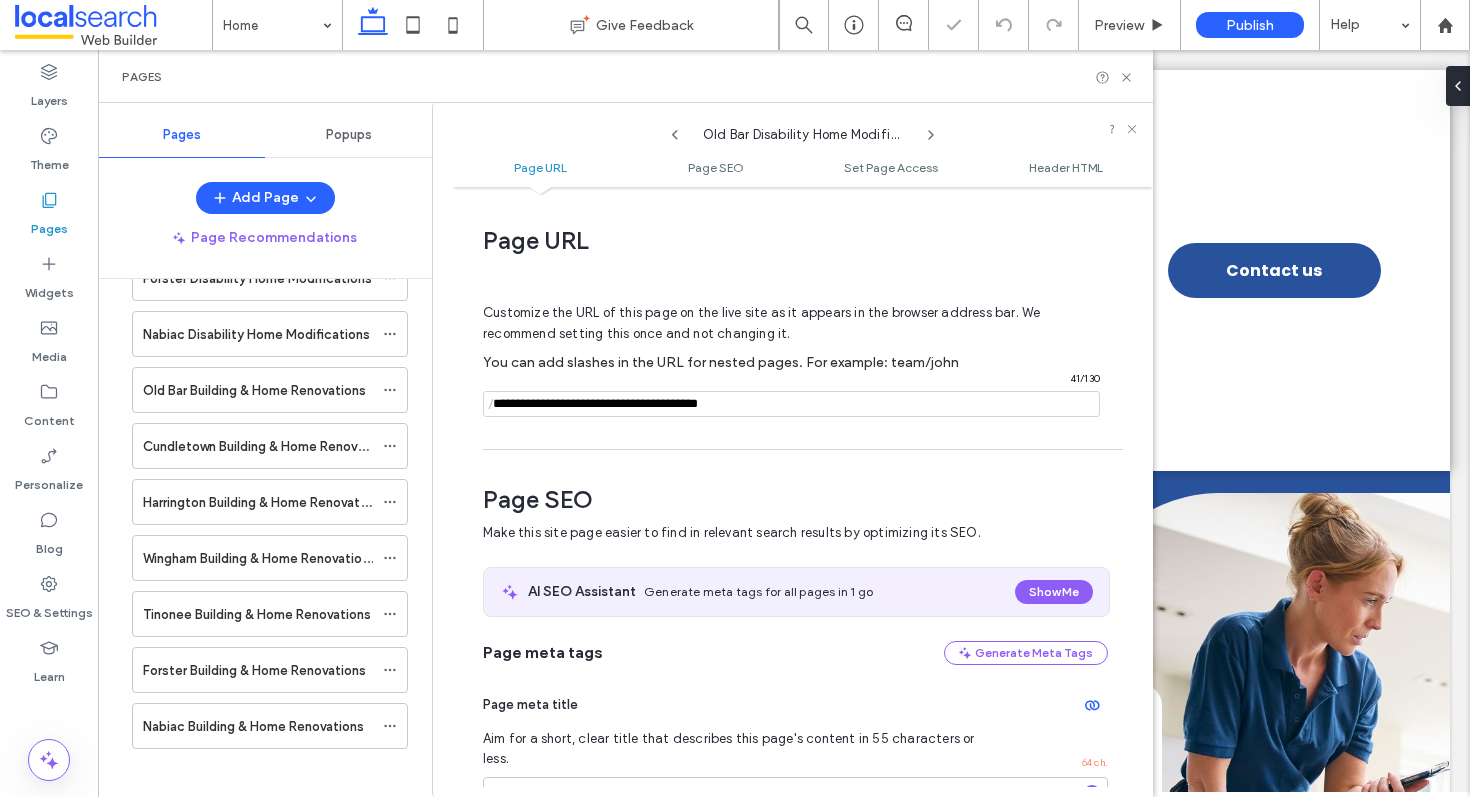 scroll, scrollTop: 275, scrollLeft: 0, axis: vertical 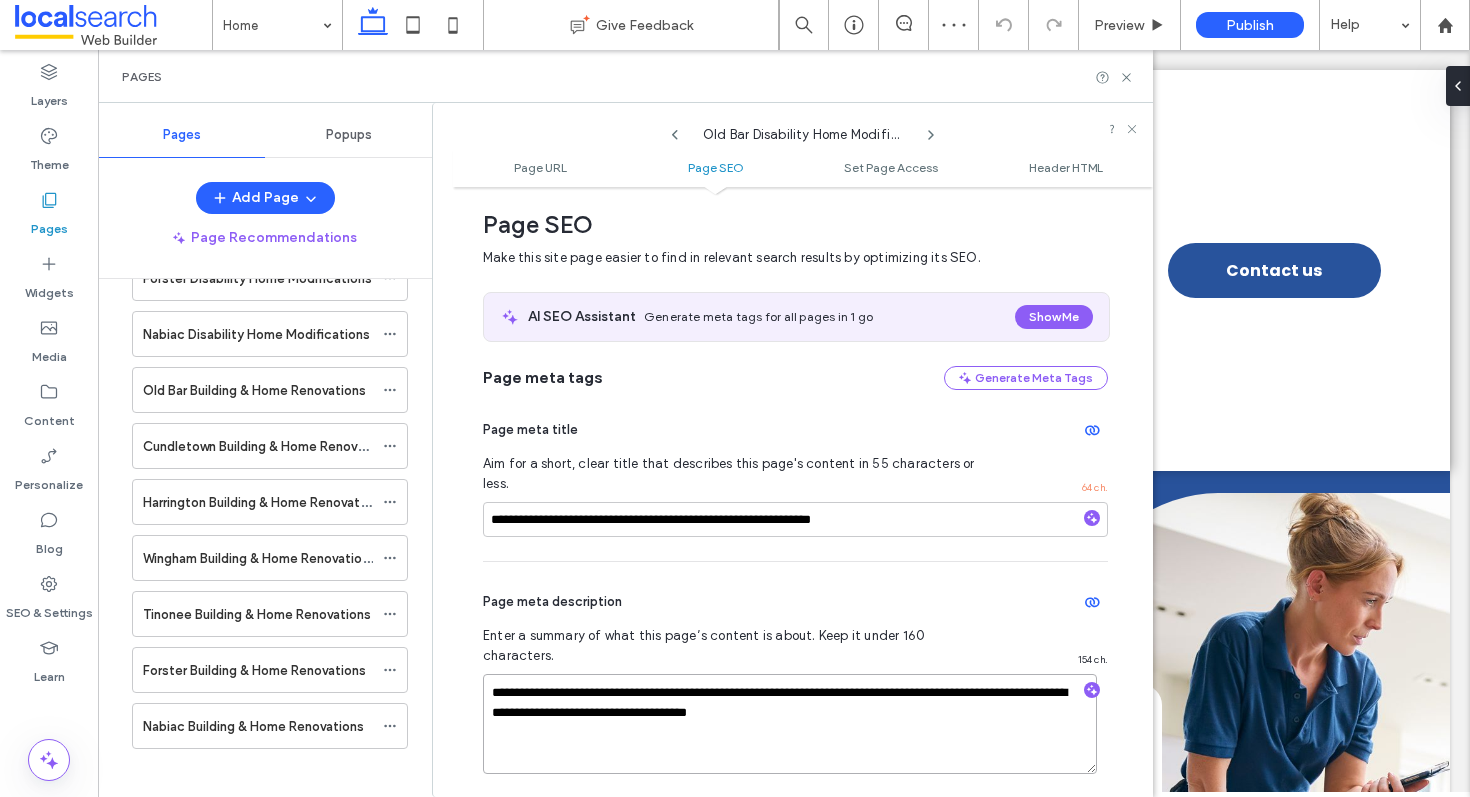 click on "**********" at bounding box center (790, 724) 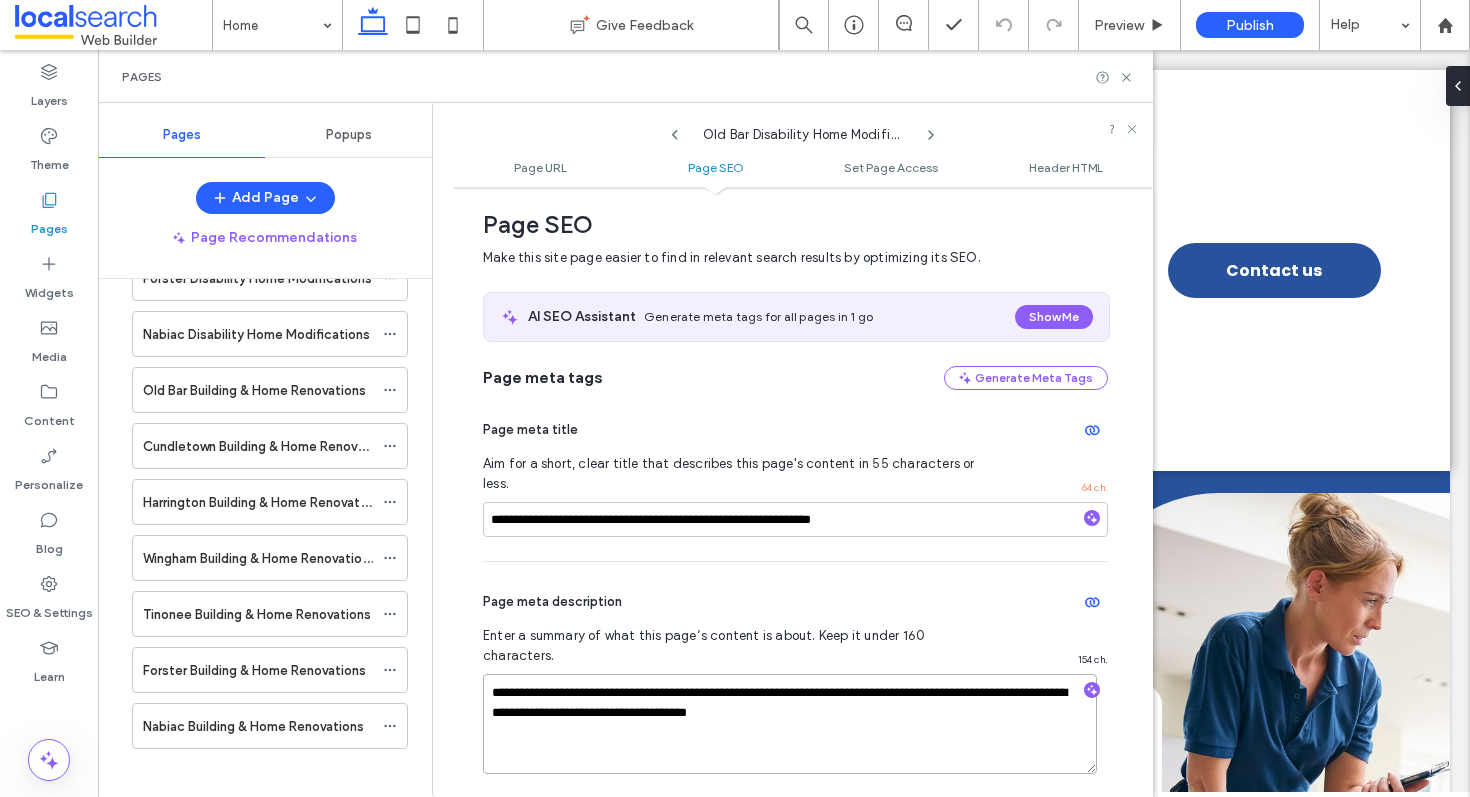 click on "**********" at bounding box center (790, 724) 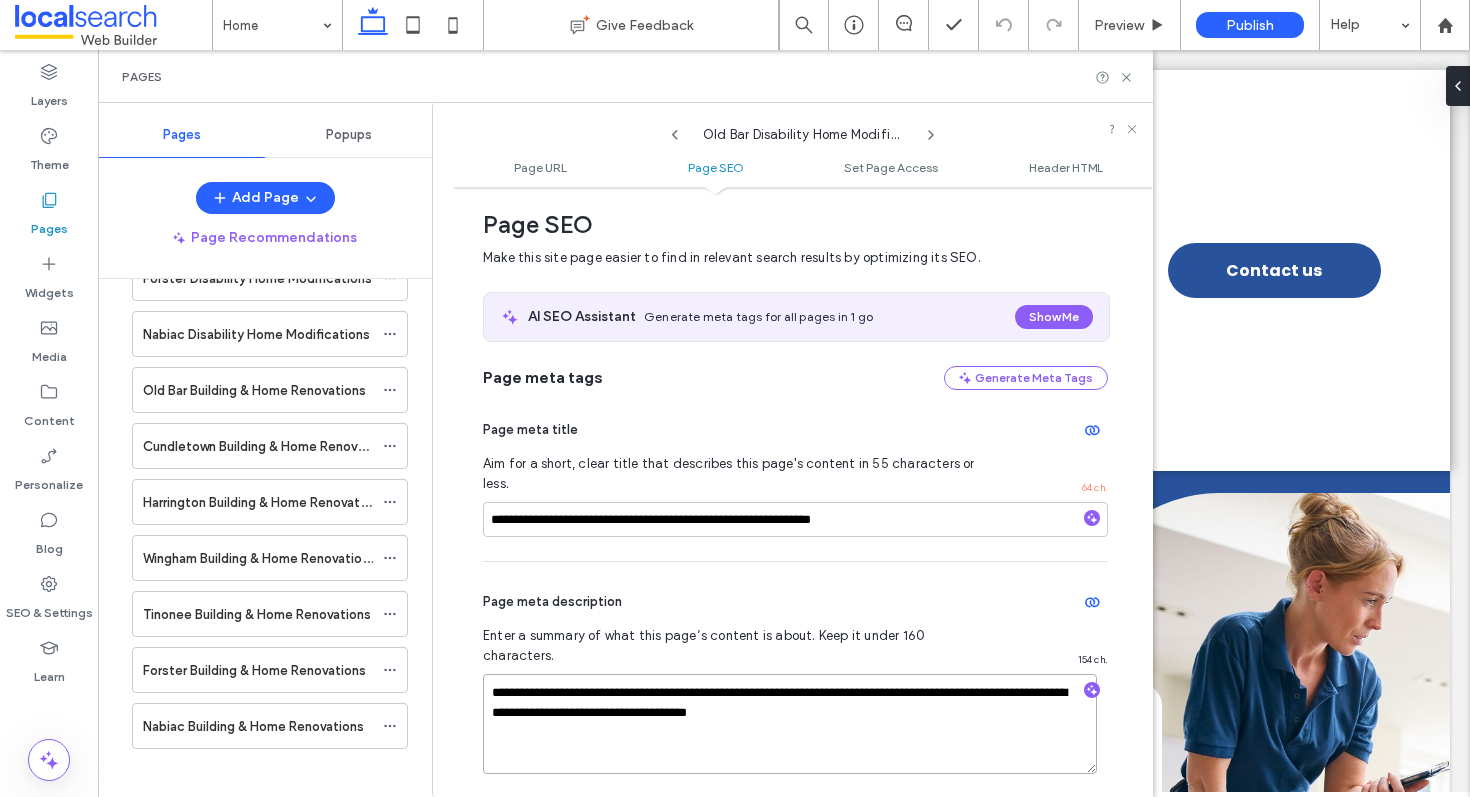 drag, startPoint x: 826, startPoint y: 655, endPoint x: 757, endPoint y: 653, distance: 69.02898 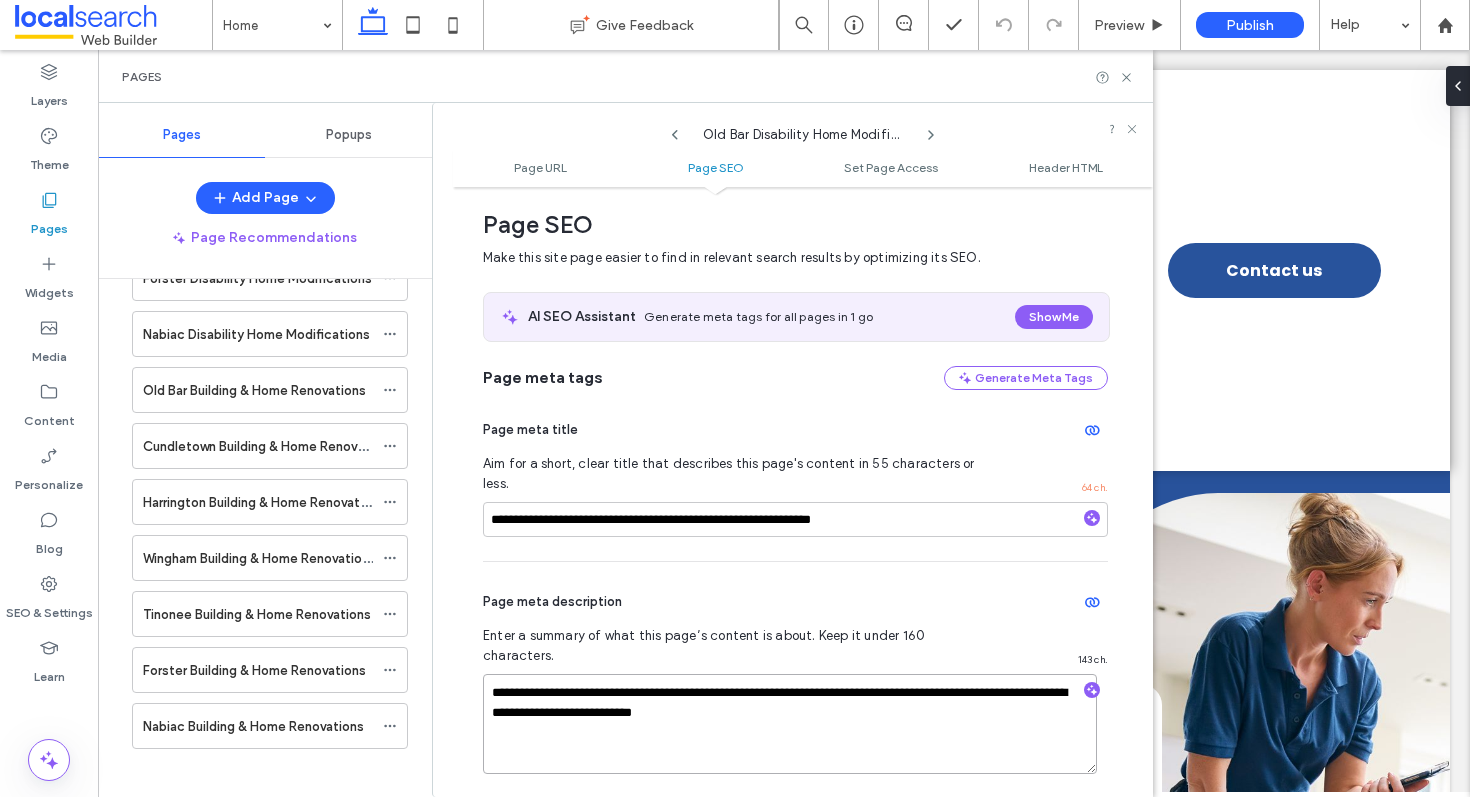type on "**********" 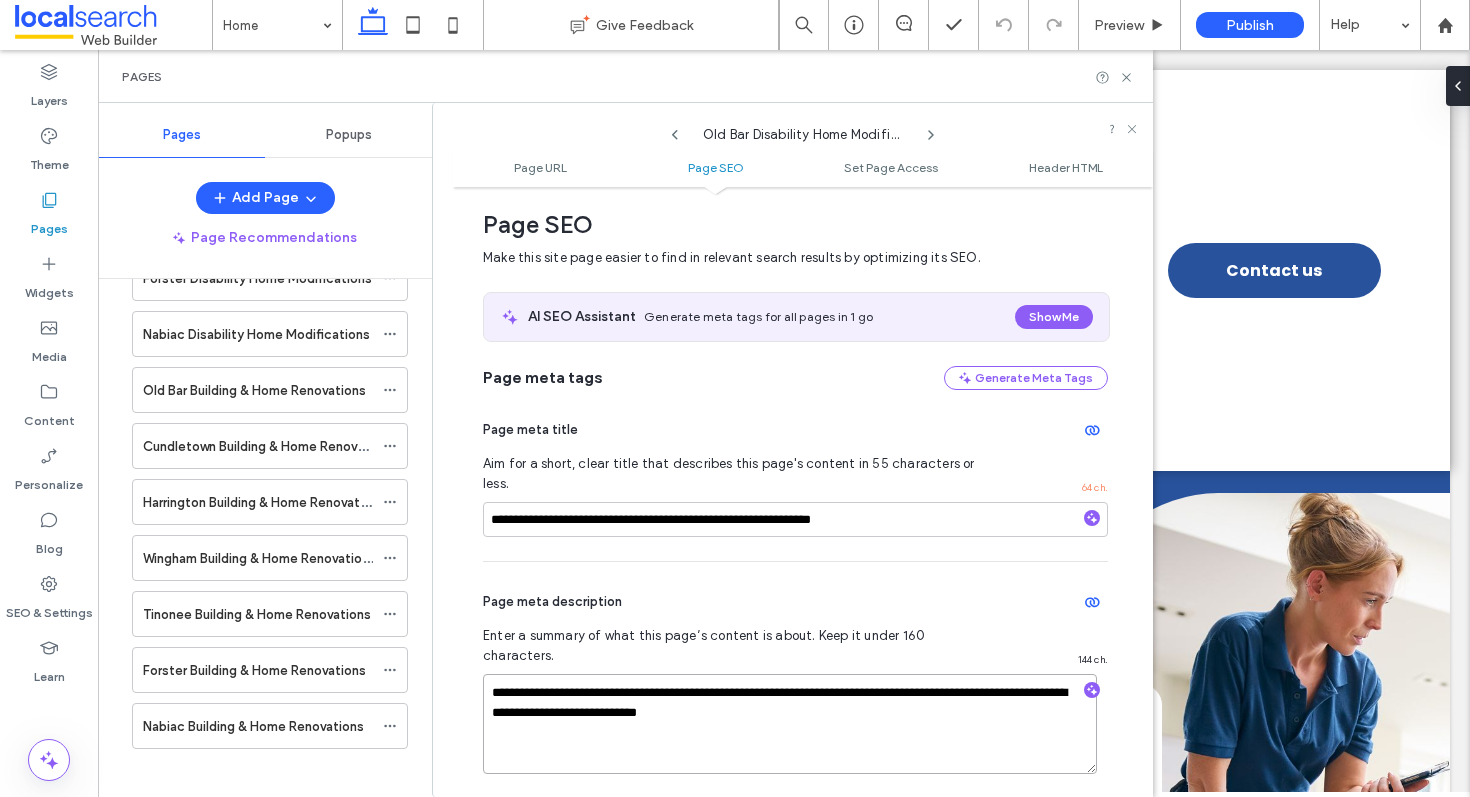 click on "**********" at bounding box center [790, 724] 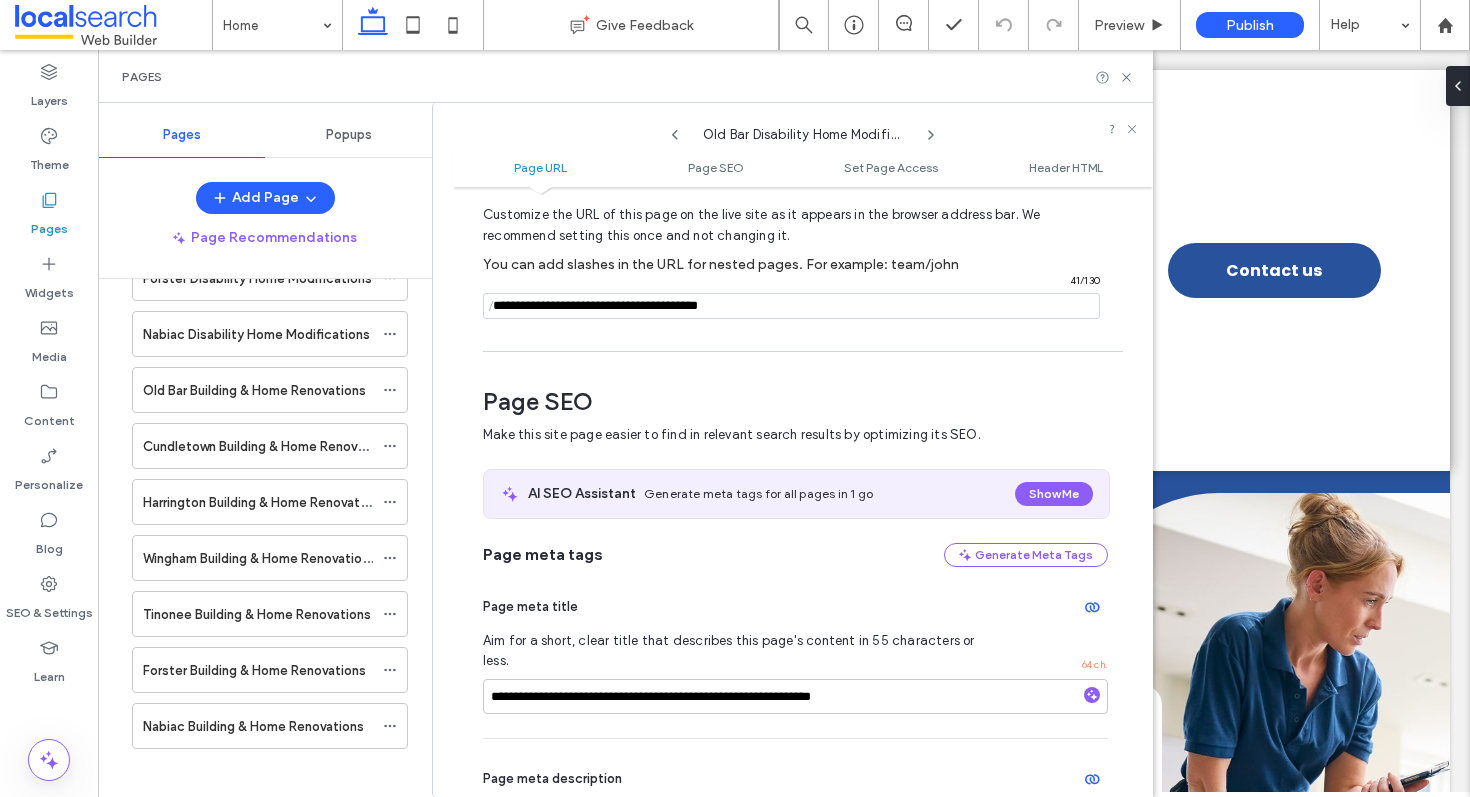 scroll, scrollTop: 0, scrollLeft: 0, axis: both 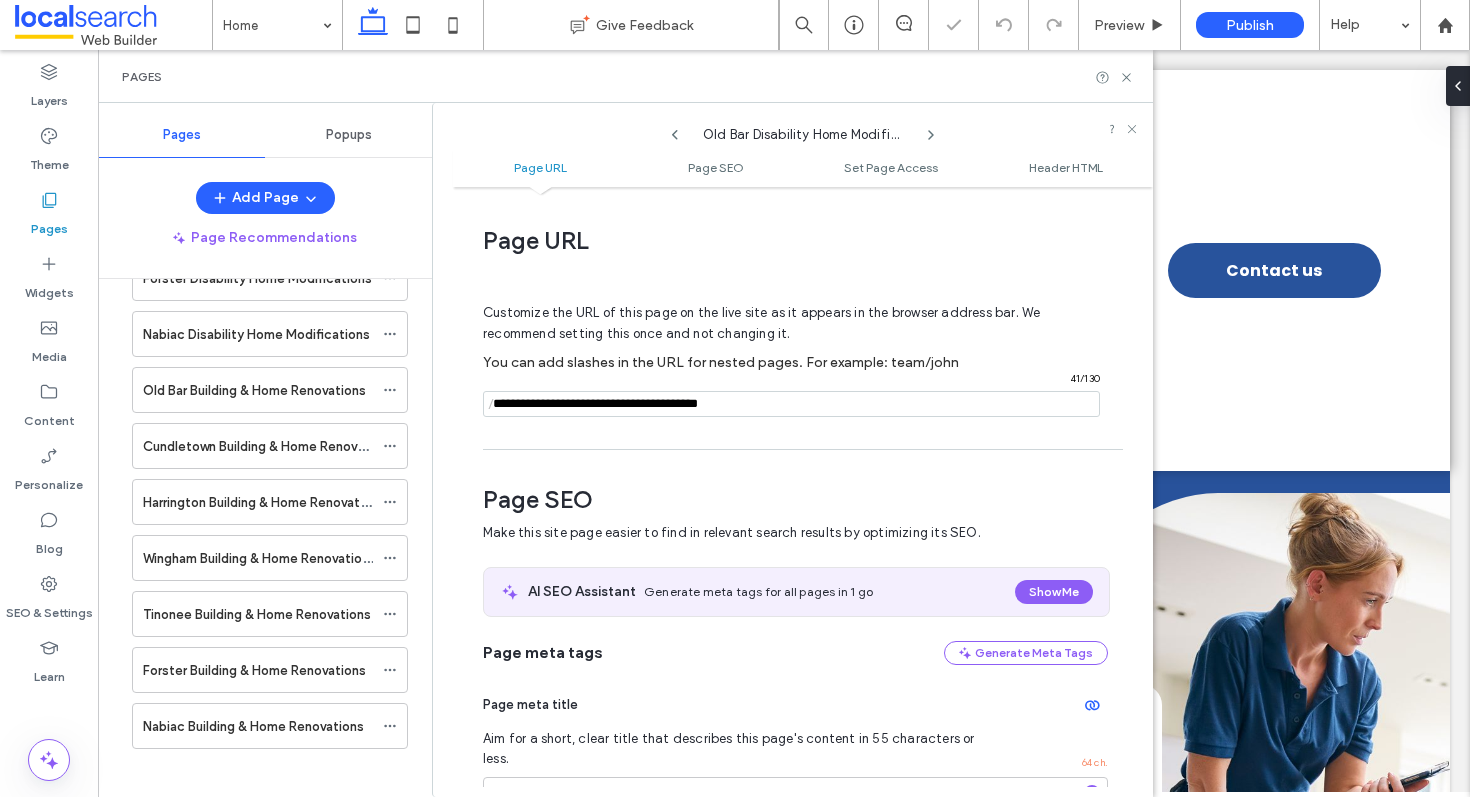 click 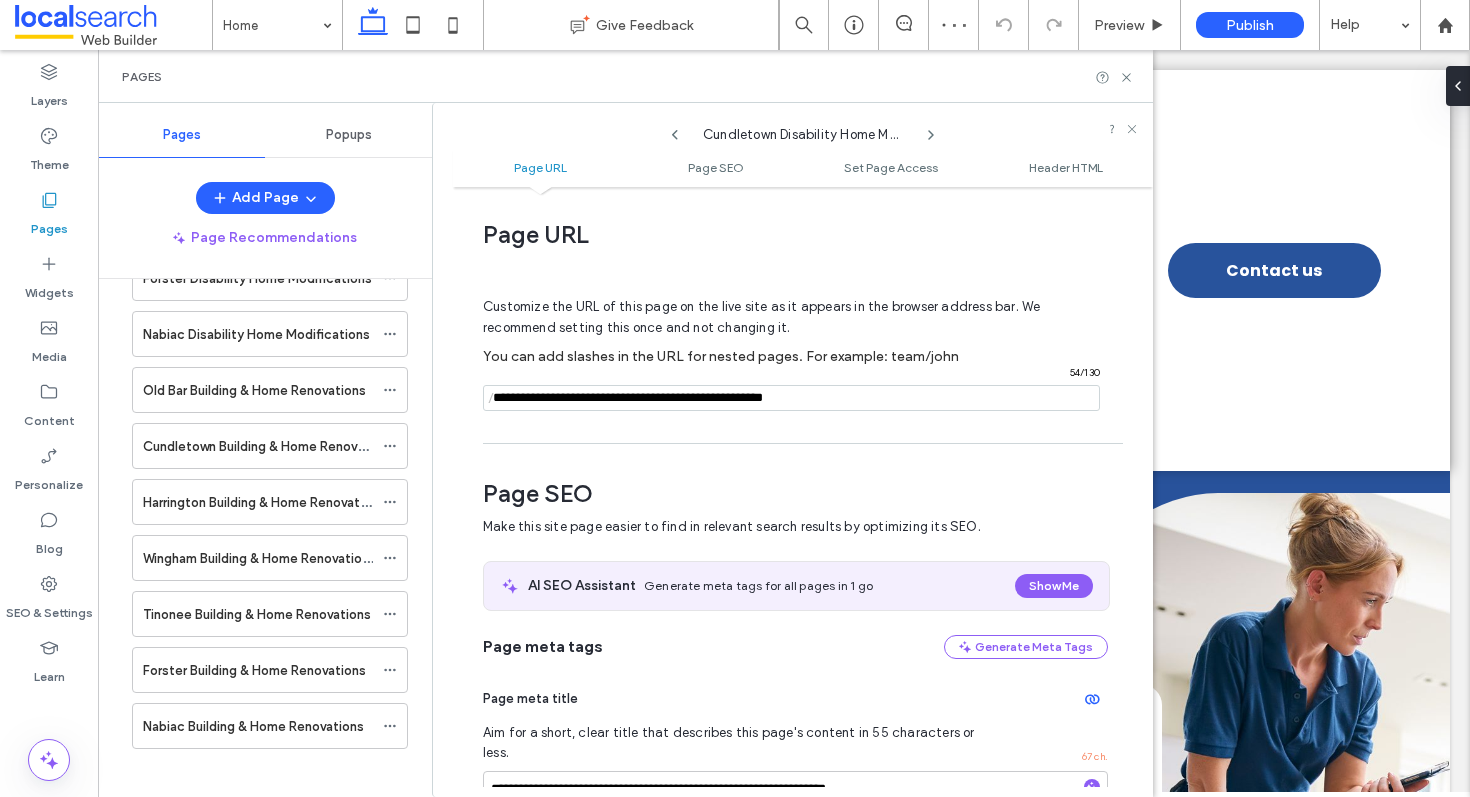 scroll, scrollTop: 0, scrollLeft: 0, axis: both 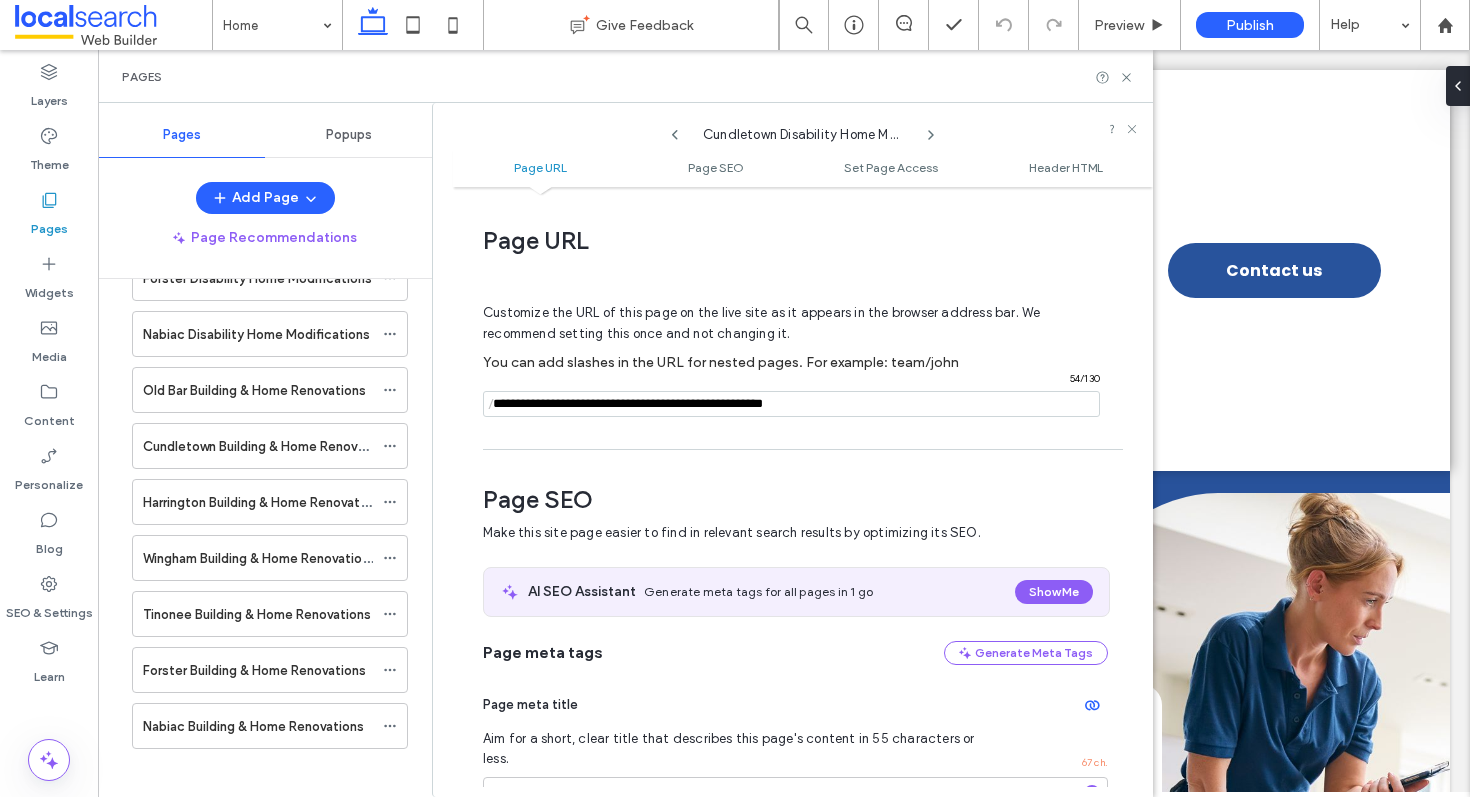 drag, startPoint x: 774, startPoint y: 406, endPoint x: 488, endPoint y: 404, distance: 286.007 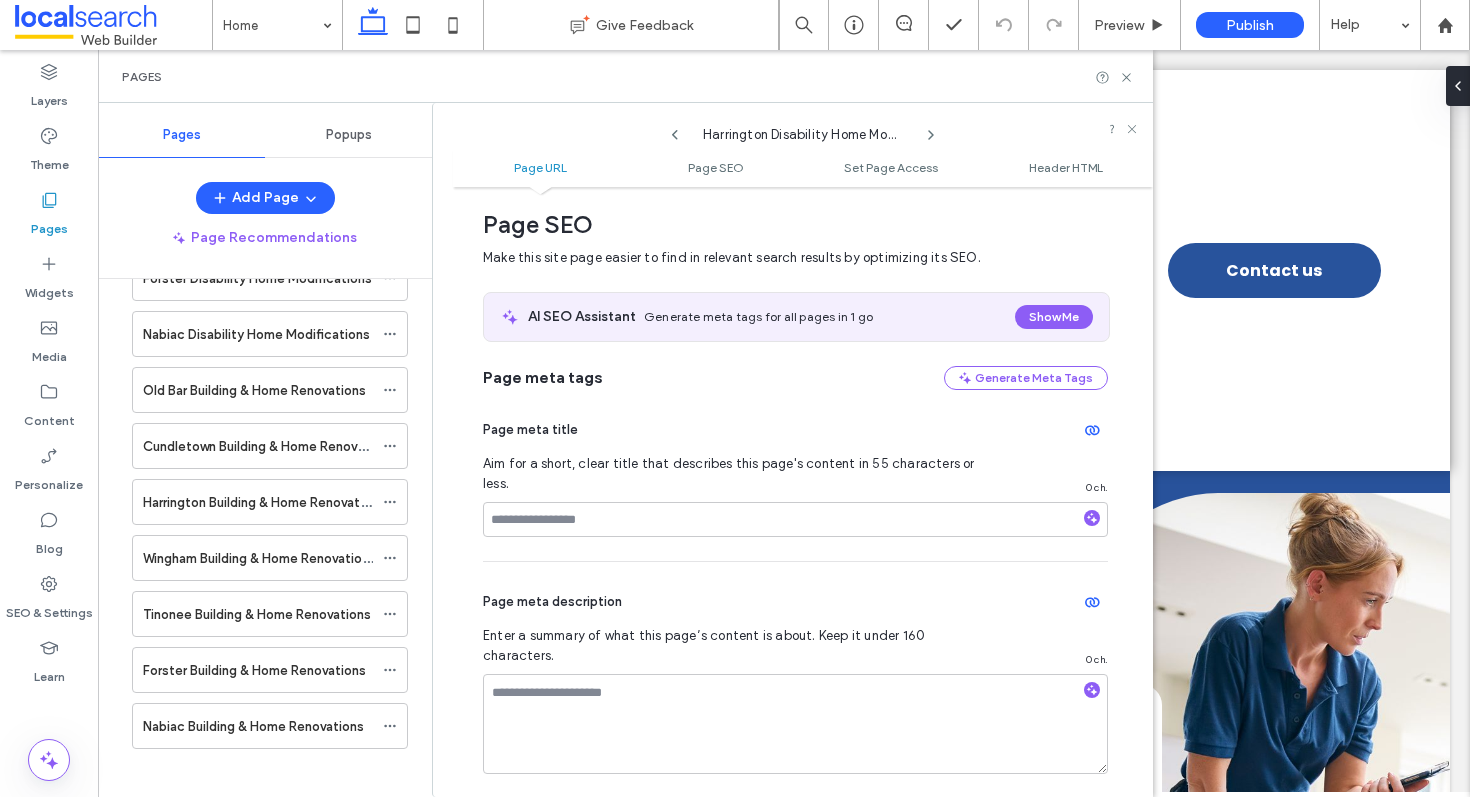 scroll, scrollTop: 0, scrollLeft: 0, axis: both 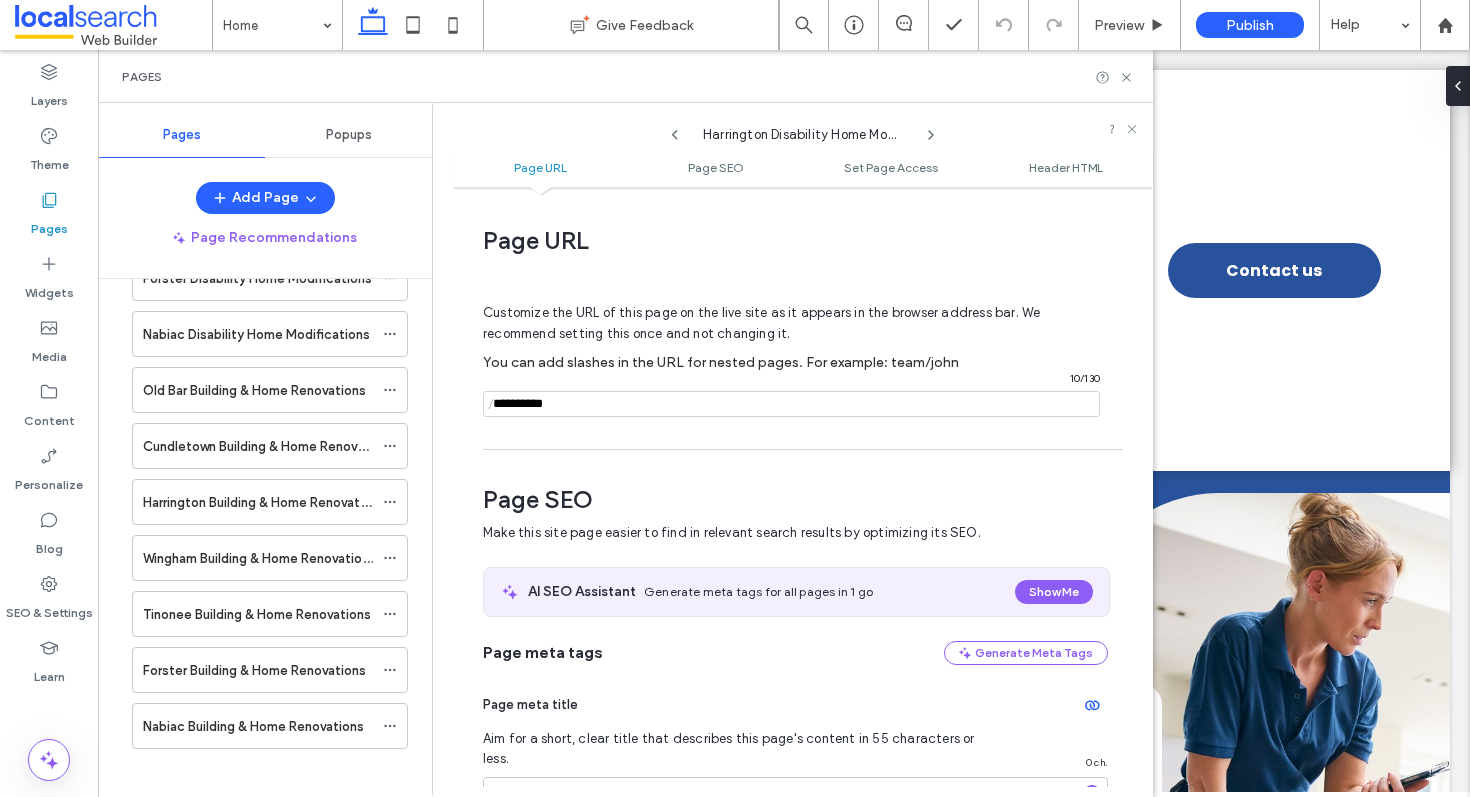 click at bounding box center [791, 404] 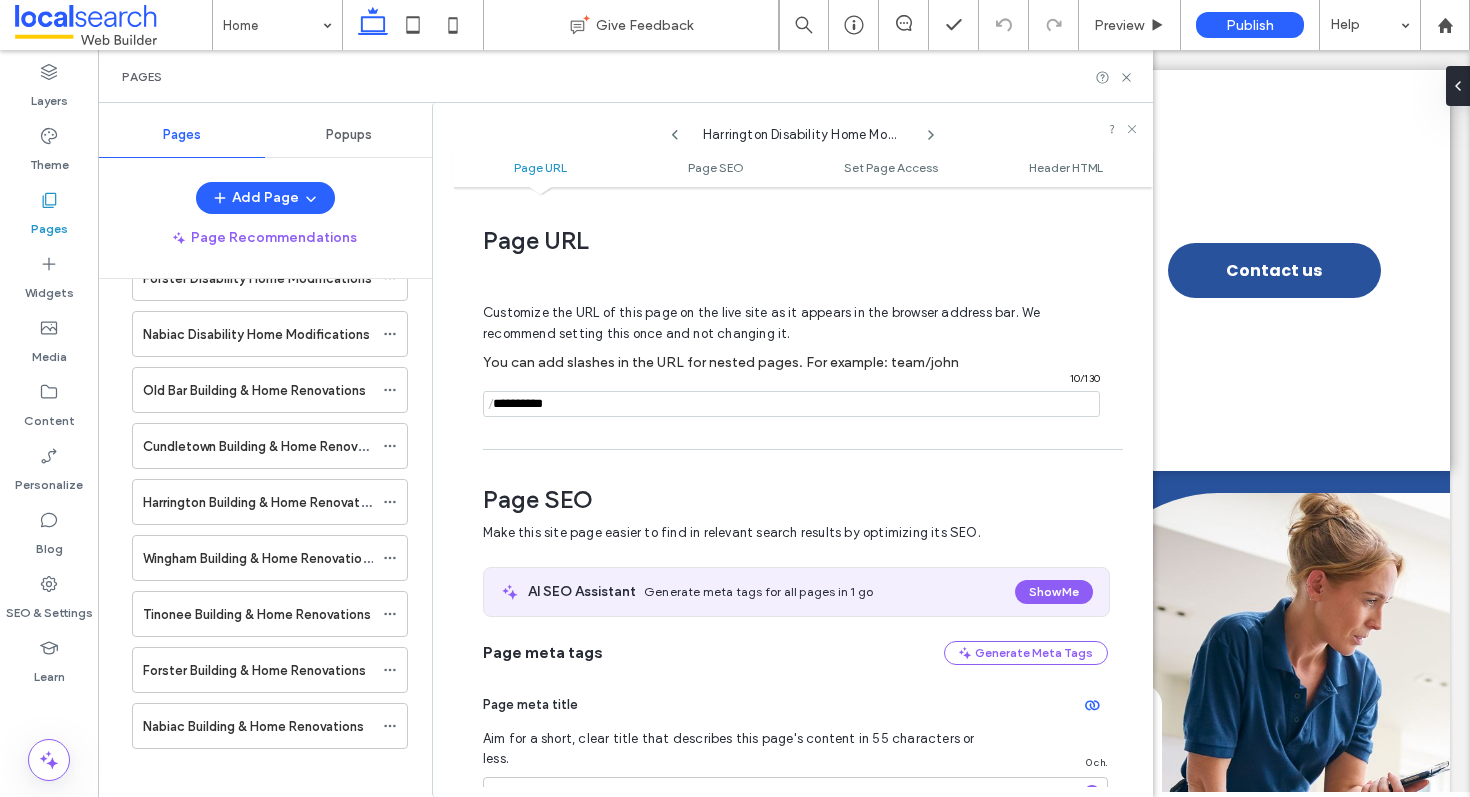 paste on "**********" 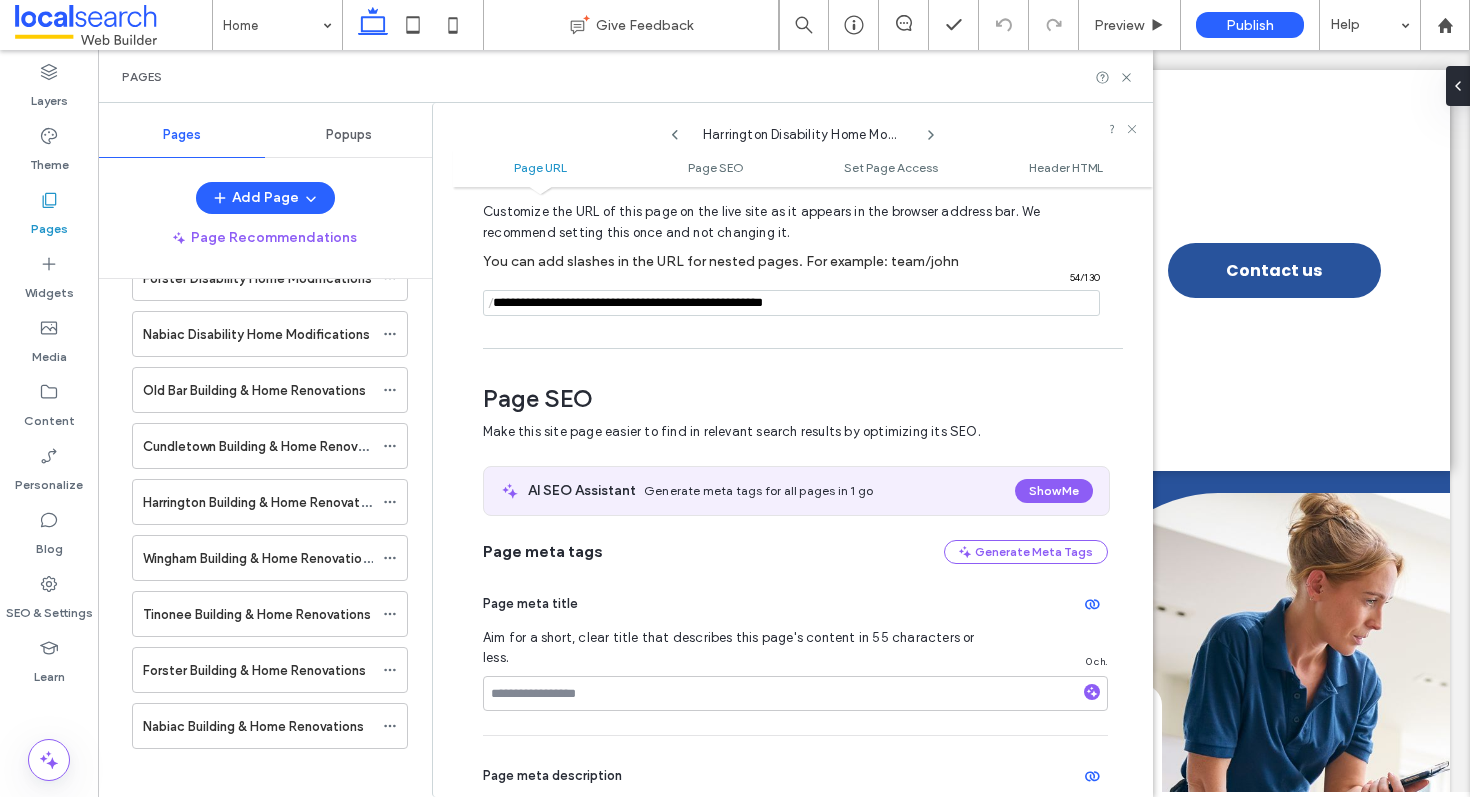 scroll, scrollTop: 134, scrollLeft: 0, axis: vertical 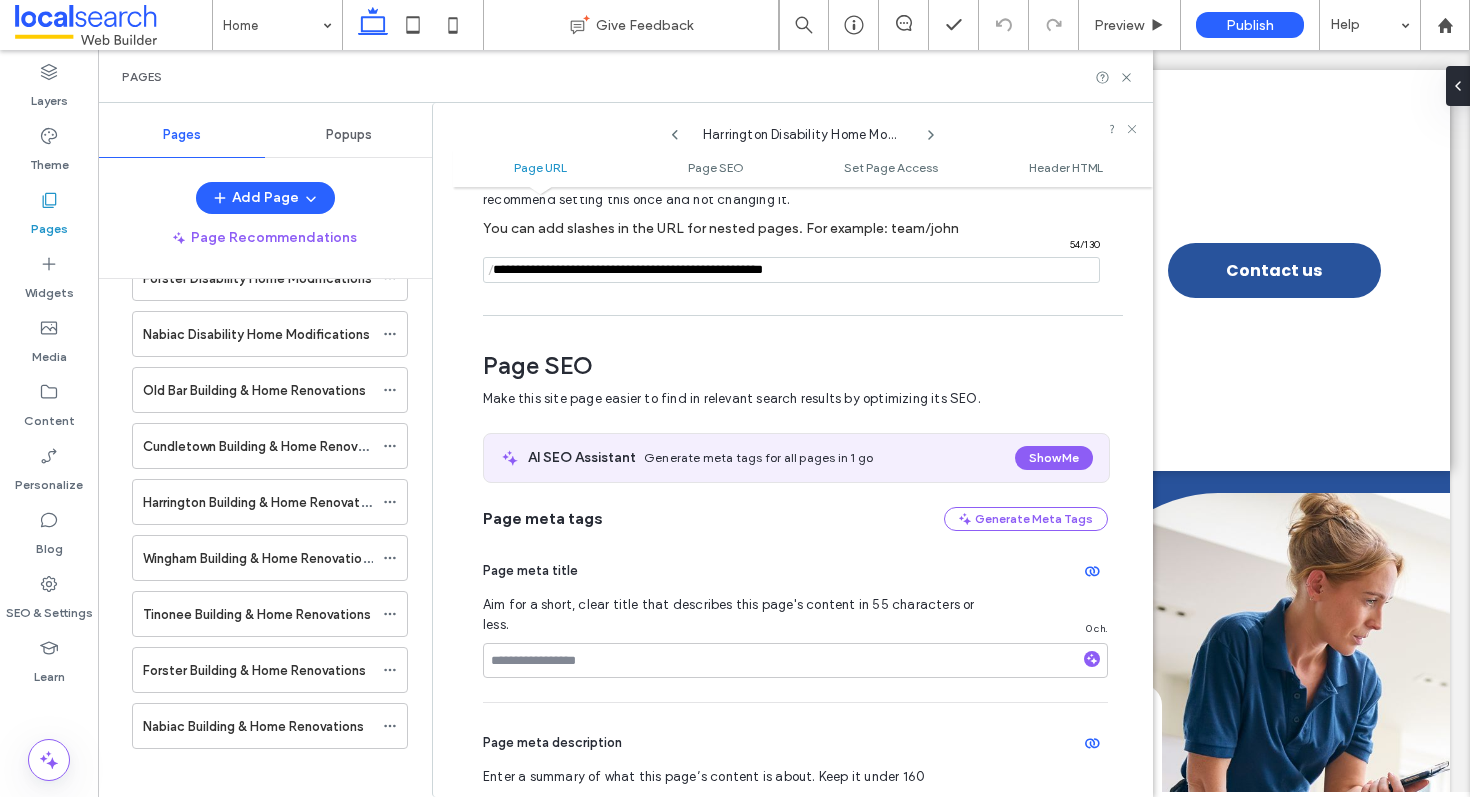 type on "**********" 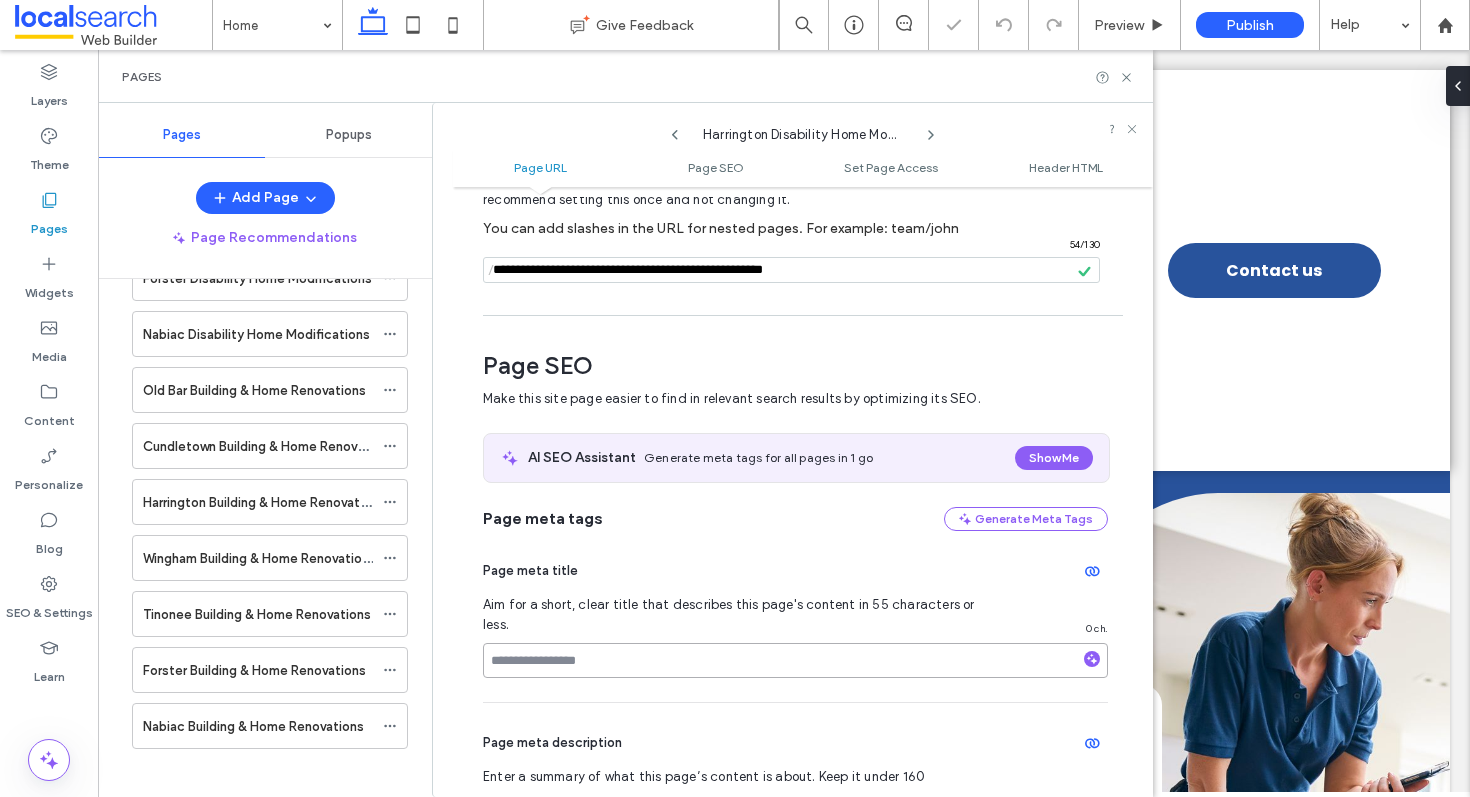click at bounding box center (795, 660) 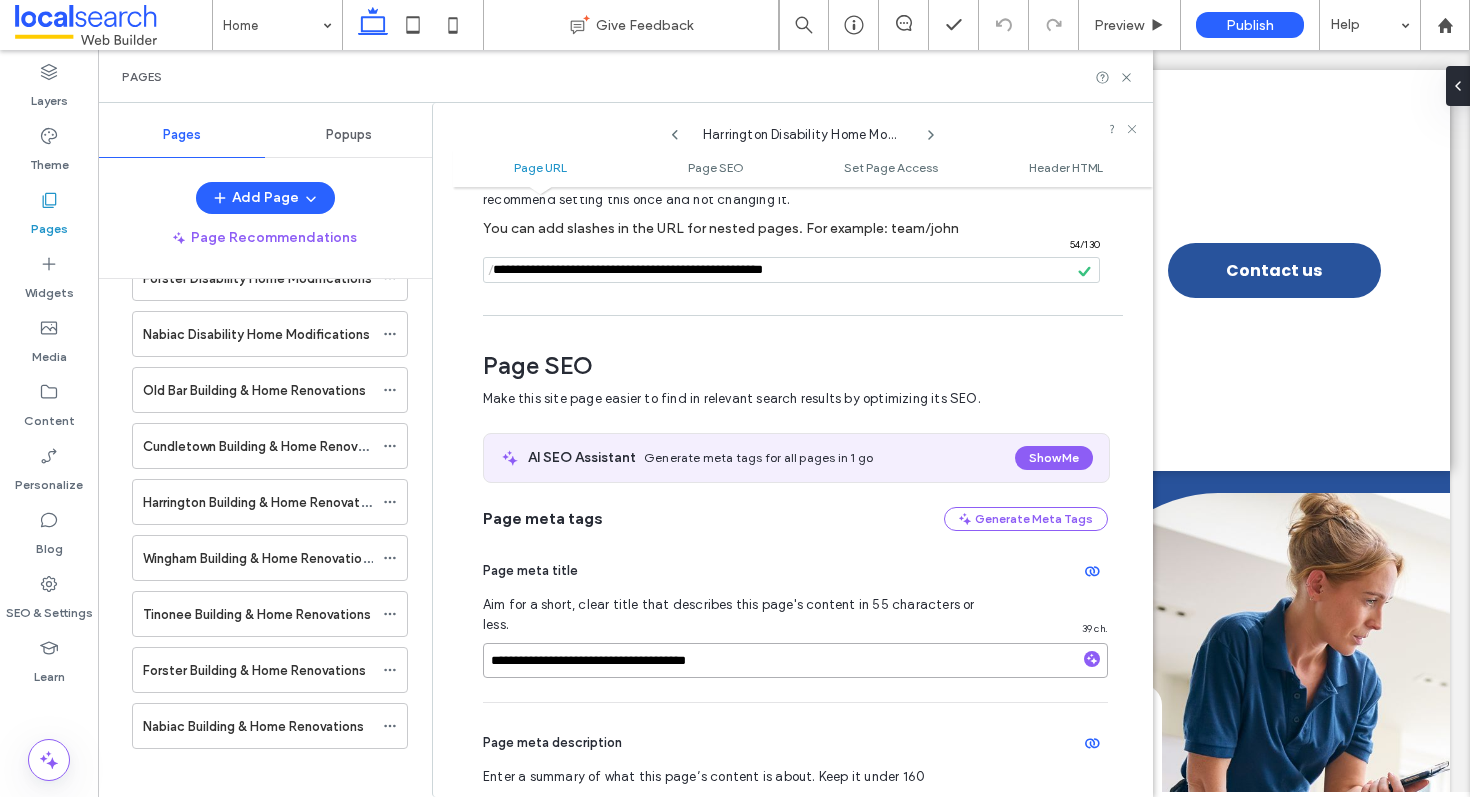 type on "**********" 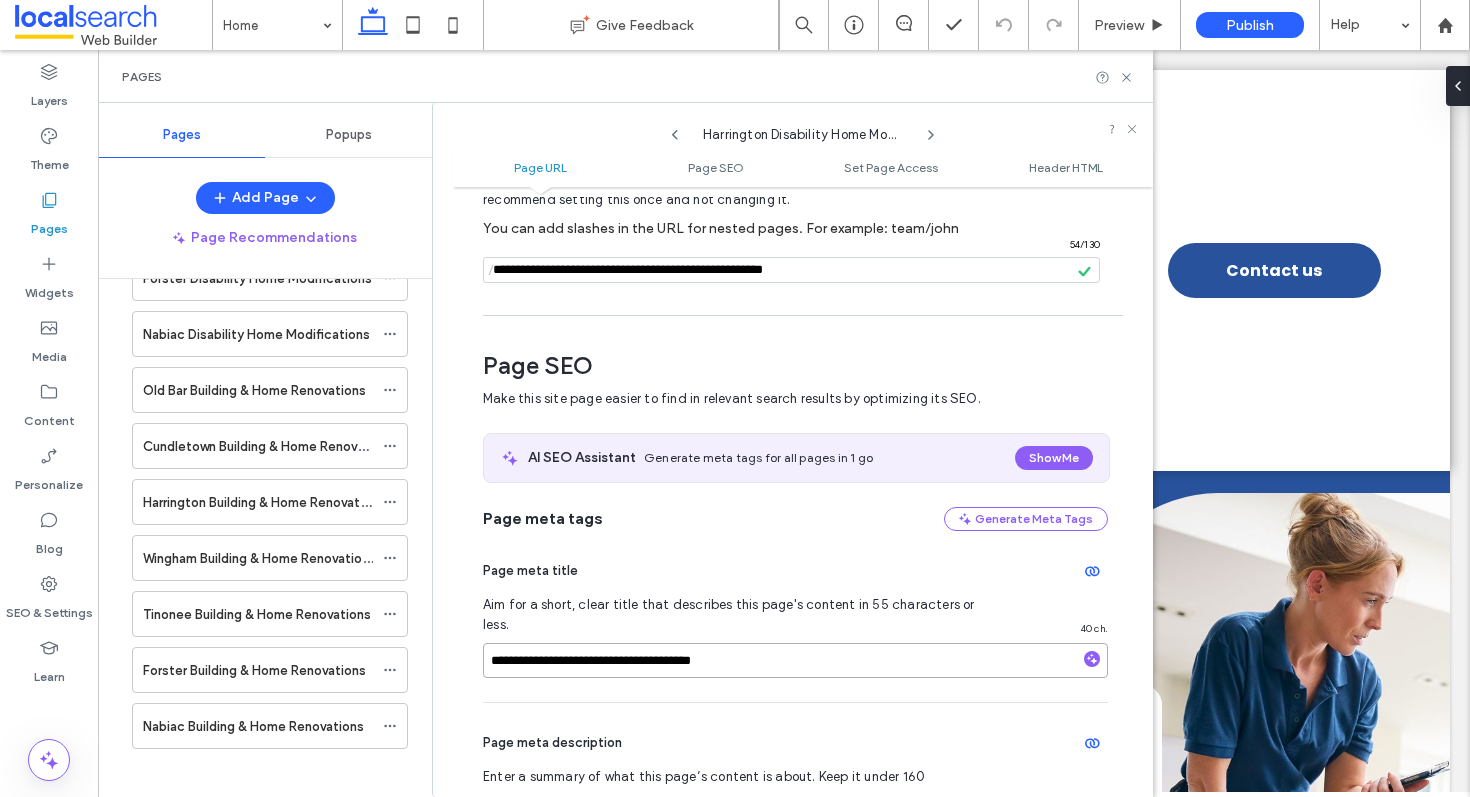 click on "**********" at bounding box center (795, 660) 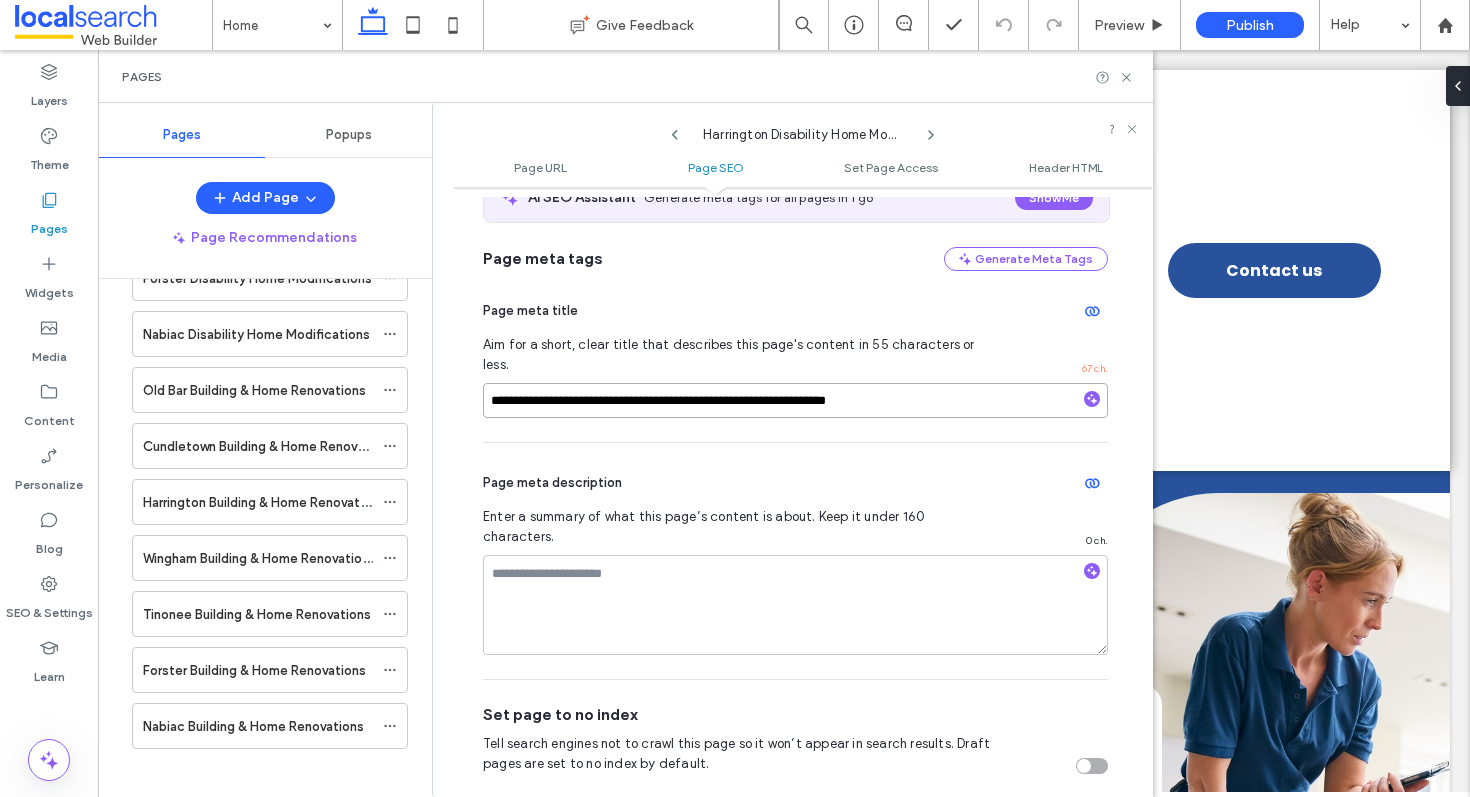 scroll, scrollTop: 396, scrollLeft: 0, axis: vertical 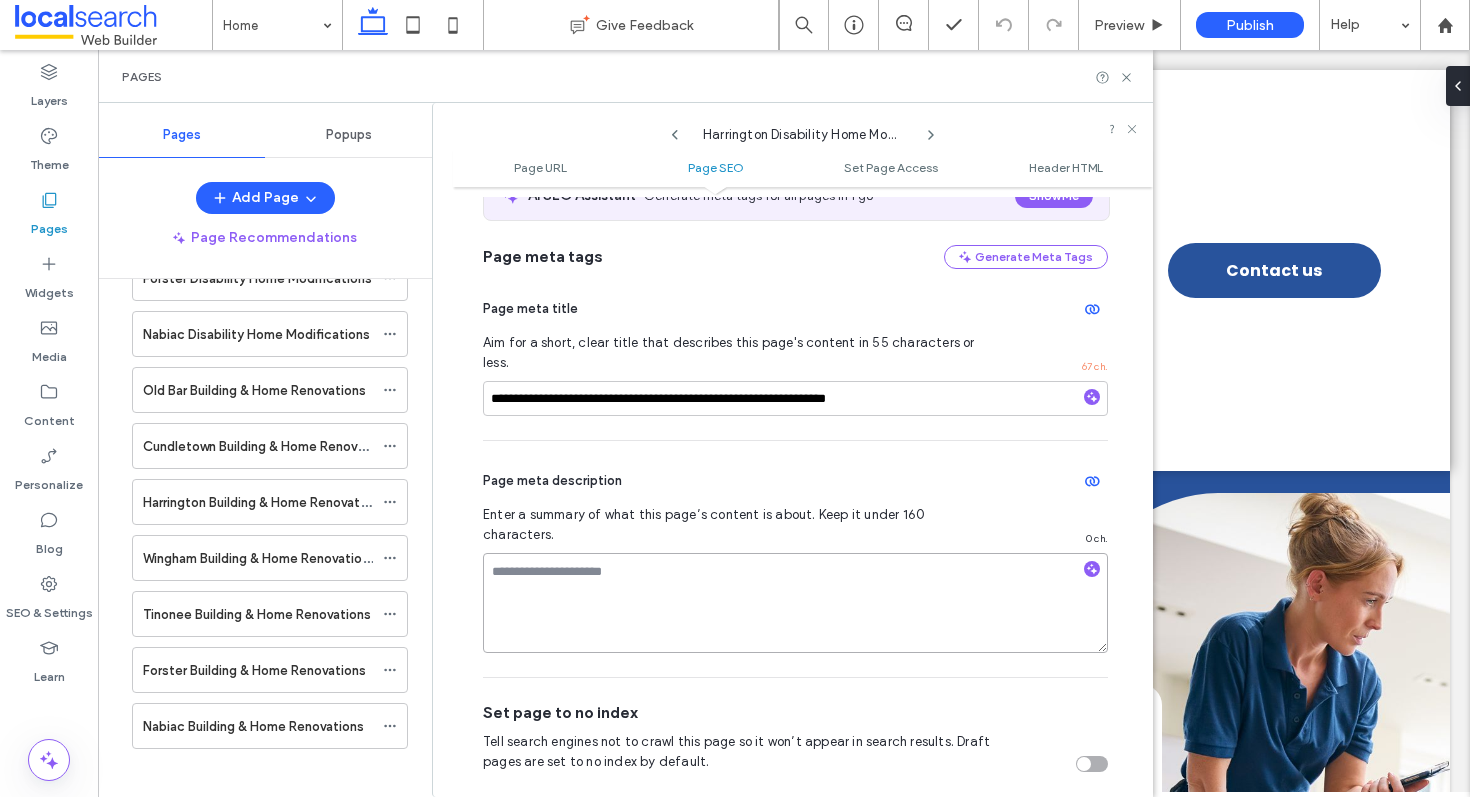 click at bounding box center (795, 603) 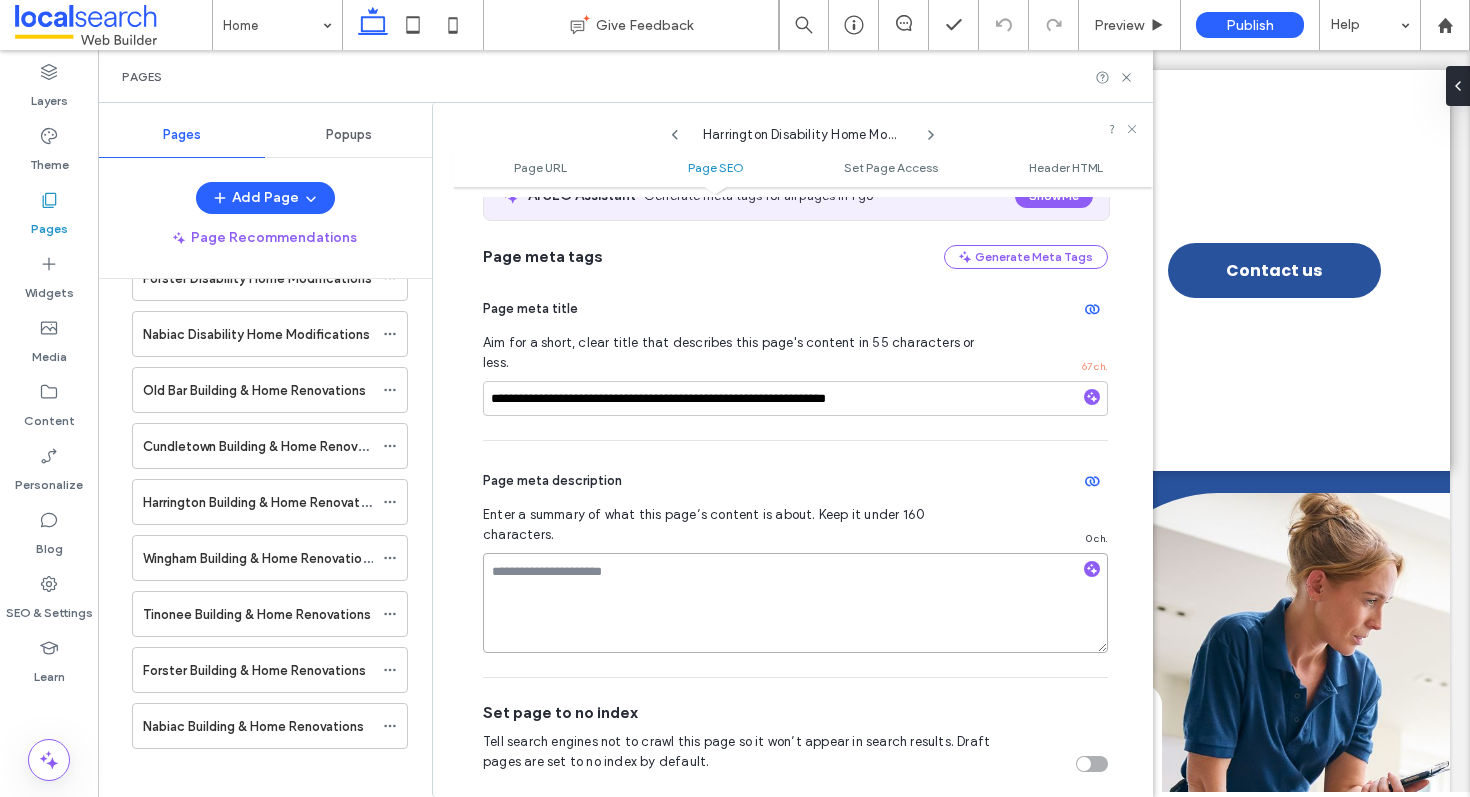 click at bounding box center (795, 603) 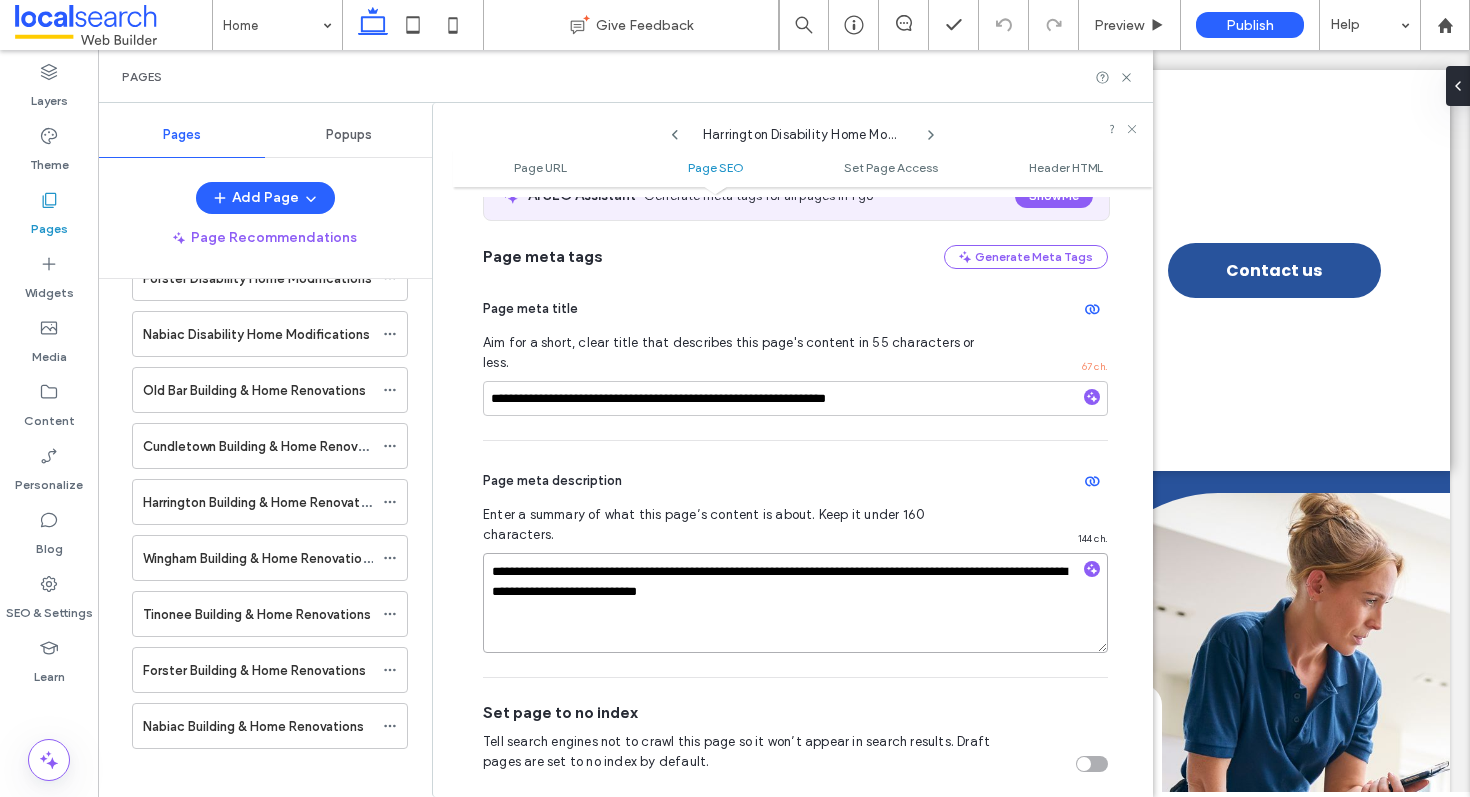 click on "**********" at bounding box center [795, 603] 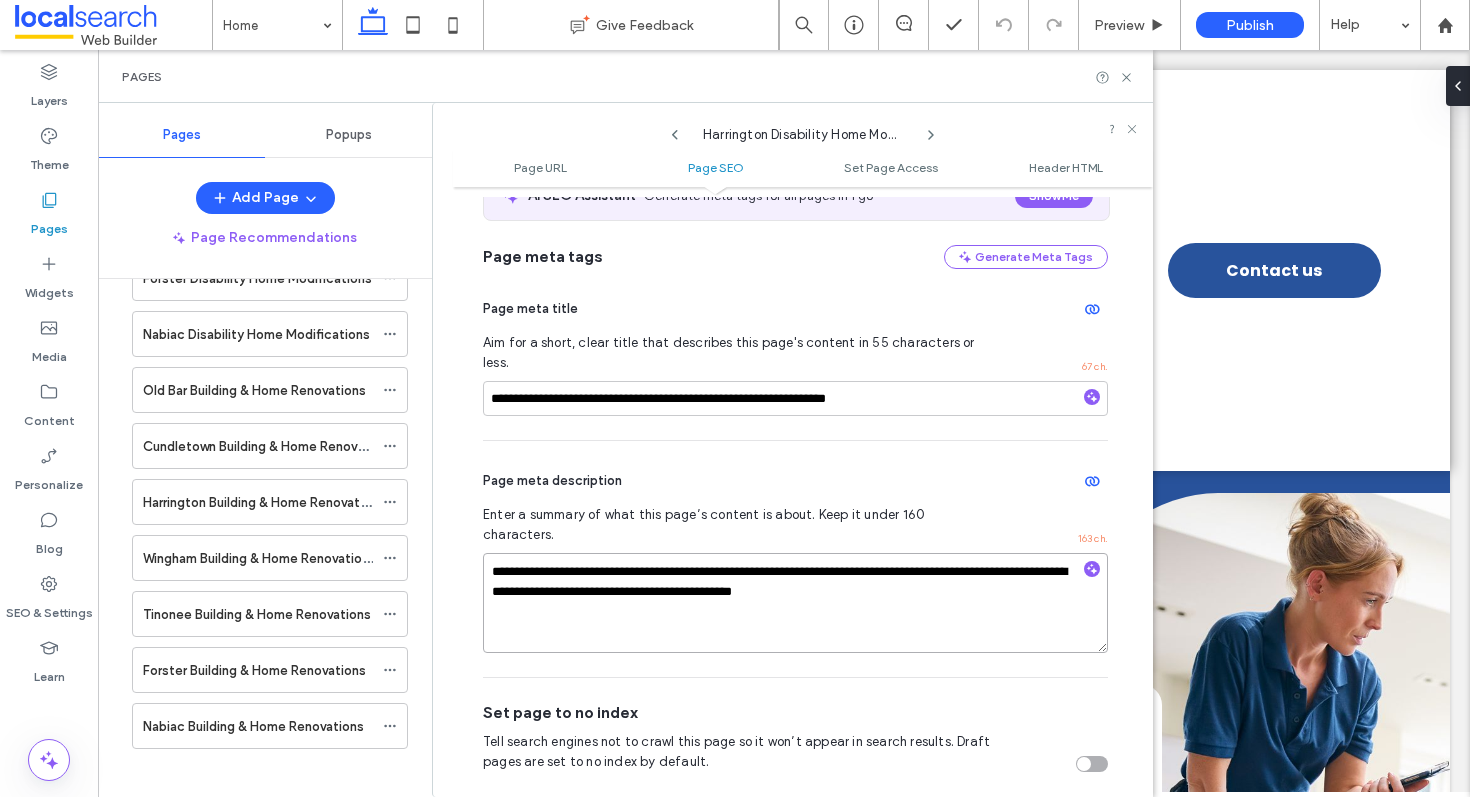 scroll, scrollTop: 387, scrollLeft: 0, axis: vertical 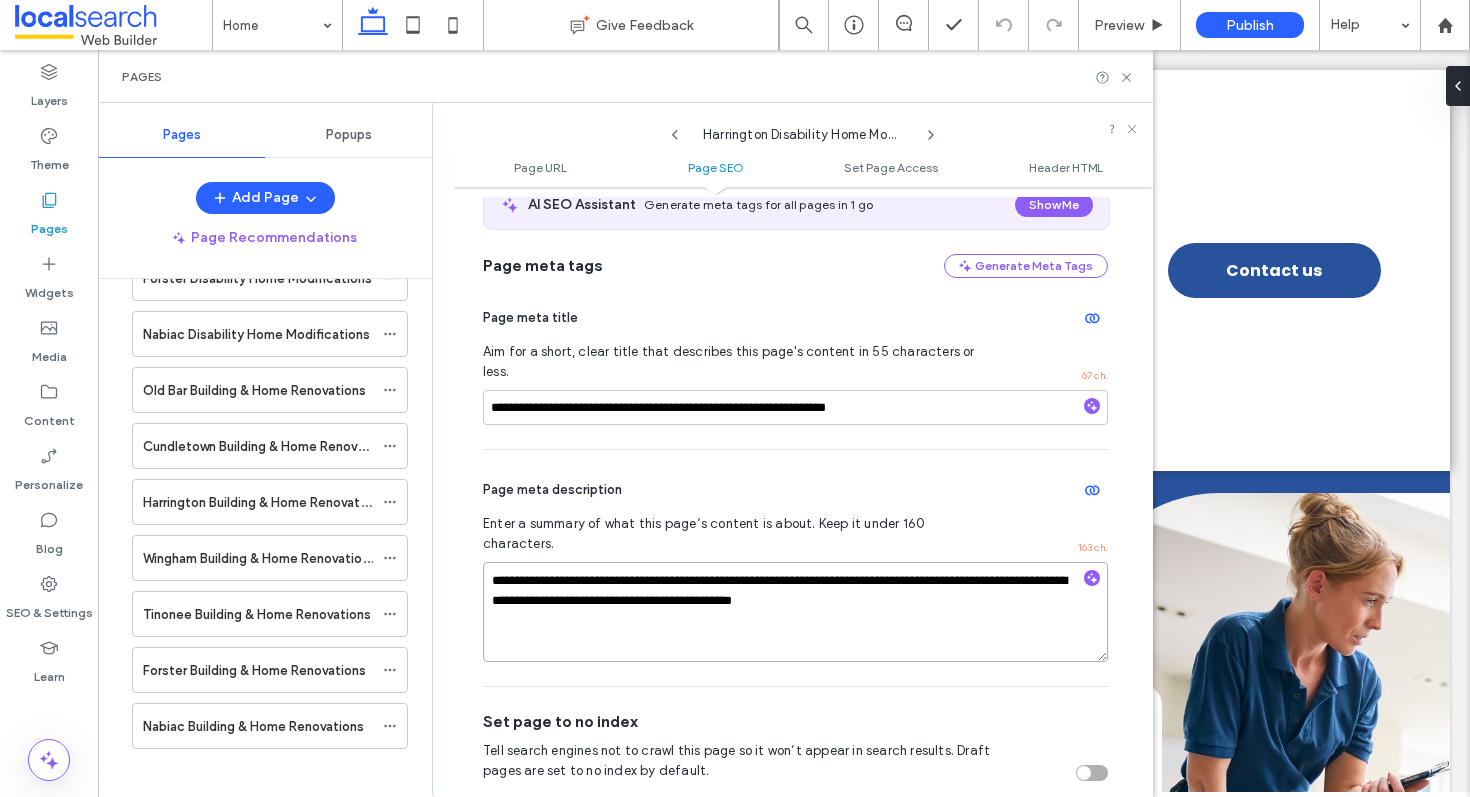 drag, startPoint x: 708, startPoint y: 562, endPoint x: 616, endPoint y: 562, distance: 92 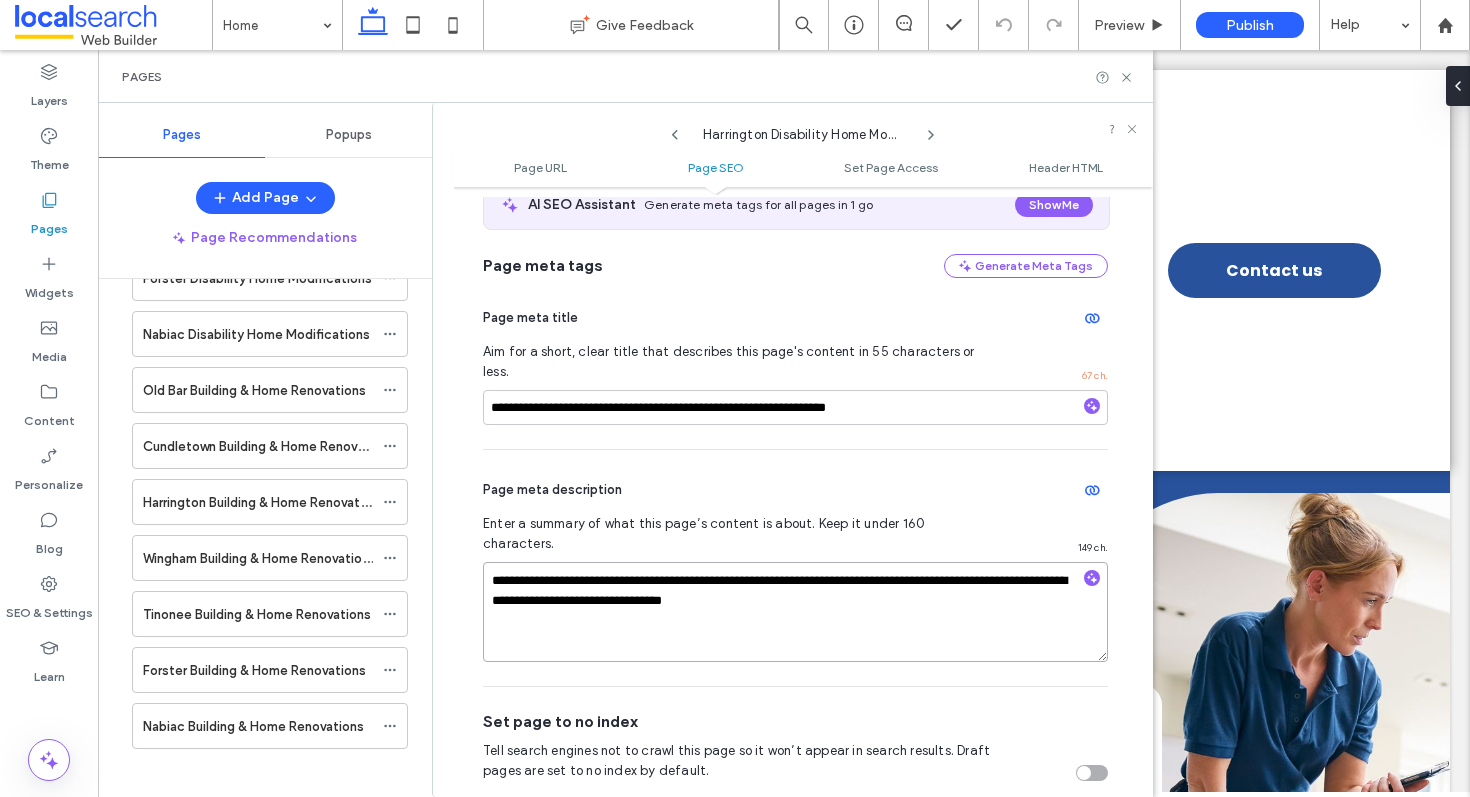 click on "**********" at bounding box center (795, 612) 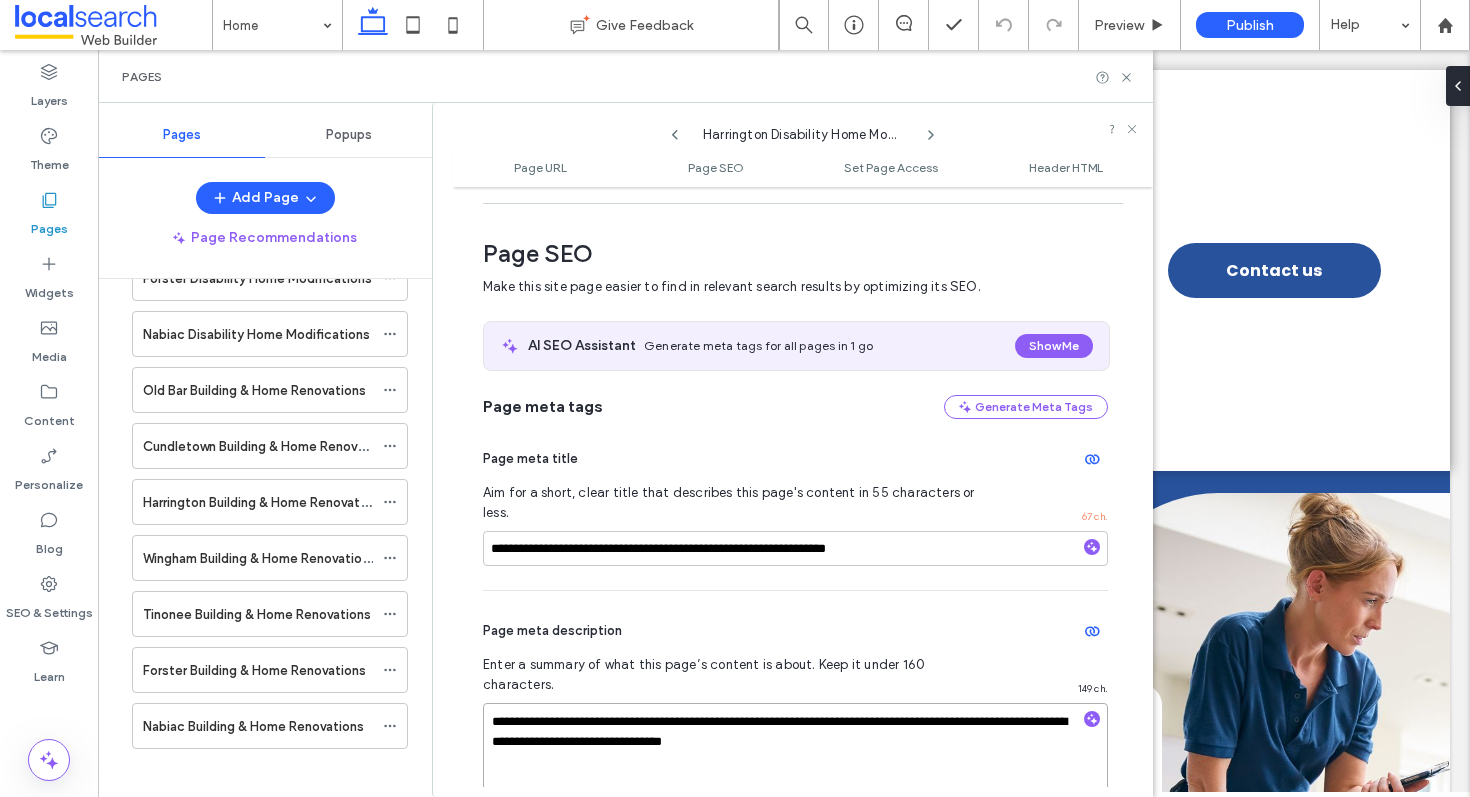scroll, scrollTop: 0, scrollLeft: 0, axis: both 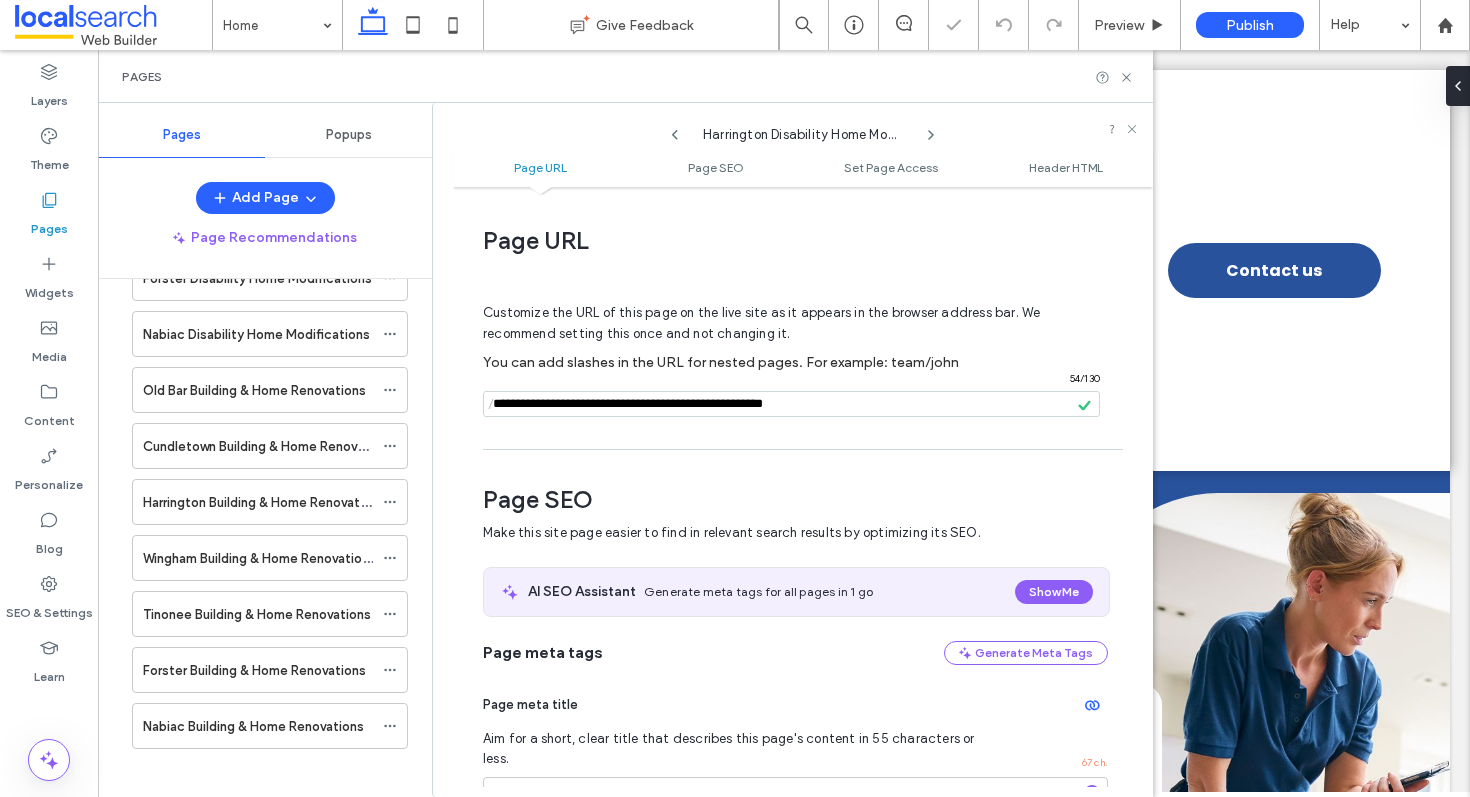drag, startPoint x: 777, startPoint y: 405, endPoint x: 441, endPoint y: 362, distance: 338.74033 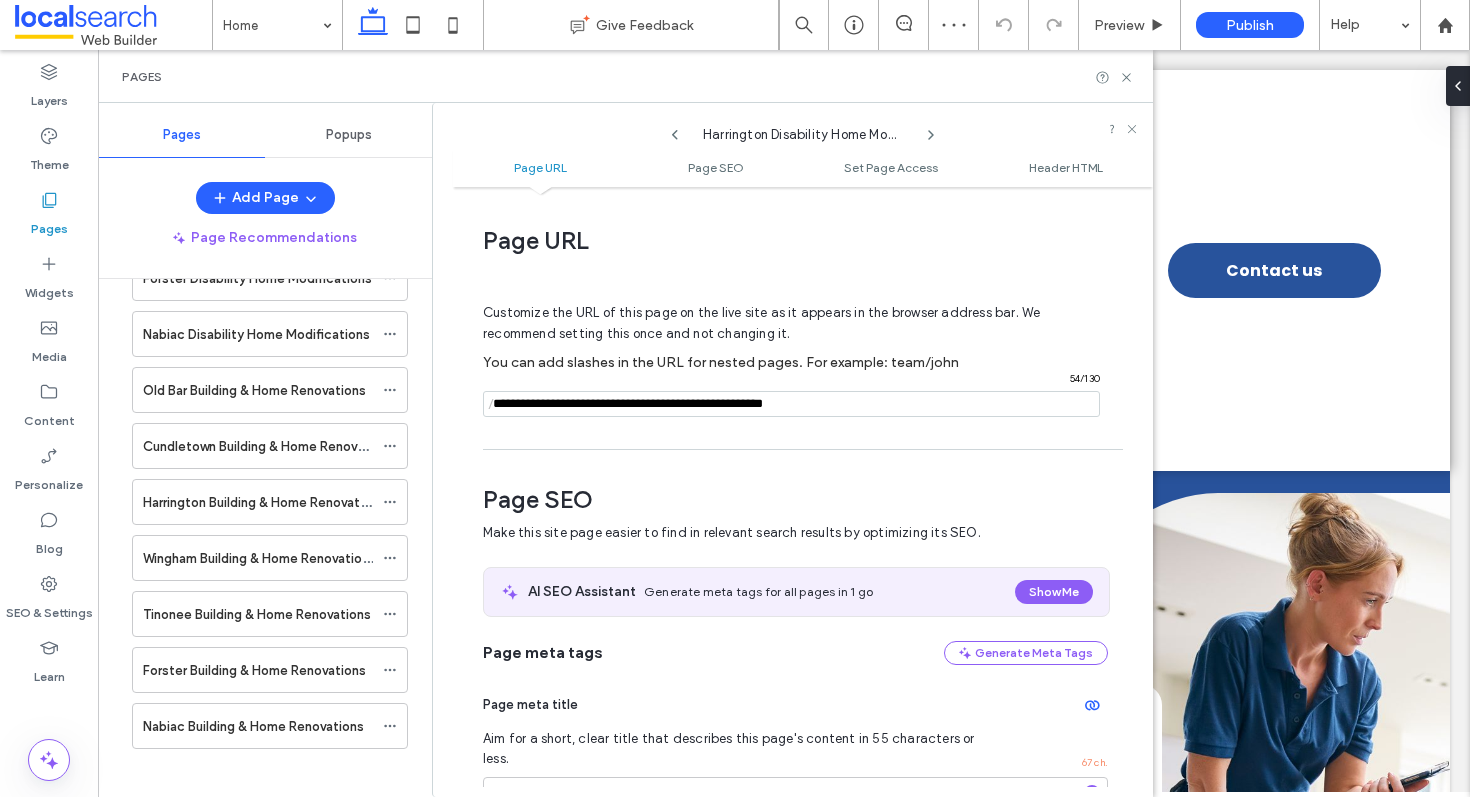 click 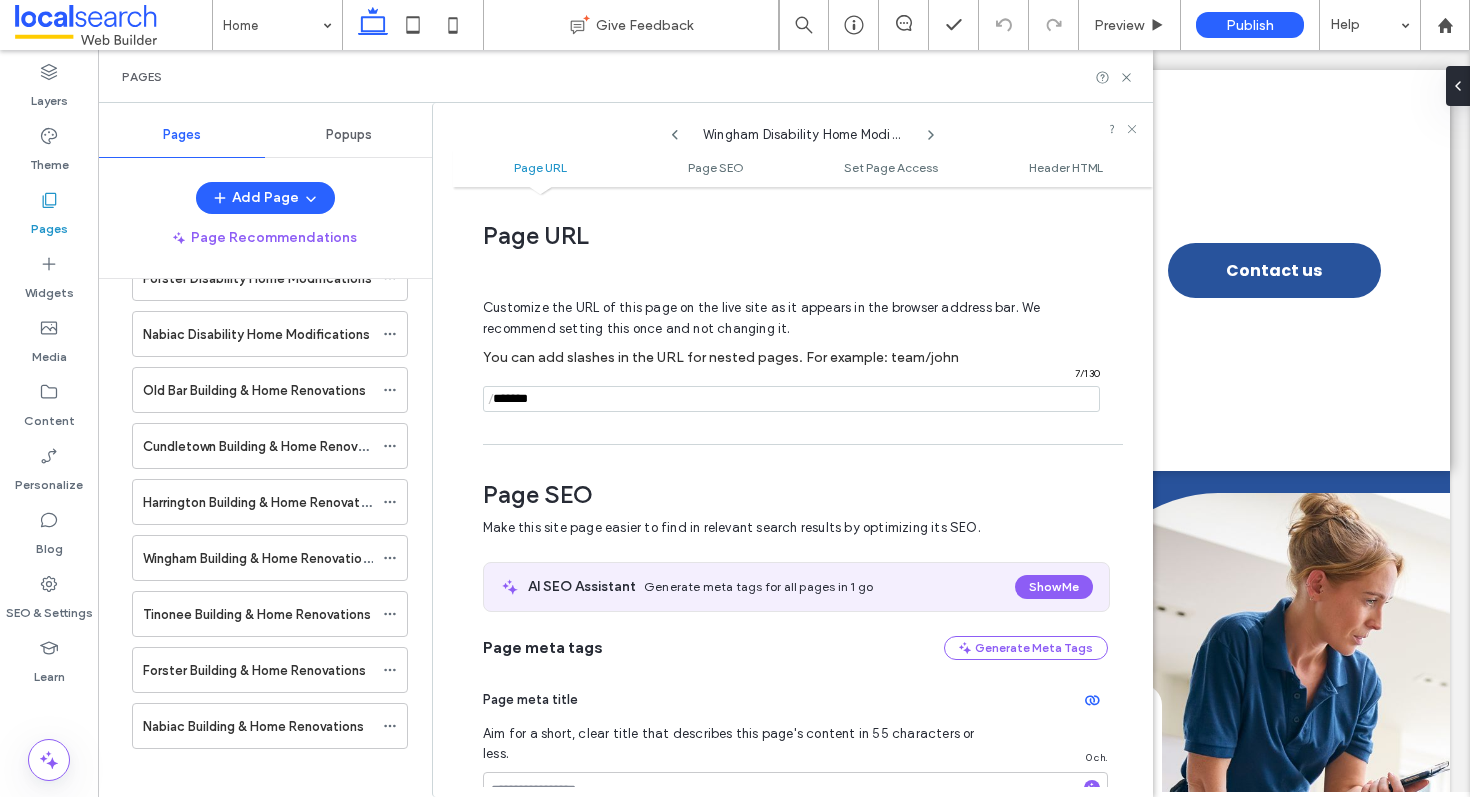 scroll, scrollTop: 0, scrollLeft: 0, axis: both 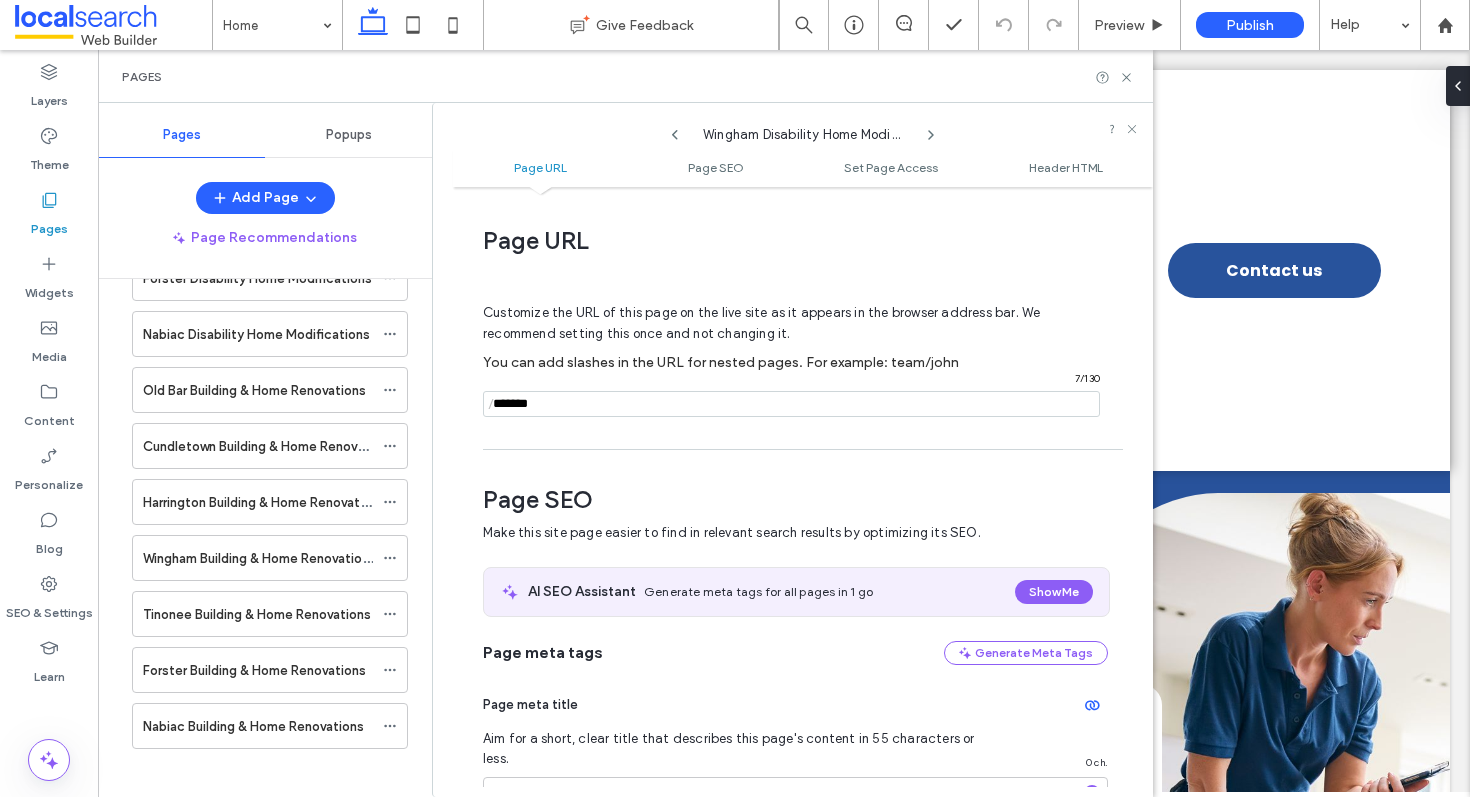 click at bounding box center (791, 404) 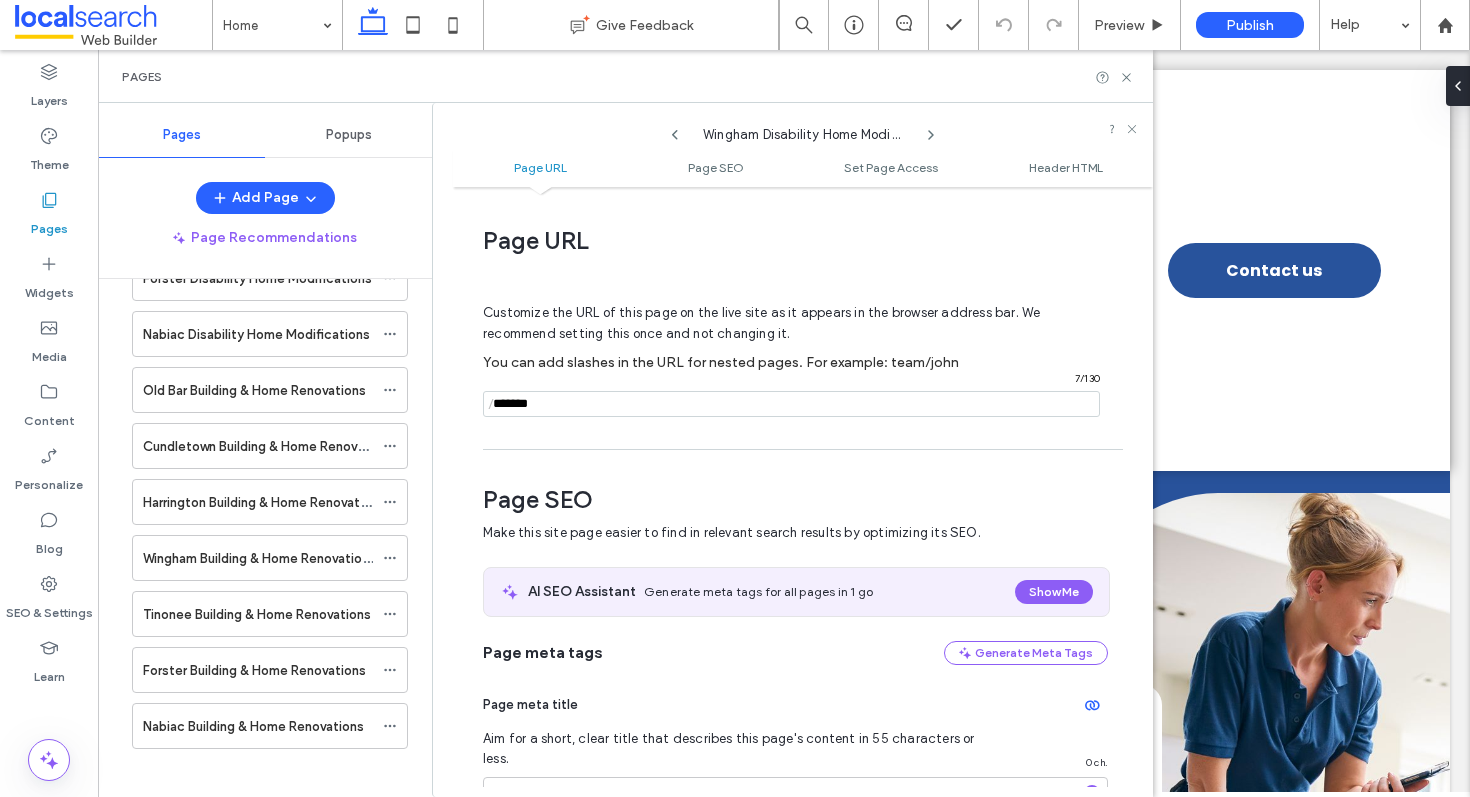 paste on "**********" 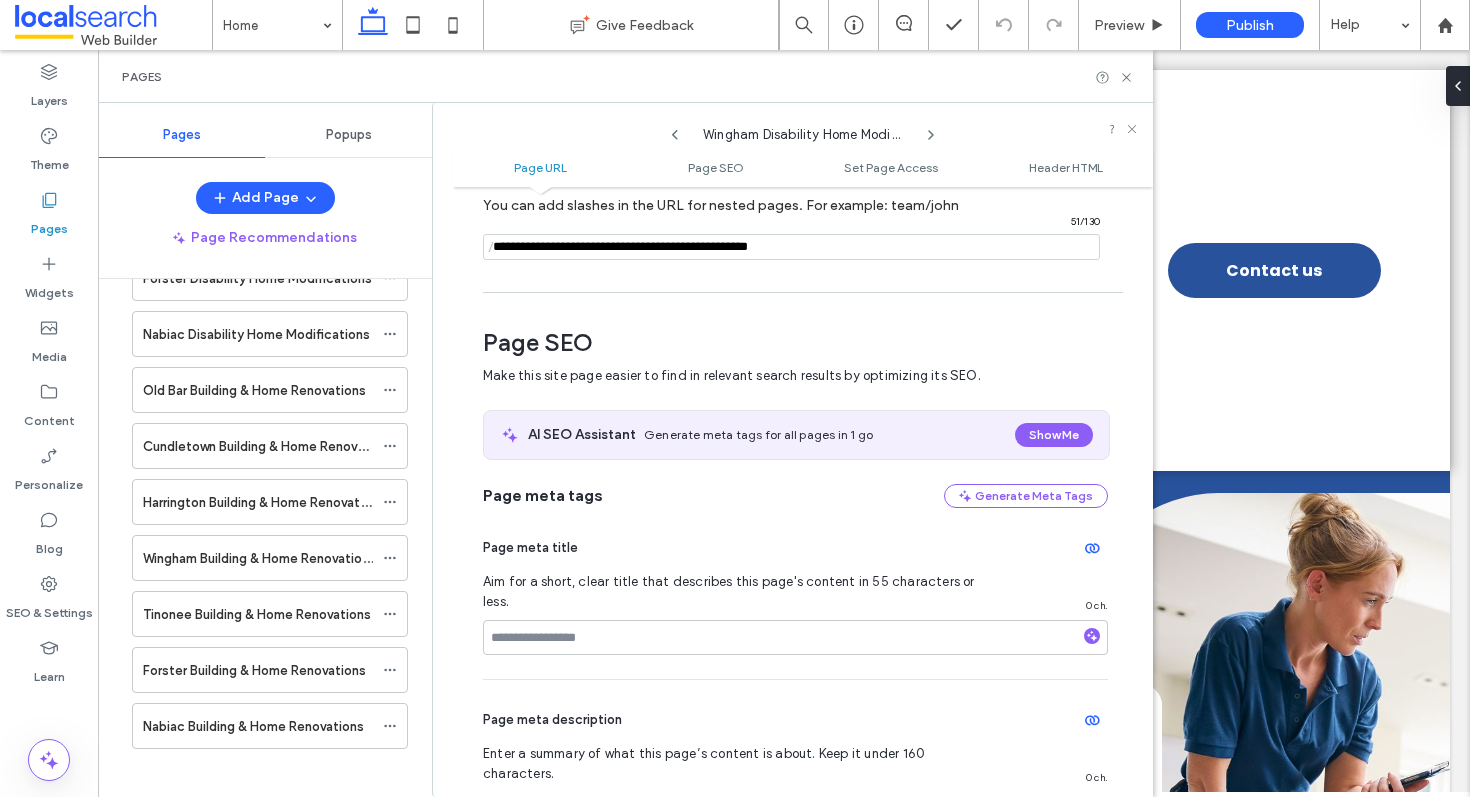 scroll, scrollTop: 182, scrollLeft: 0, axis: vertical 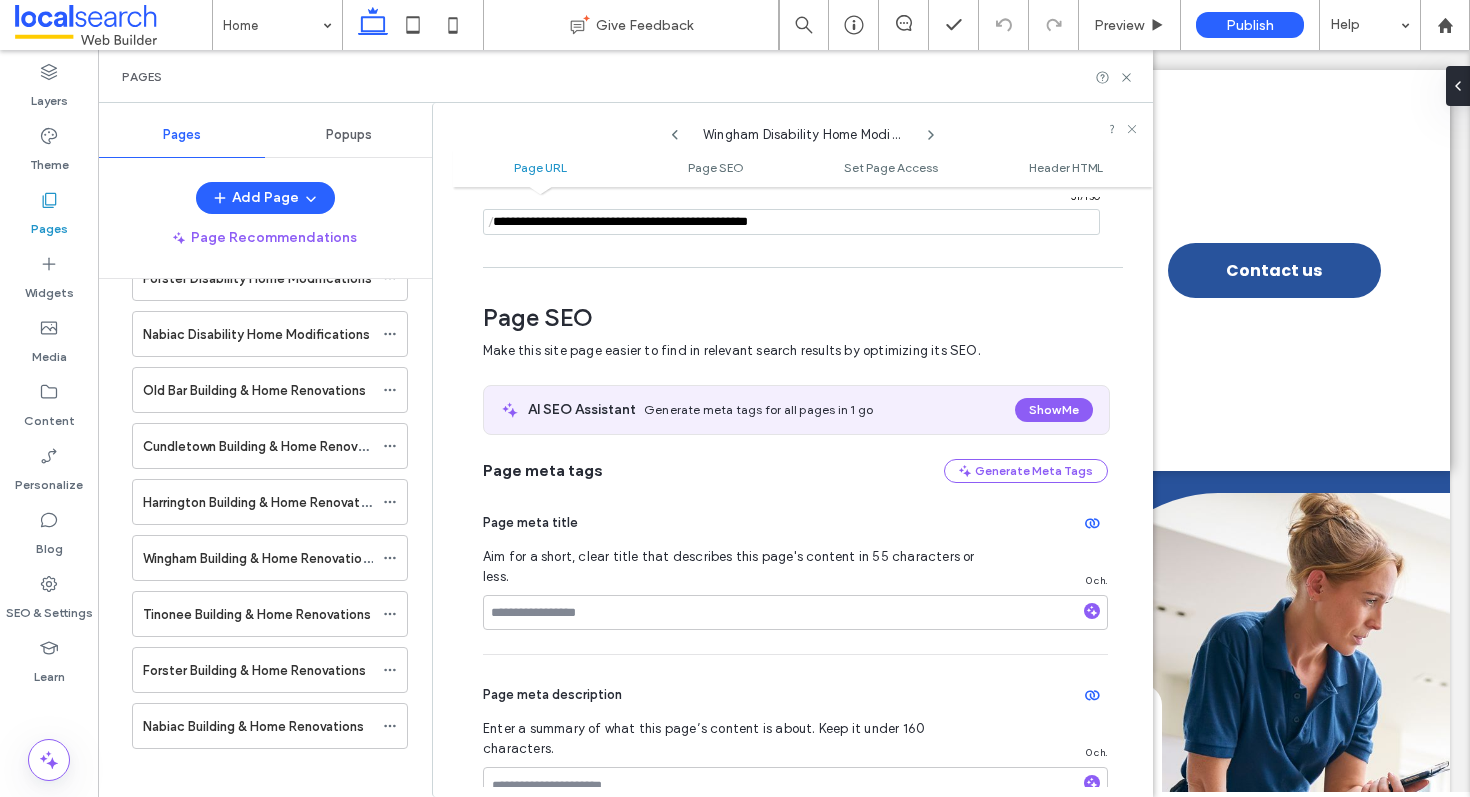 drag, startPoint x: 555, startPoint y: 221, endPoint x: 420, endPoint y: 215, distance: 135.13327 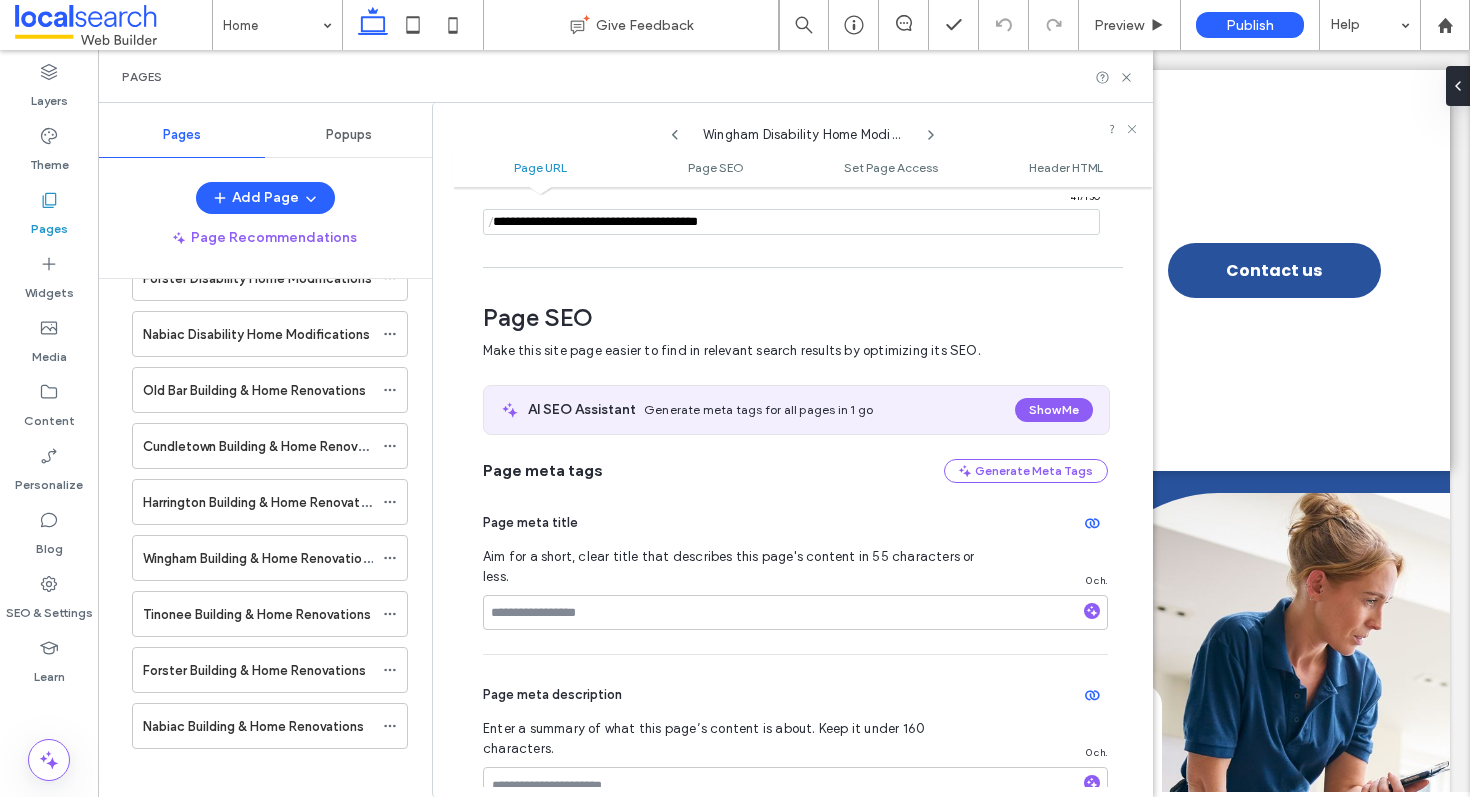 type on "**********" 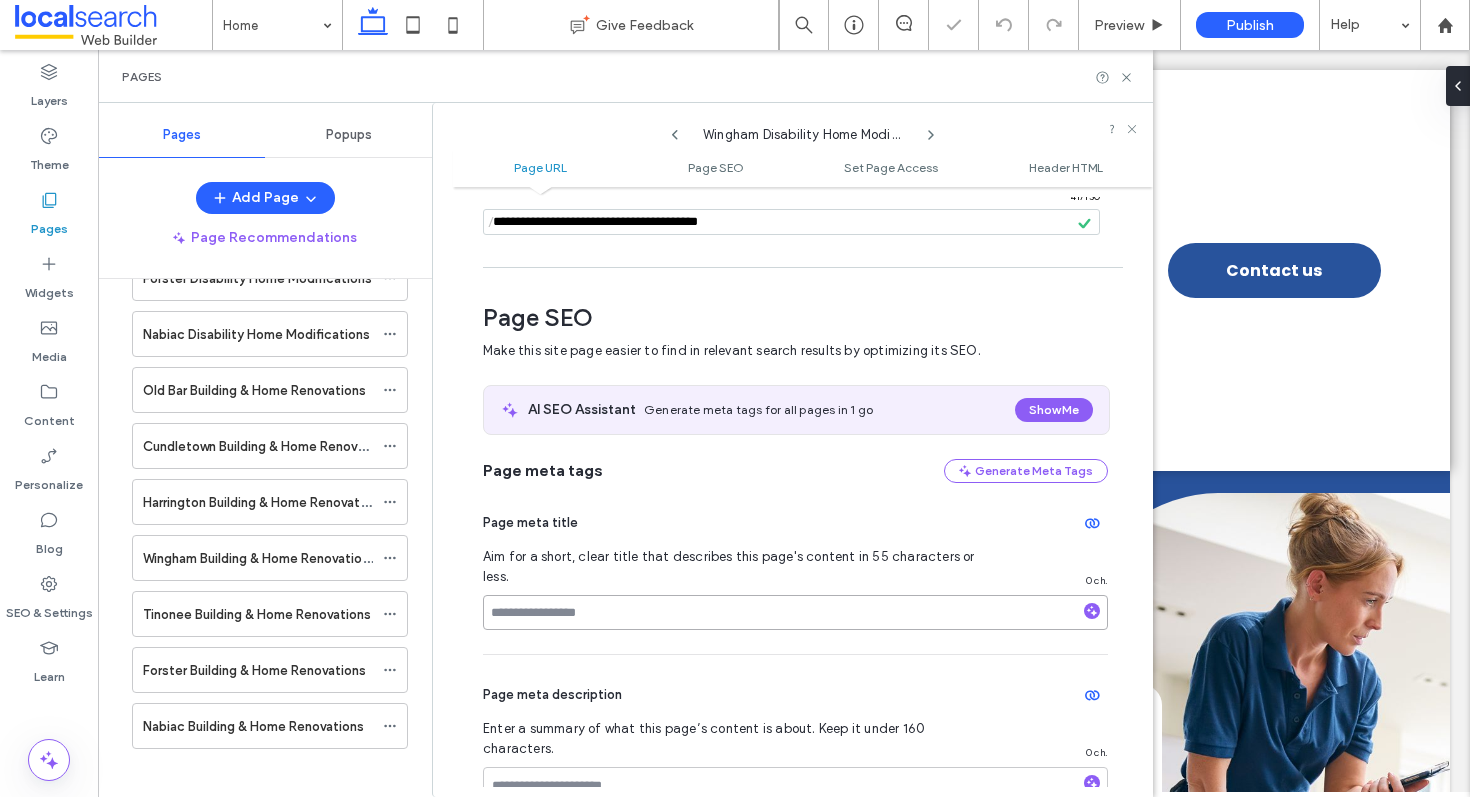 click at bounding box center [795, 612] 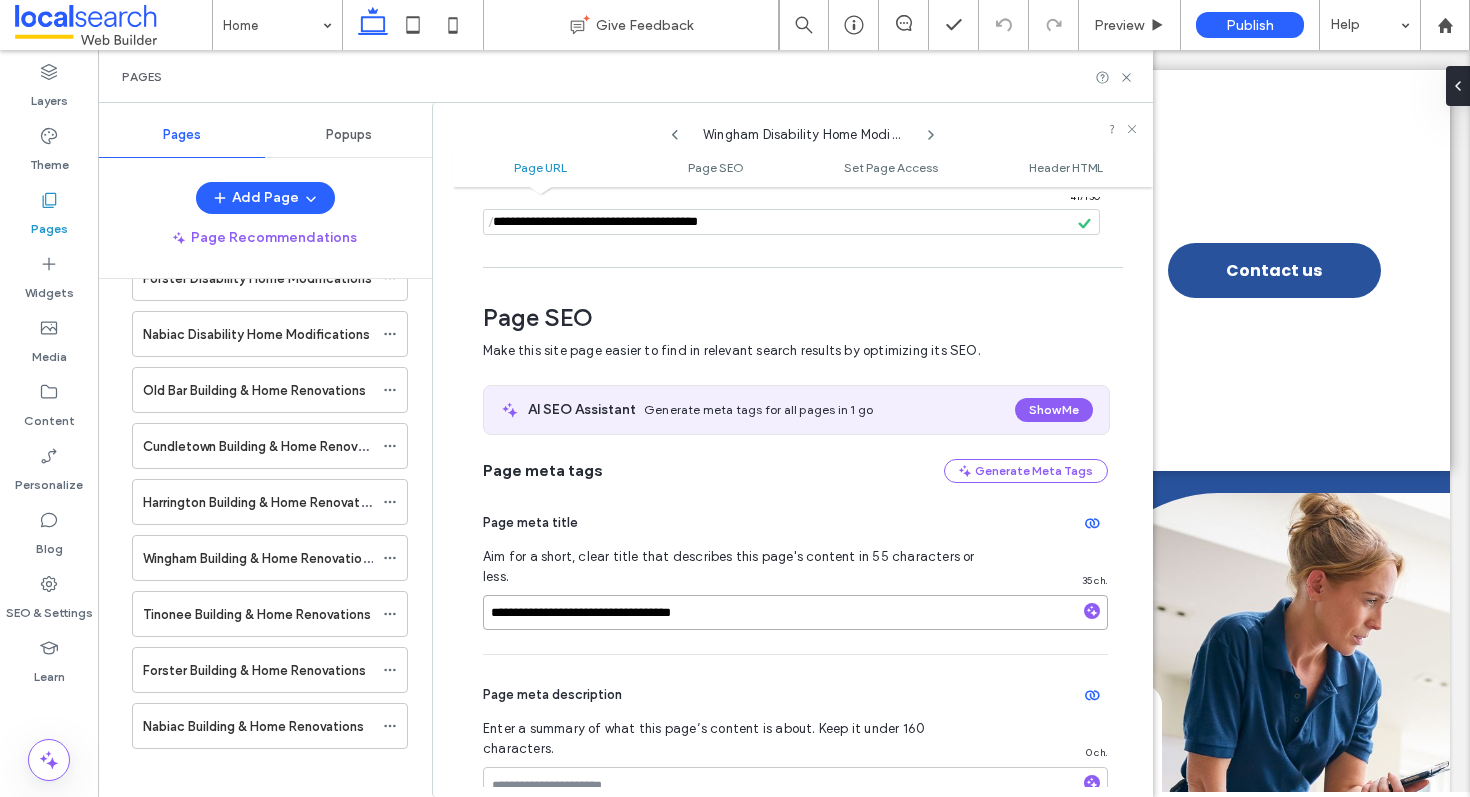 type on "**********" 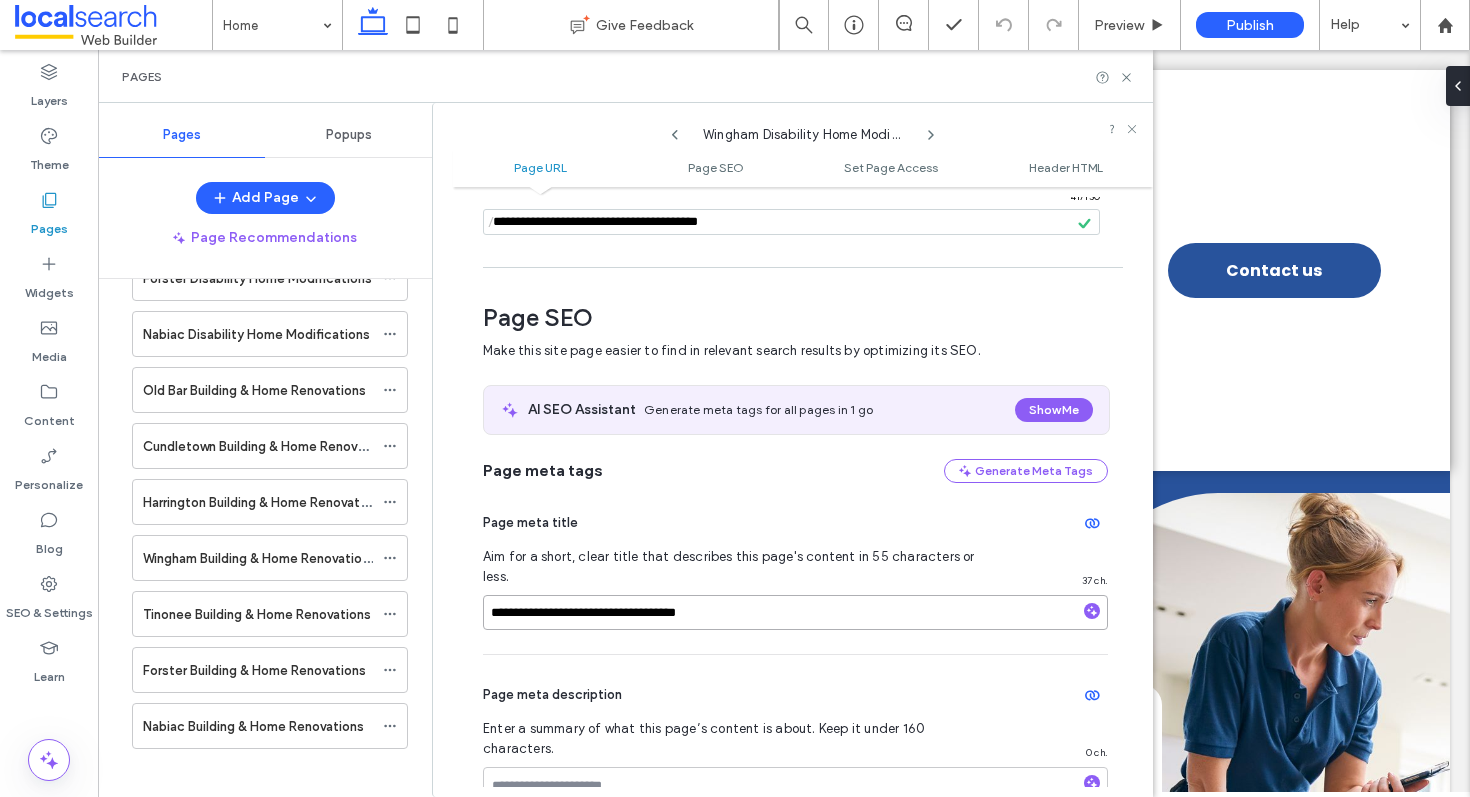 scroll, scrollTop: 183, scrollLeft: 0, axis: vertical 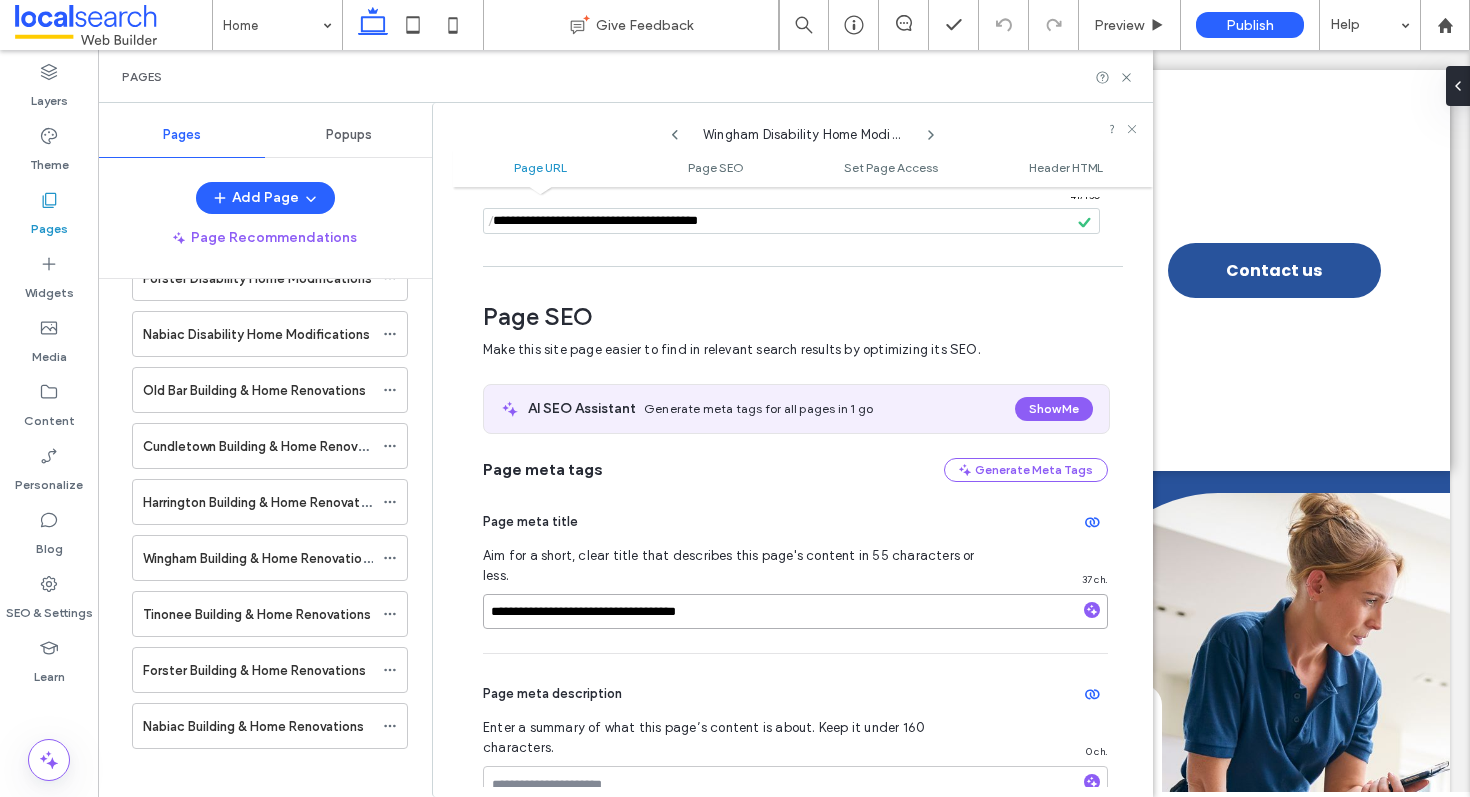 click on "**********" at bounding box center [795, 611] 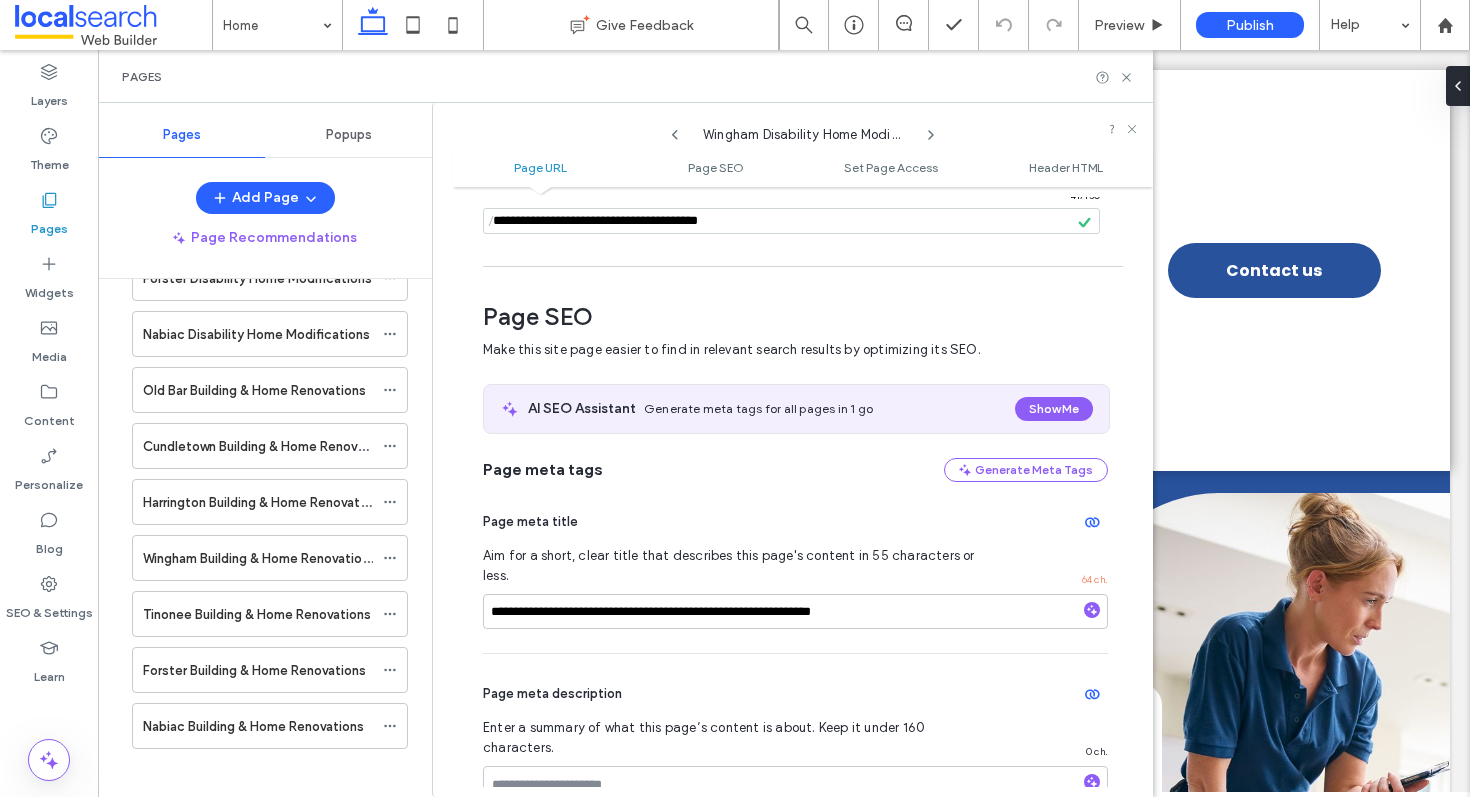 click on "Page meta description Enter a summary of what this page’s content is about. Keep it under 160 characters. 0   ch." at bounding box center [795, 772] 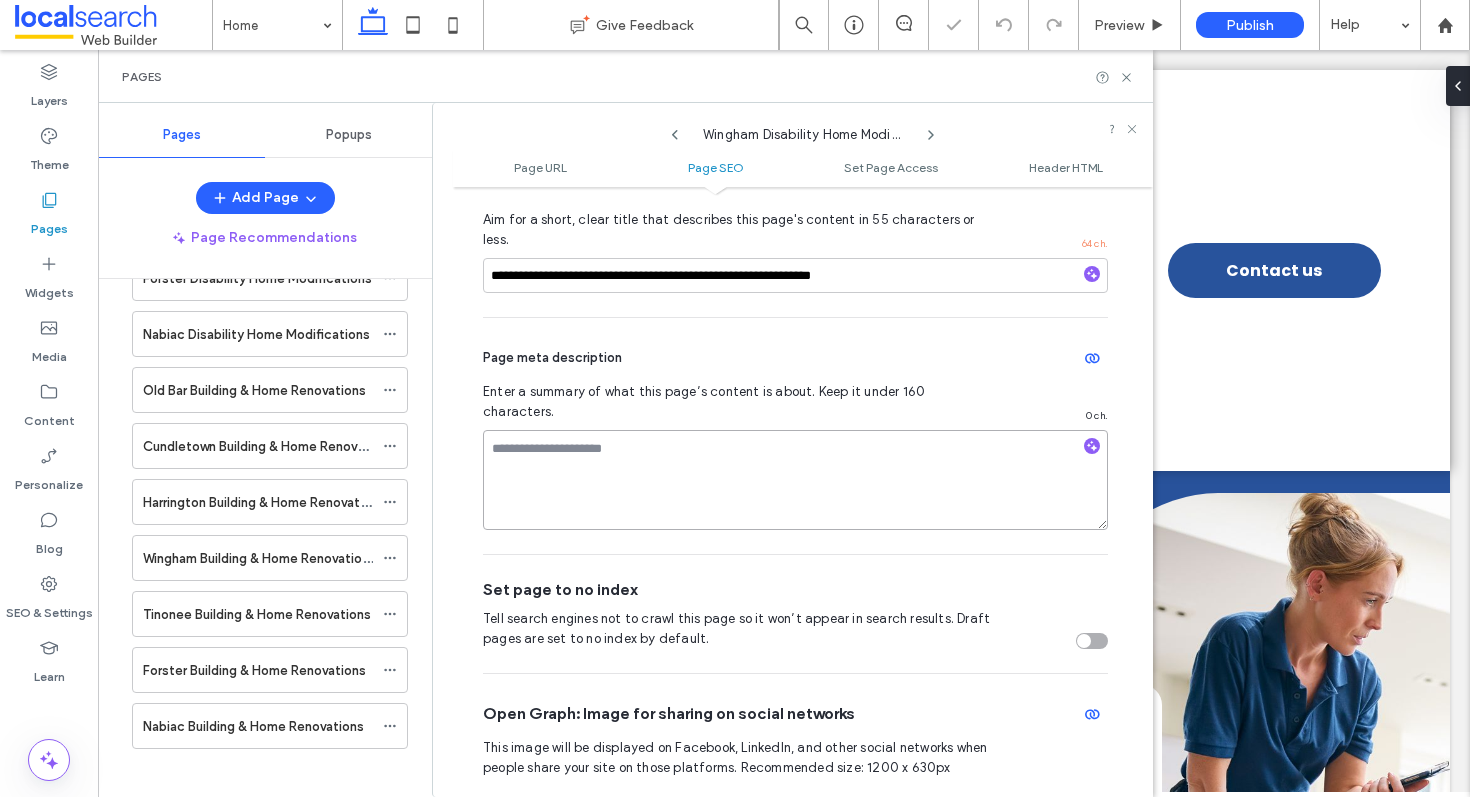 click at bounding box center (795, 480) 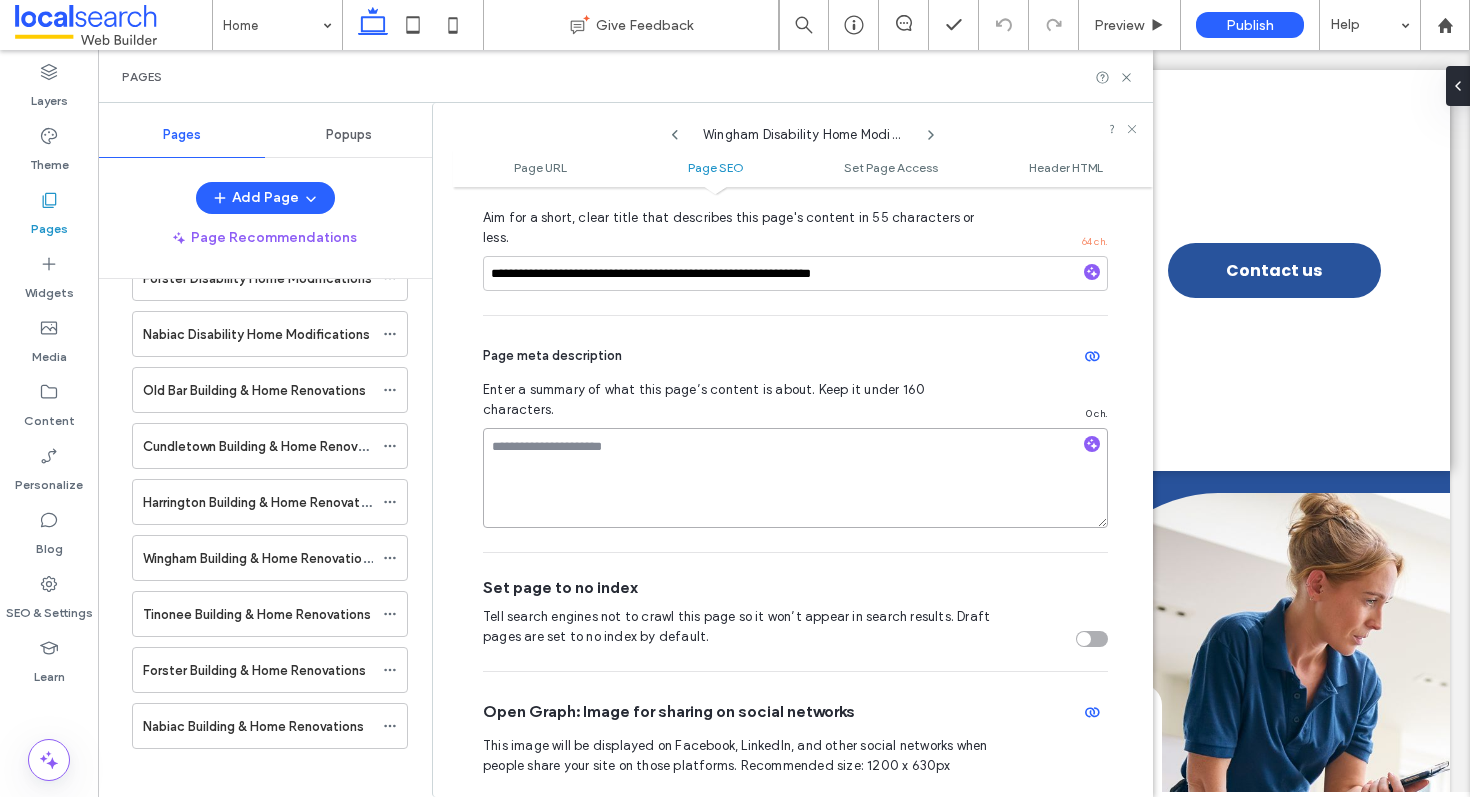 click at bounding box center [795, 478] 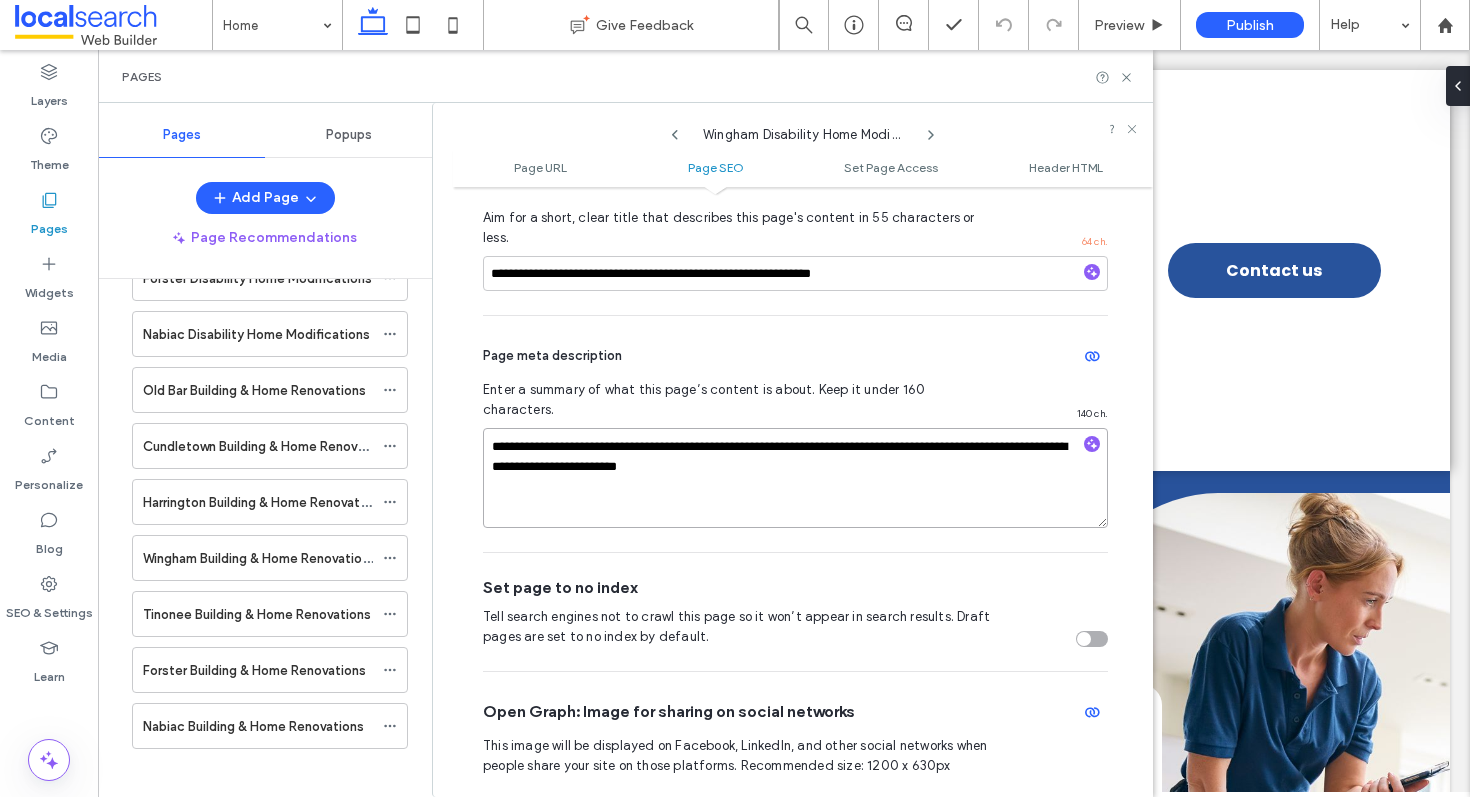 drag, startPoint x: 807, startPoint y: 408, endPoint x: 896, endPoint y: 405, distance: 89.050545 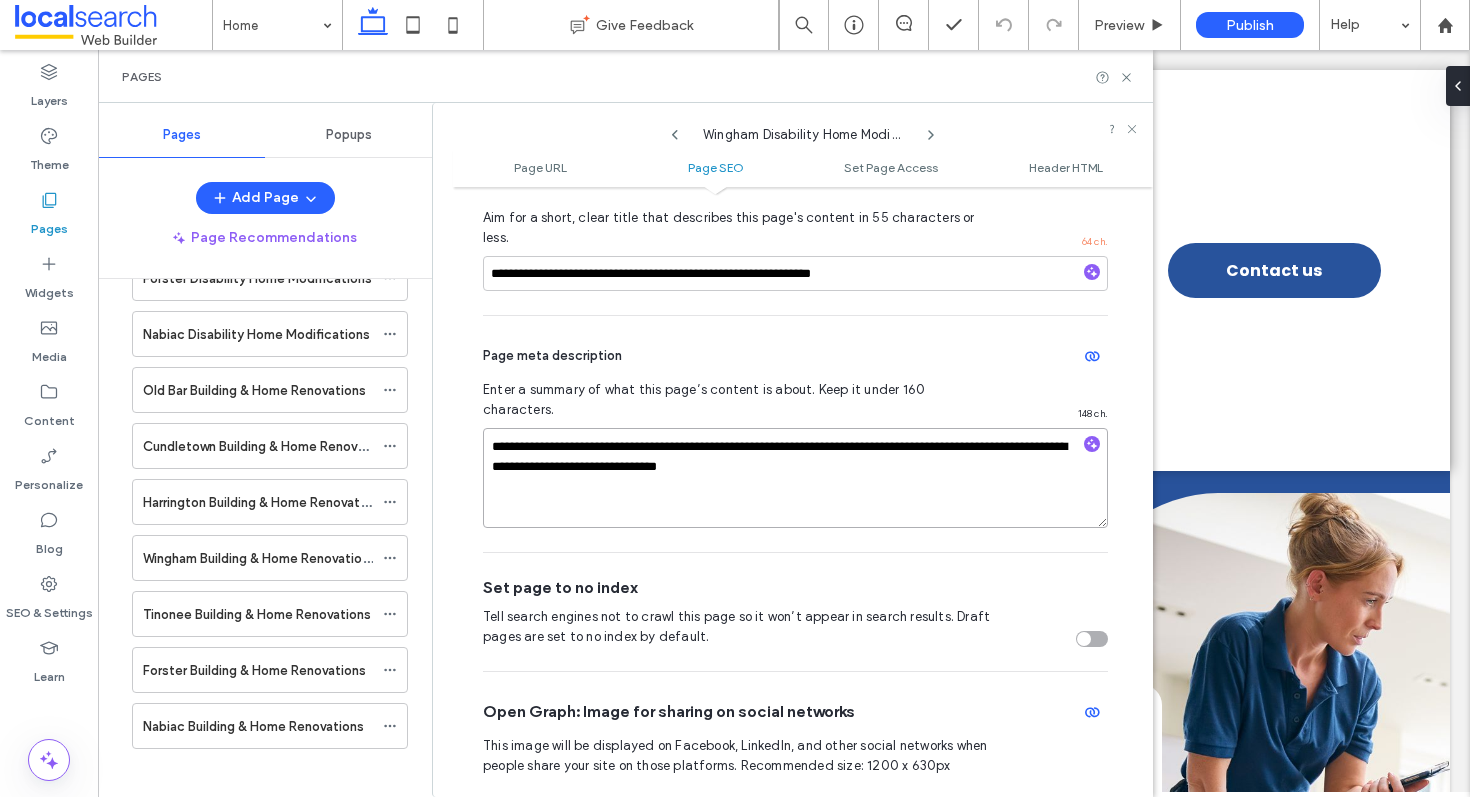 scroll, scrollTop: 522, scrollLeft: 0, axis: vertical 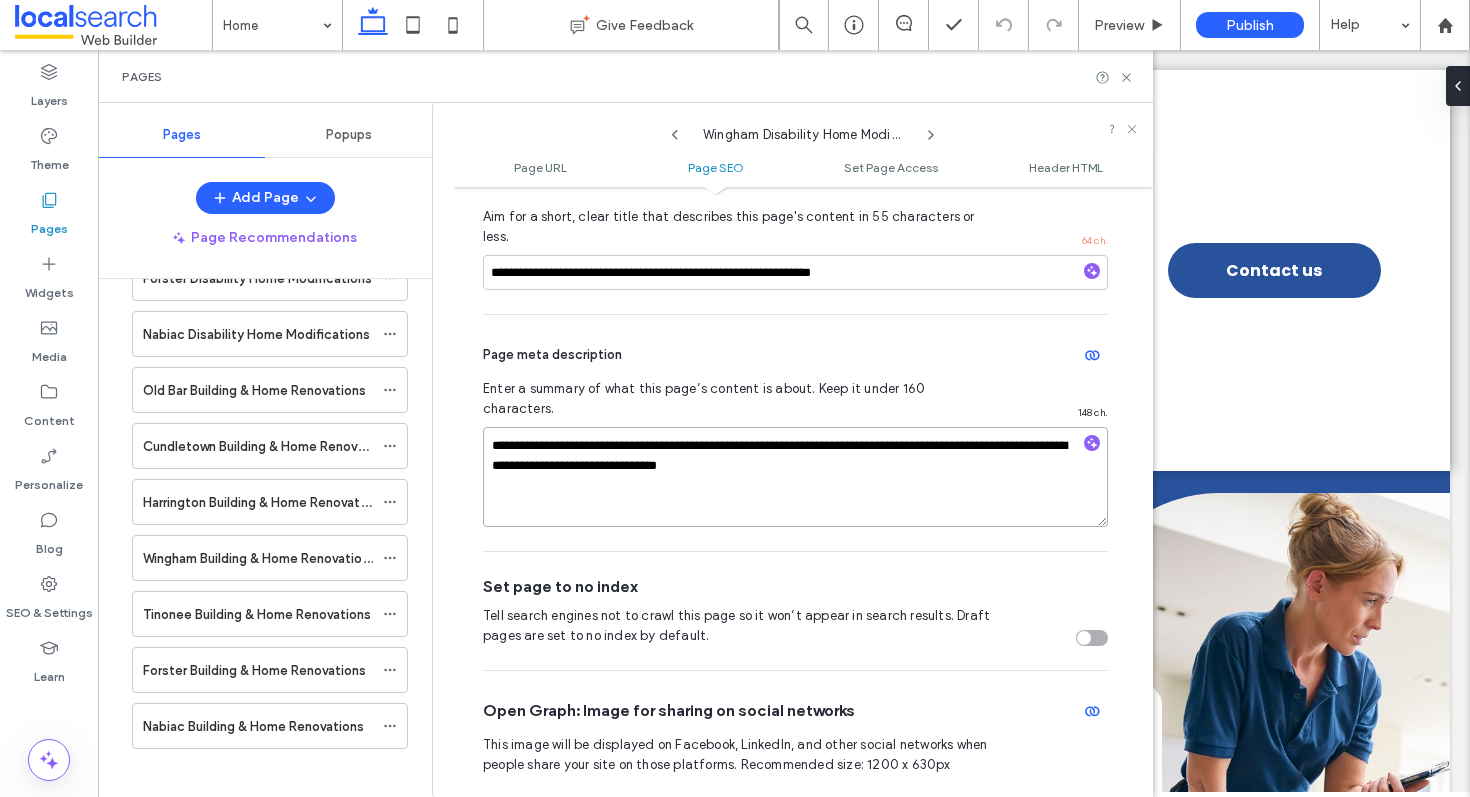 drag, startPoint x: 1022, startPoint y: 408, endPoint x: 968, endPoint y: 409, distance: 54.00926 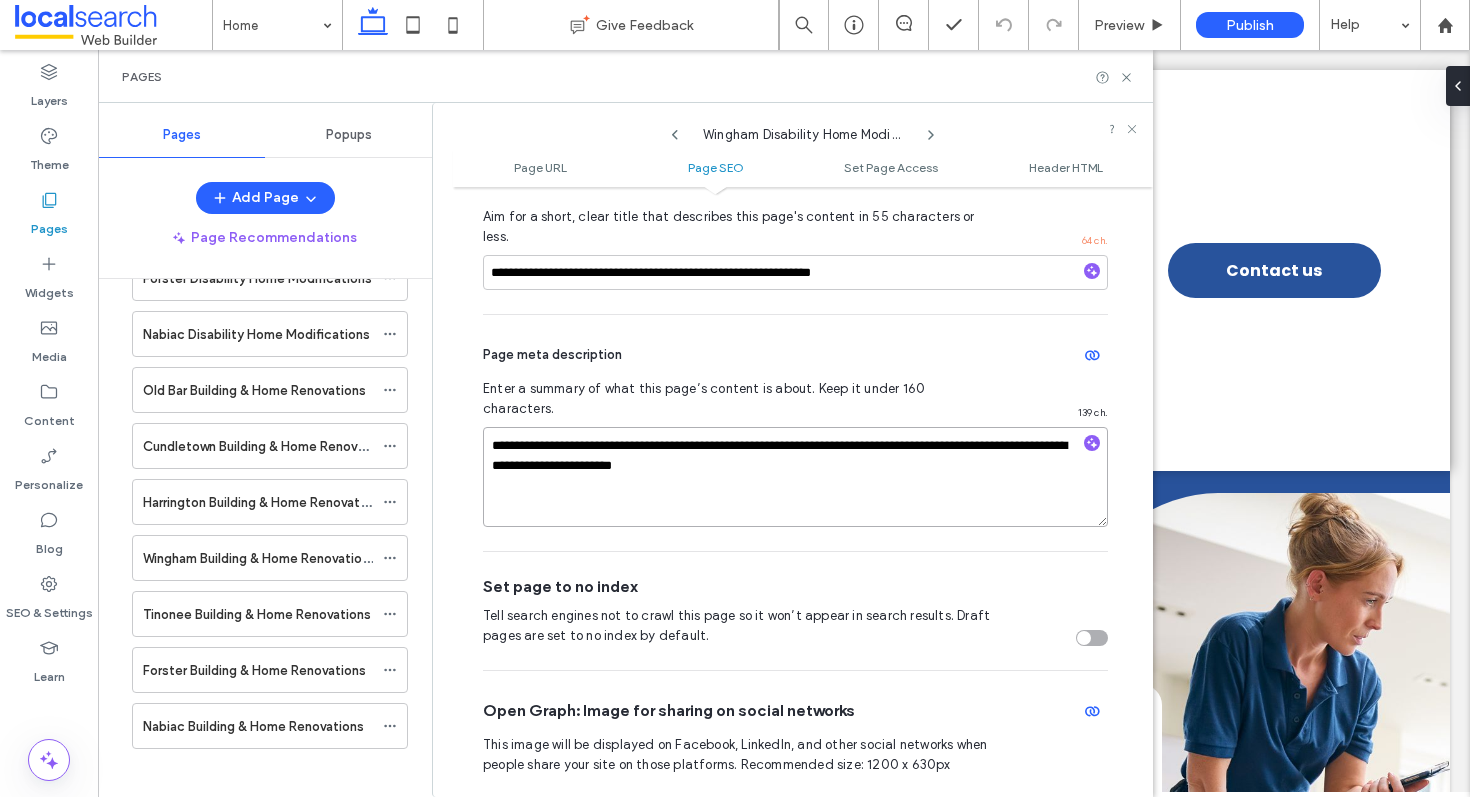 click on "**********" at bounding box center [795, 477] 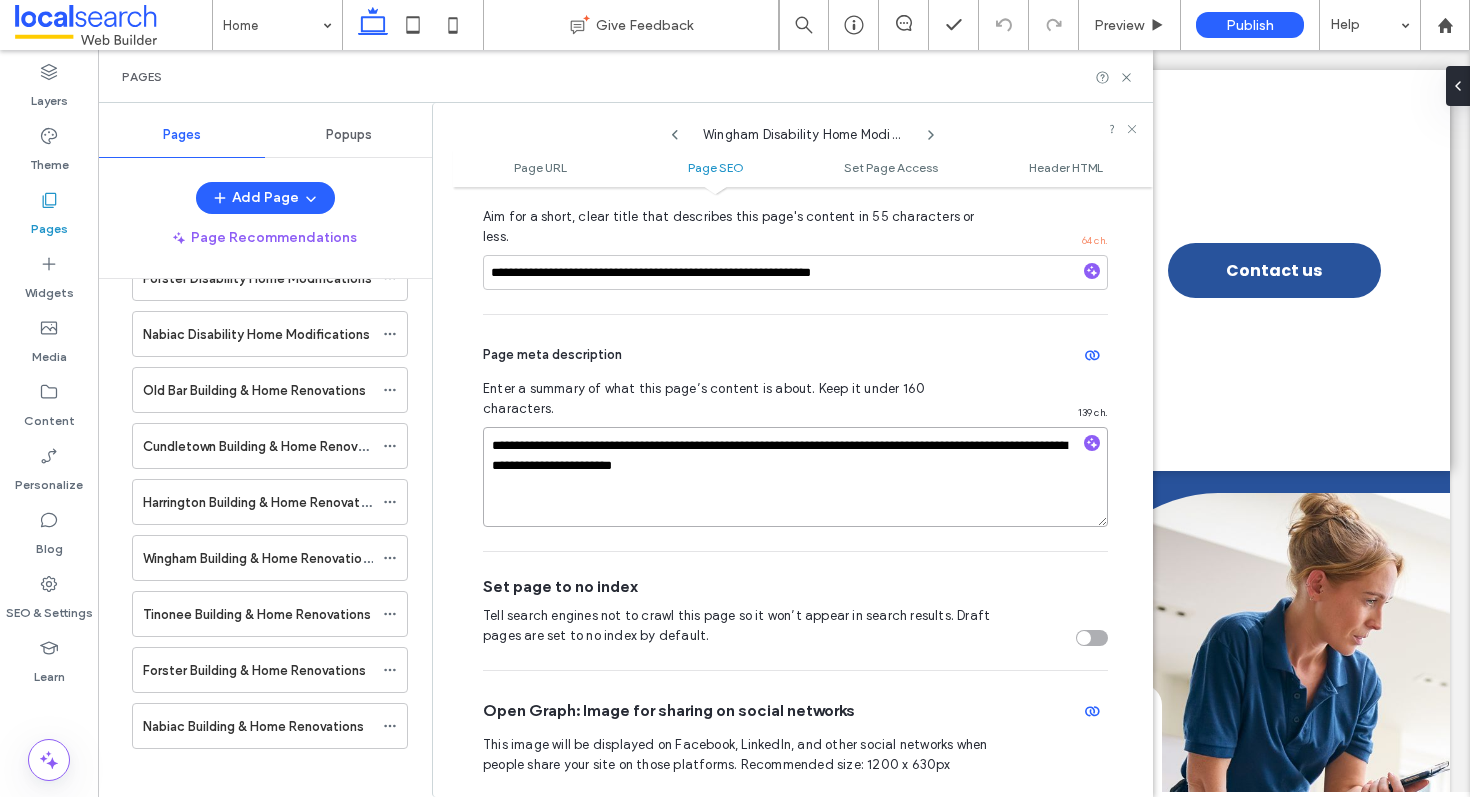 drag, startPoint x: 642, startPoint y: 430, endPoint x: 619, endPoint y: 429, distance: 23.021729 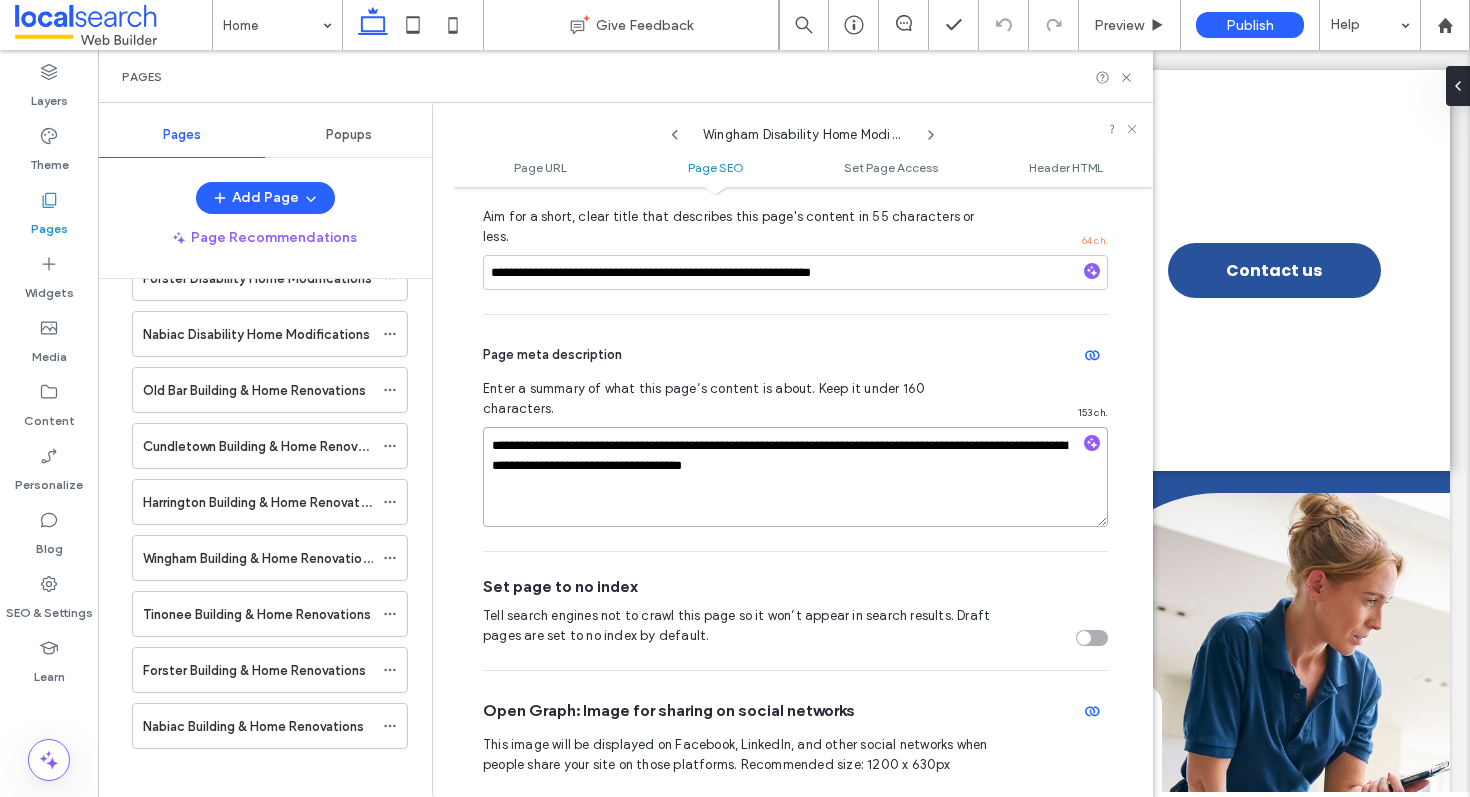 type on "**********" 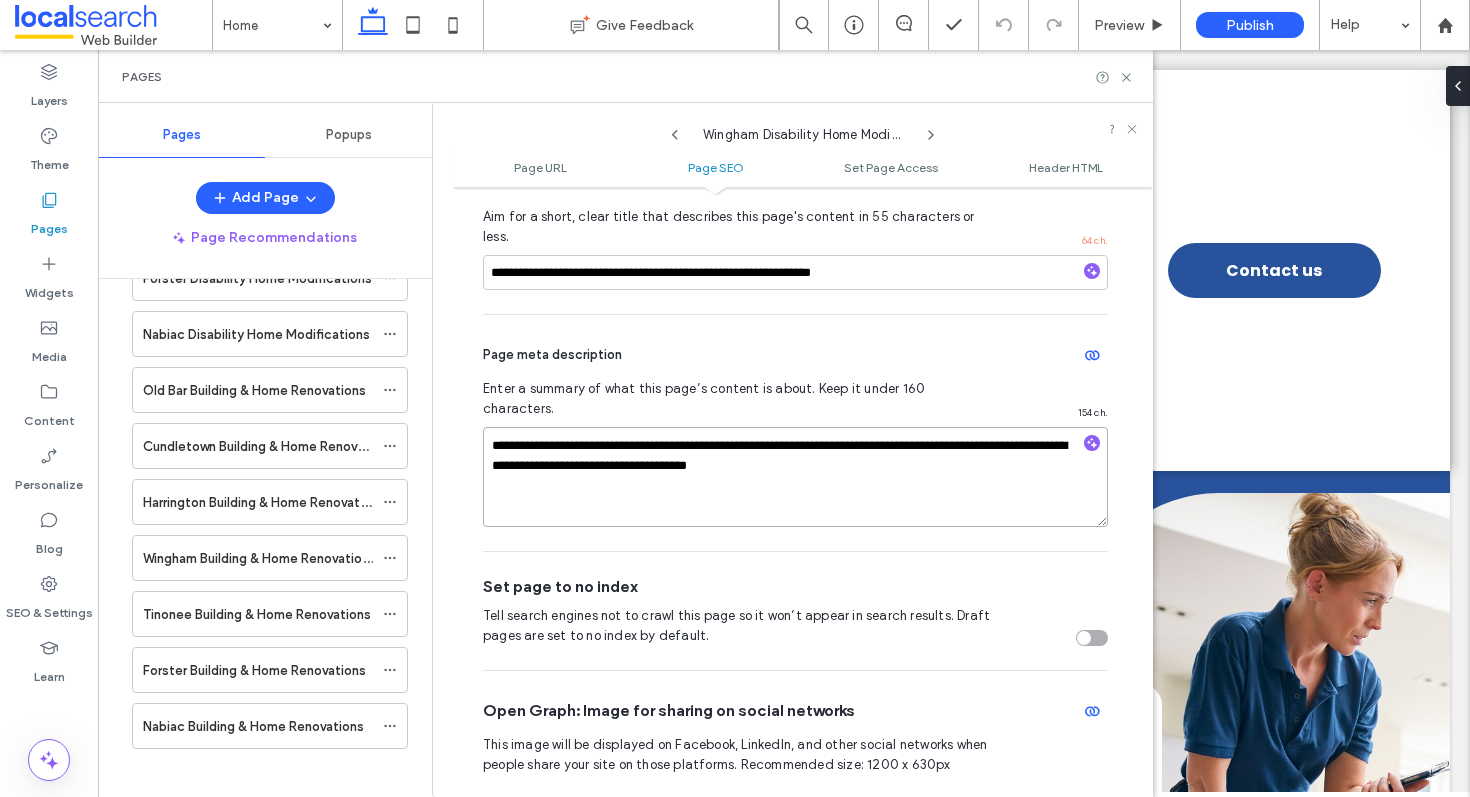 click on "**********" at bounding box center (795, 477) 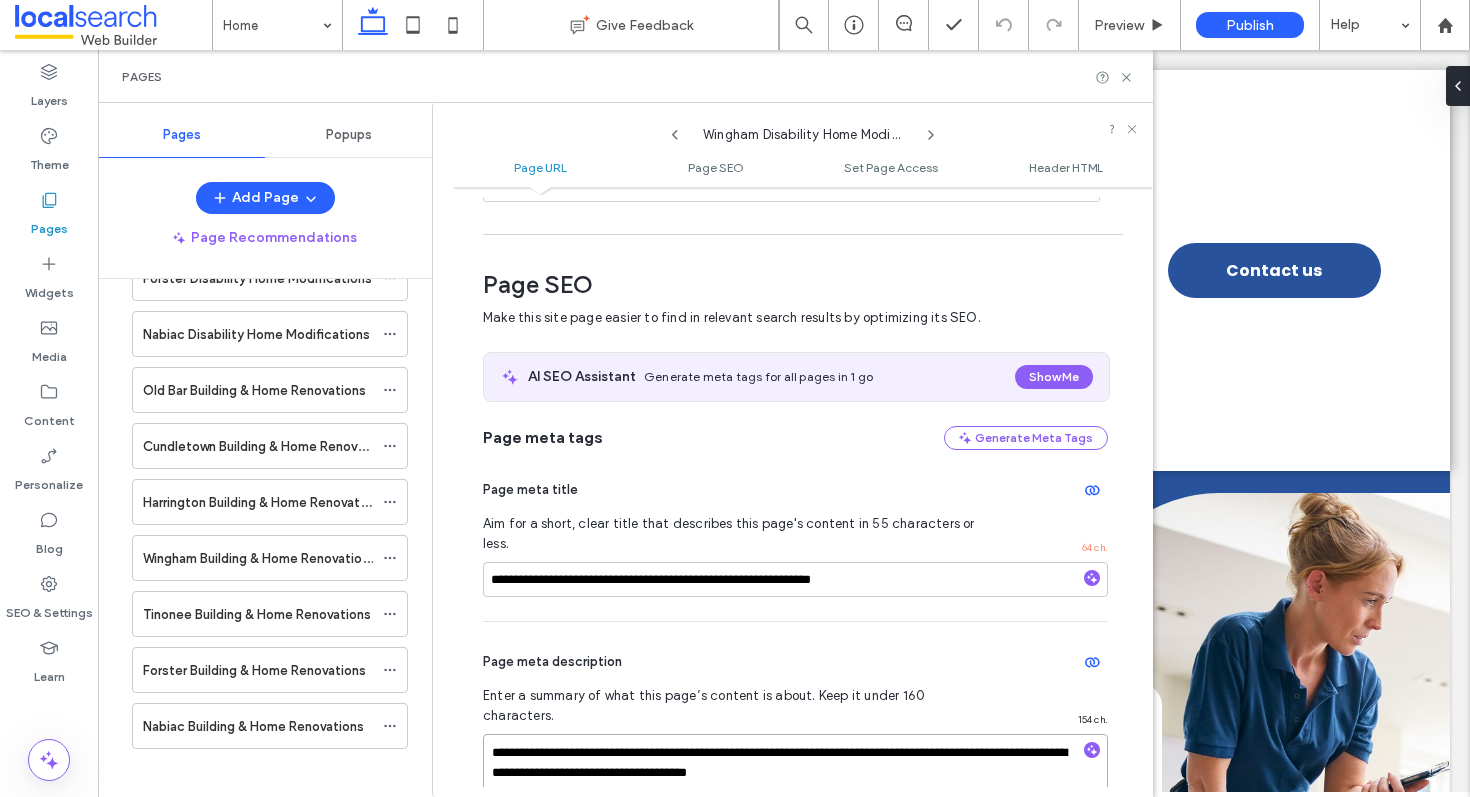 scroll, scrollTop: 0, scrollLeft: 0, axis: both 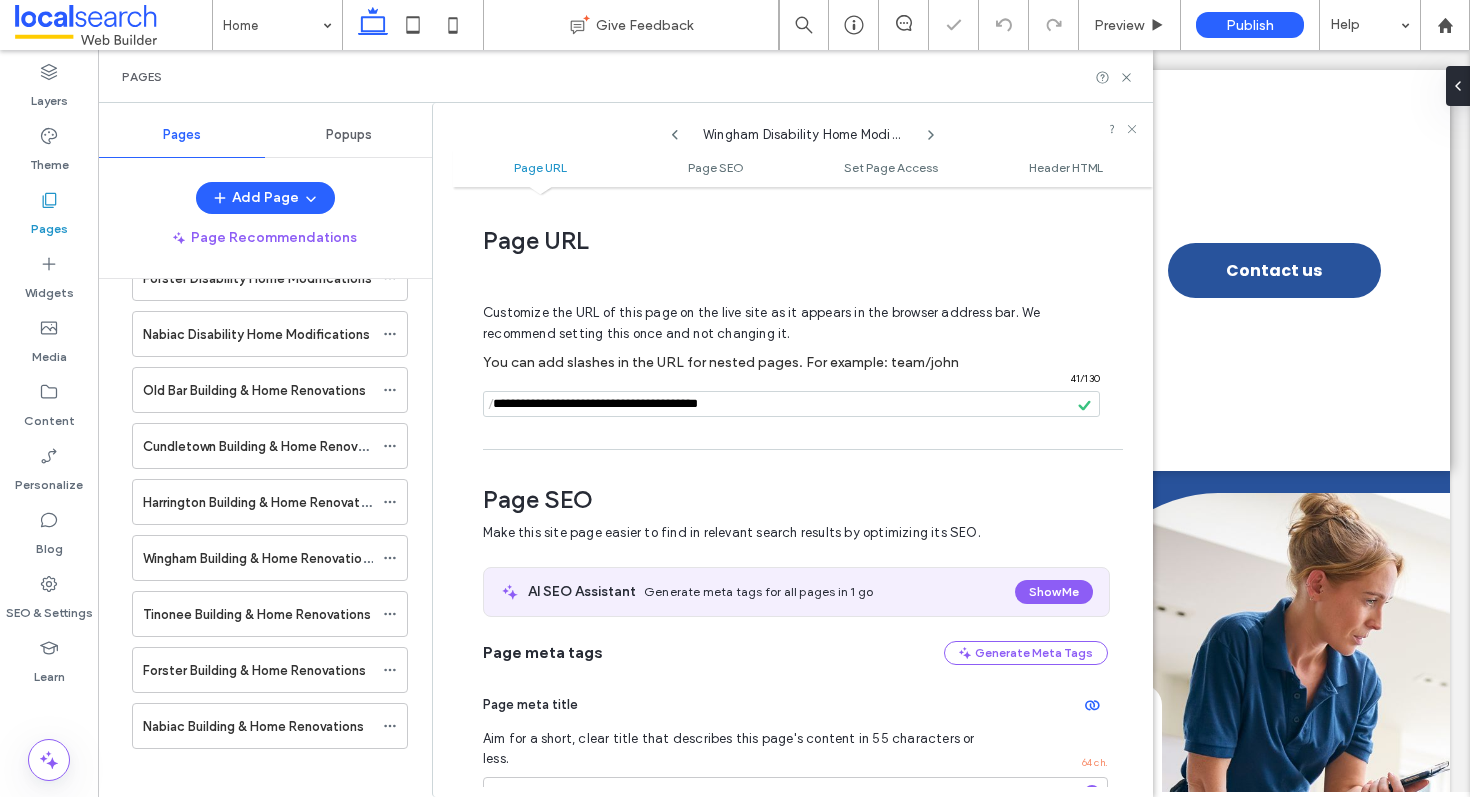 drag, startPoint x: 716, startPoint y: 402, endPoint x: 447, endPoint y: 382, distance: 269.74246 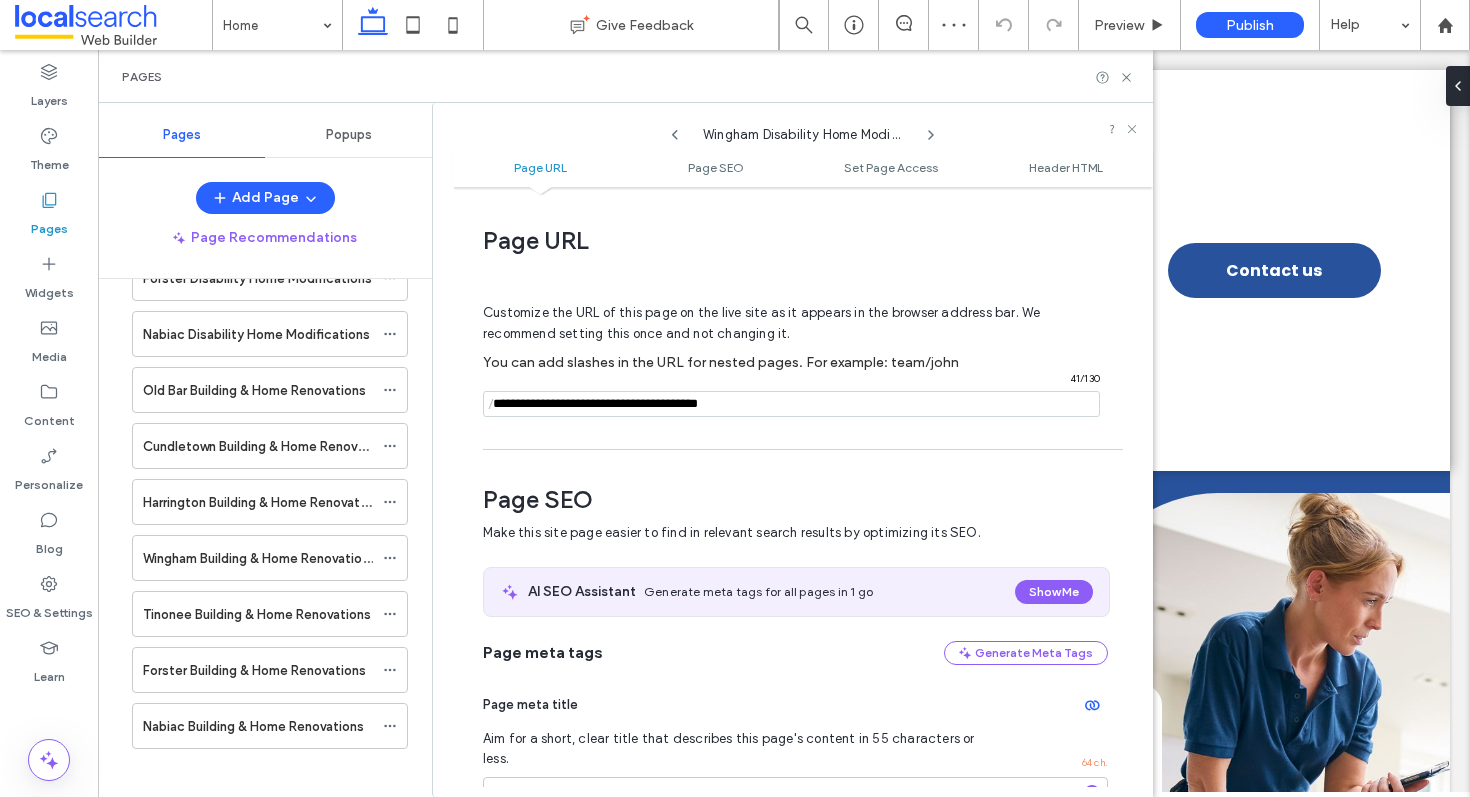 click 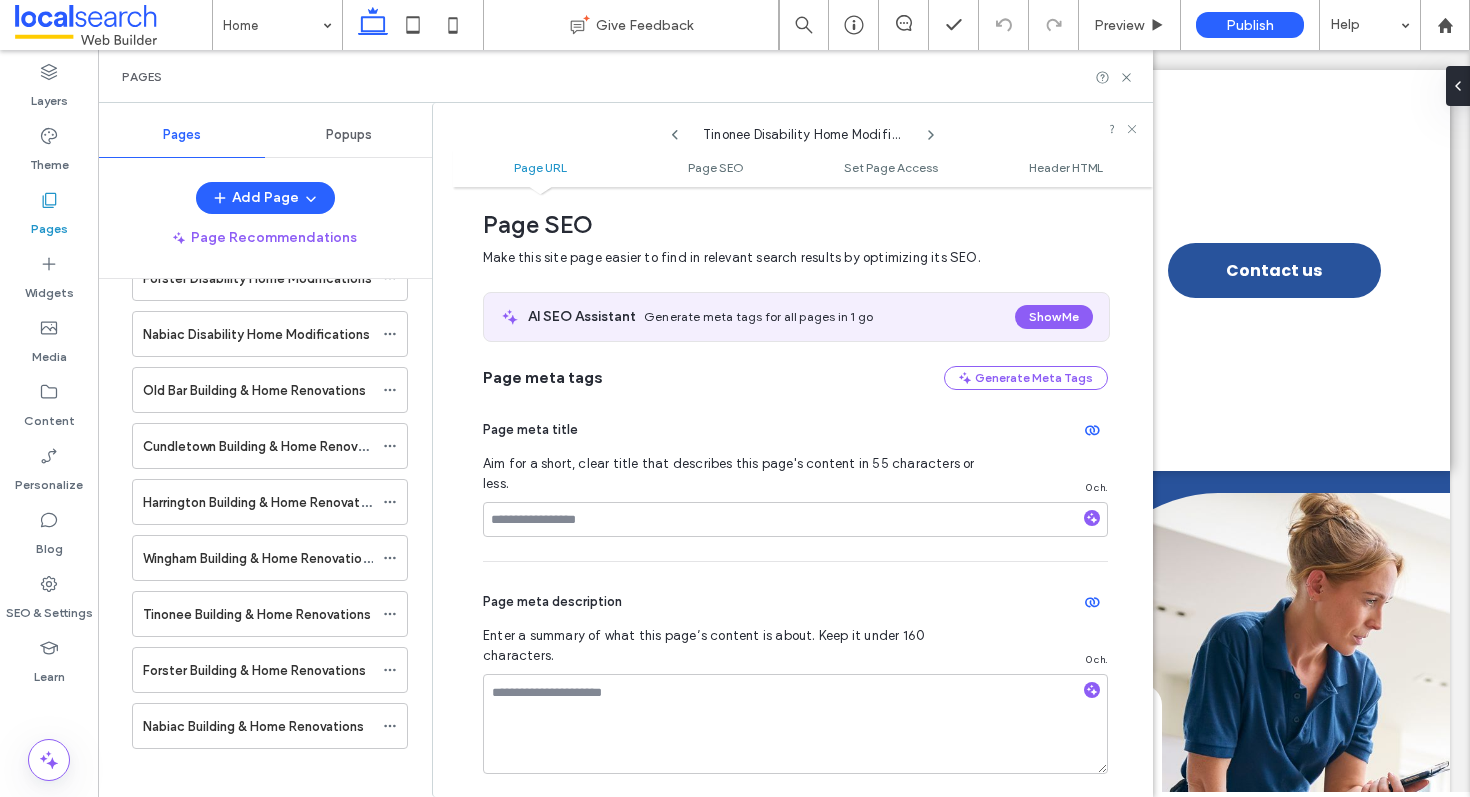 scroll, scrollTop: 0, scrollLeft: 0, axis: both 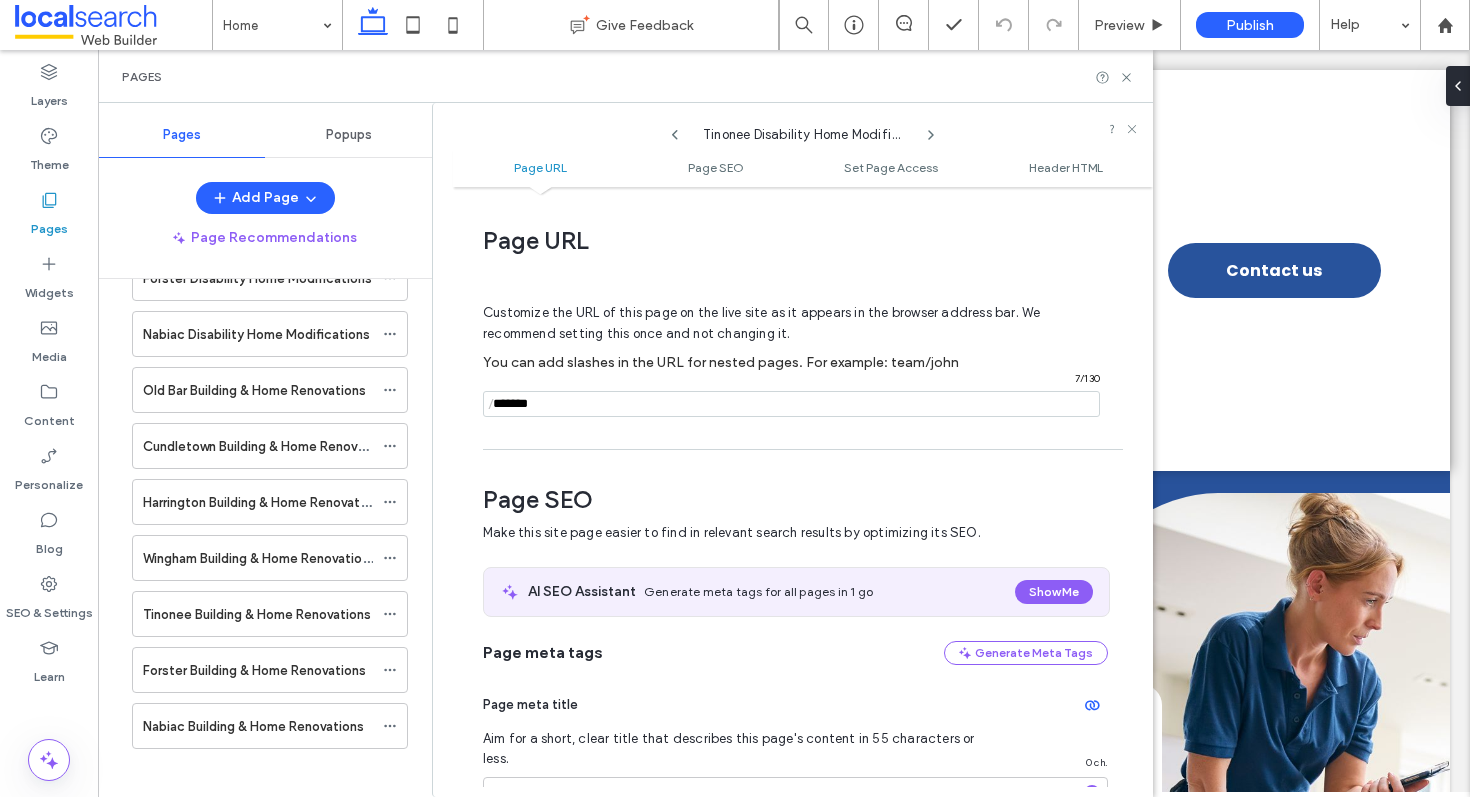 click on "Customize the URL of this page on the live site as it appears in the browser address bar. We recommend setting this once and not changing it. You can add slashes in the URL for nested pages. For example: team/john / 7 / 130" at bounding box center [795, 351] 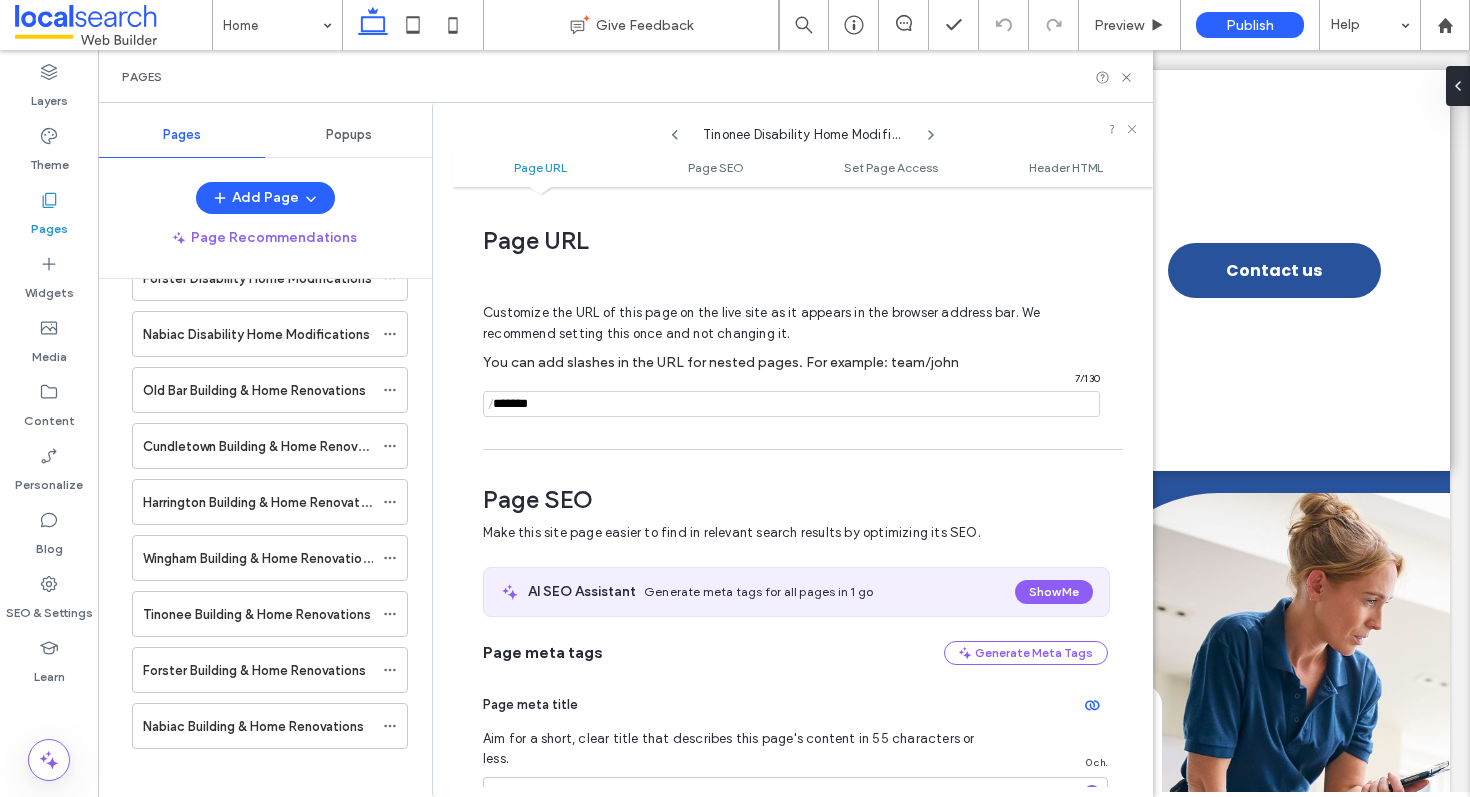 paste on "**********" 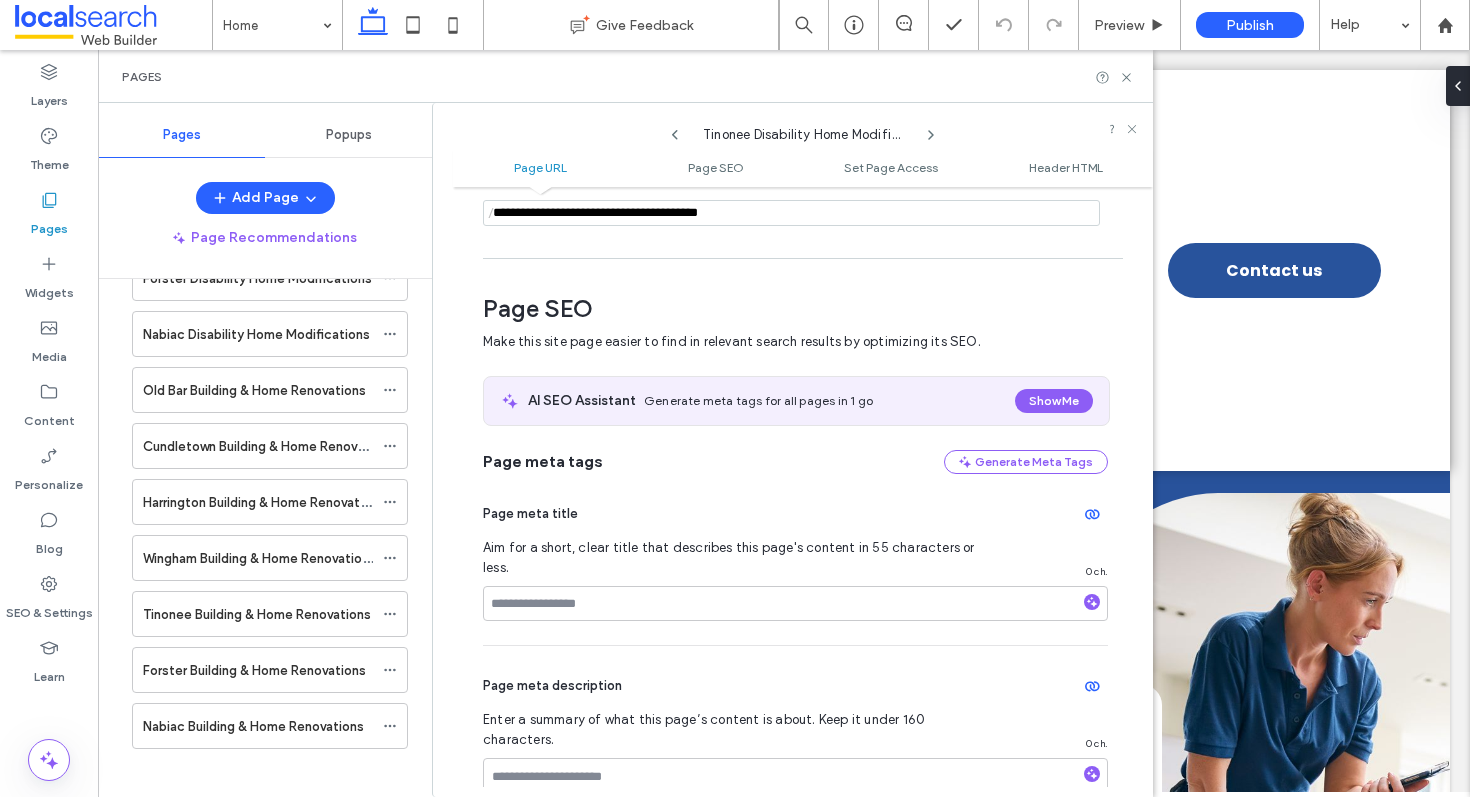 scroll, scrollTop: 198, scrollLeft: 0, axis: vertical 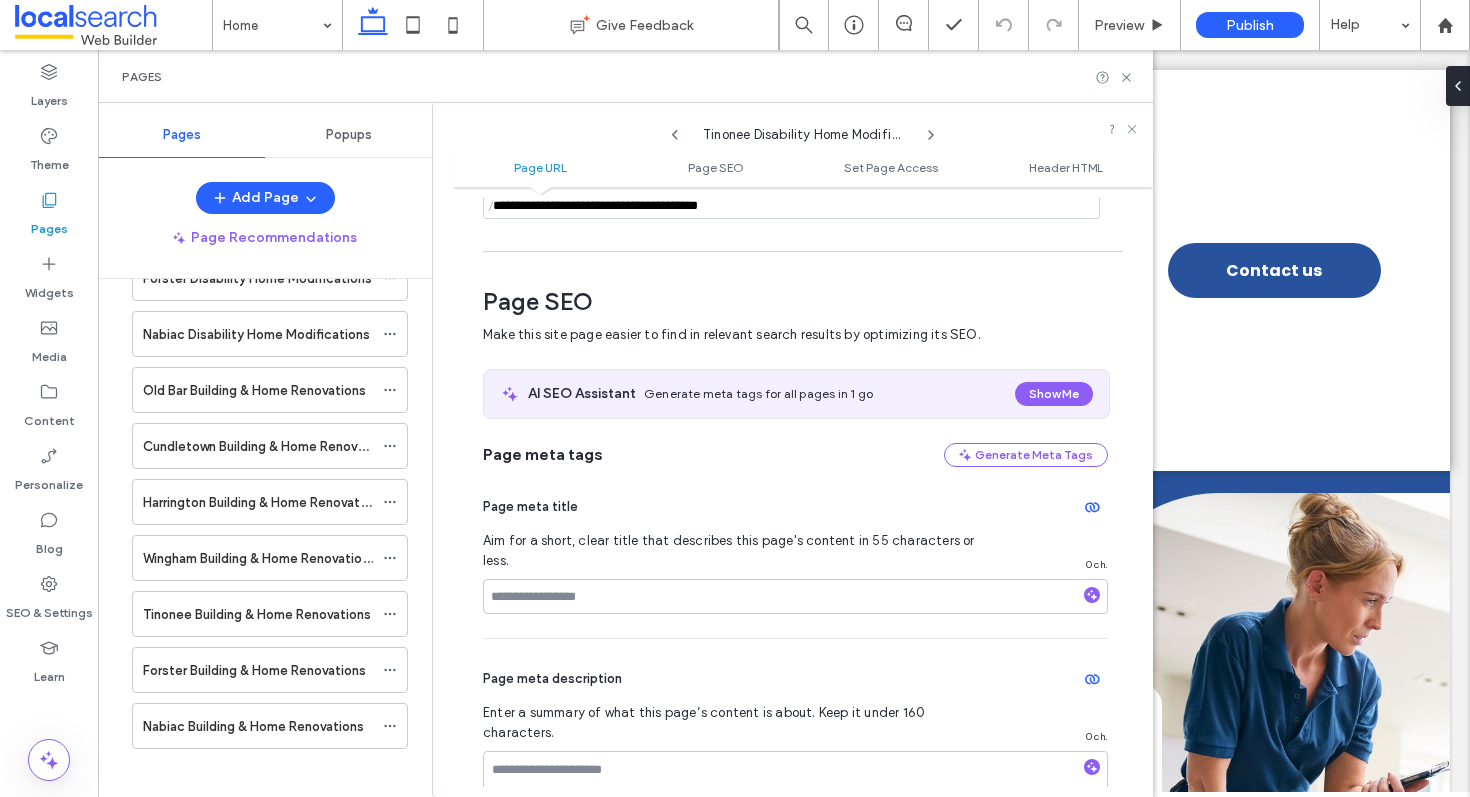 type on "**********" 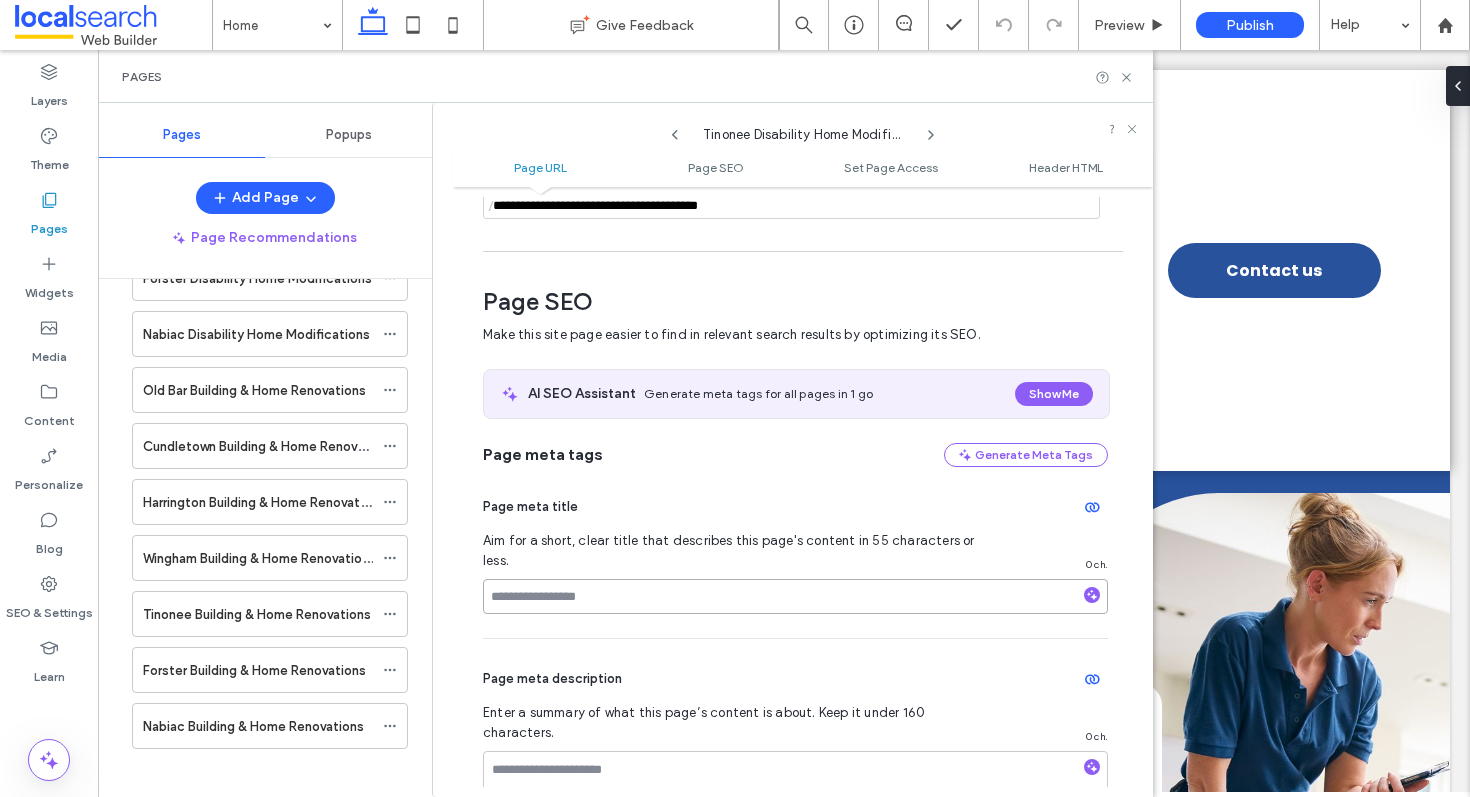 click at bounding box center [795, 596] 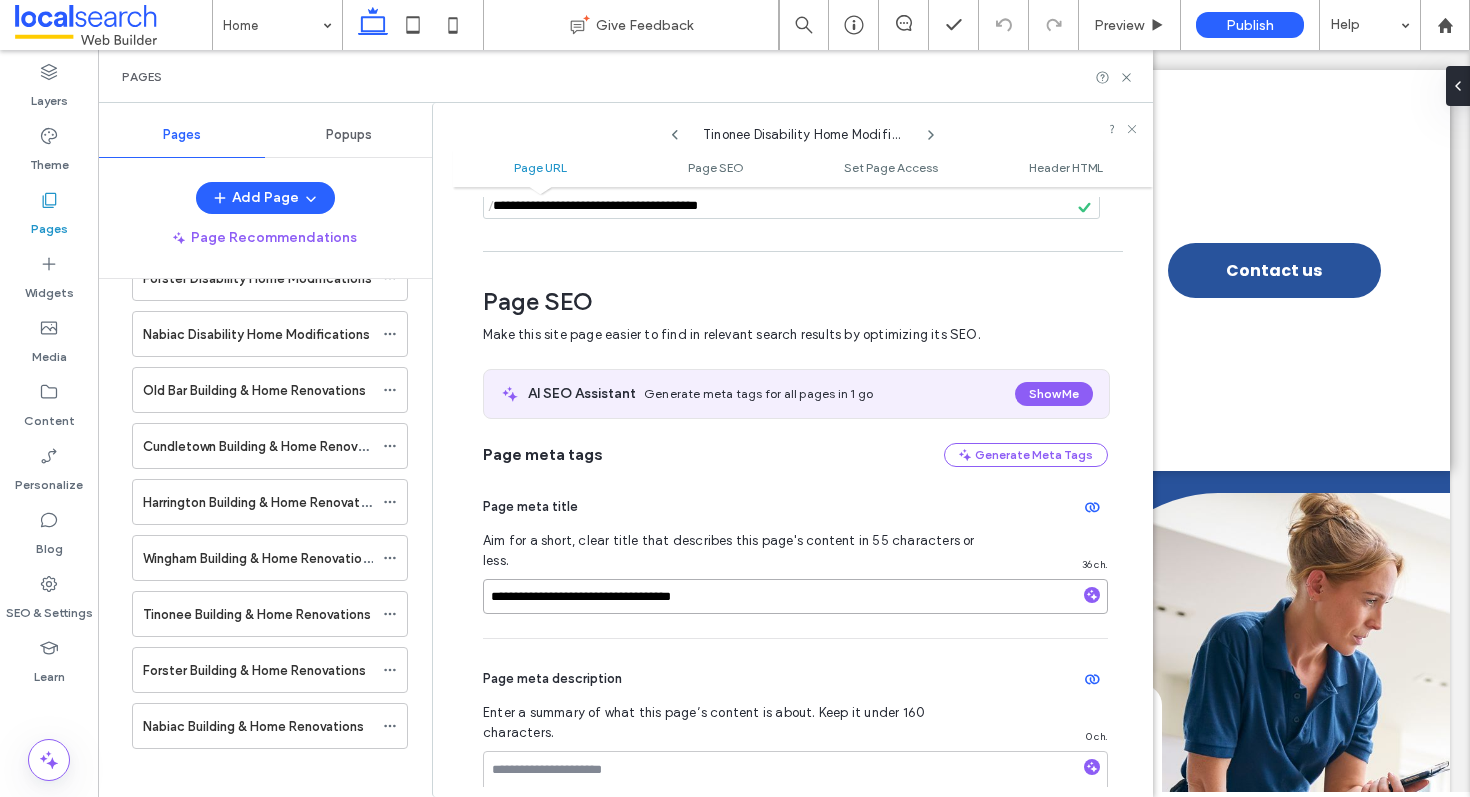 type on "**********" 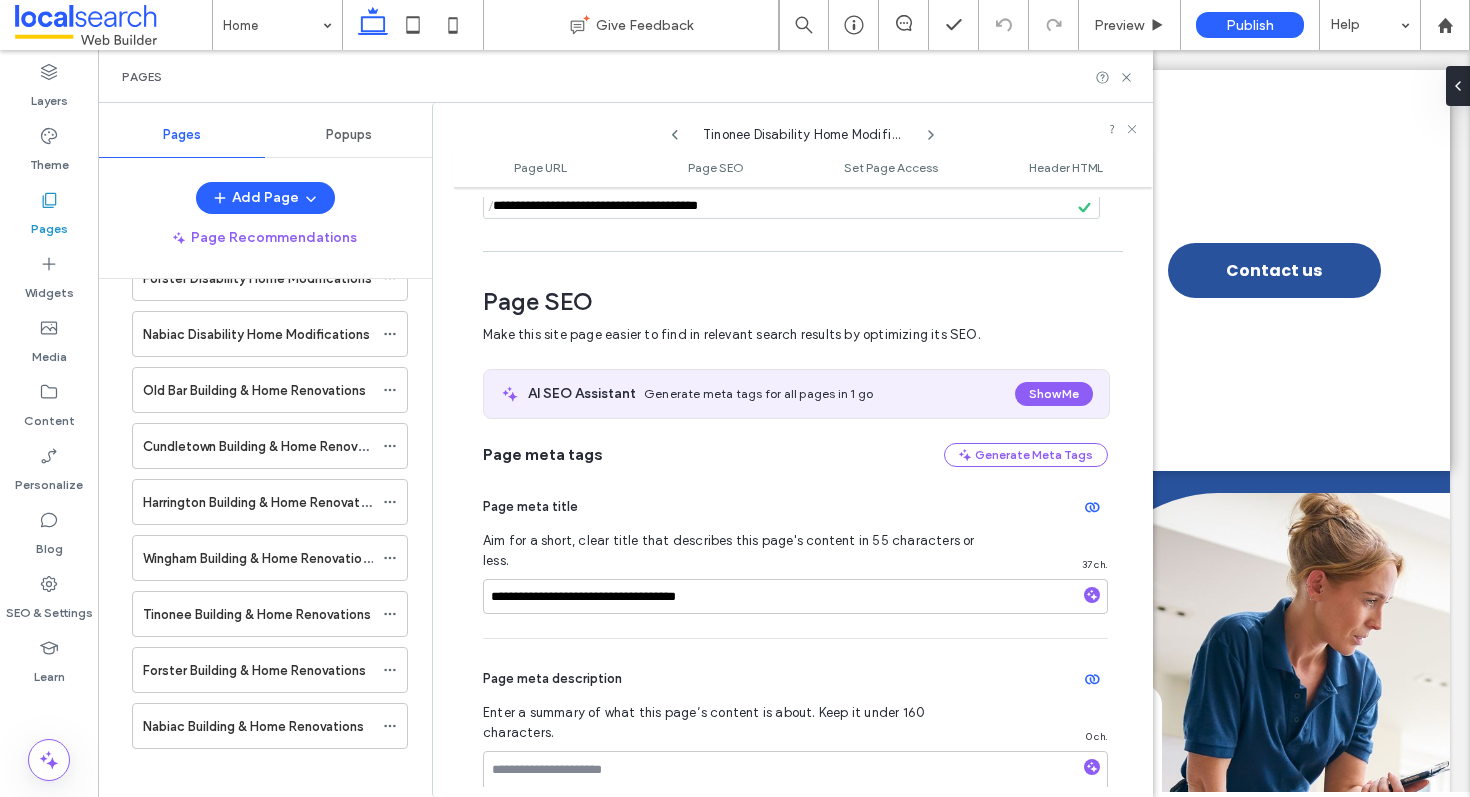 scroll, scrollTop: 371, scrollLeft: 0, axis: vertical 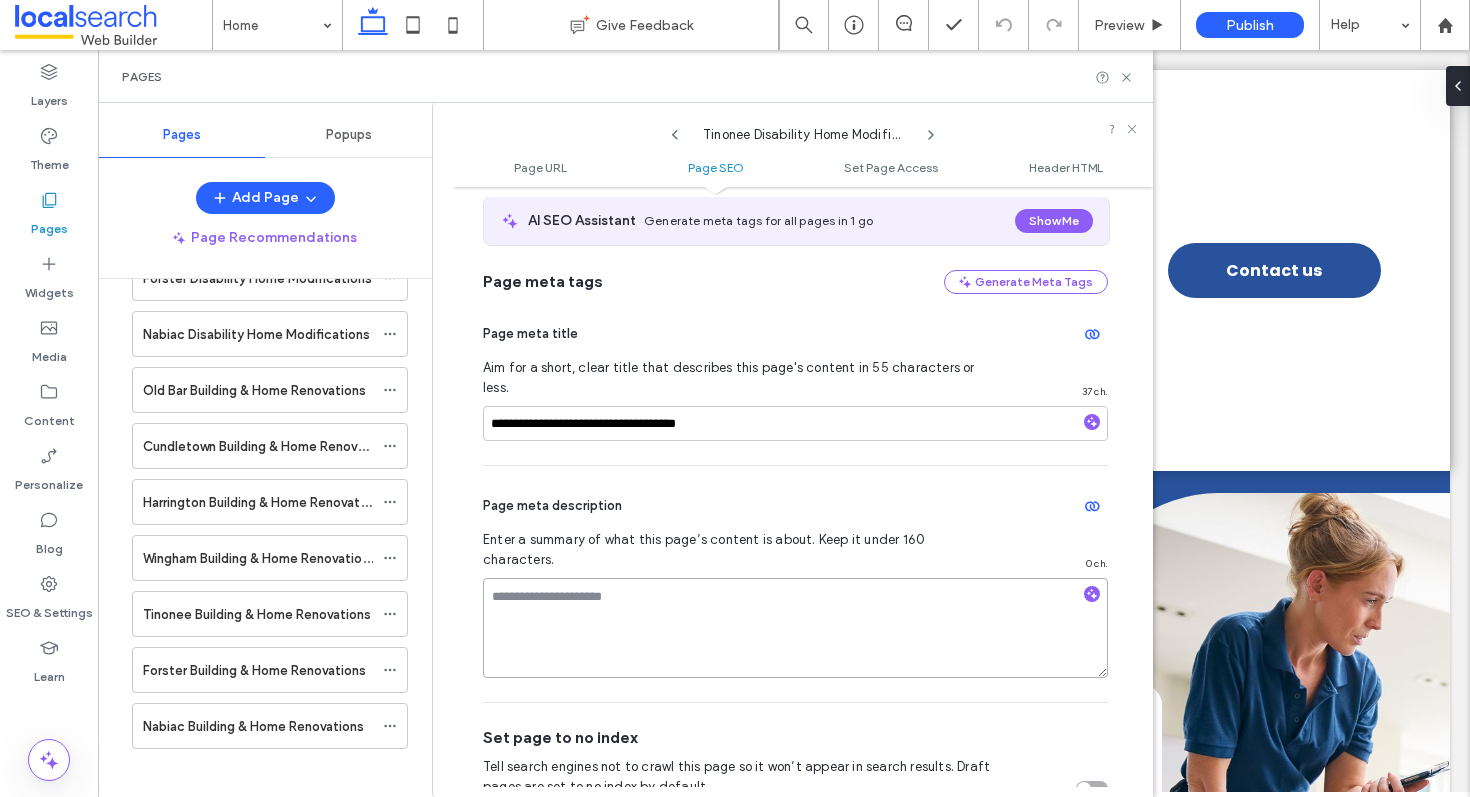 click at bounding box center [795, 628] 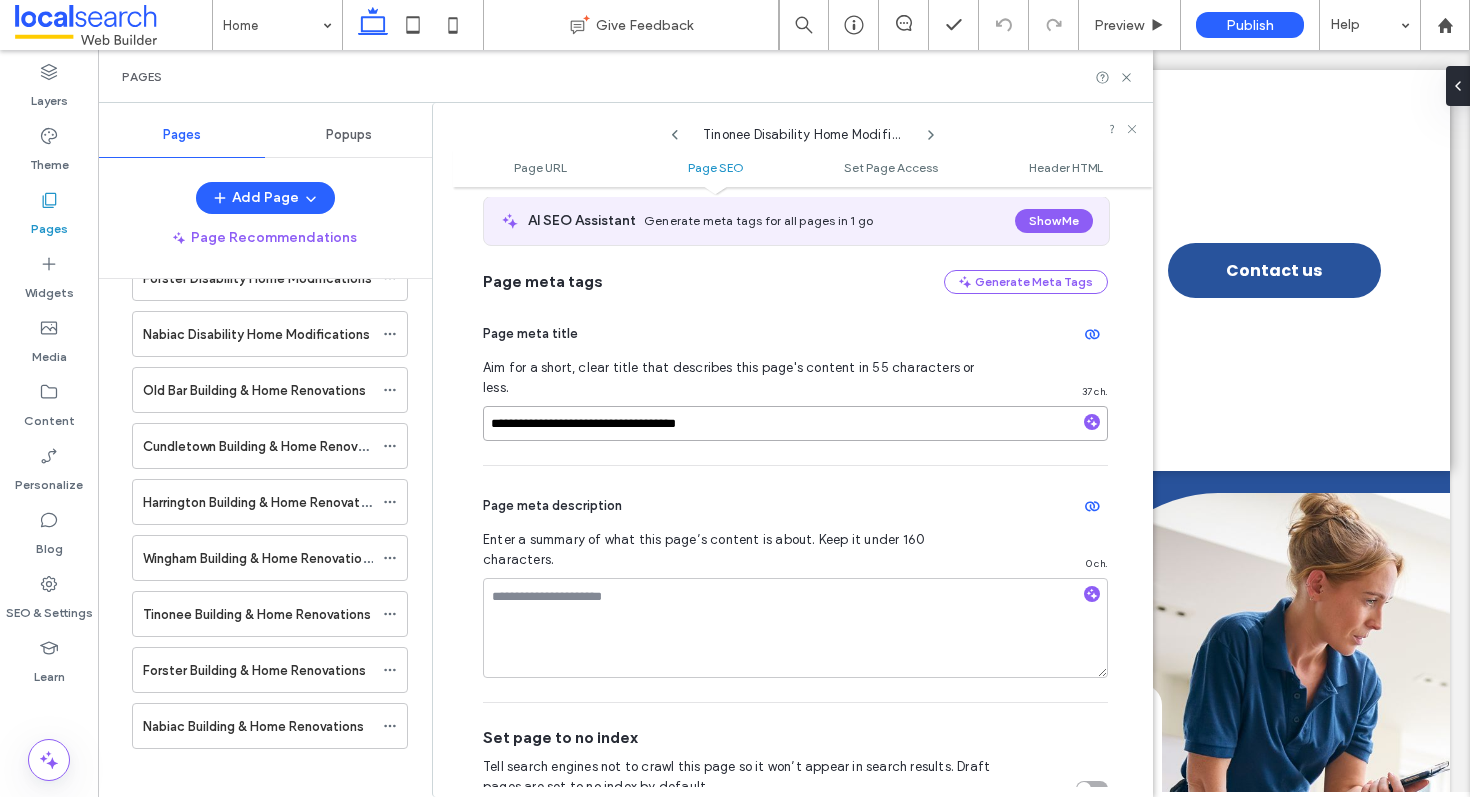 click on "**********" at bounding box center [795, 423] 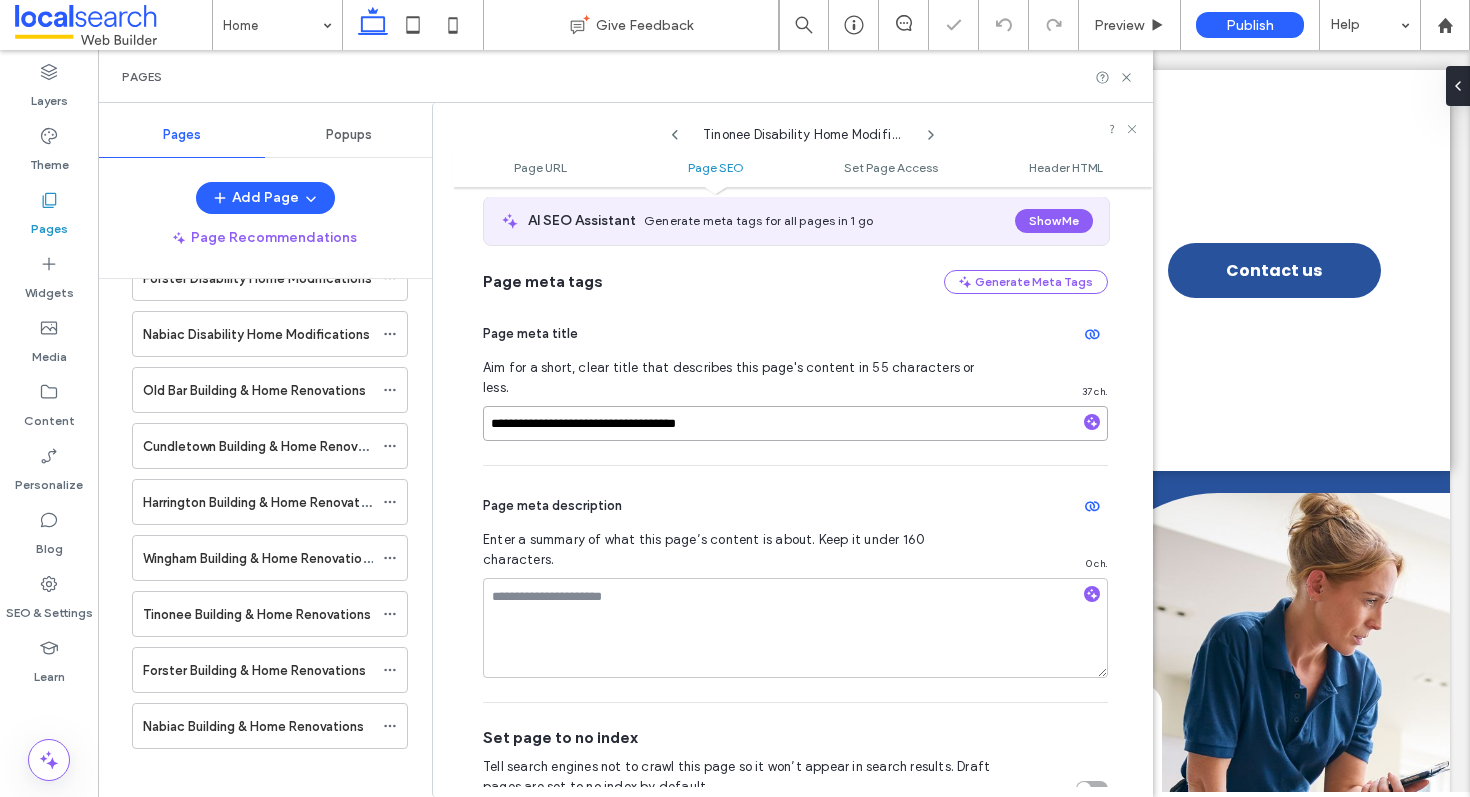 paste on "**********" 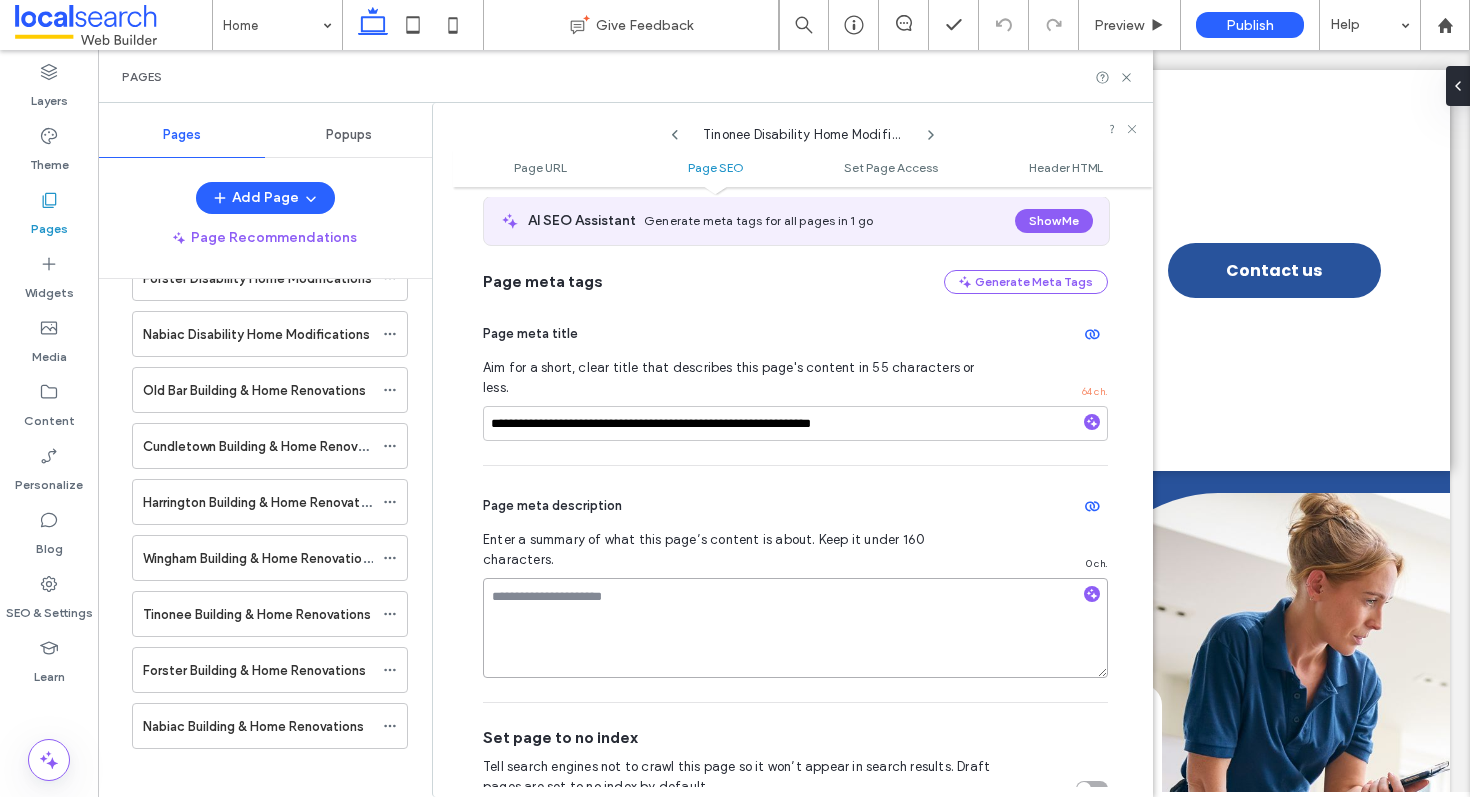 click at bounding box center [795, 628] 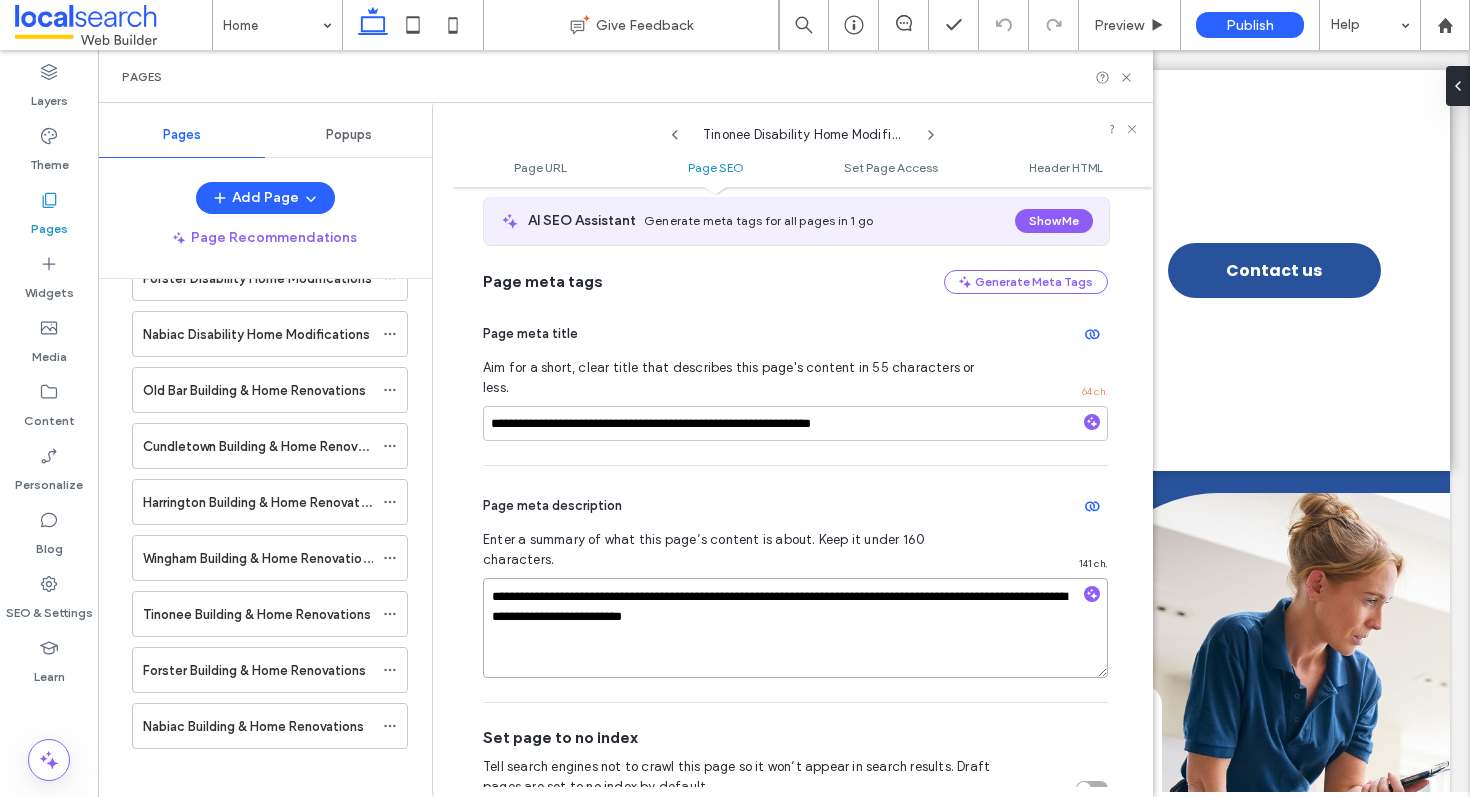 drag, startPoint x: 617, startPoint y: 556, endPoint x: 564, endPoint y: 556, distance: 53 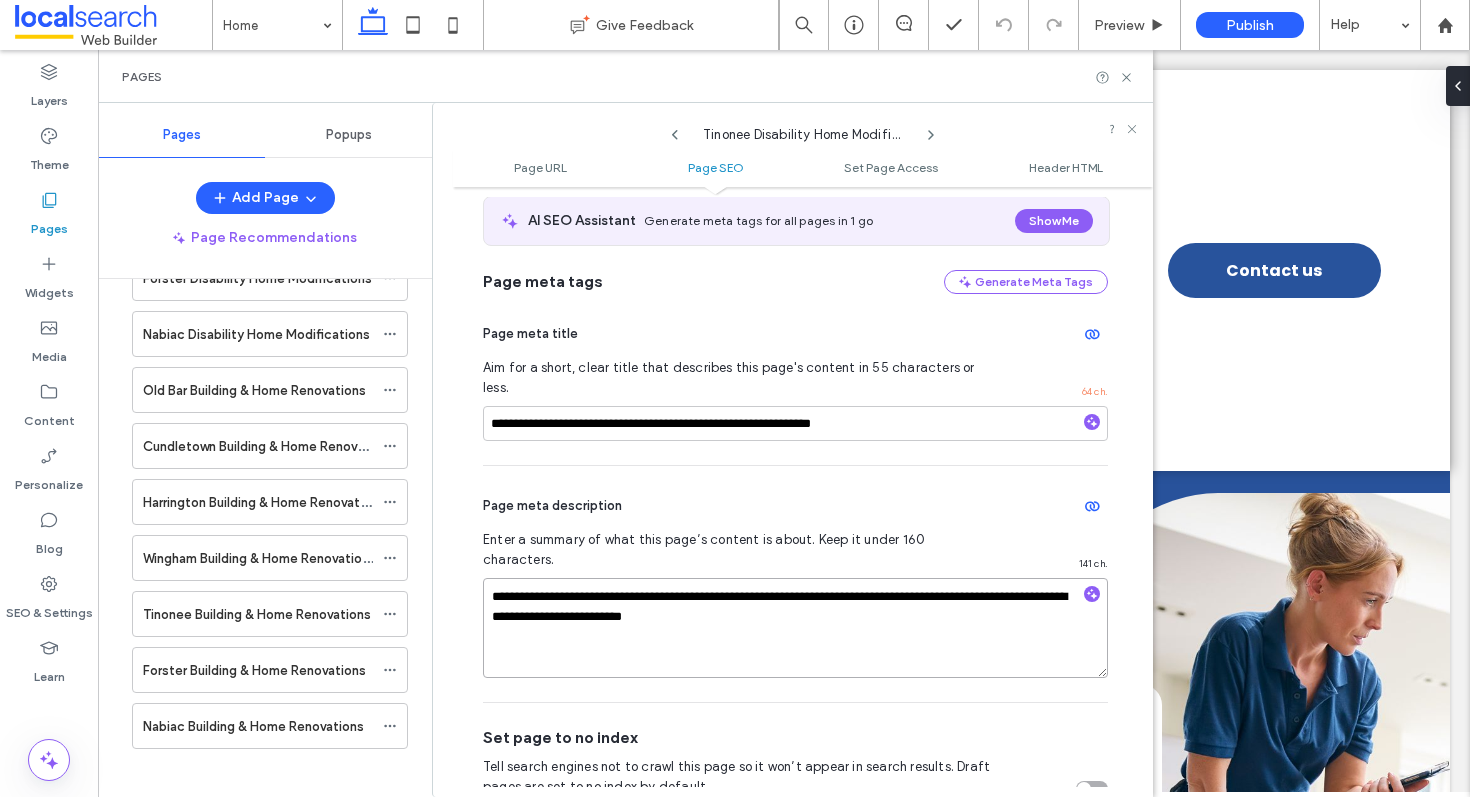 drag, startPoint x: 615, startPoint y: 557, endPoint x: 562, endPoint y: 553, distance: 53.15073 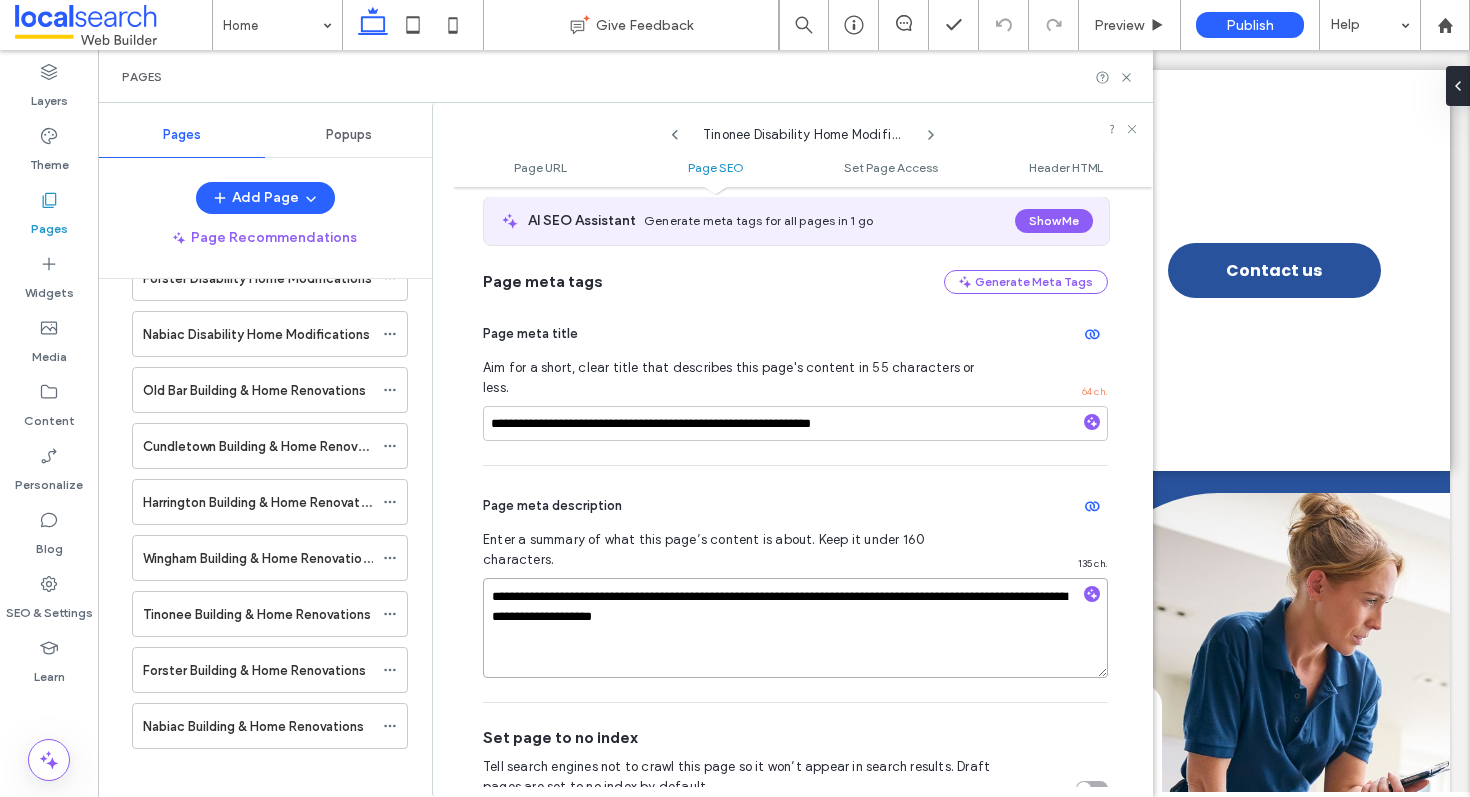 click on "**********" at bounding box center (795, 628) 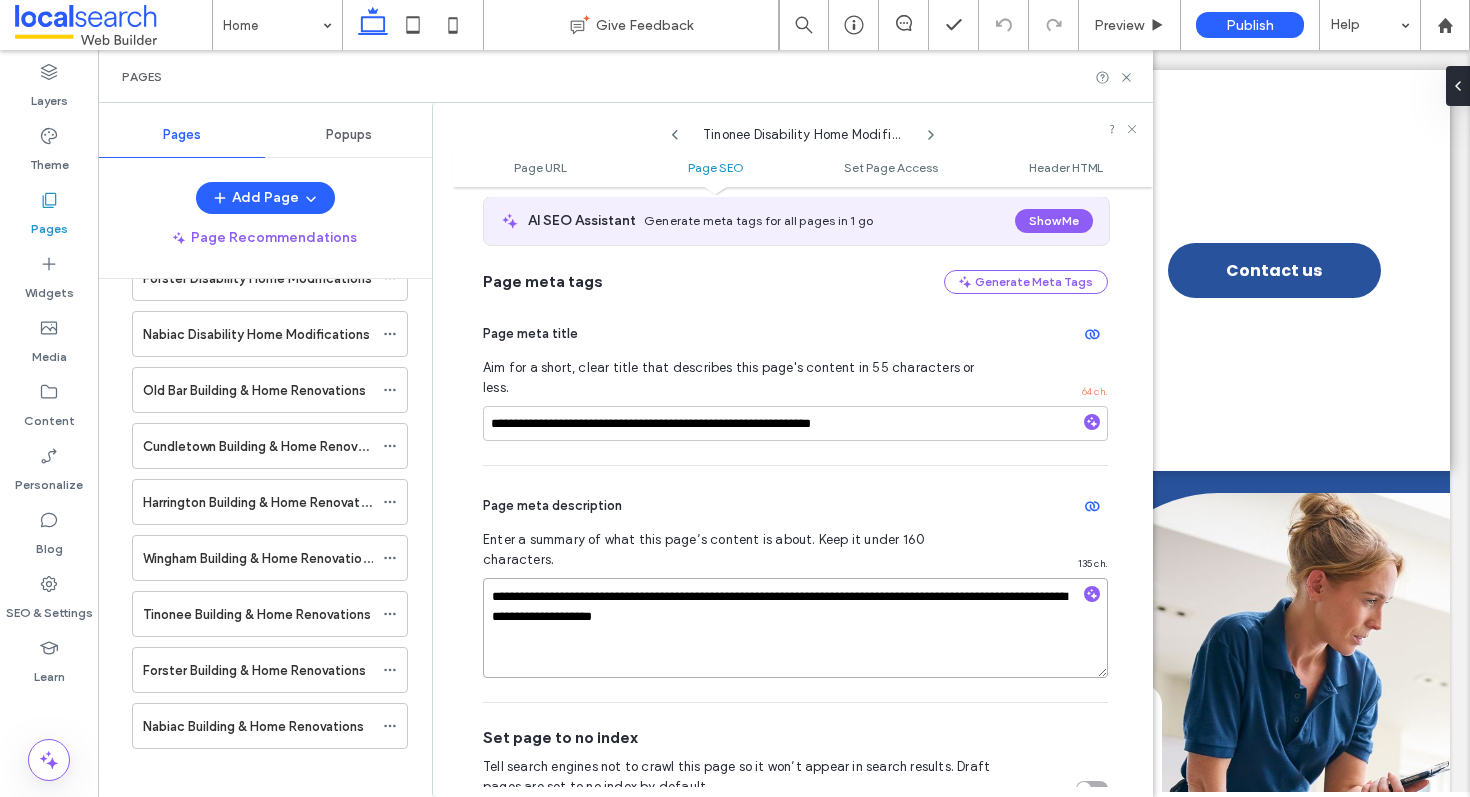 drag, startPoint x: 1055, startPoint y: 559, endPoint x: 1019, endPoint y: 556, distance: 36.124783 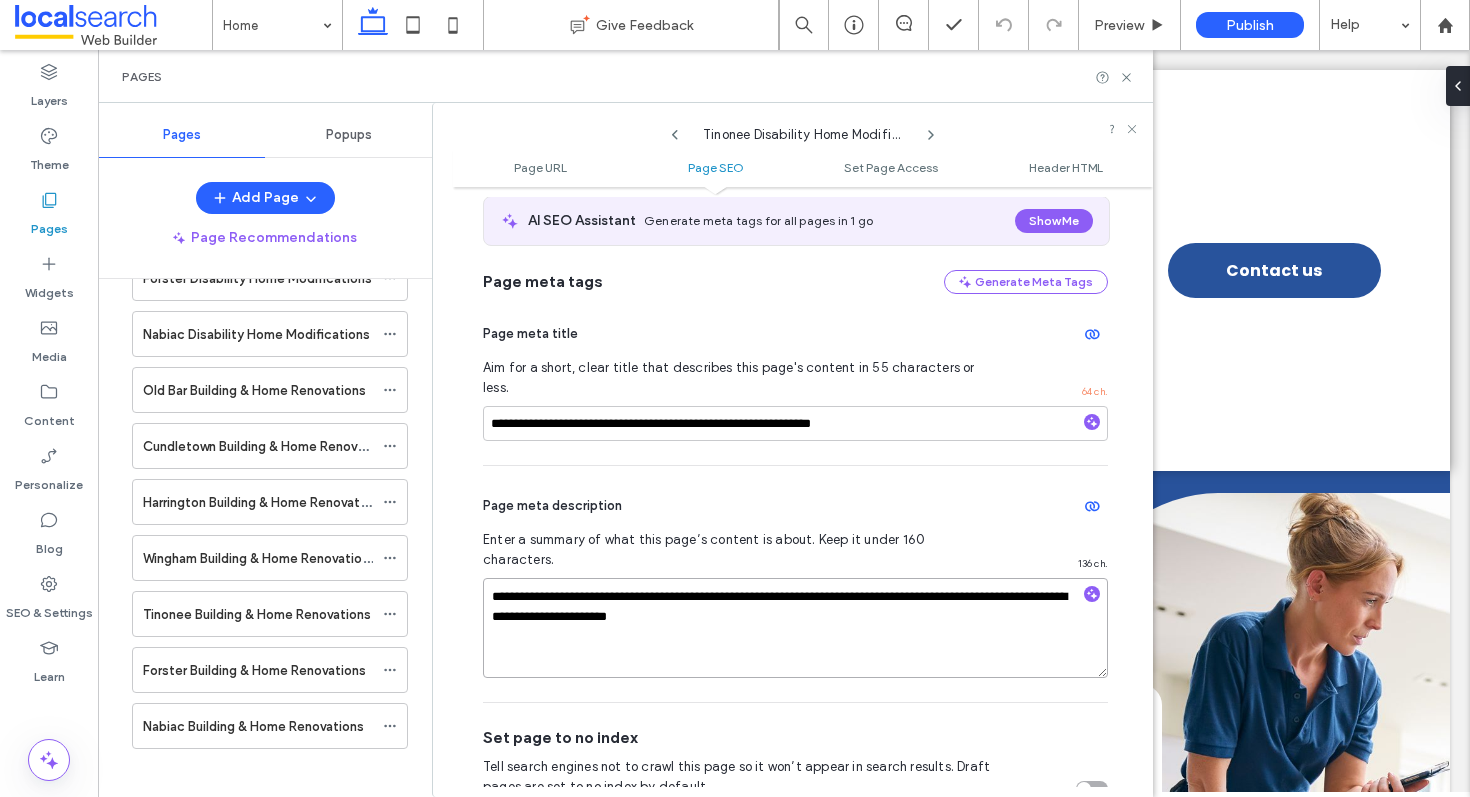 type on "**********" 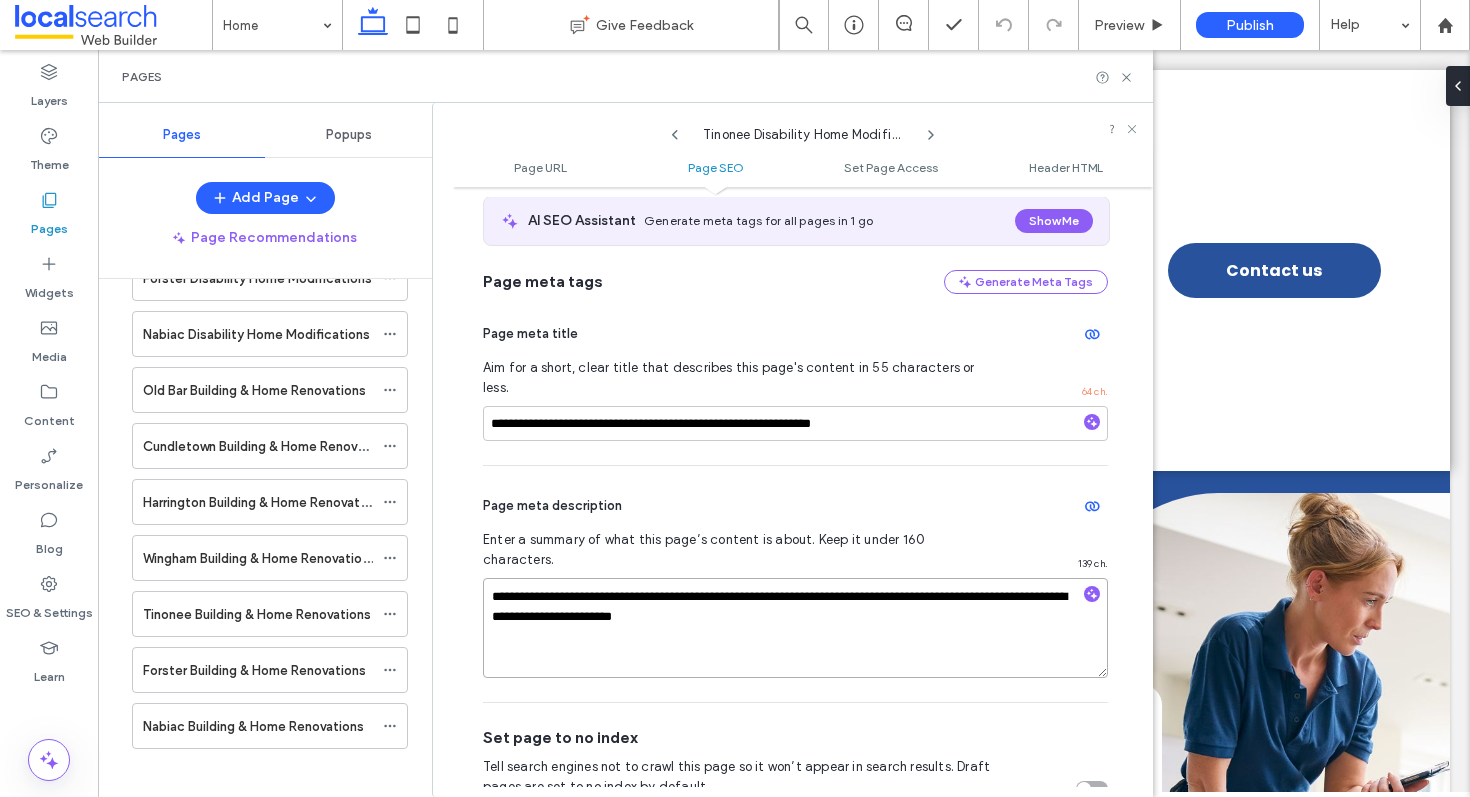 click on "**********" at bounding box center (795, 628) 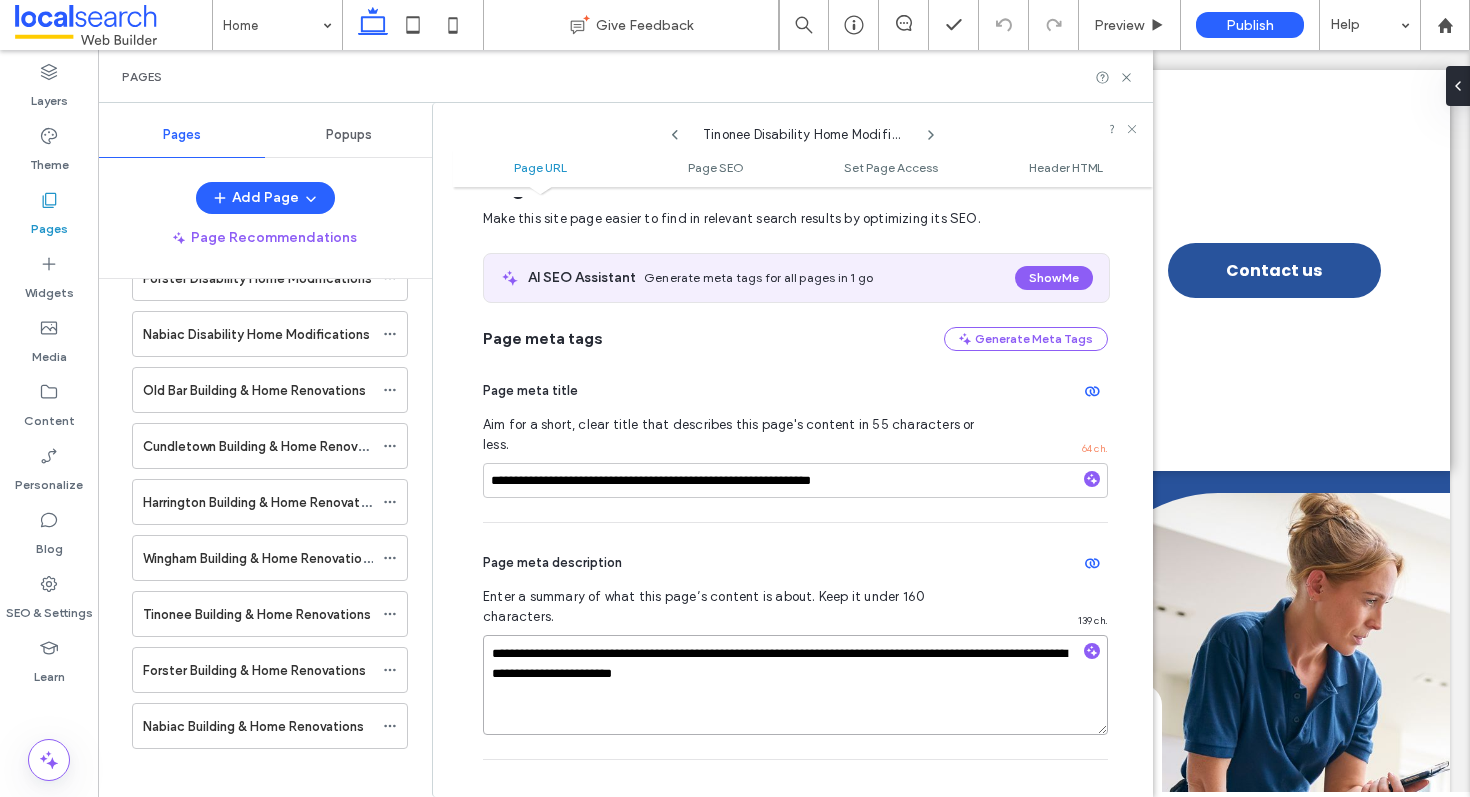 scroll, scrollTop: 0, scrollLeft: 0, axis: both 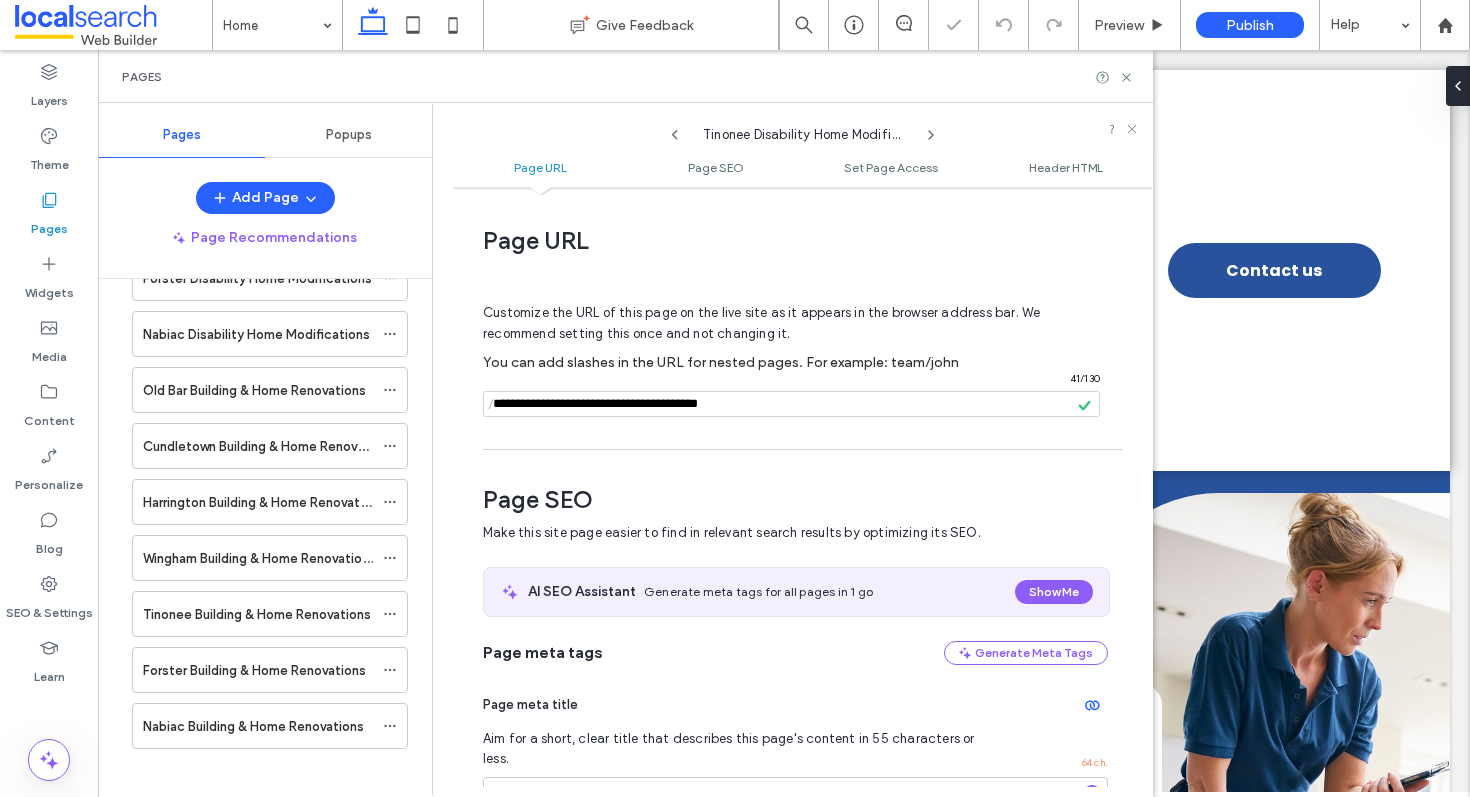drag, startPoint x: 713, startPoint y: 402, endPoint x: 460, endPoint y: 397, distance: 253.04941 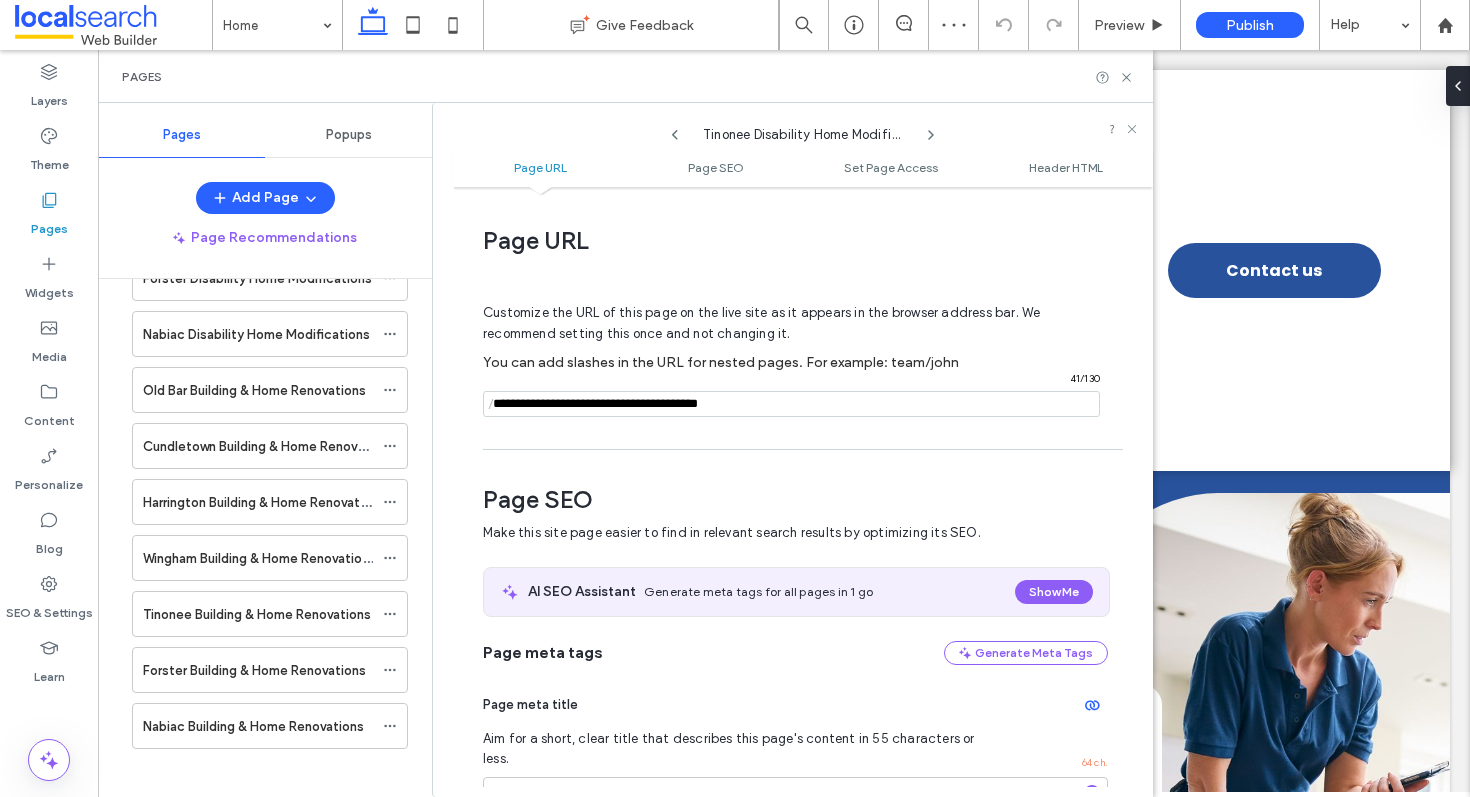 click on "Customize the URL of this page on the live site as it appears in the browser address bar. We recommend setting this once and not changing it. You can add slashes in the URL for nested pages. For example: team/[FIRST] / [NUMBER] / [NUMBER]" at bounding box center (795, 351) 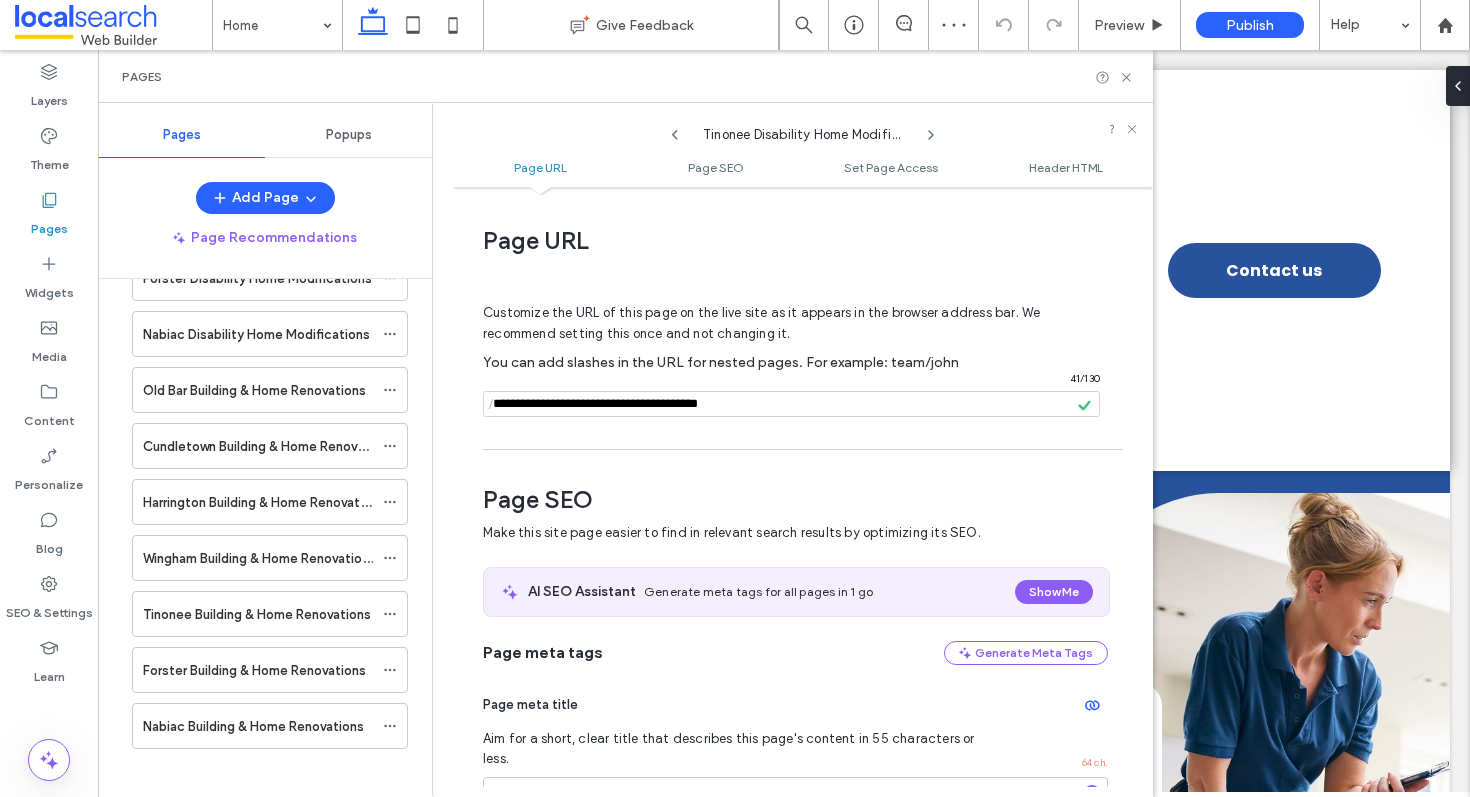 click at bounding box center [791, 404] 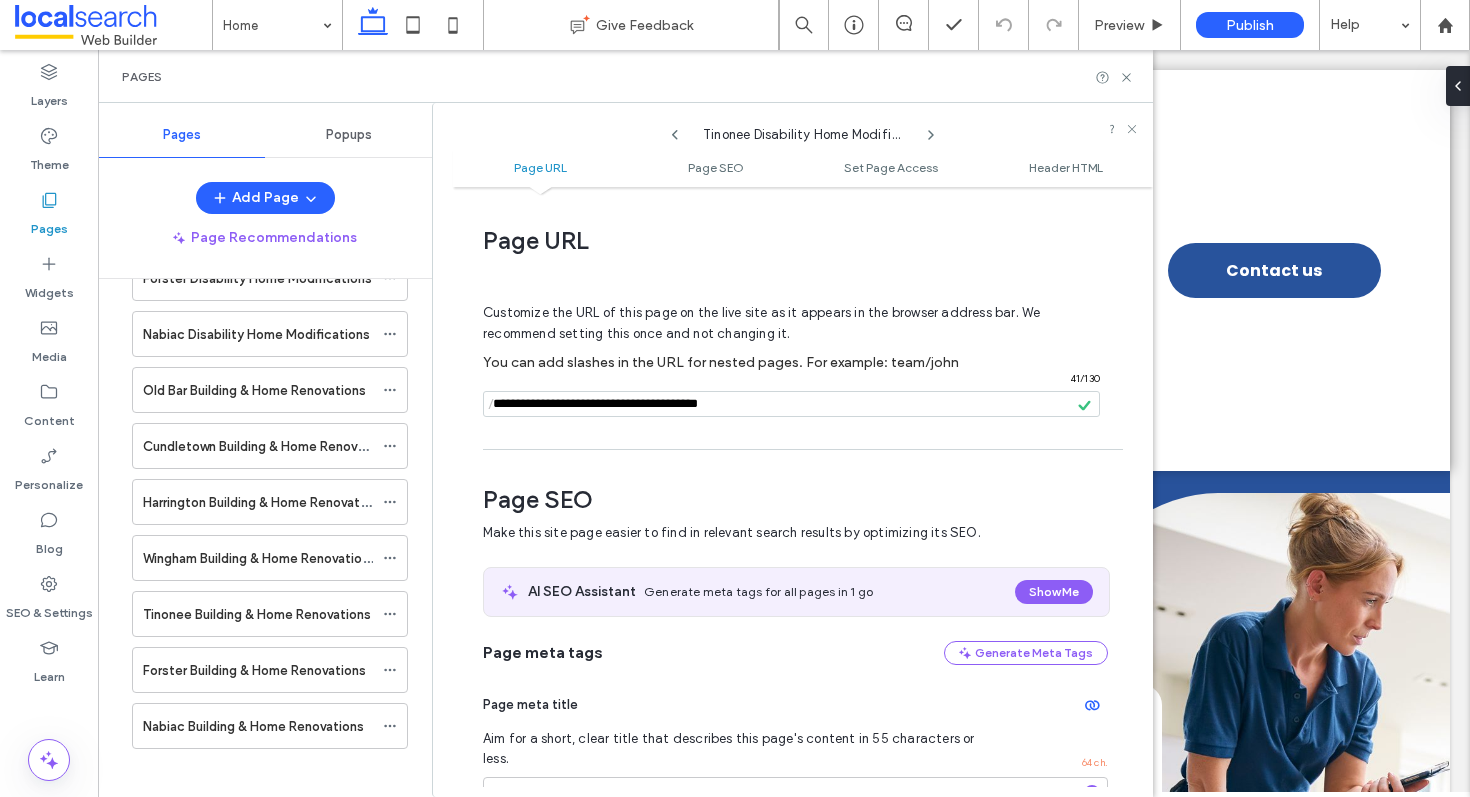 click 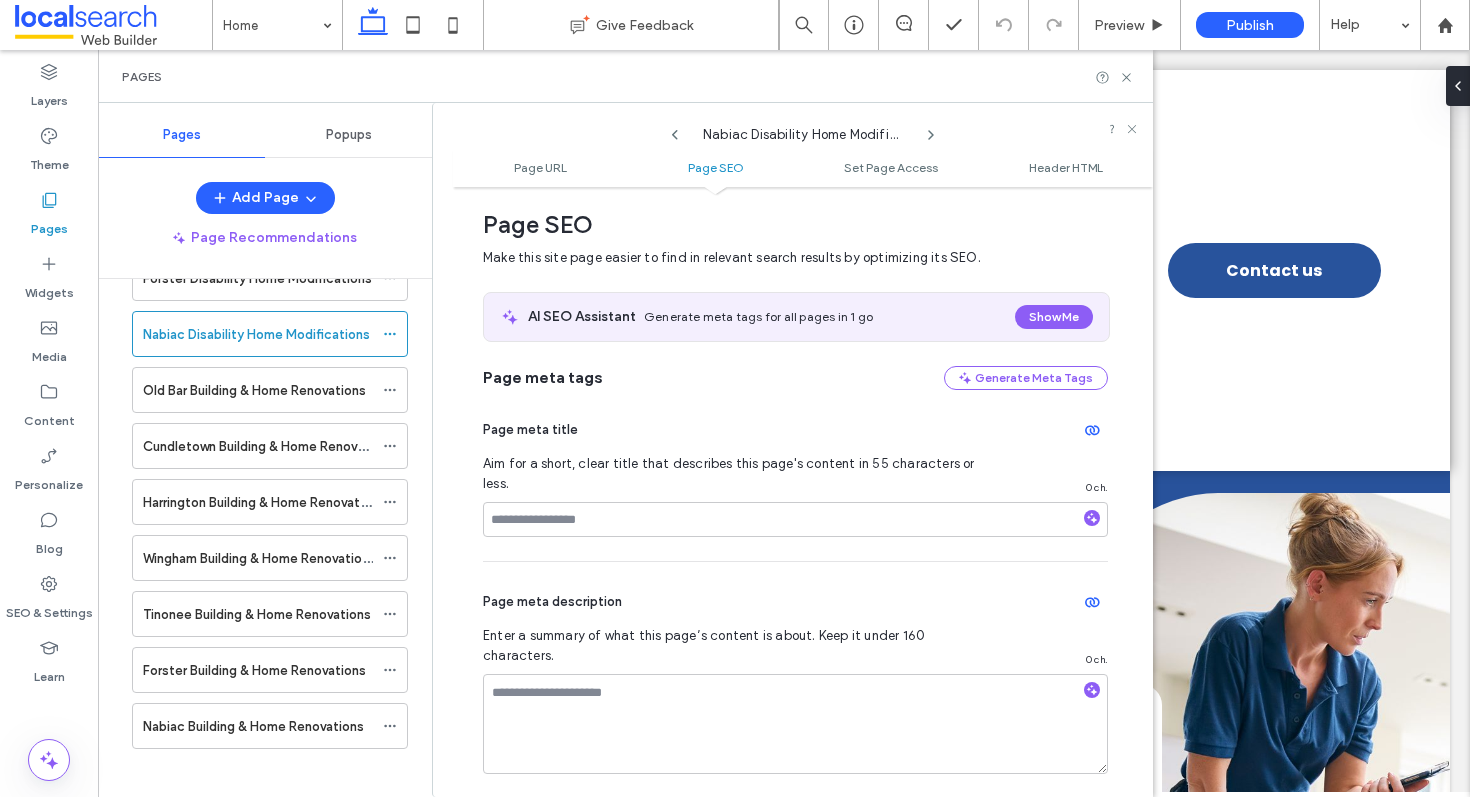 scroll, scrollTop: 0, scrollLeft: 0, axis: both 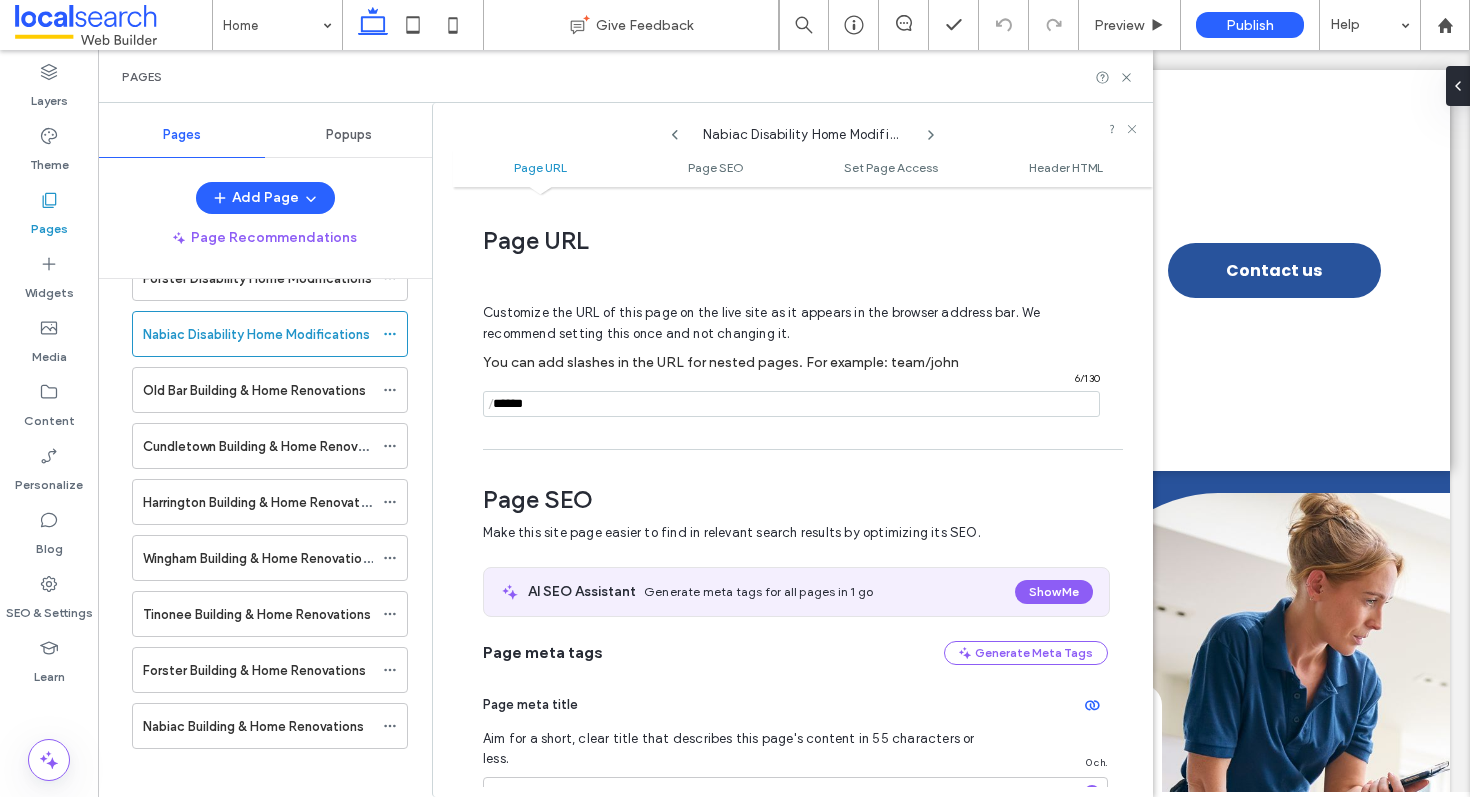 click on "/" at bounding box center [491, 404] 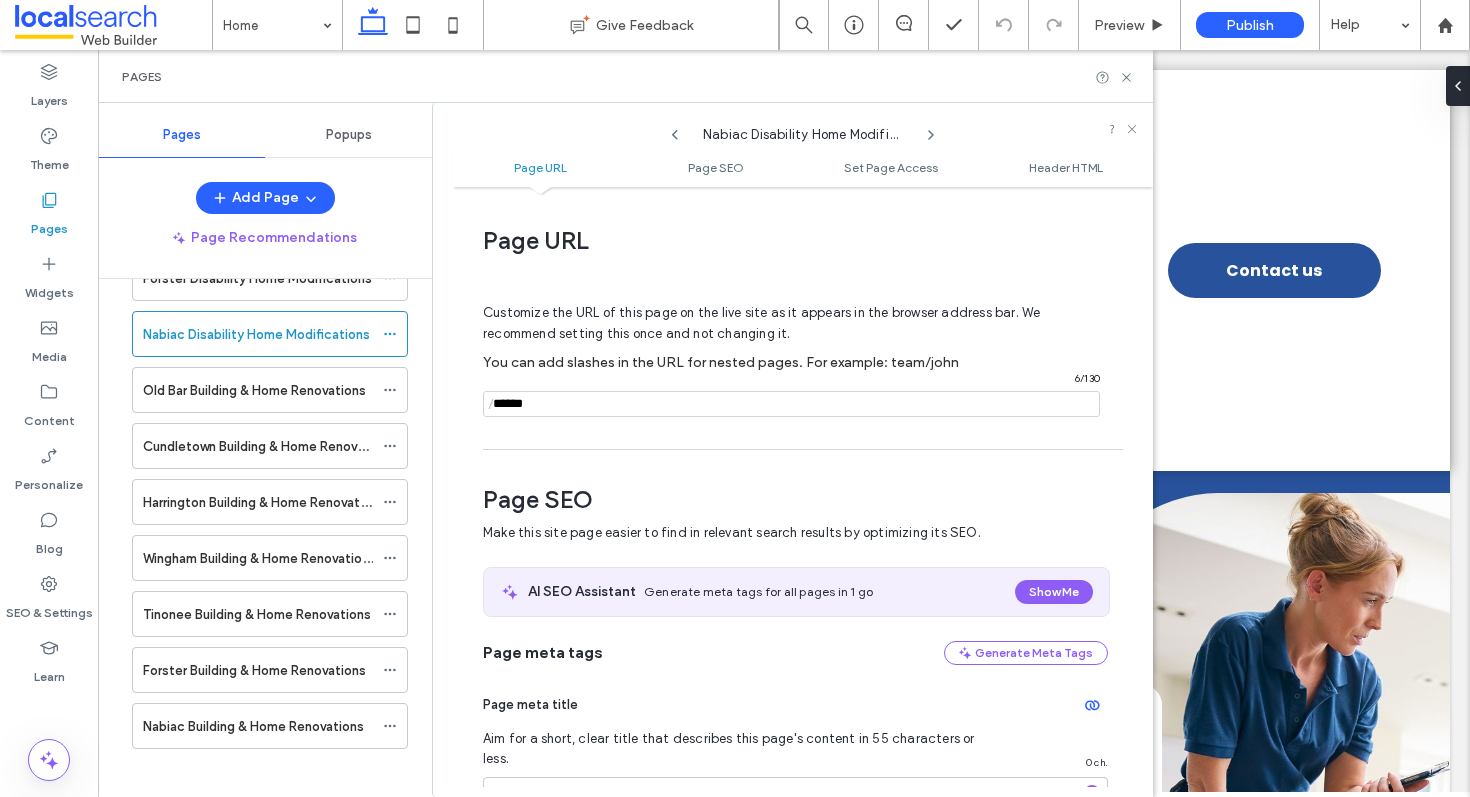 paste on "**********" 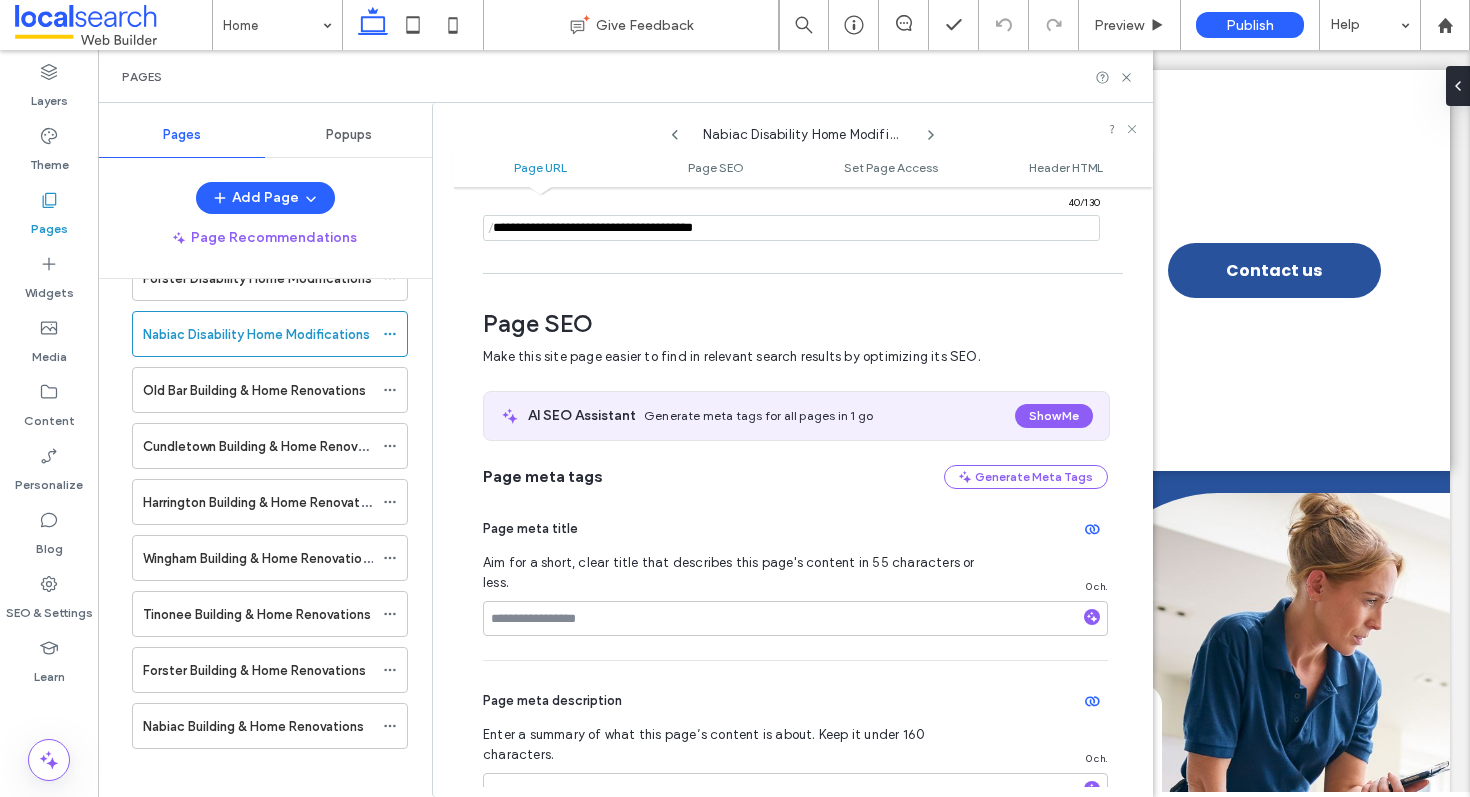 scroll, scrollTop: 241, scrollLeft: 0, axis: vertical 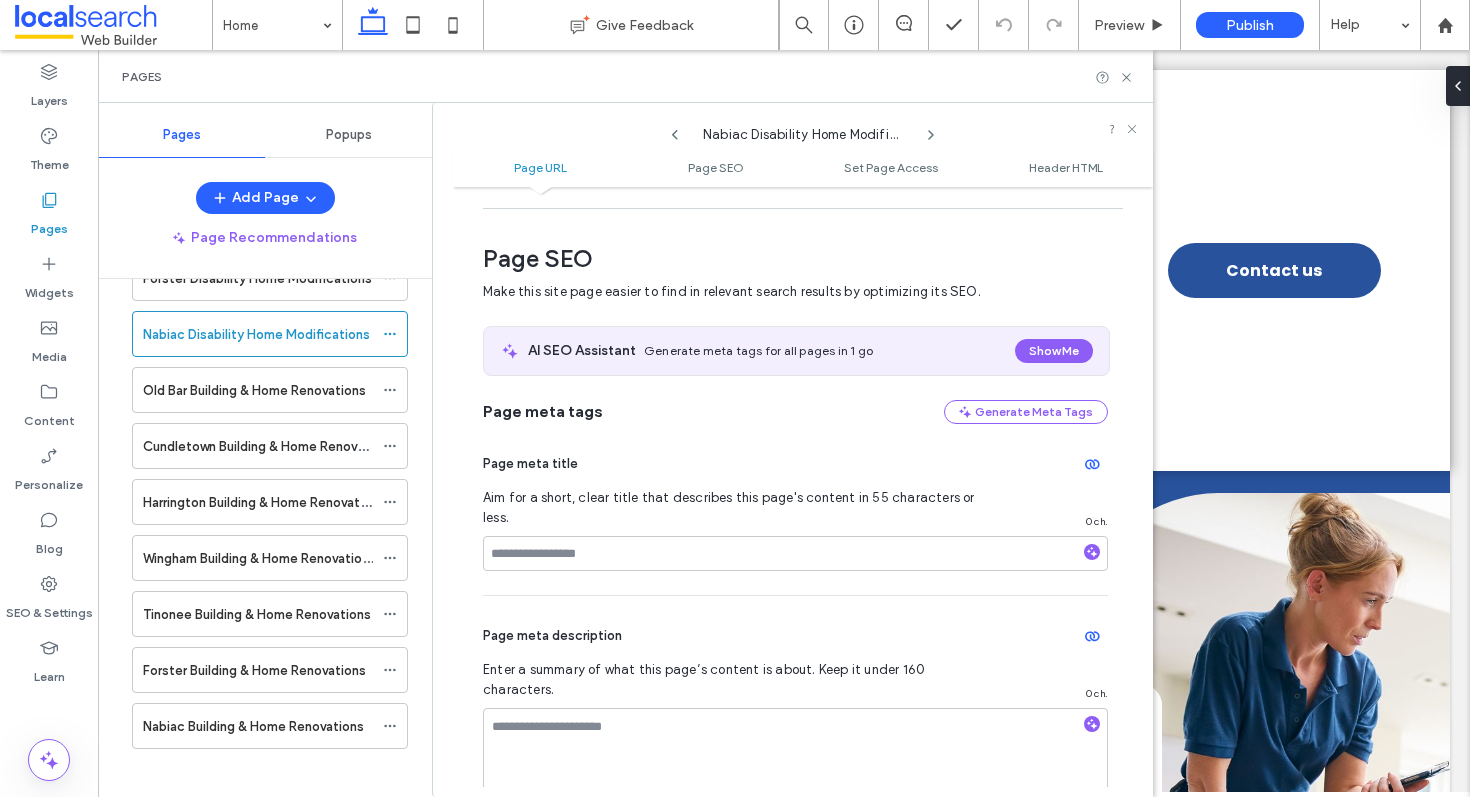 type on "**********" 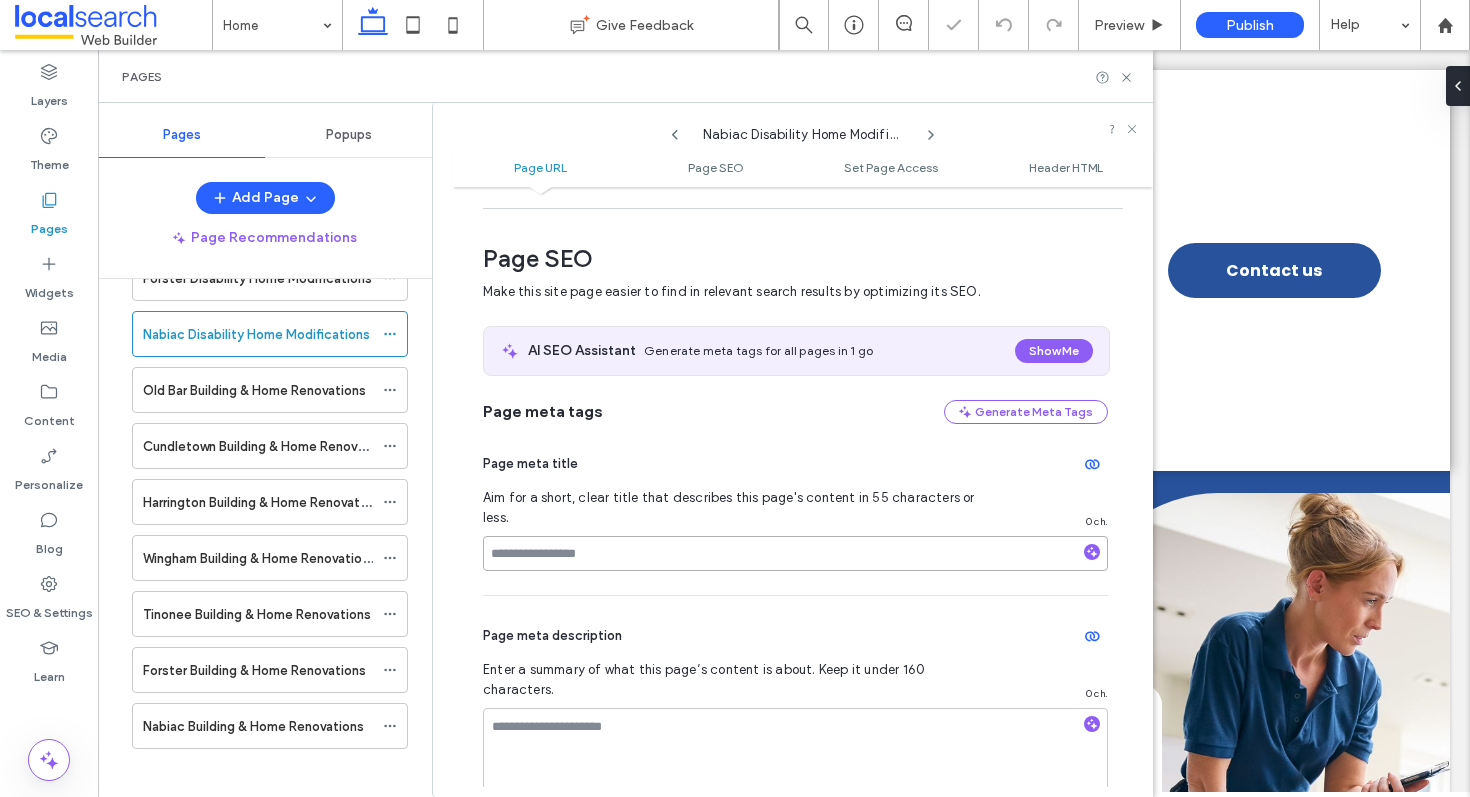 click at bounding box center [795, 553] 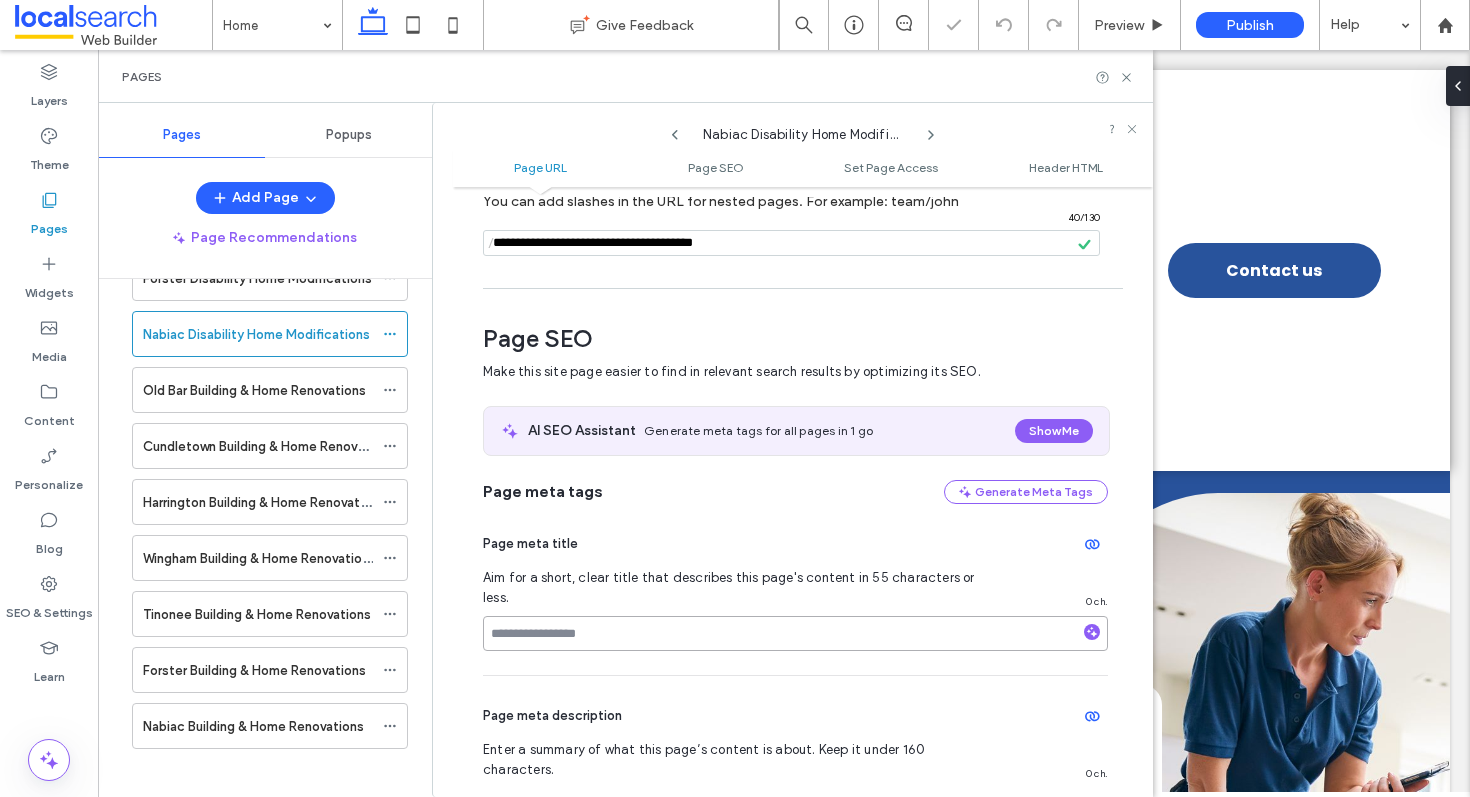 scroll, scrollTop: 159, scrollLeft: 0, axis: vertical 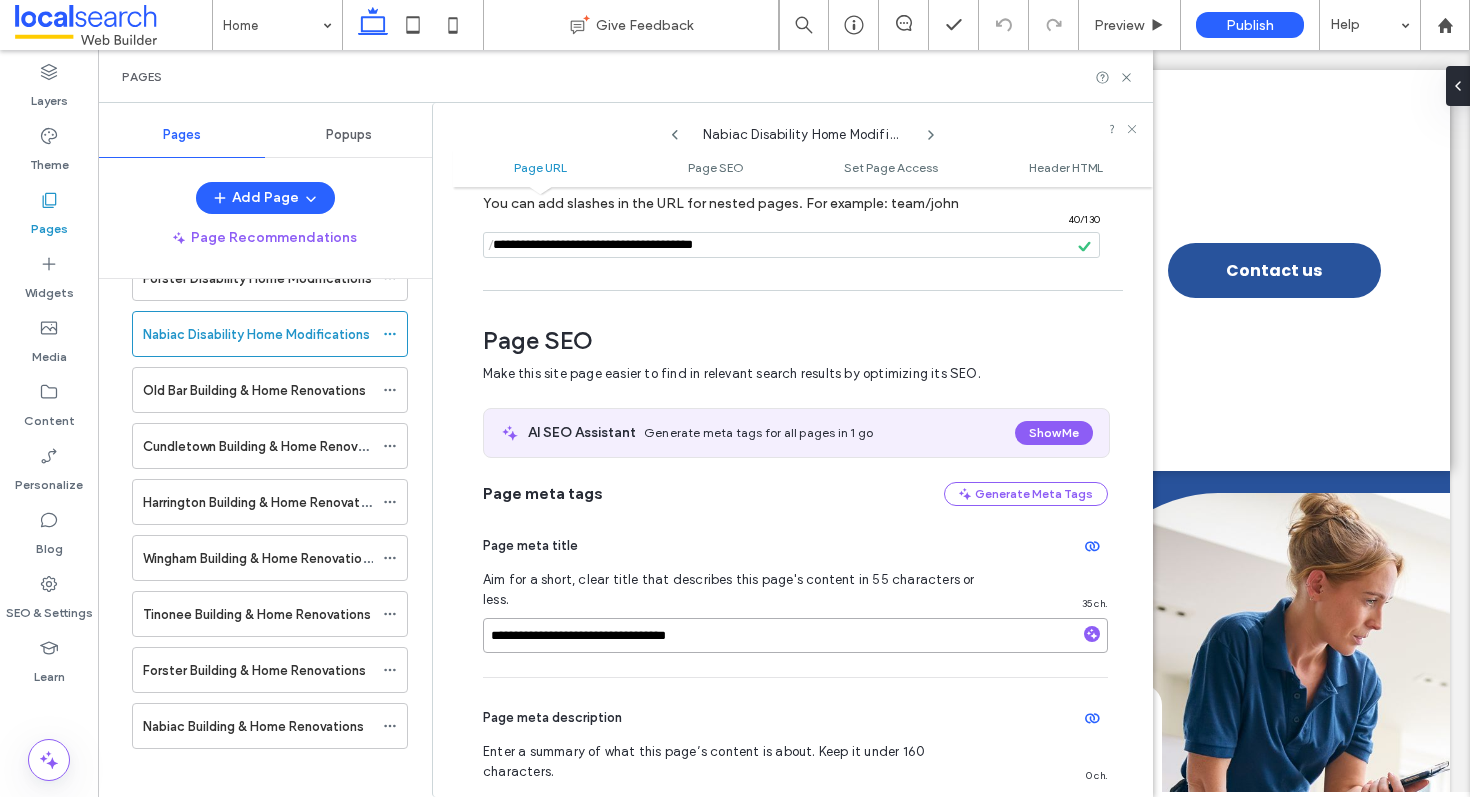 type on "**********" 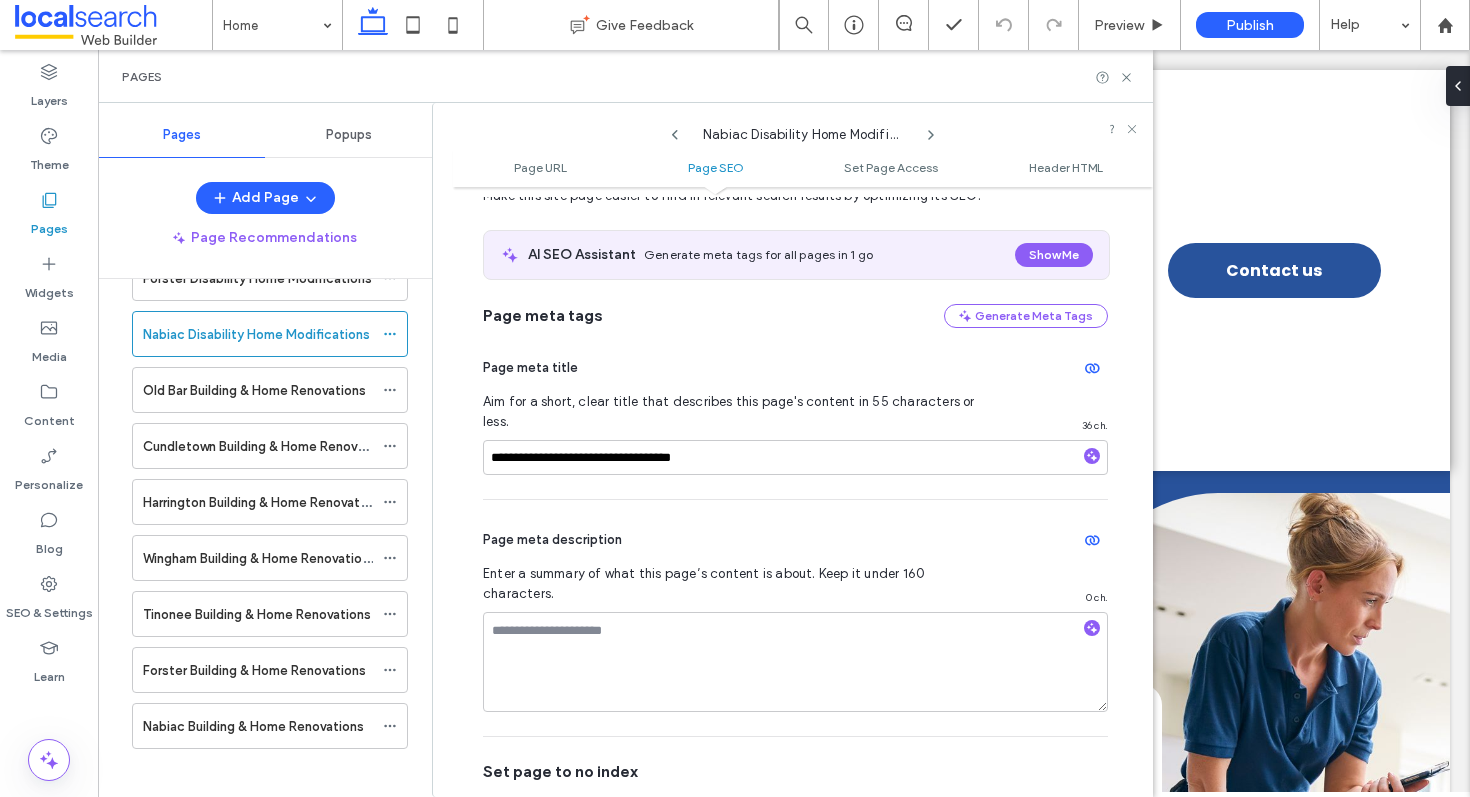 scroll, scrollTop: 356, scrollLeft: 0, axis: vertical 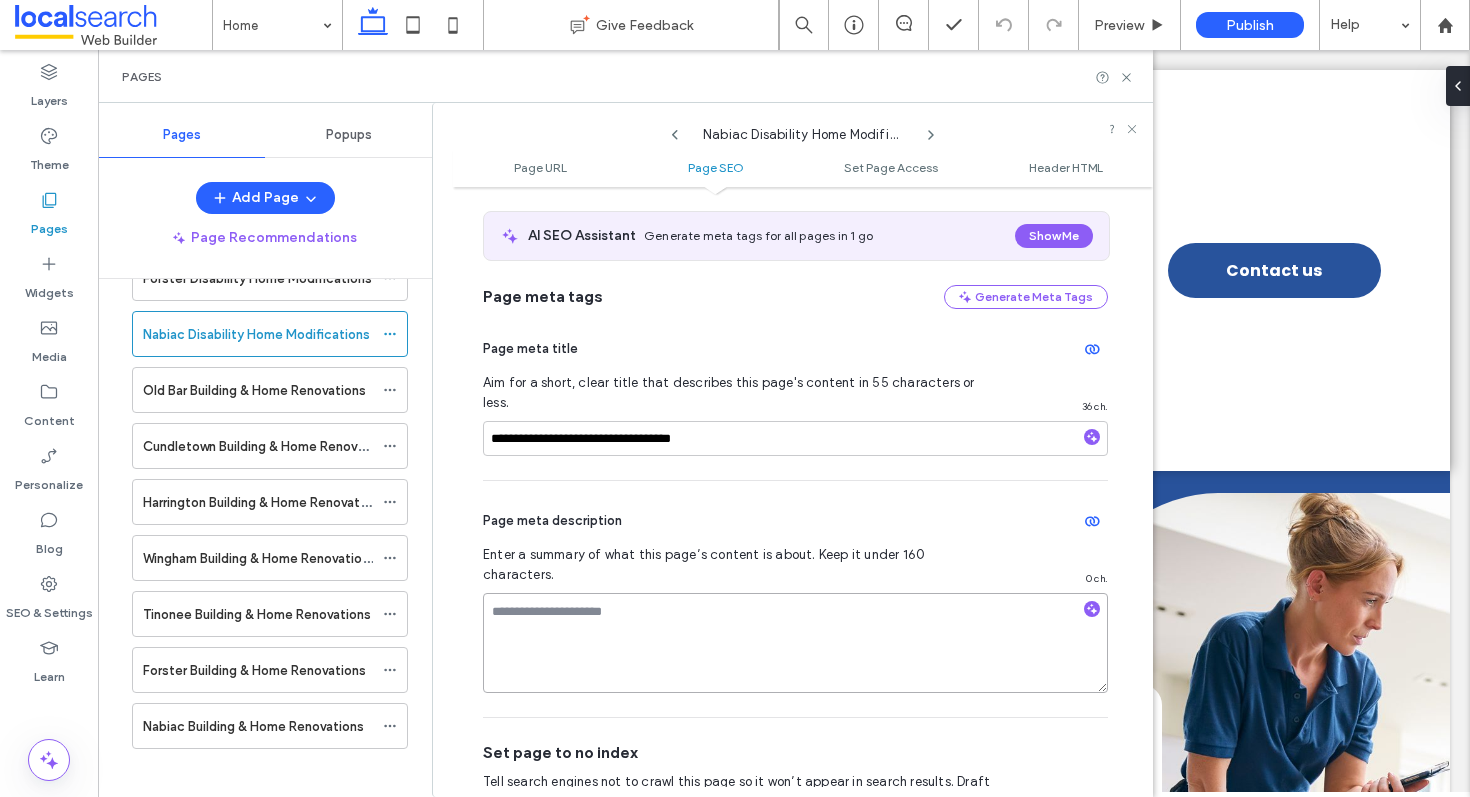 click at bounding box center [795, 643] 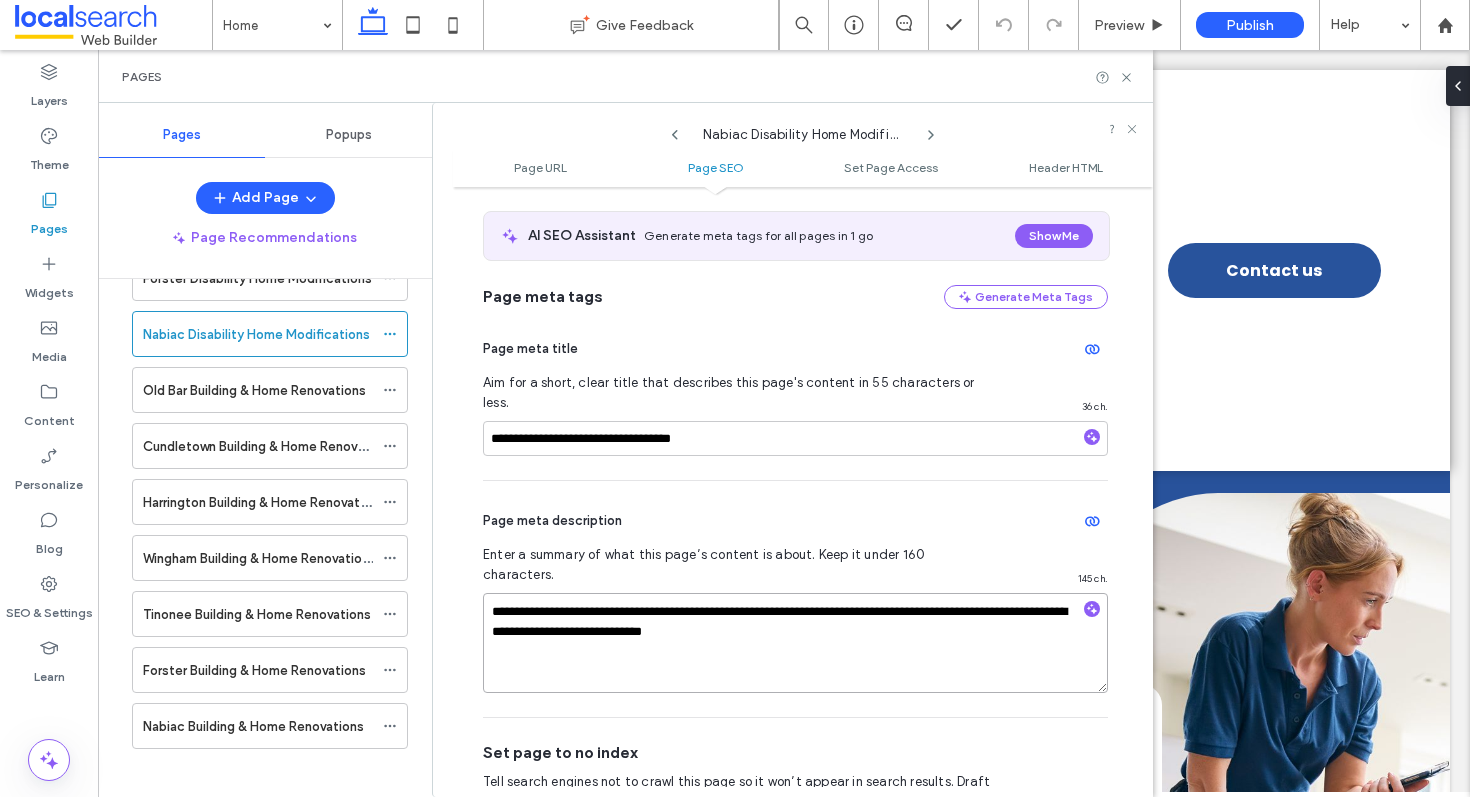 click on "**********" at bounding box center [795, 643] 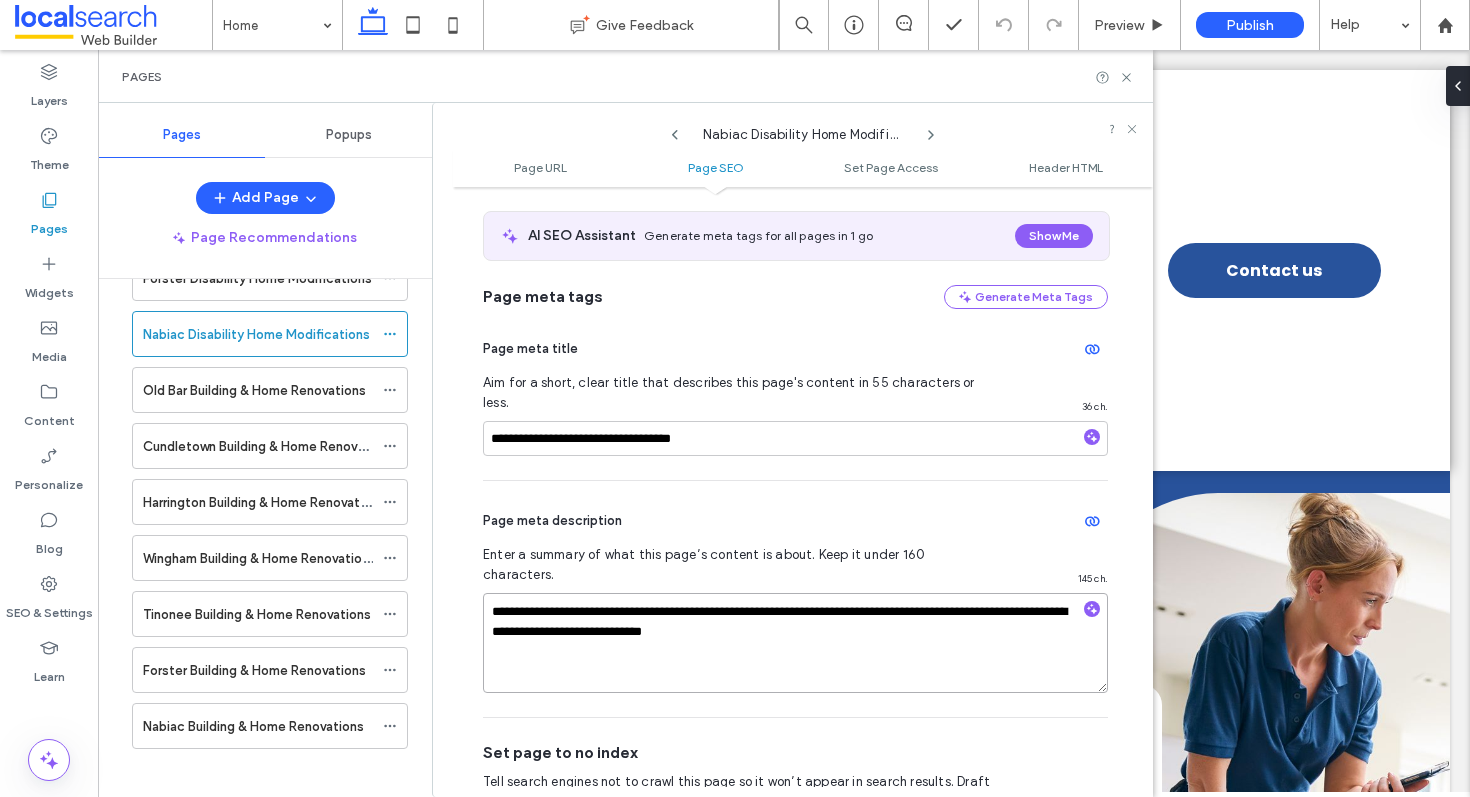 drag, startPoint x: 1008, startPoint y: 574, endPoint x: 651, endPoint y: 594, distance: 357.55978 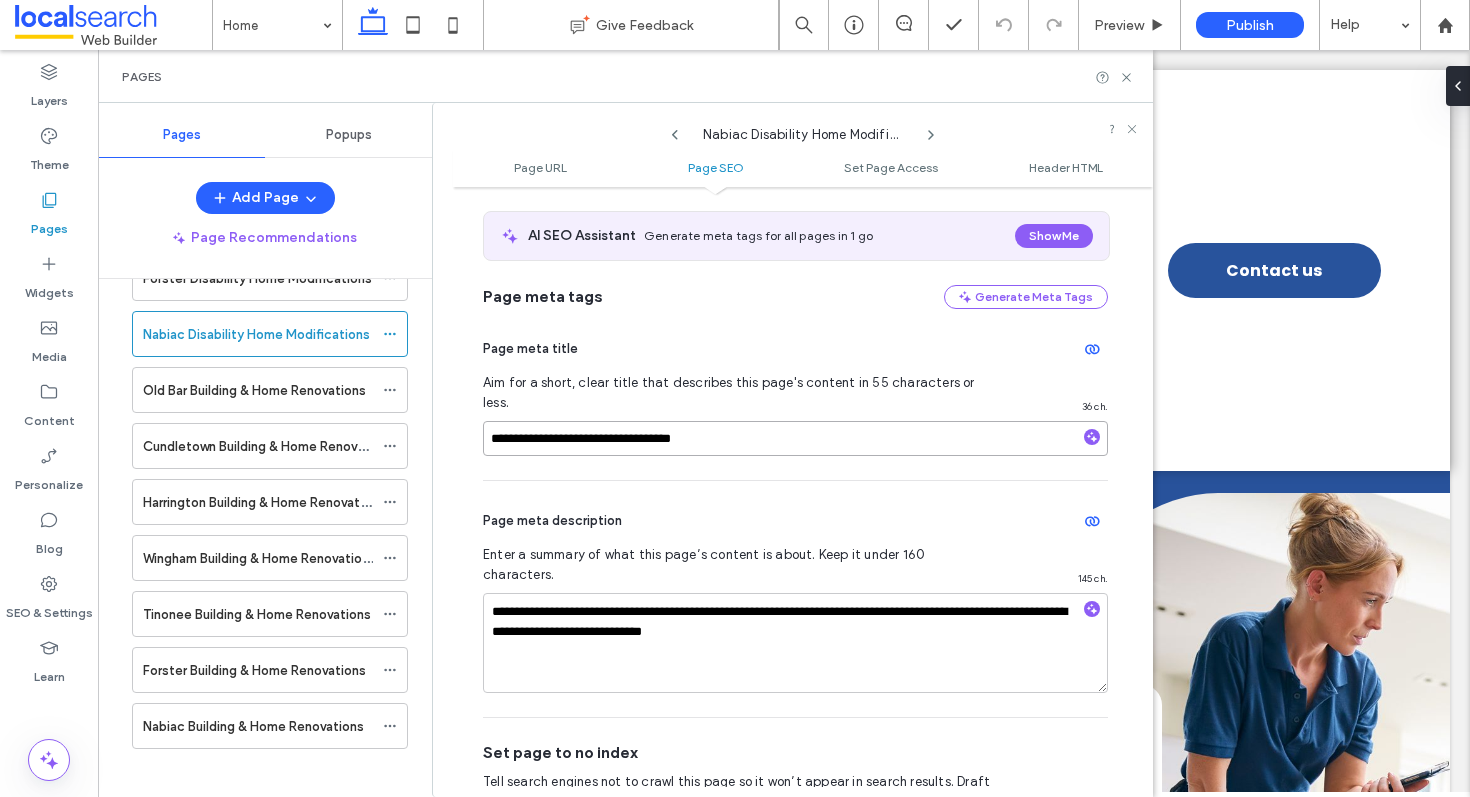 click on "**********" at bounding box center [795, 438] 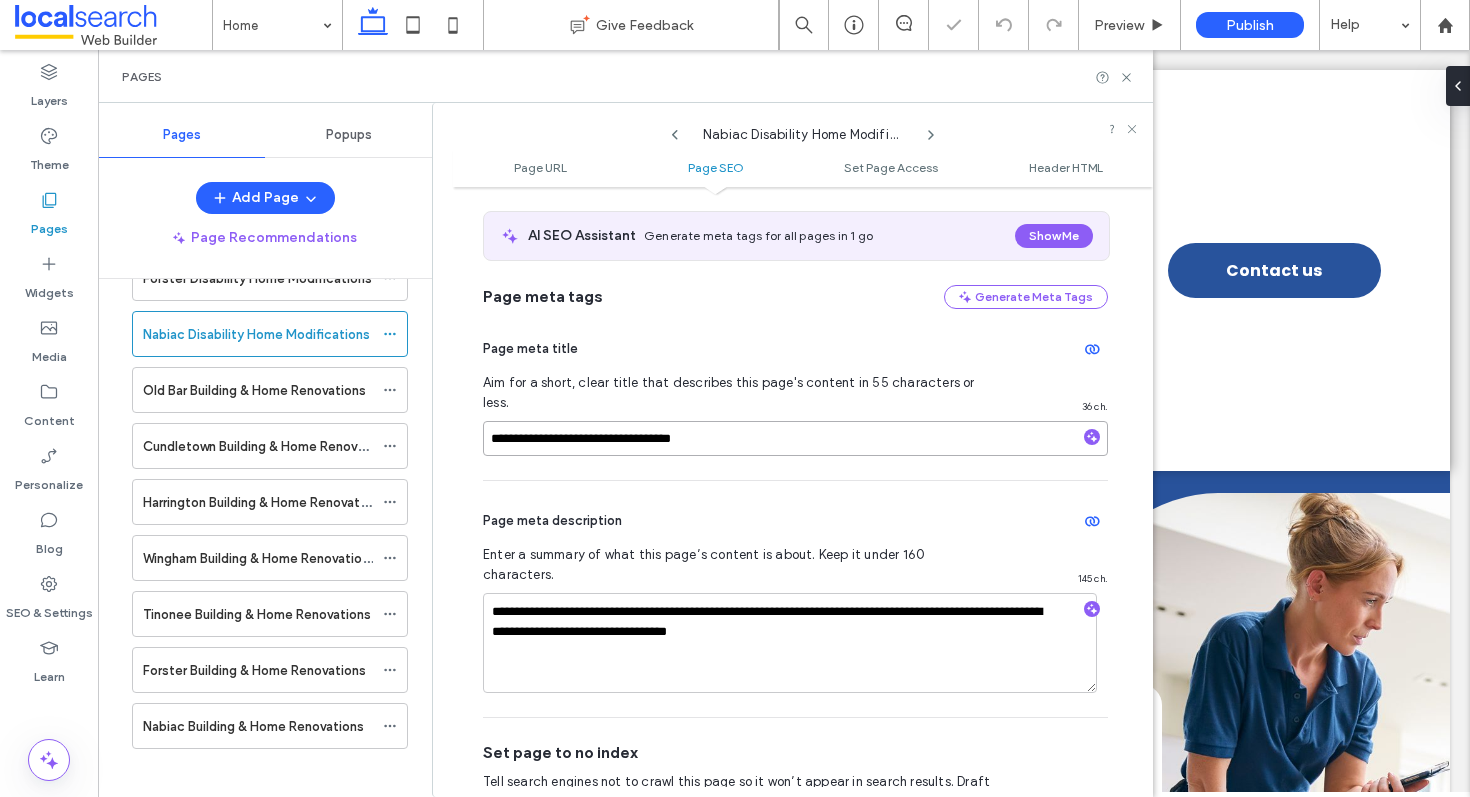 paste on "**********" 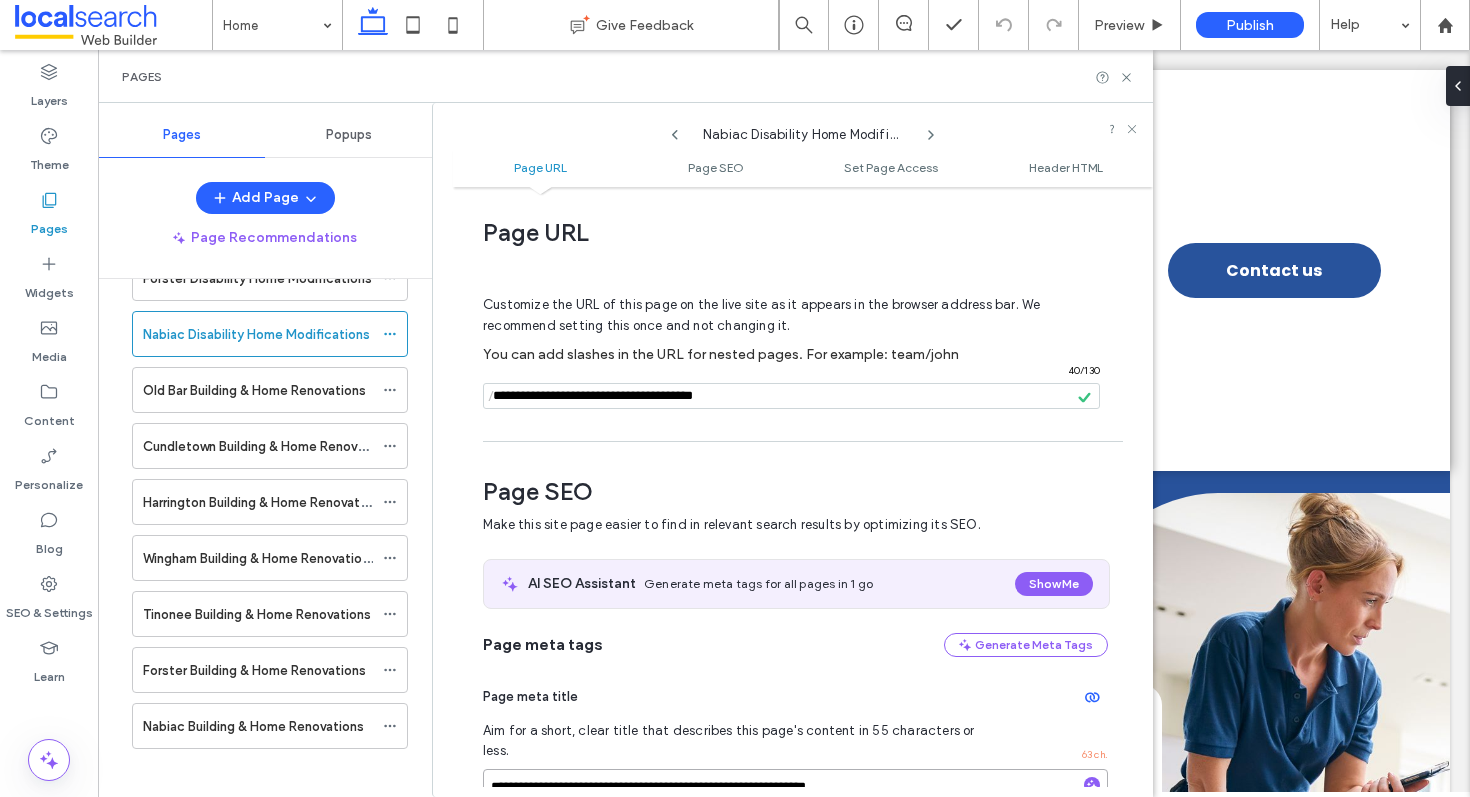 scroll, scrollTop: 0, scrollLeft: 0, axis: both 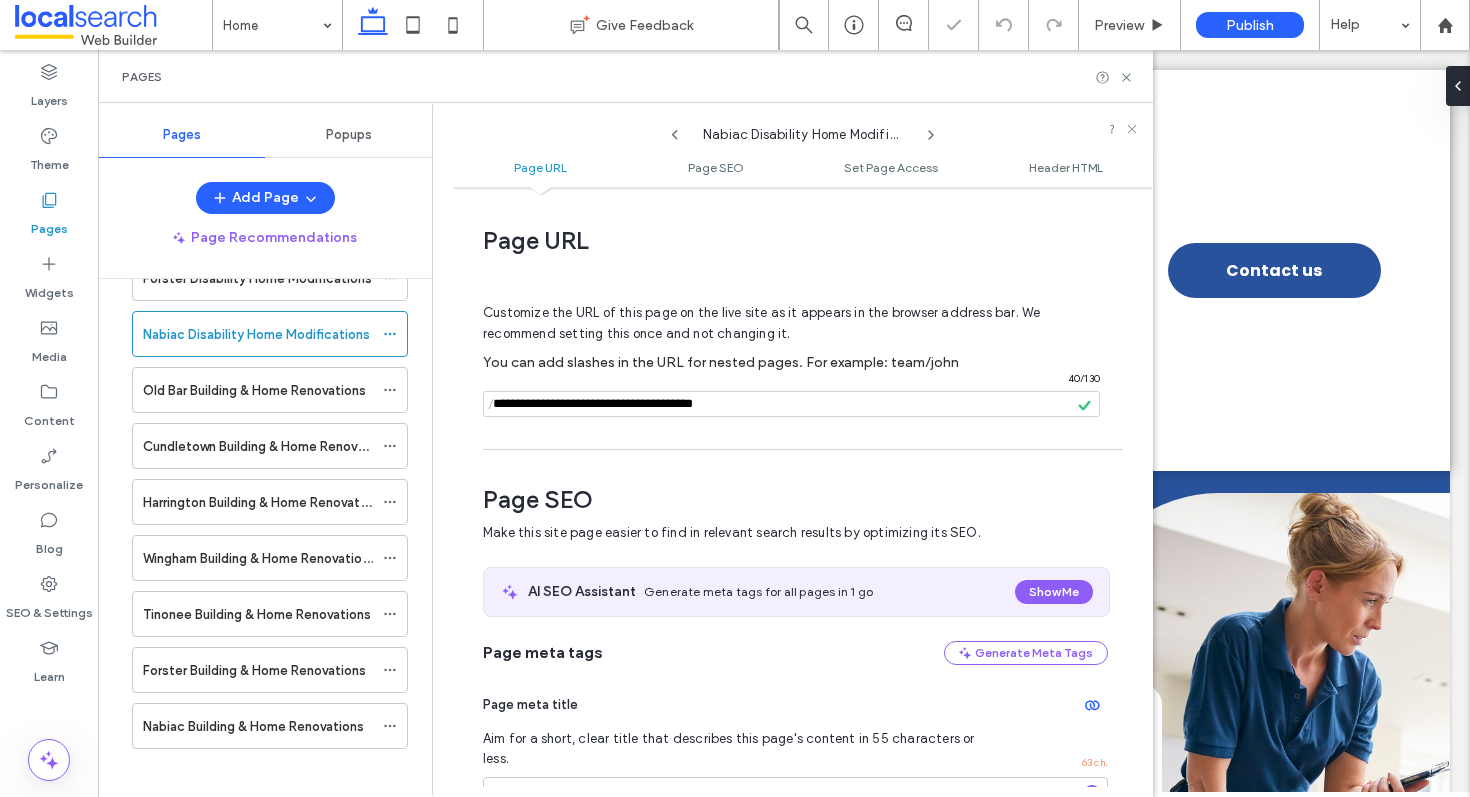 click at bounding box center (791, 404) 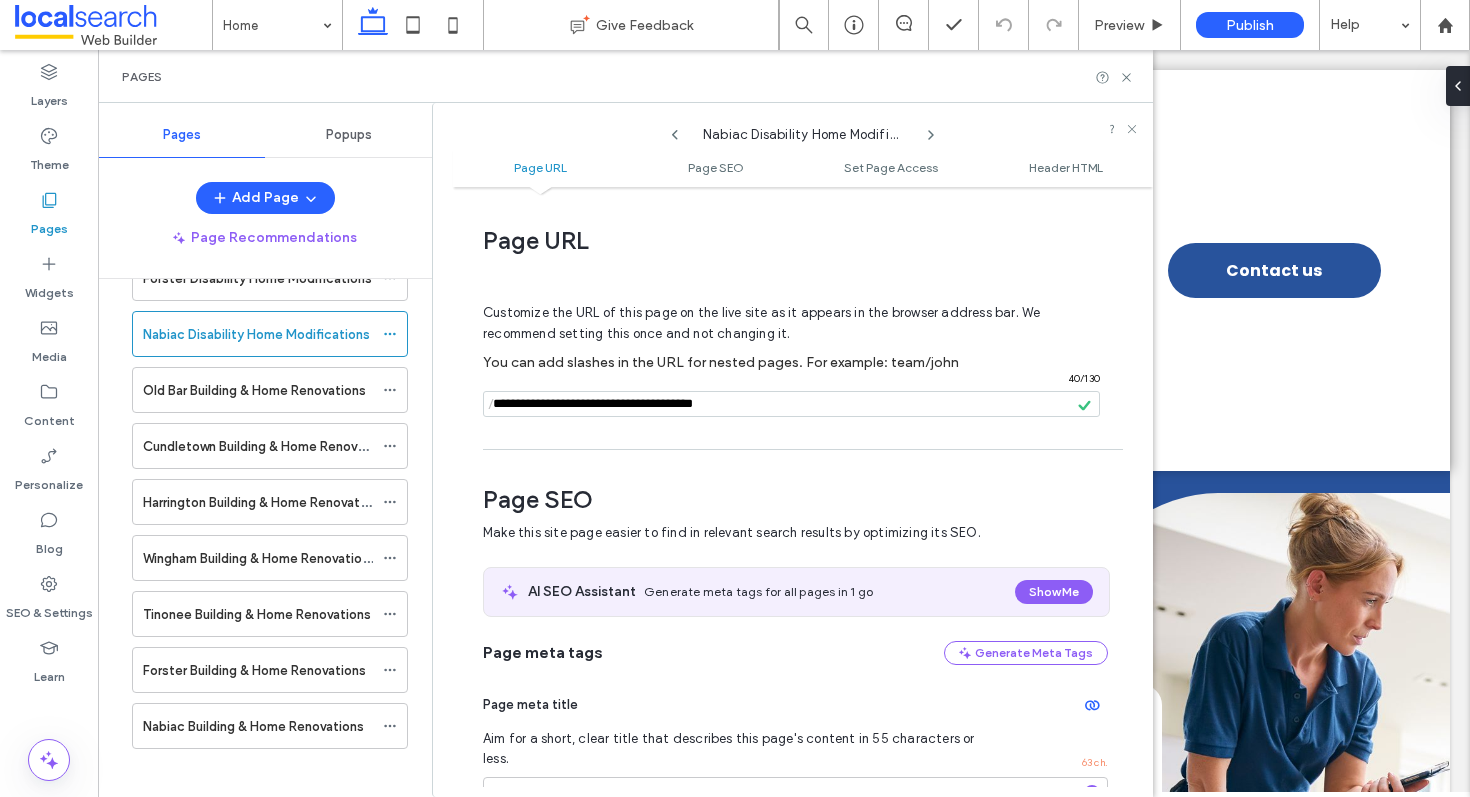 click on "Customize the URL of this page on the live site as it appears in the browser address bar. We recommend setting this once and not changing it." at bounding box center (761, 323) 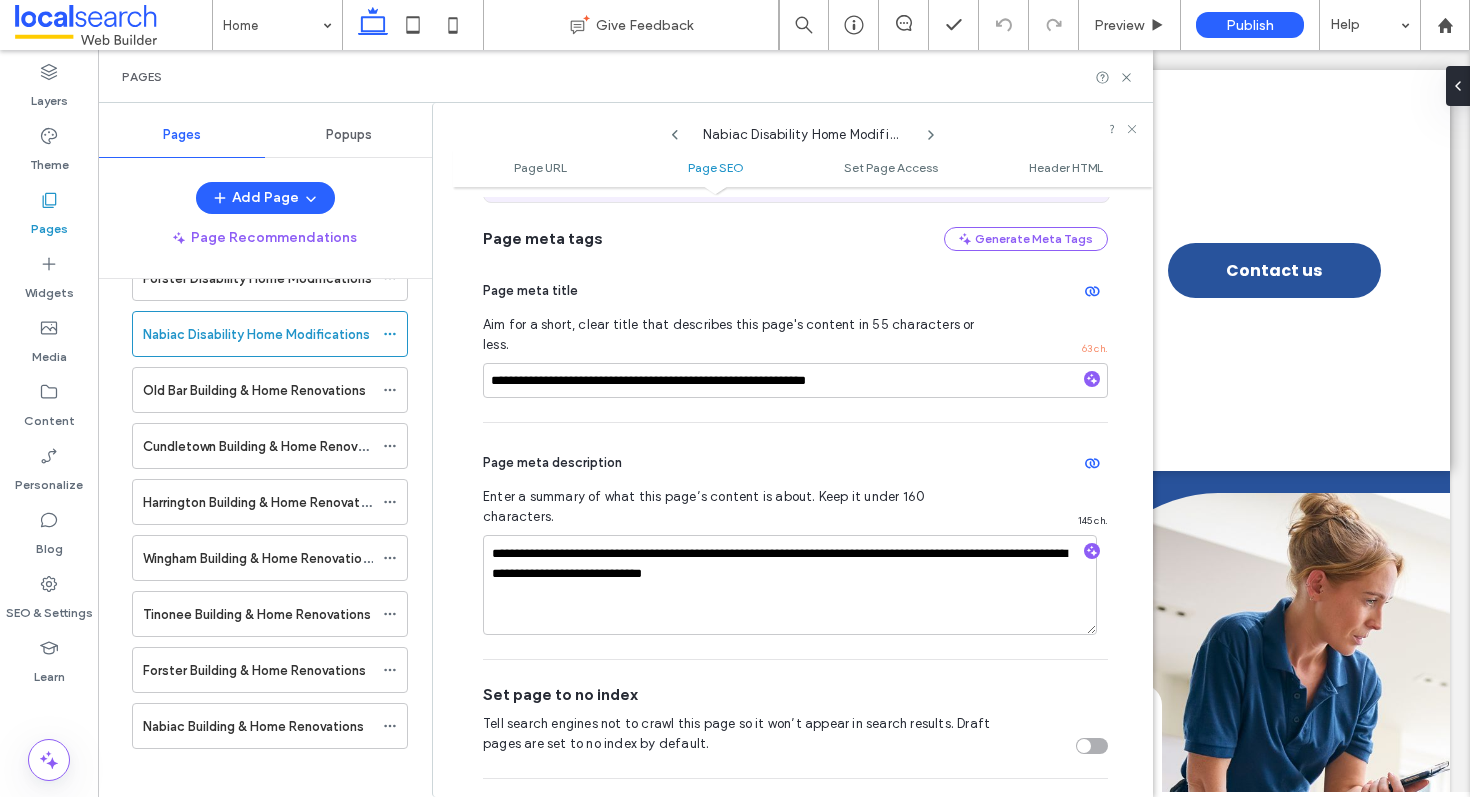 scroll, scrollTop: 0, scrollLeft: 0, axis: both 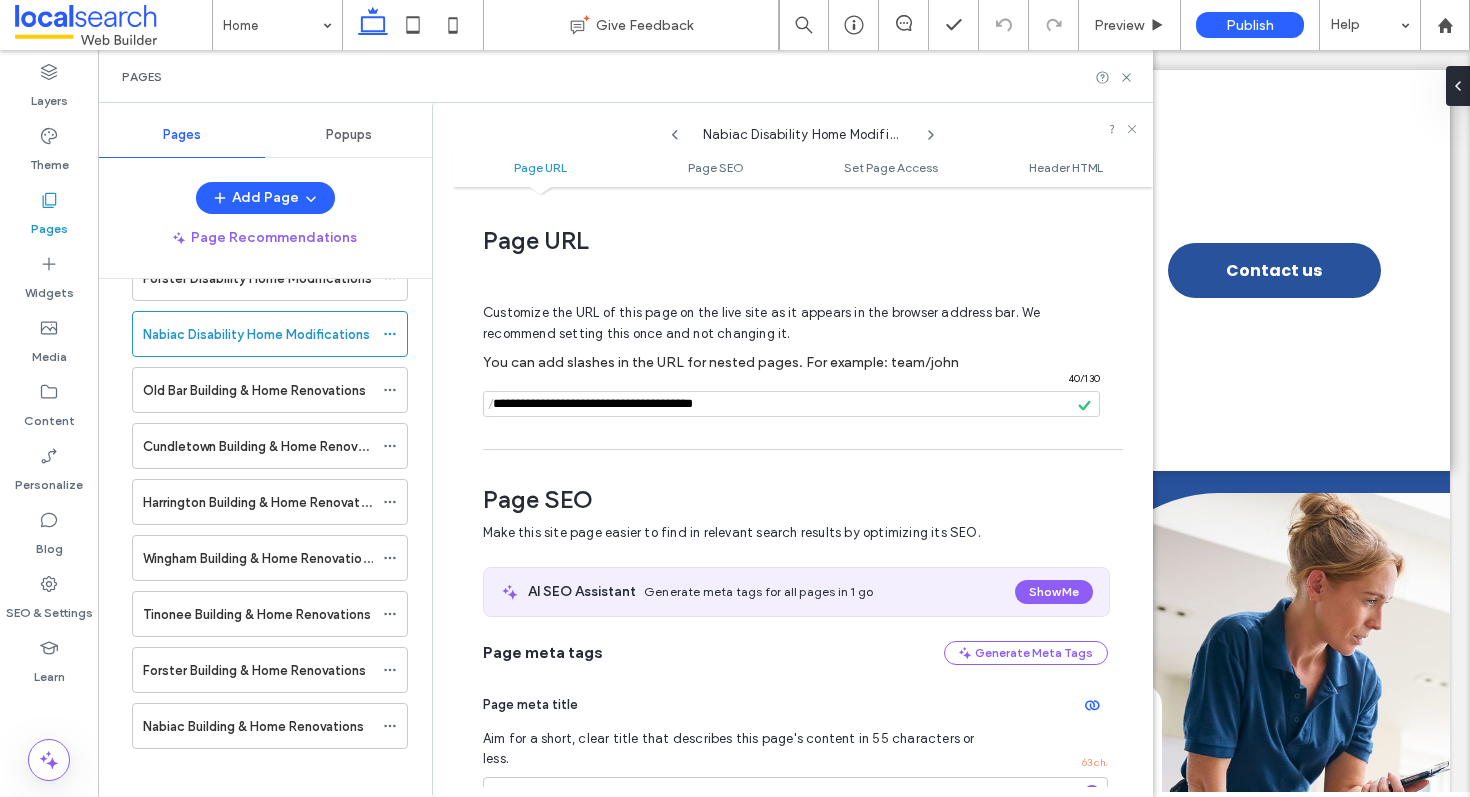 click 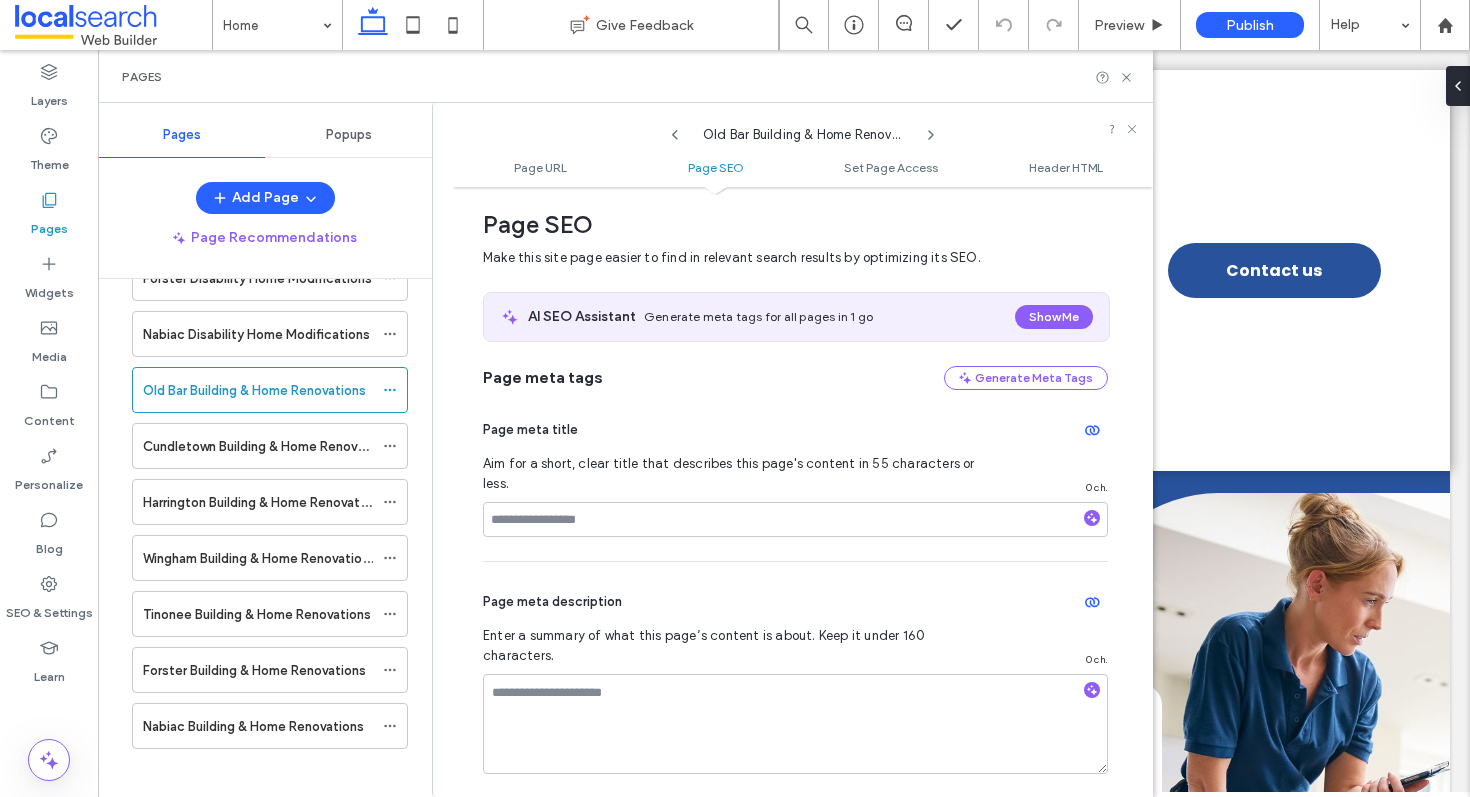 scroll, scrollTop: 0, scrollLeft: 0, axis: both 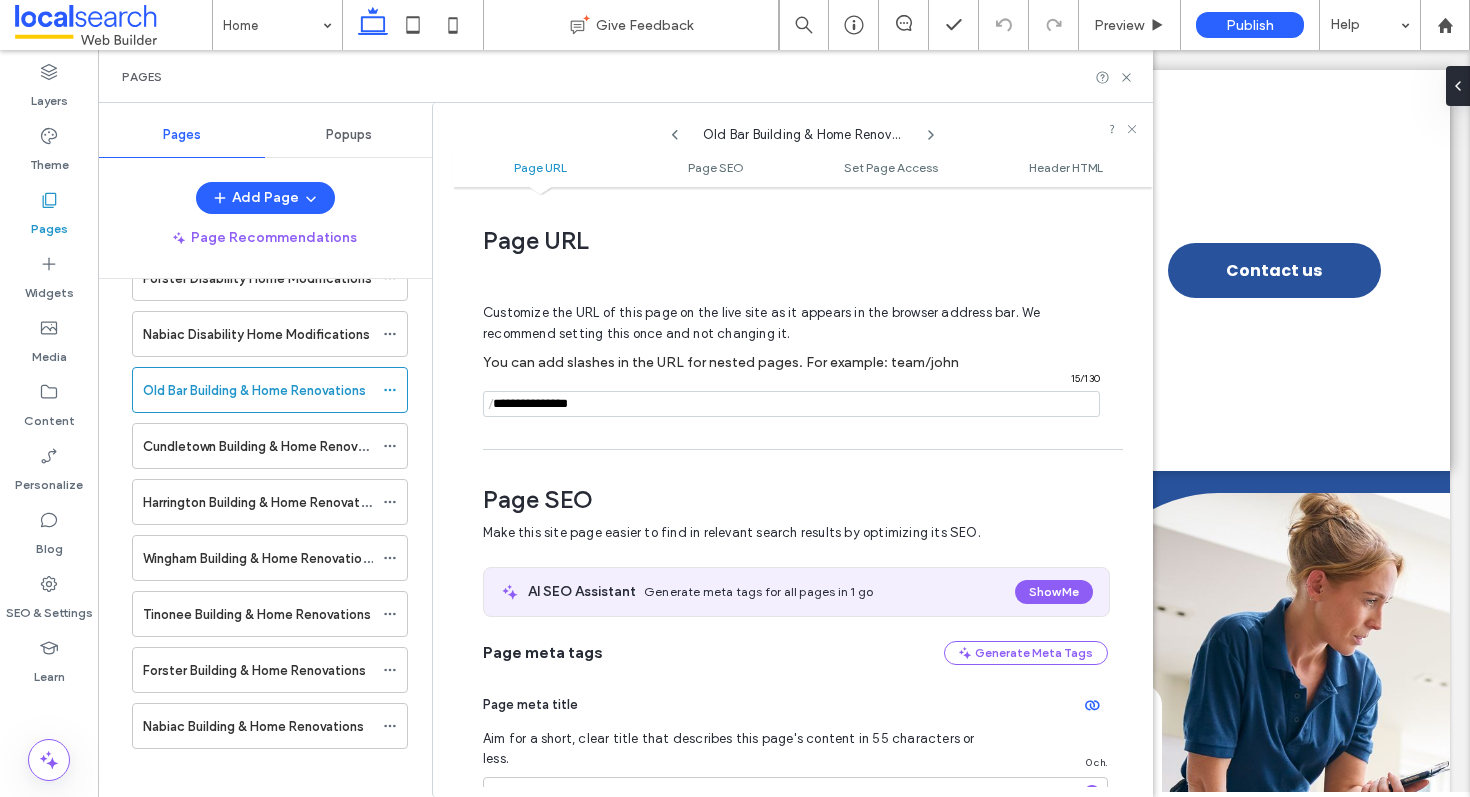 click 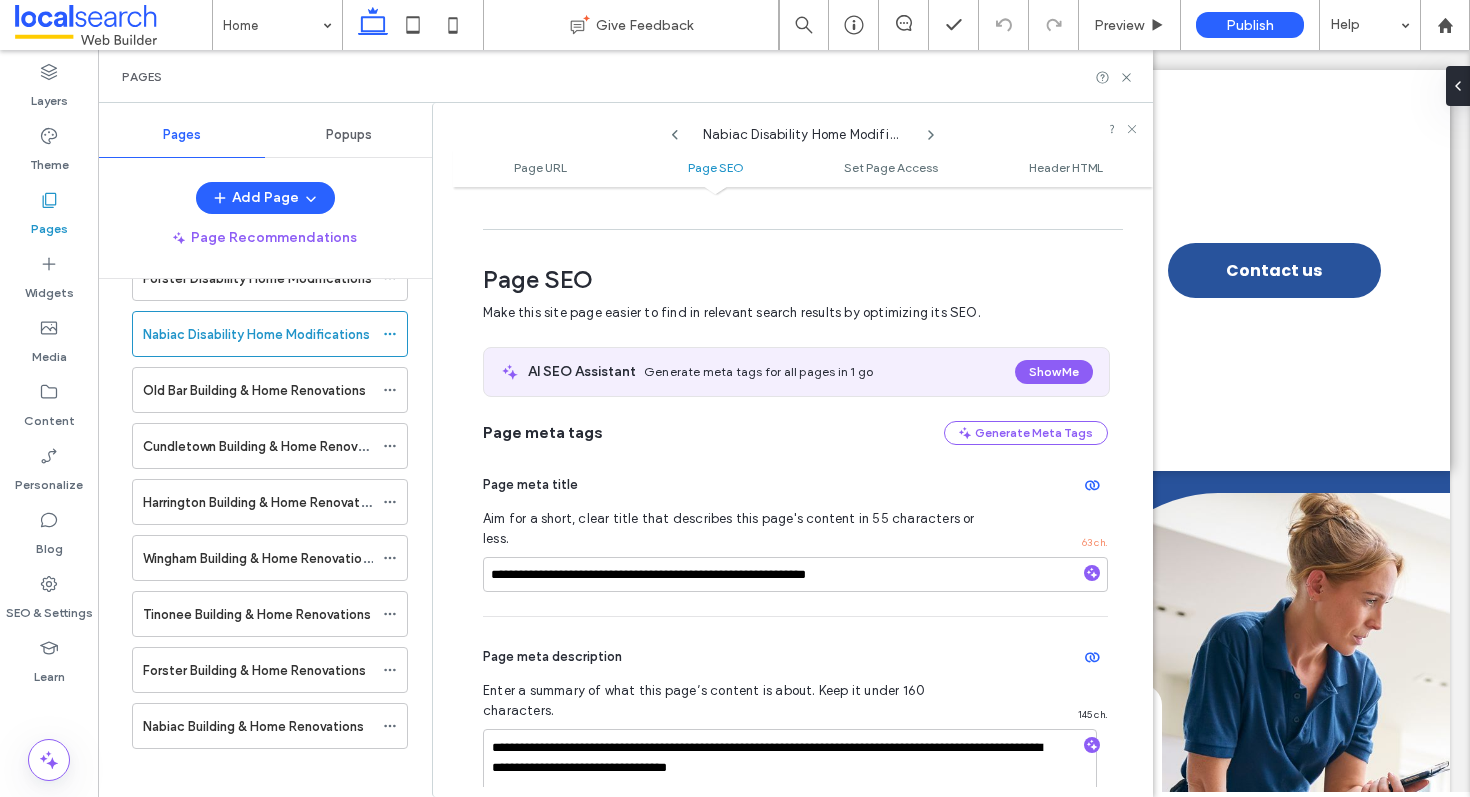 scroll, scrollTop: 275, scrollLeft: 0, axis: vertical 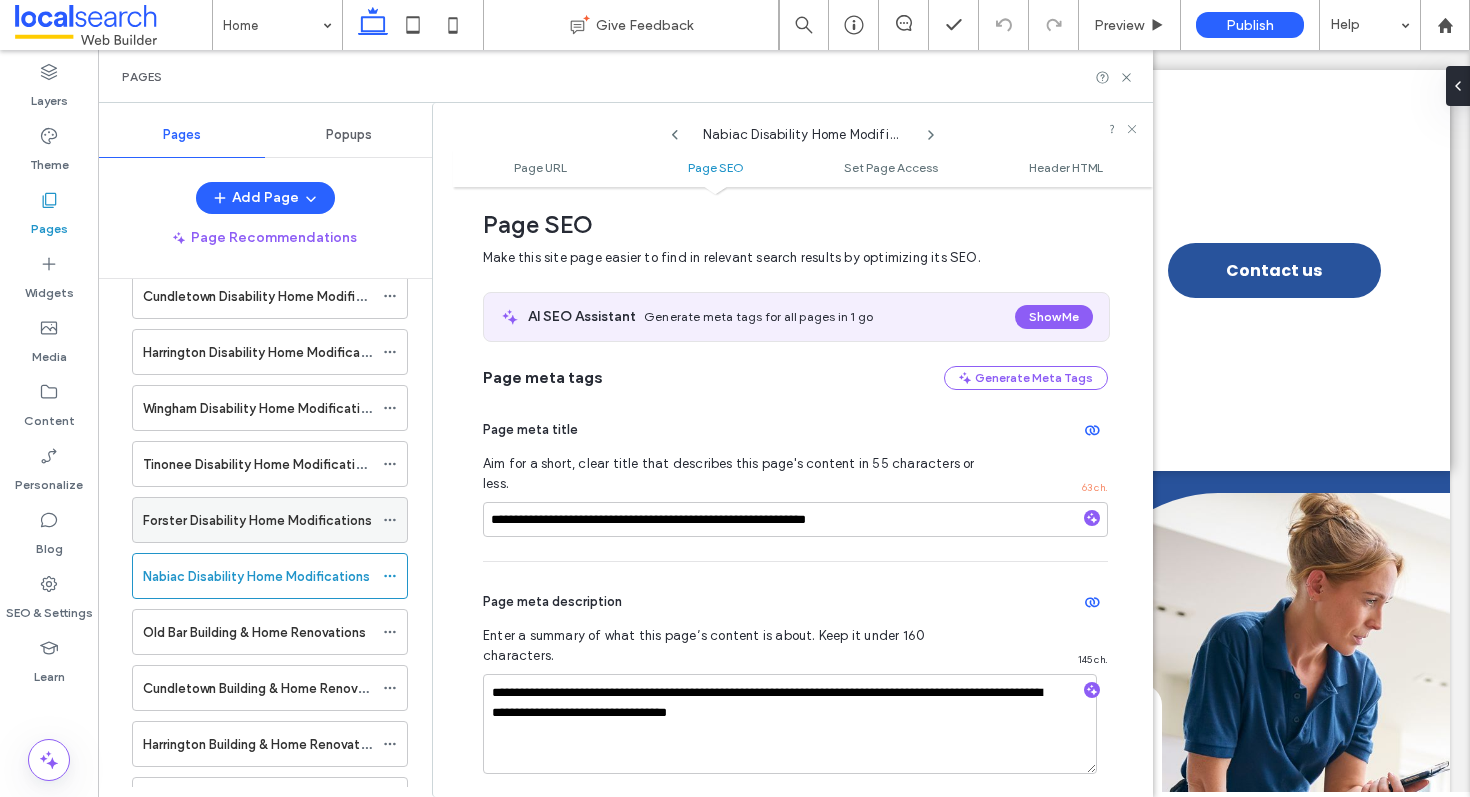 click on "Forster Disability Home Modifications" at bounding box center [257, 520] 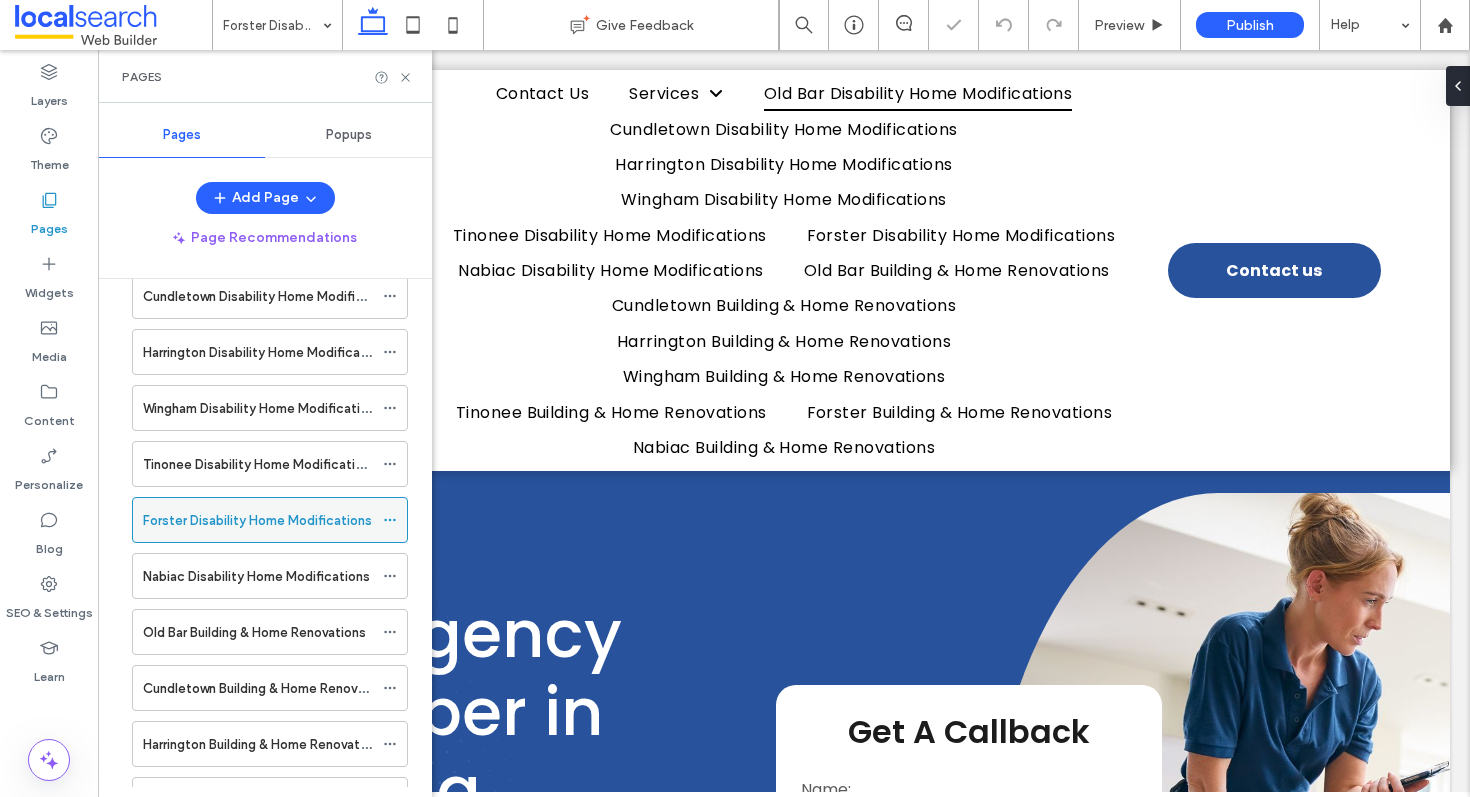 click 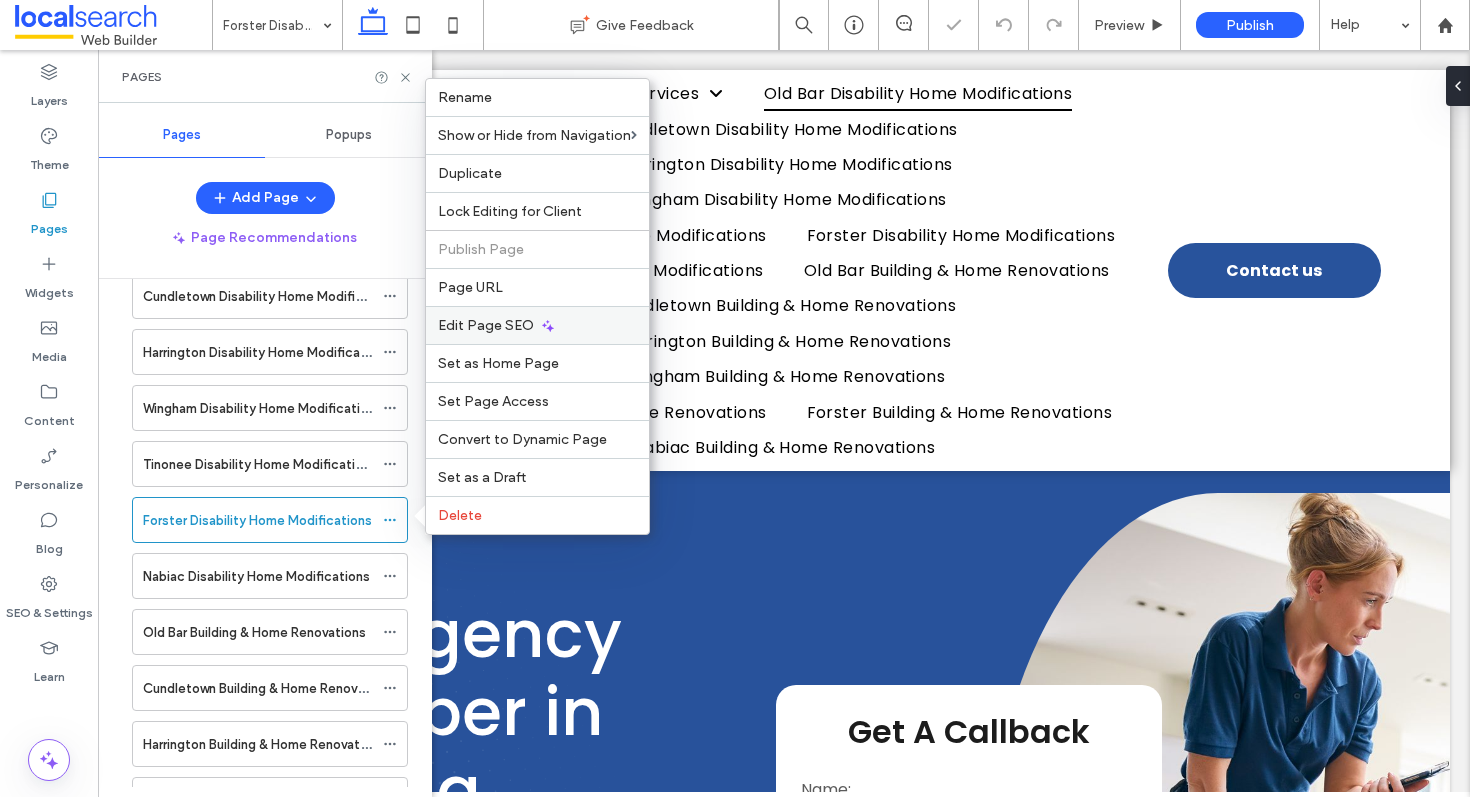 click on "Edit Page SEO" at bounding box center (486, 325) 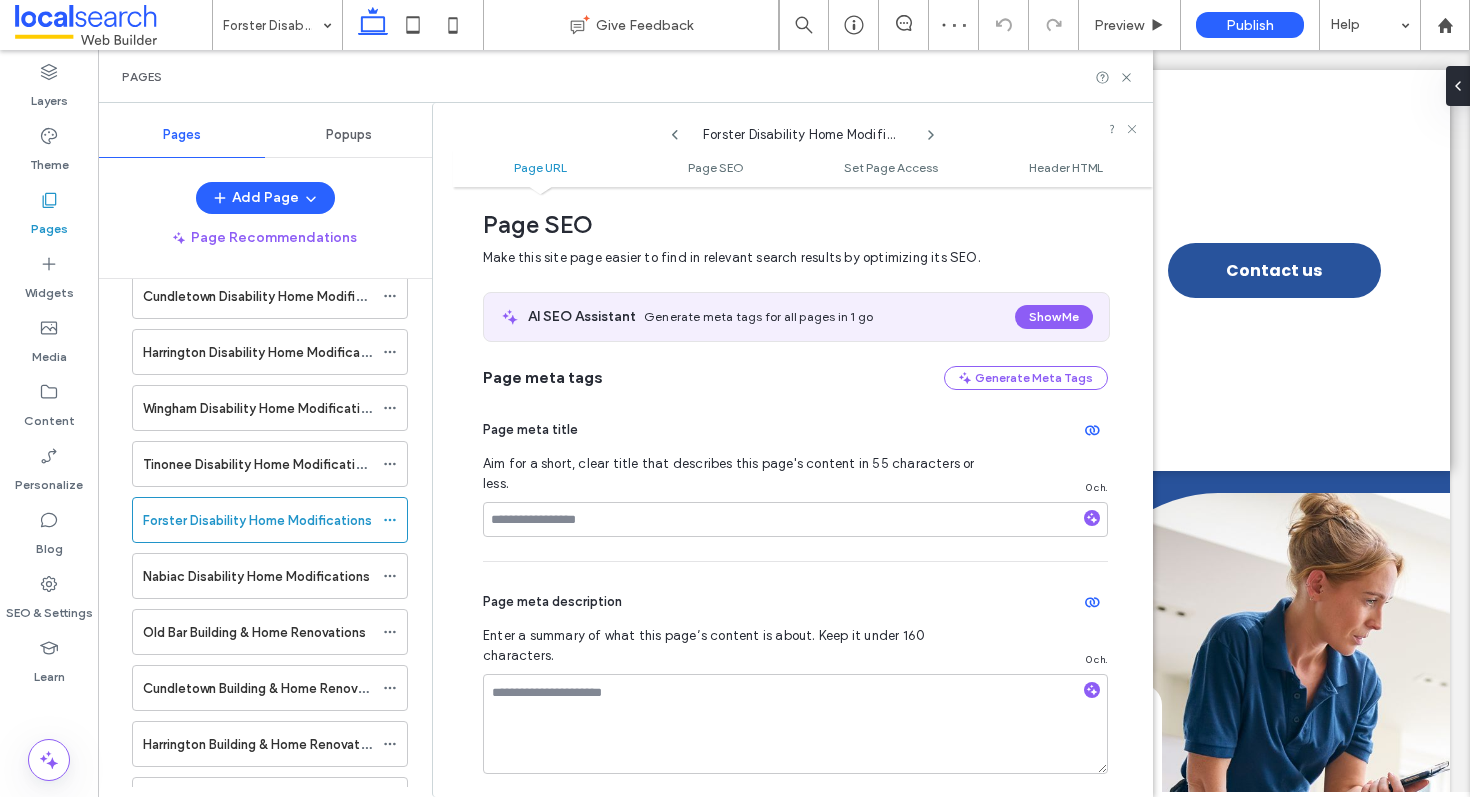 scroll, scrollTop: 0, scrollLeft: 0, axis: both 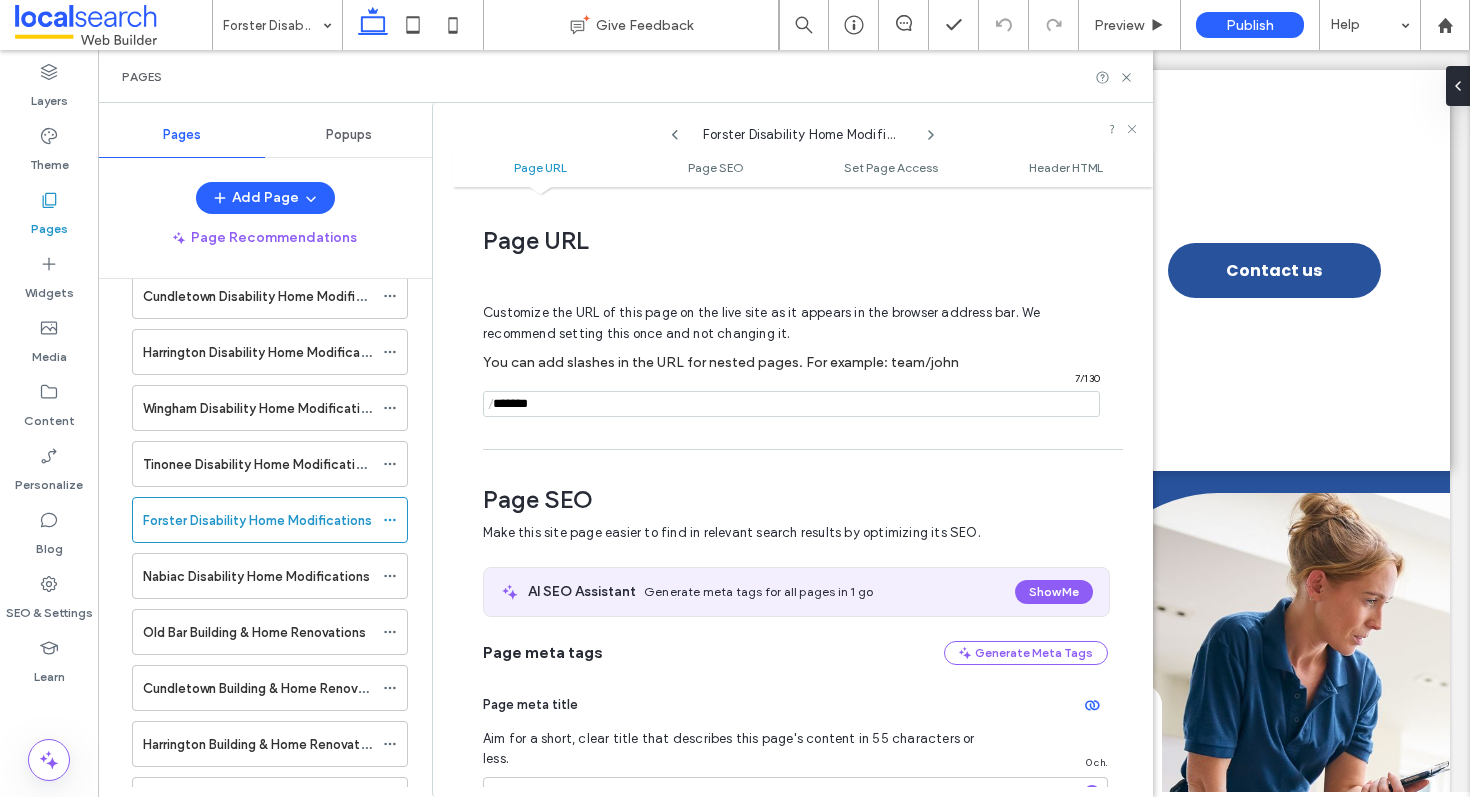 click at bounding box center [791, 404] 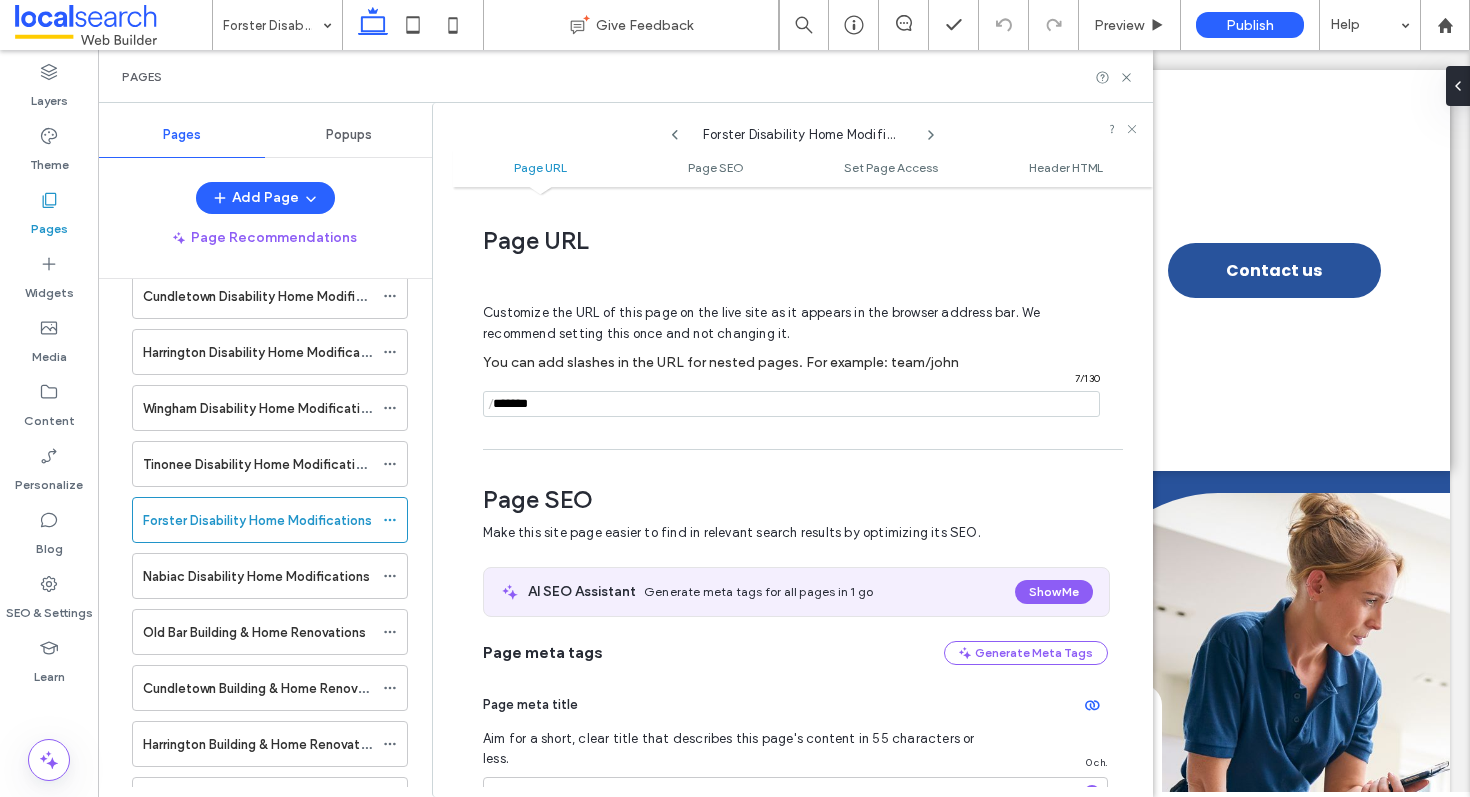 paste on "**********" 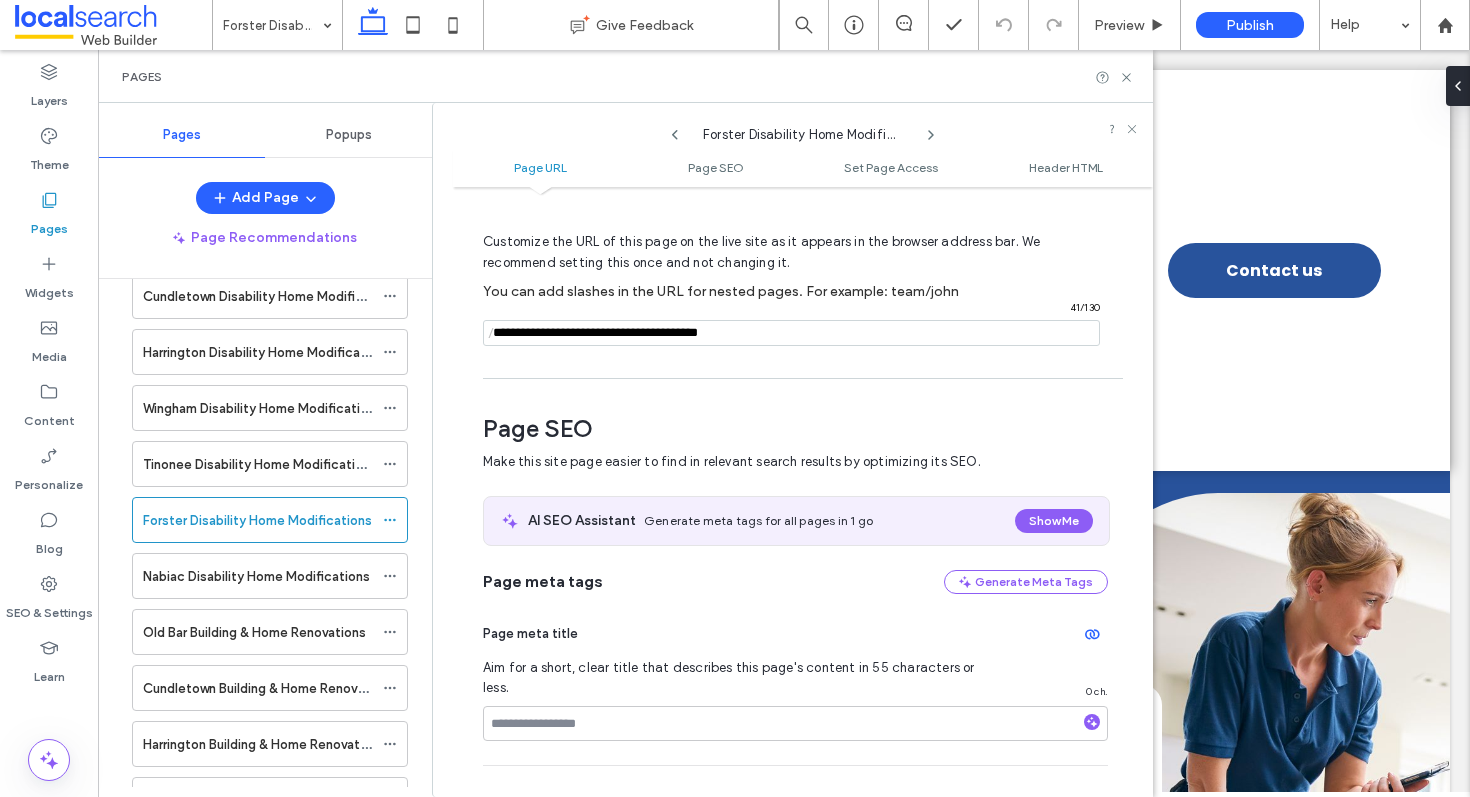scroll, scrollTop: 74, scrollLeft: 0, axis: vertical 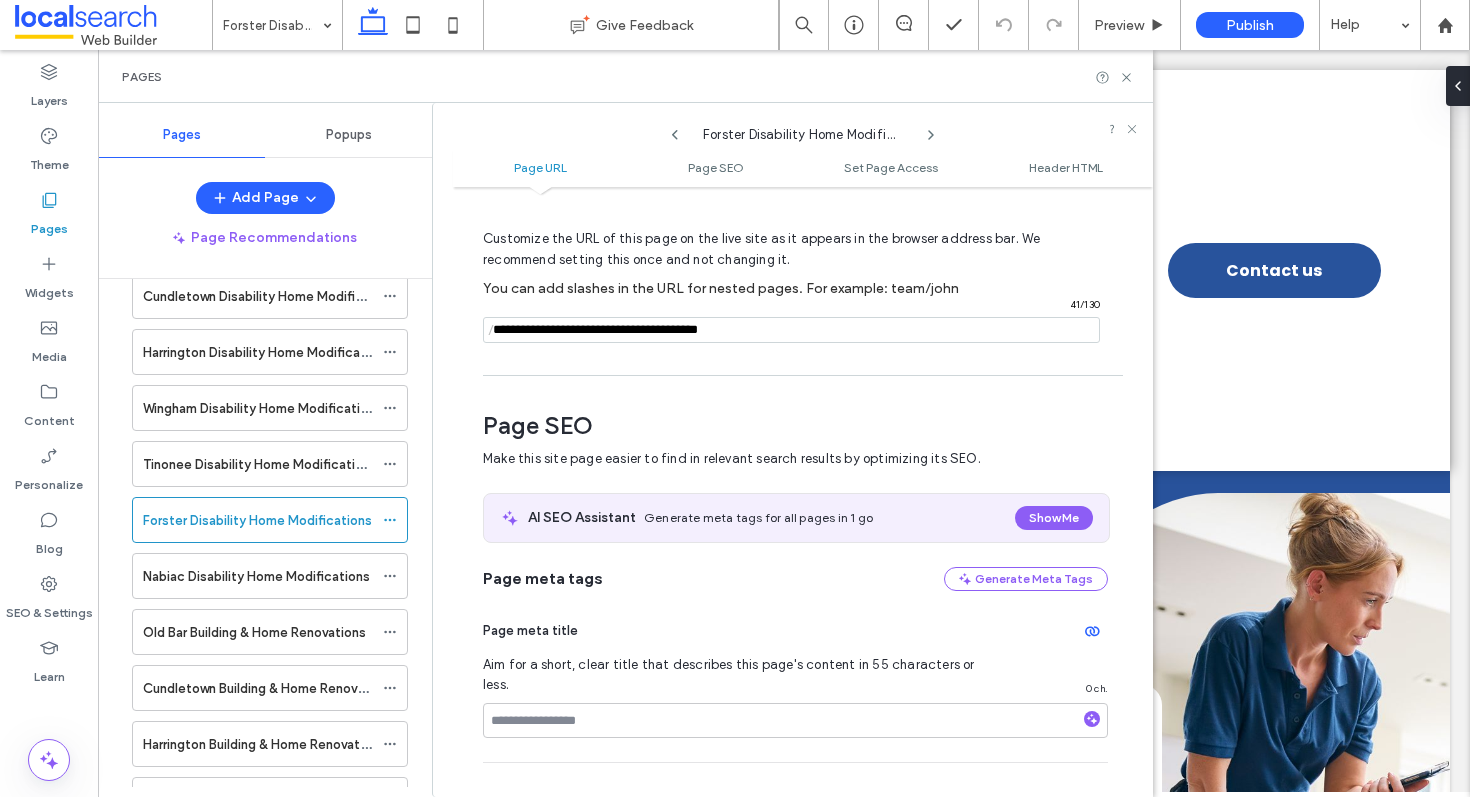 type on "**********" 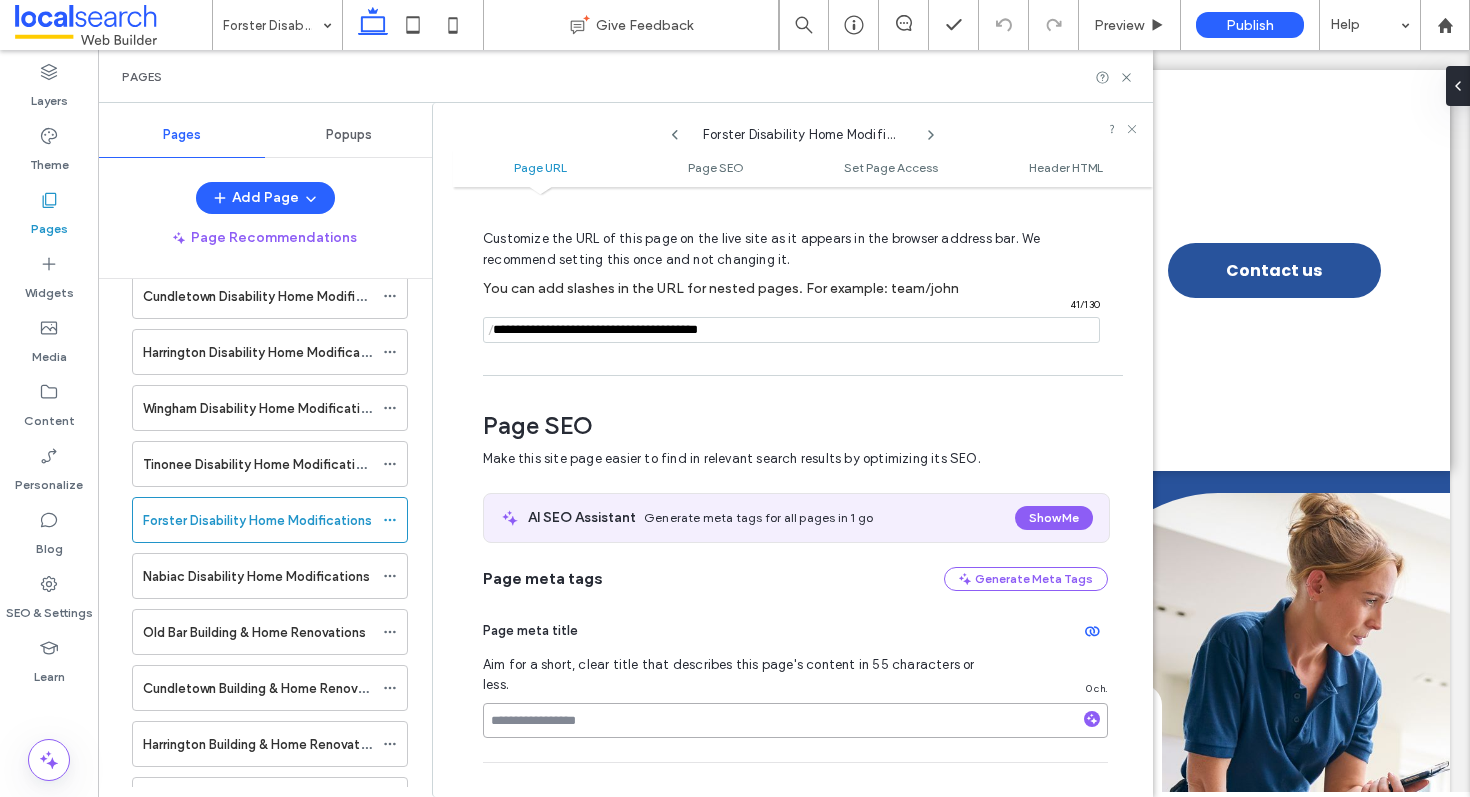 click at bounding box center [795, 720] 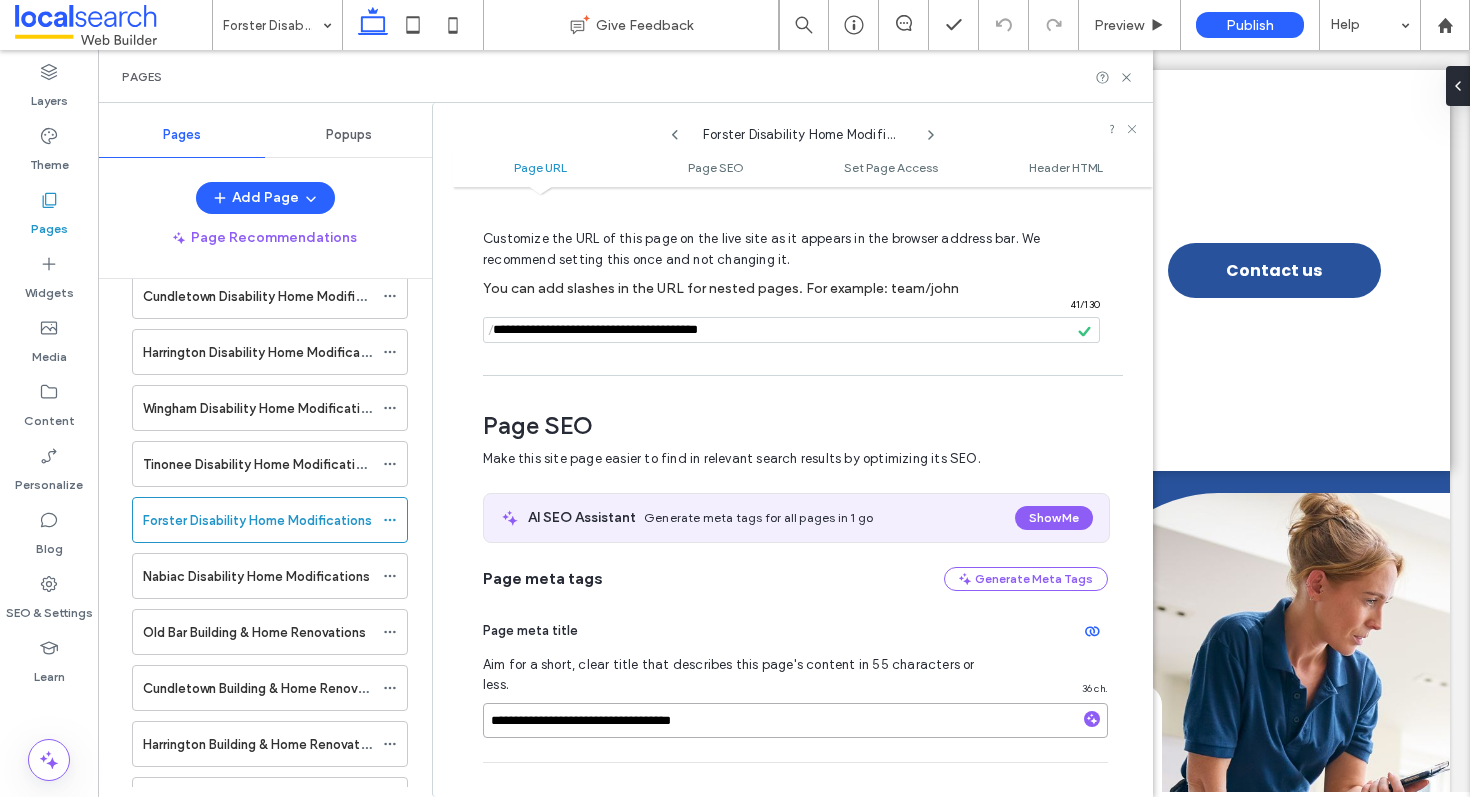 type on "**********" 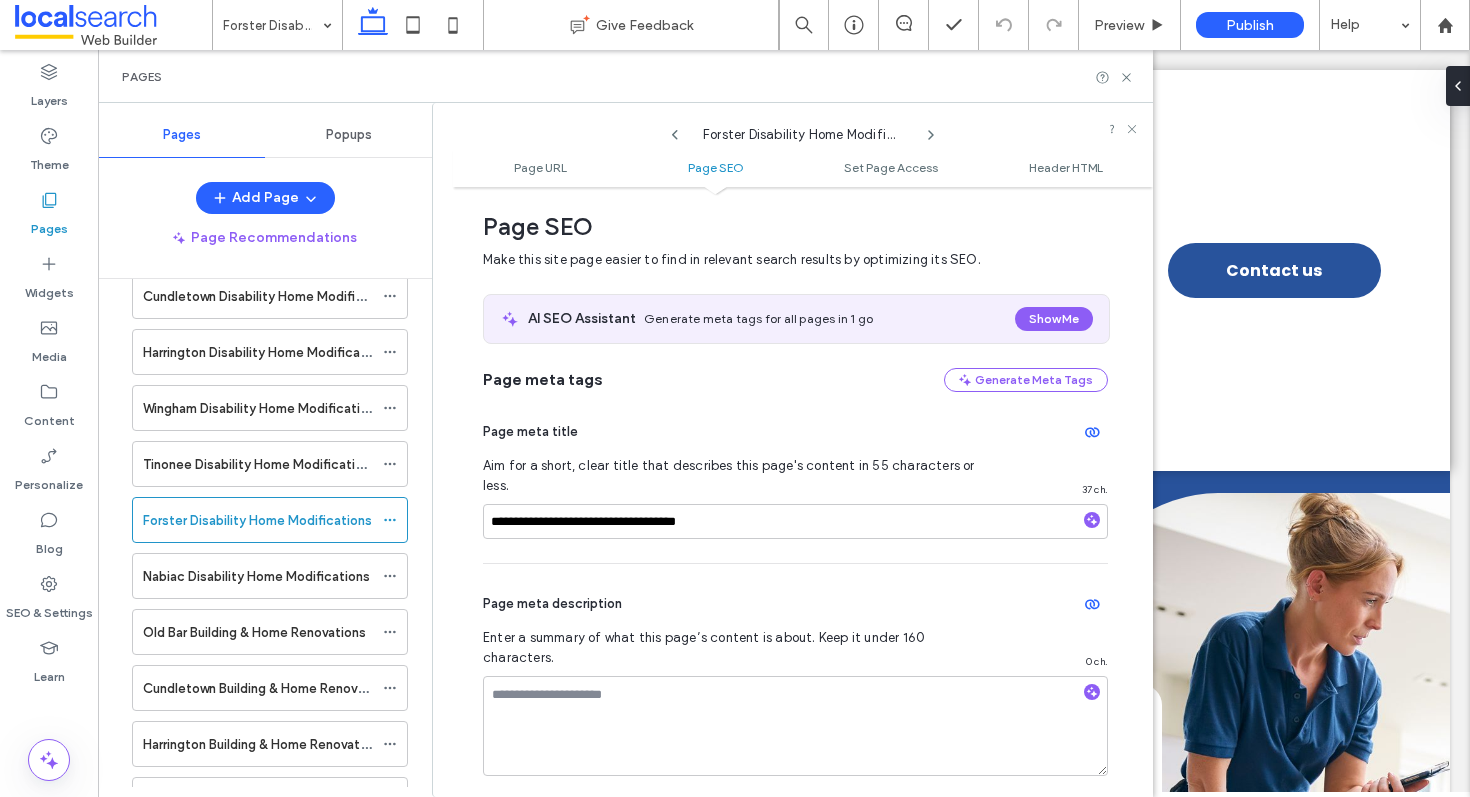 scroll, scrollTop: 276, scrollLeft: 0, axis: vertical 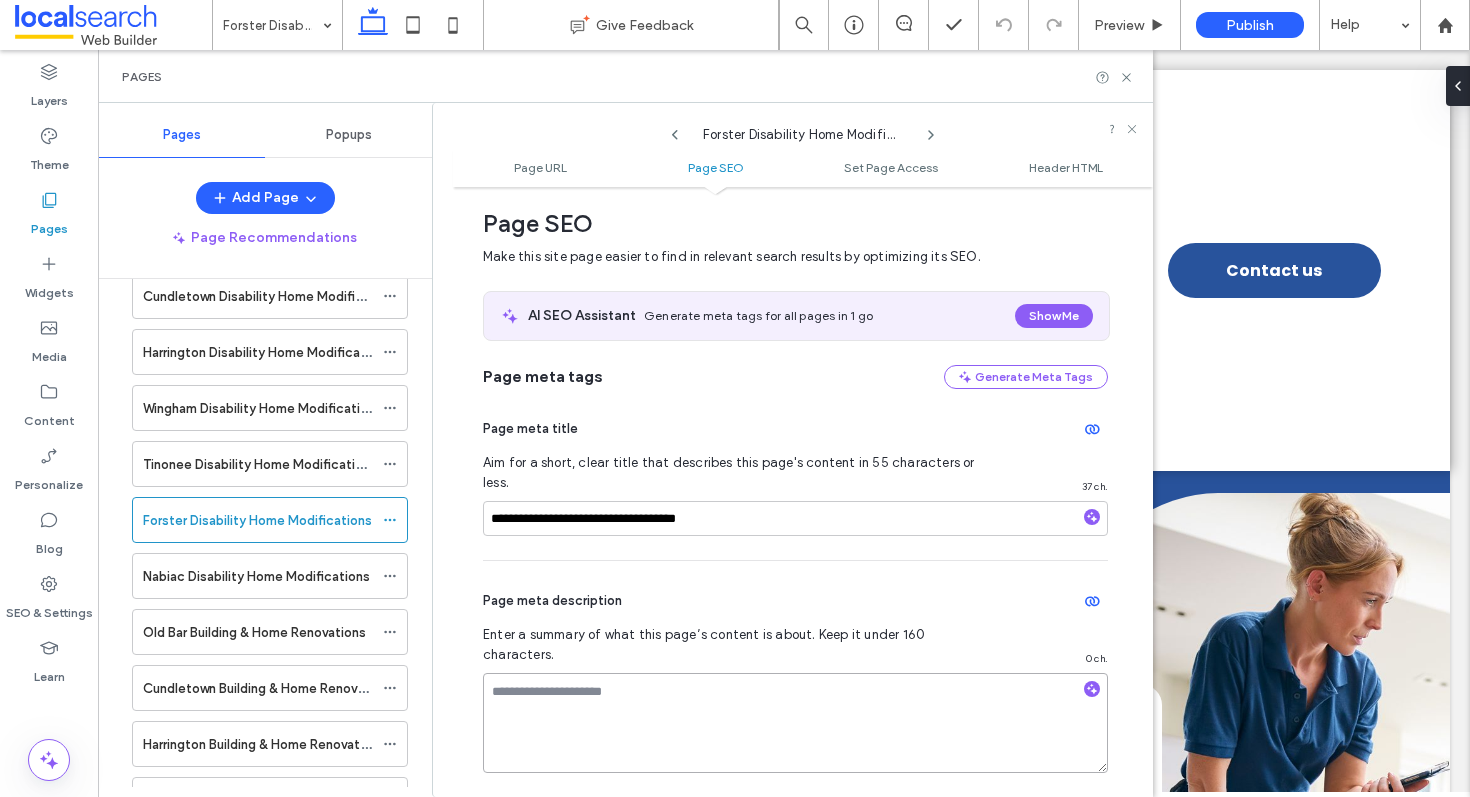 click at bounding box center [795, 723] 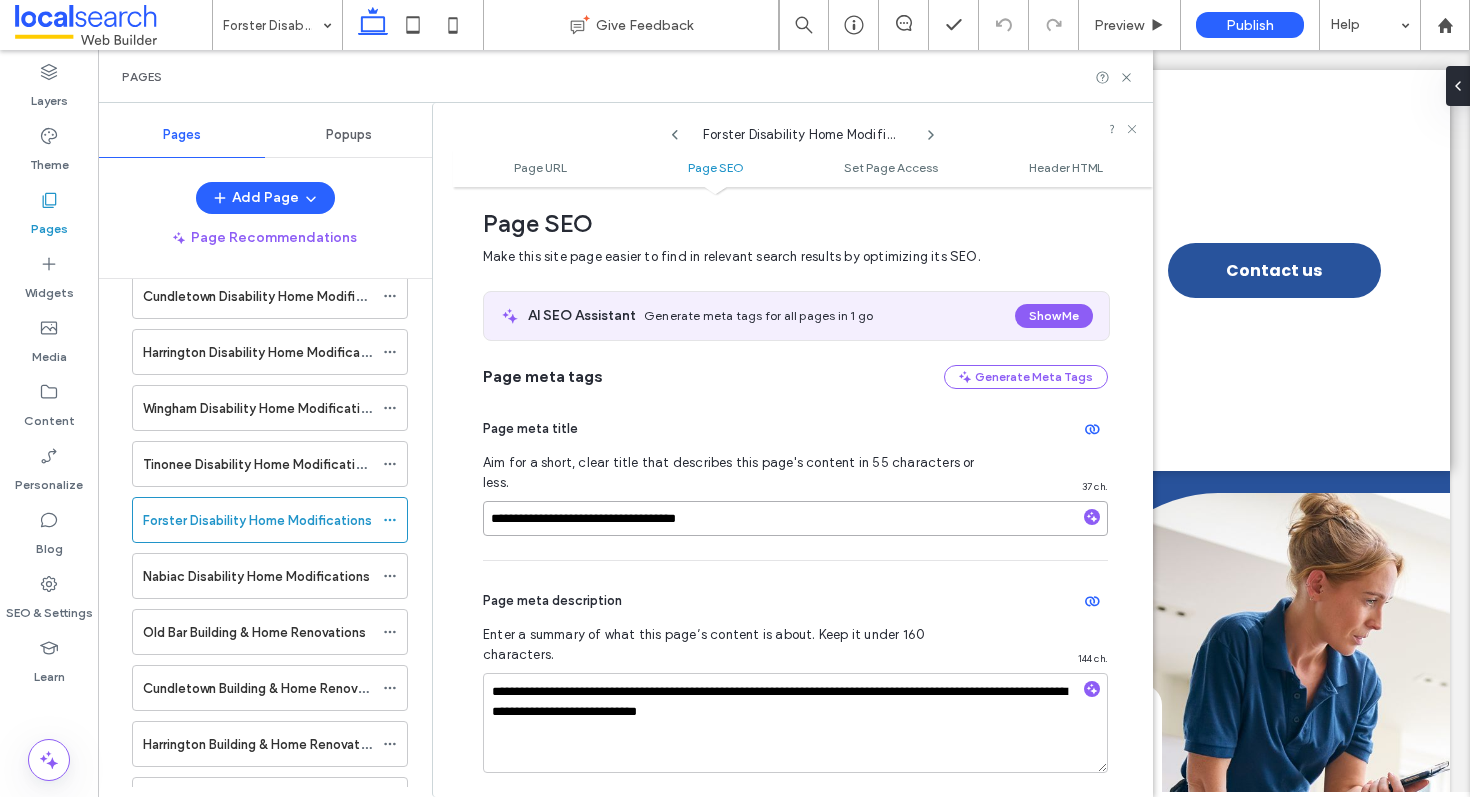 click on "**********" at bounding box center (795, 518) 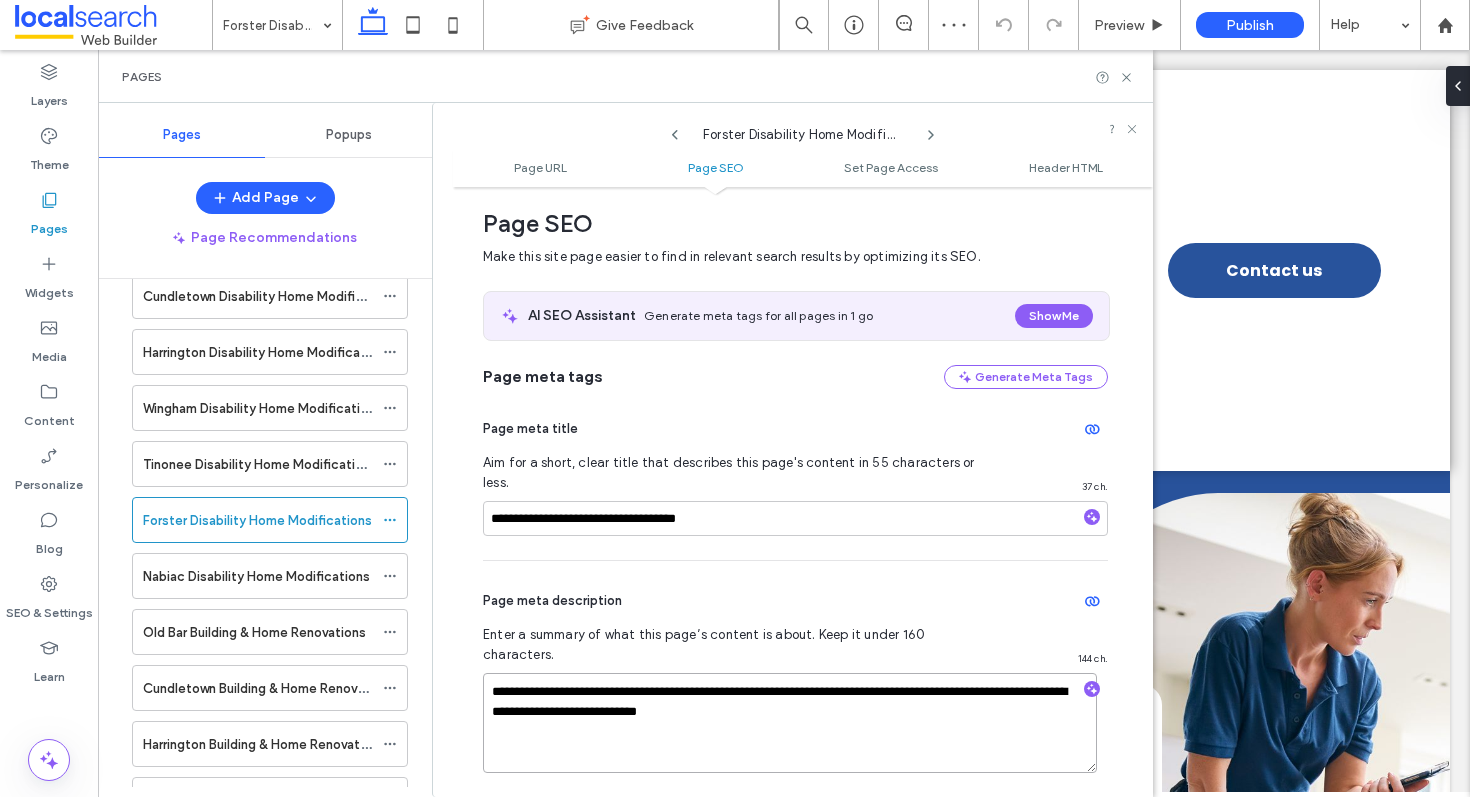 drag, startPoint x: 591, startPoint y: 652, endPoint x: 528, endPoint y: 651, distance: 63.007935 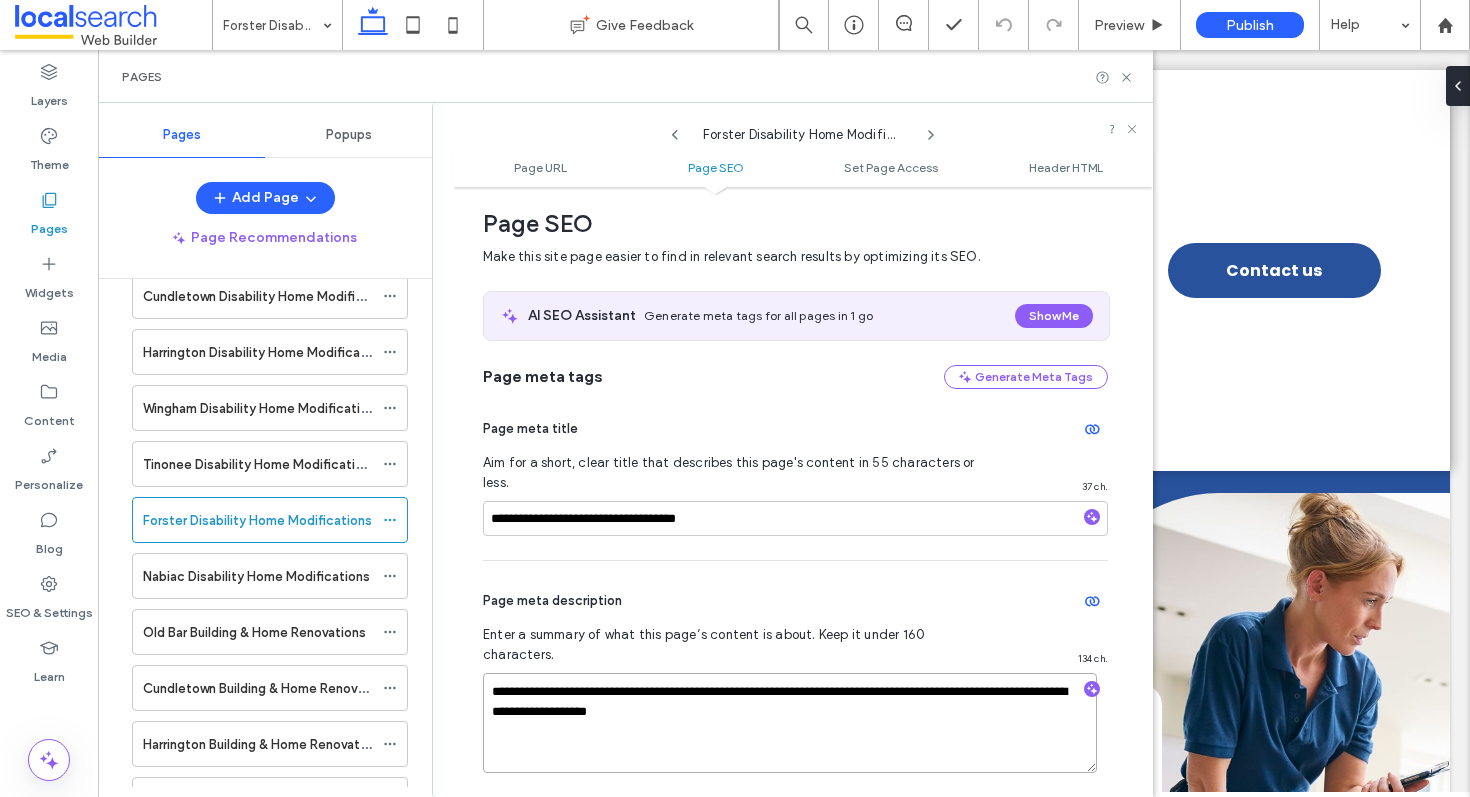 drag, startPoint x: 748, startPoint y: 652, endPoint x: 895, endPoint y: 651, distance: 147.0034 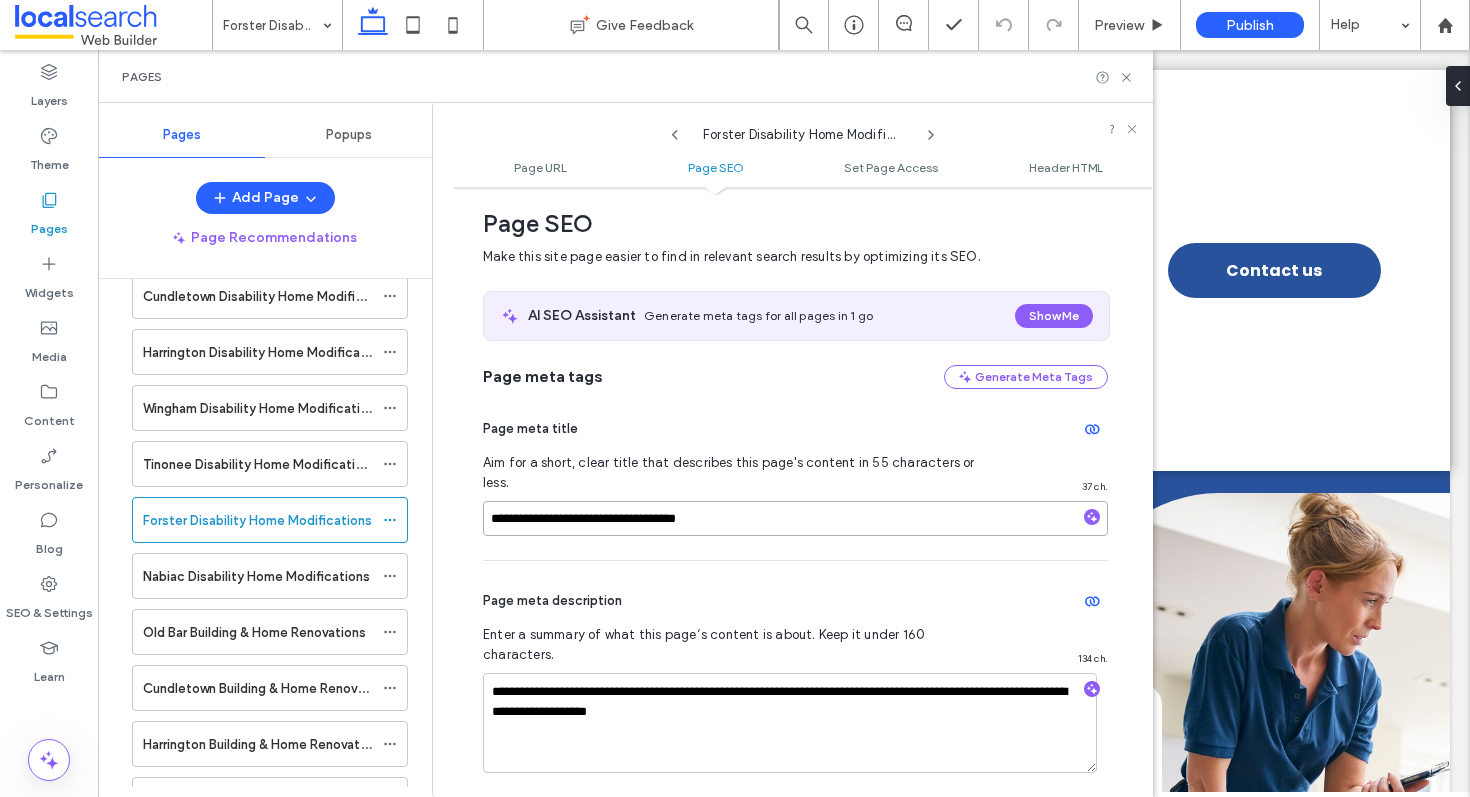 click on "**********" at bounding box center (795, 518) 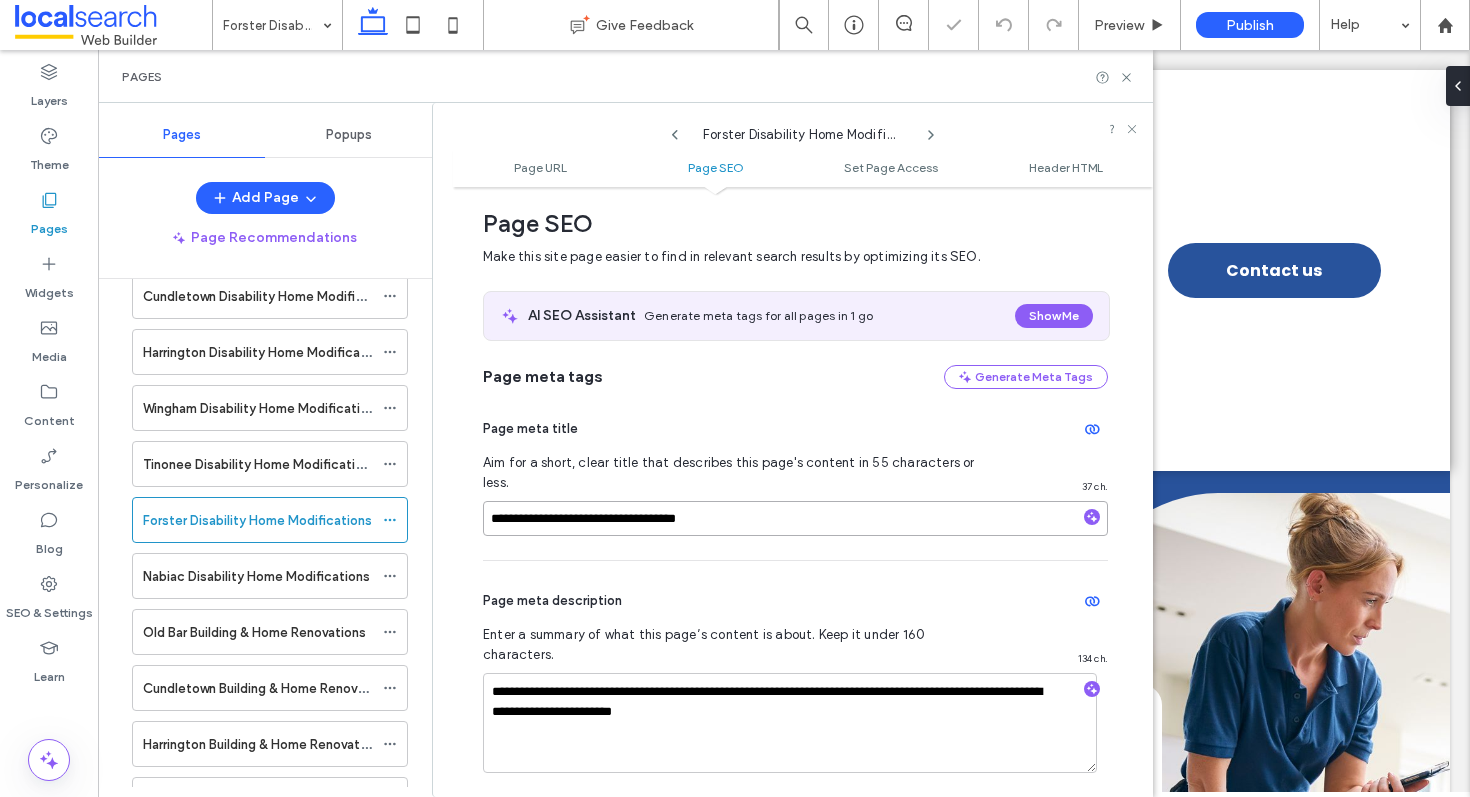 paste on "**********" 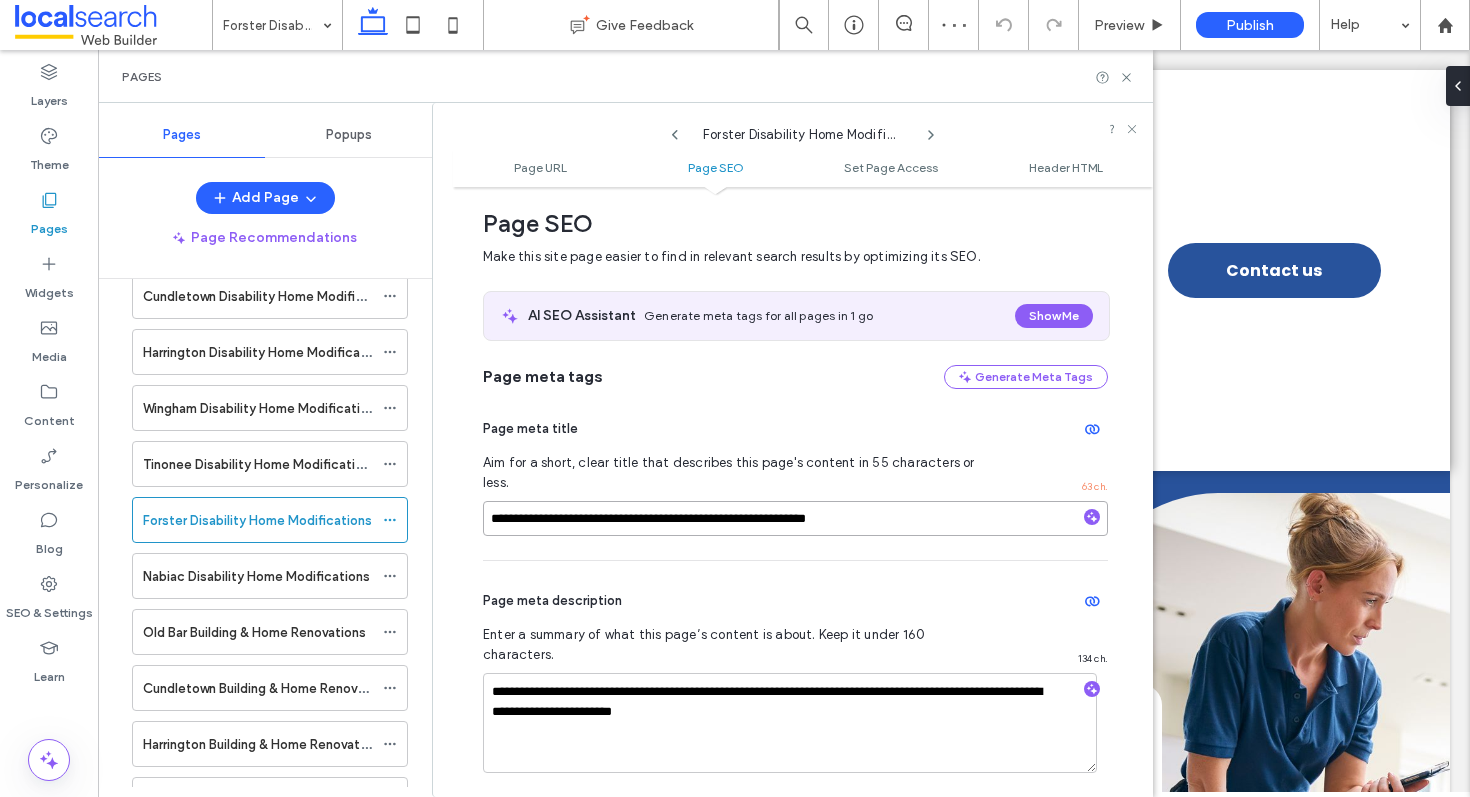 type on "**********" 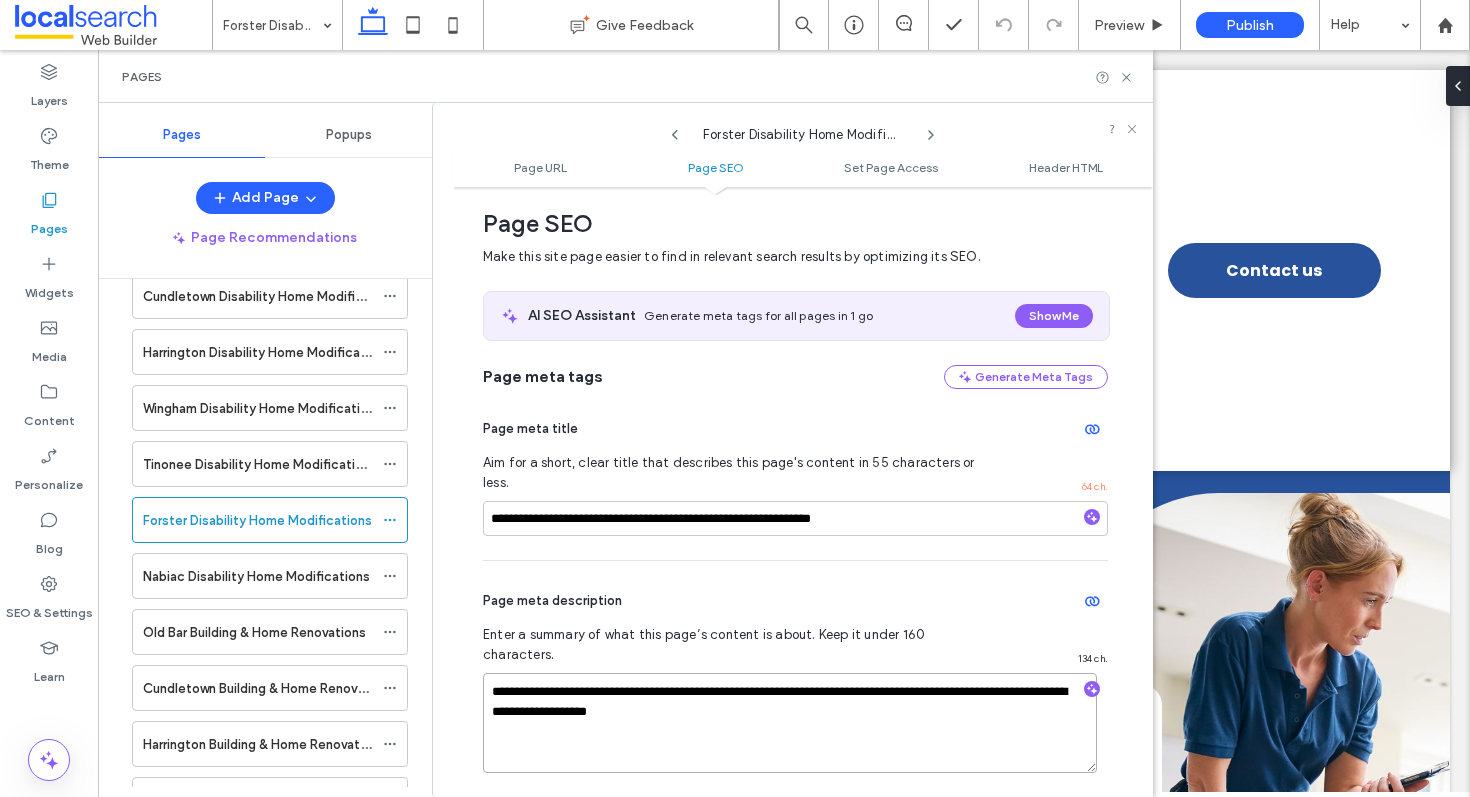 click on "**********" at bounding box center [790, 723] 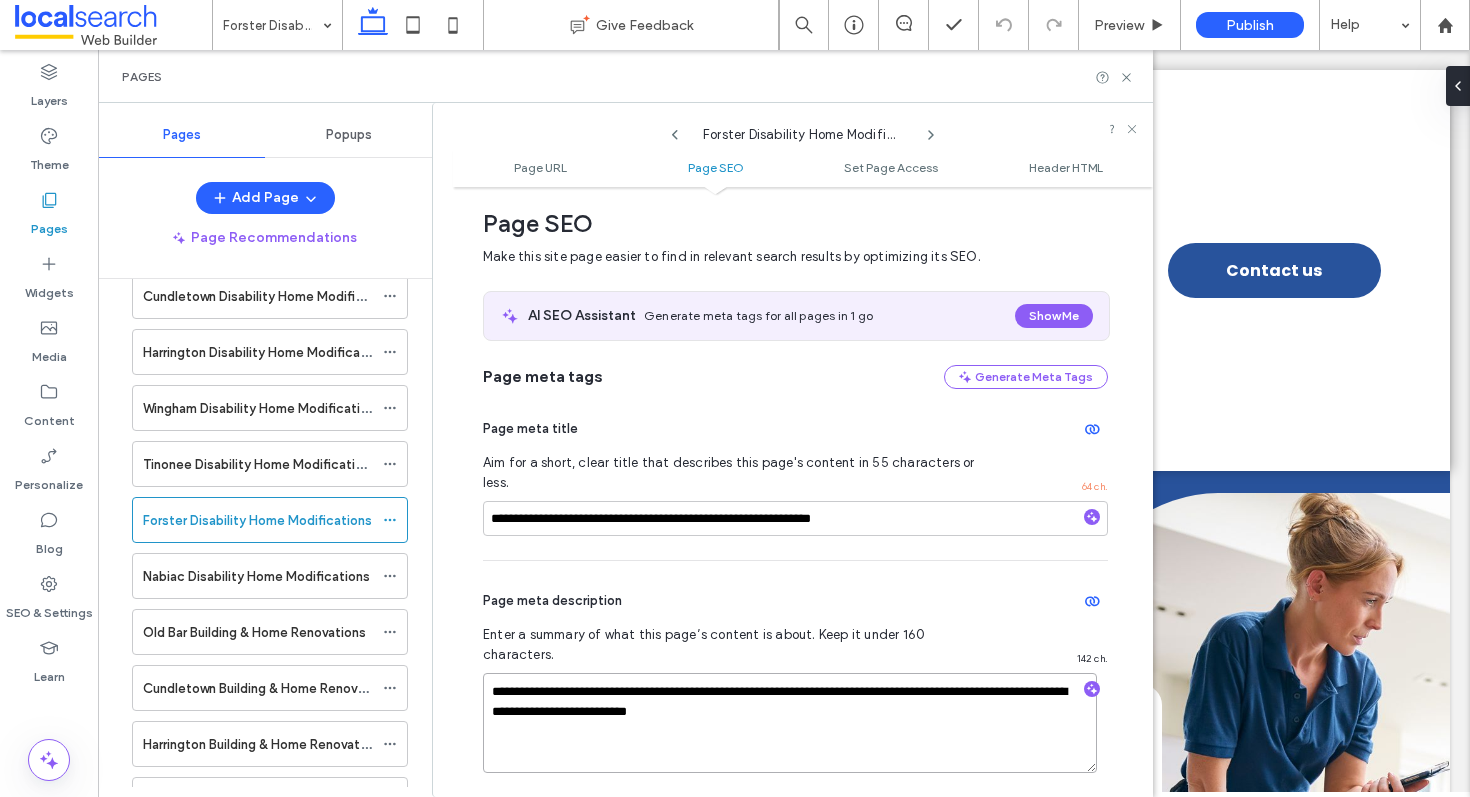type on "**********" 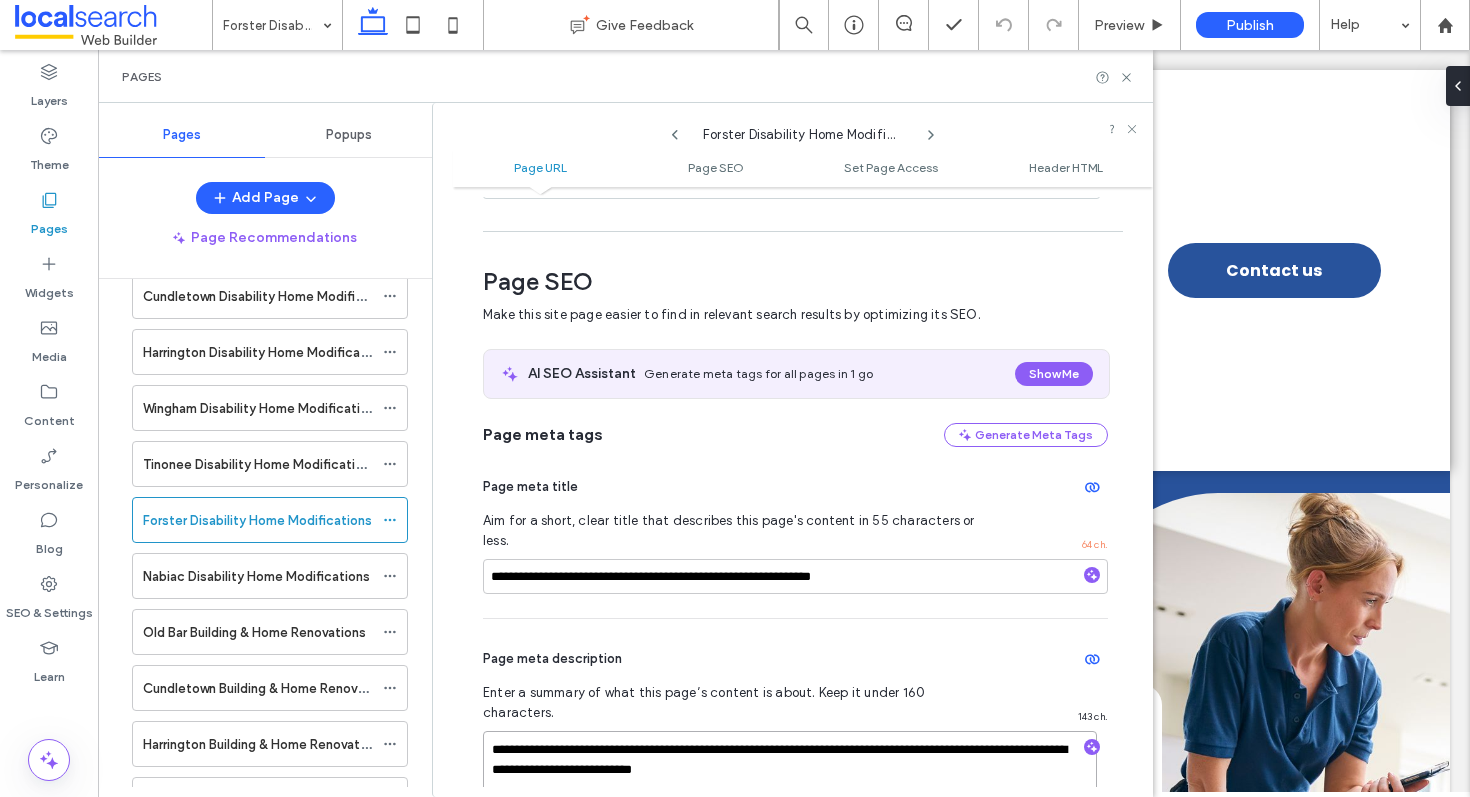 scroll, scrollTop: 0, scrollLeft: 0, axis: both 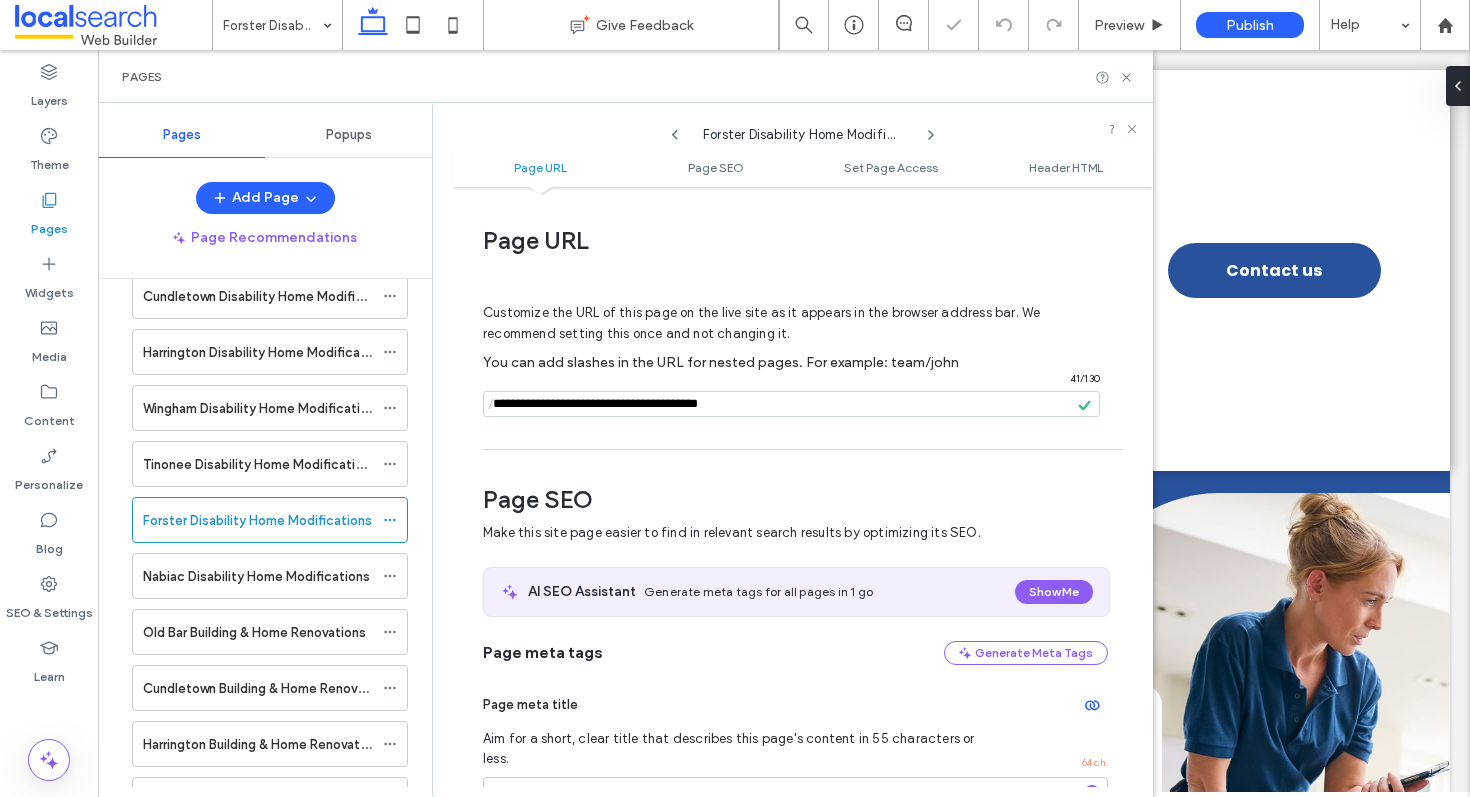 click 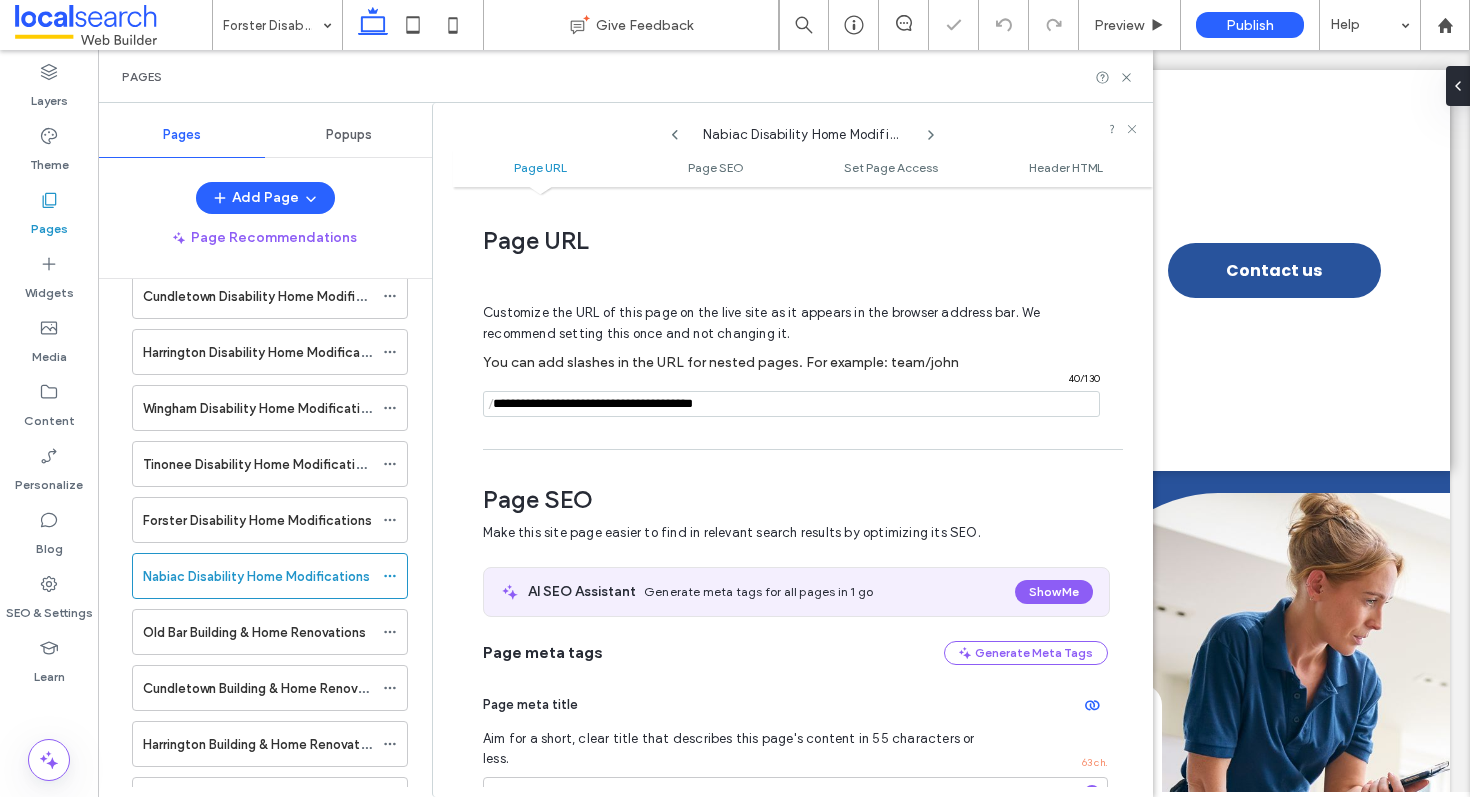 scroll, scrollTop: 275, scrollLeft: 0, axis: vertical 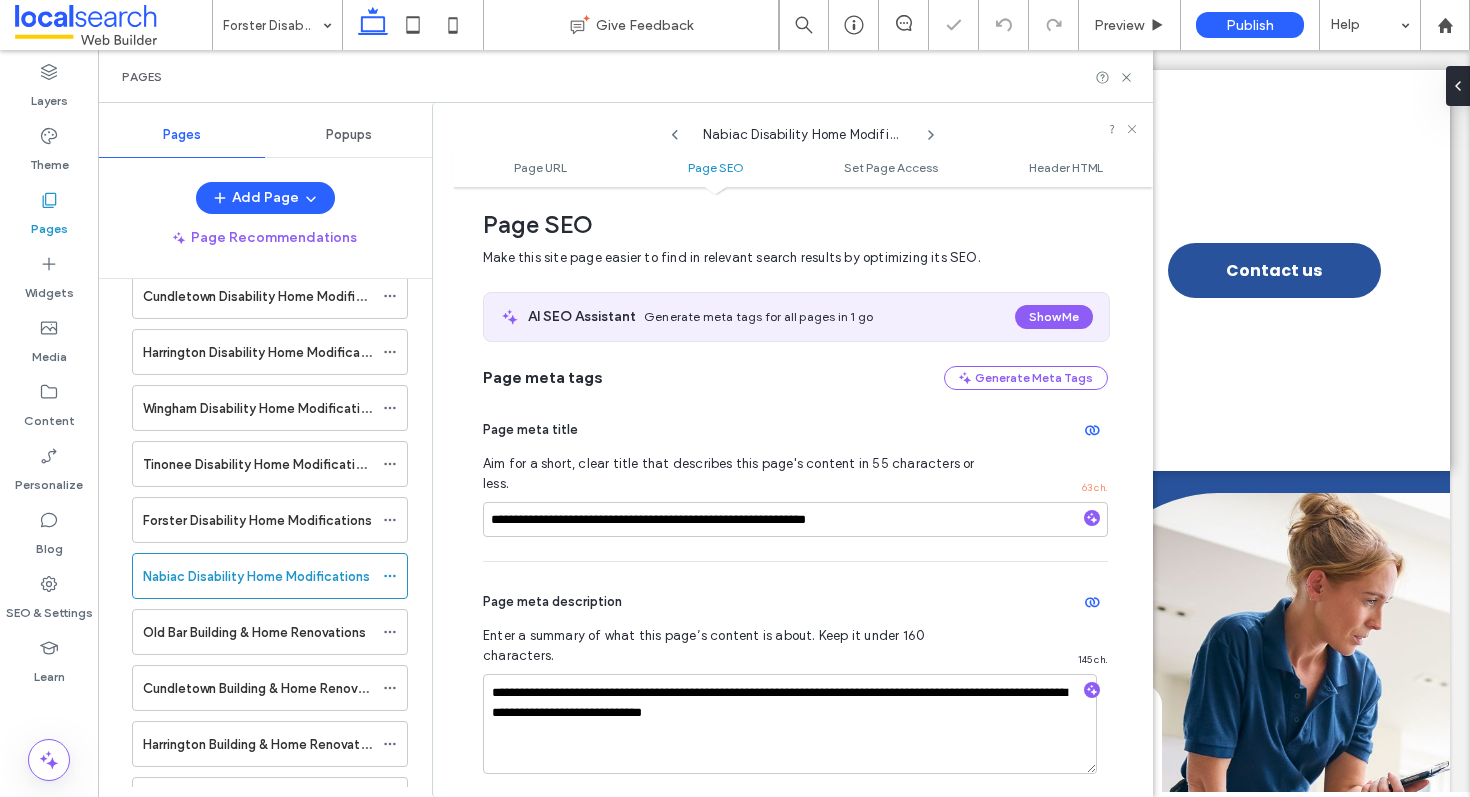 click 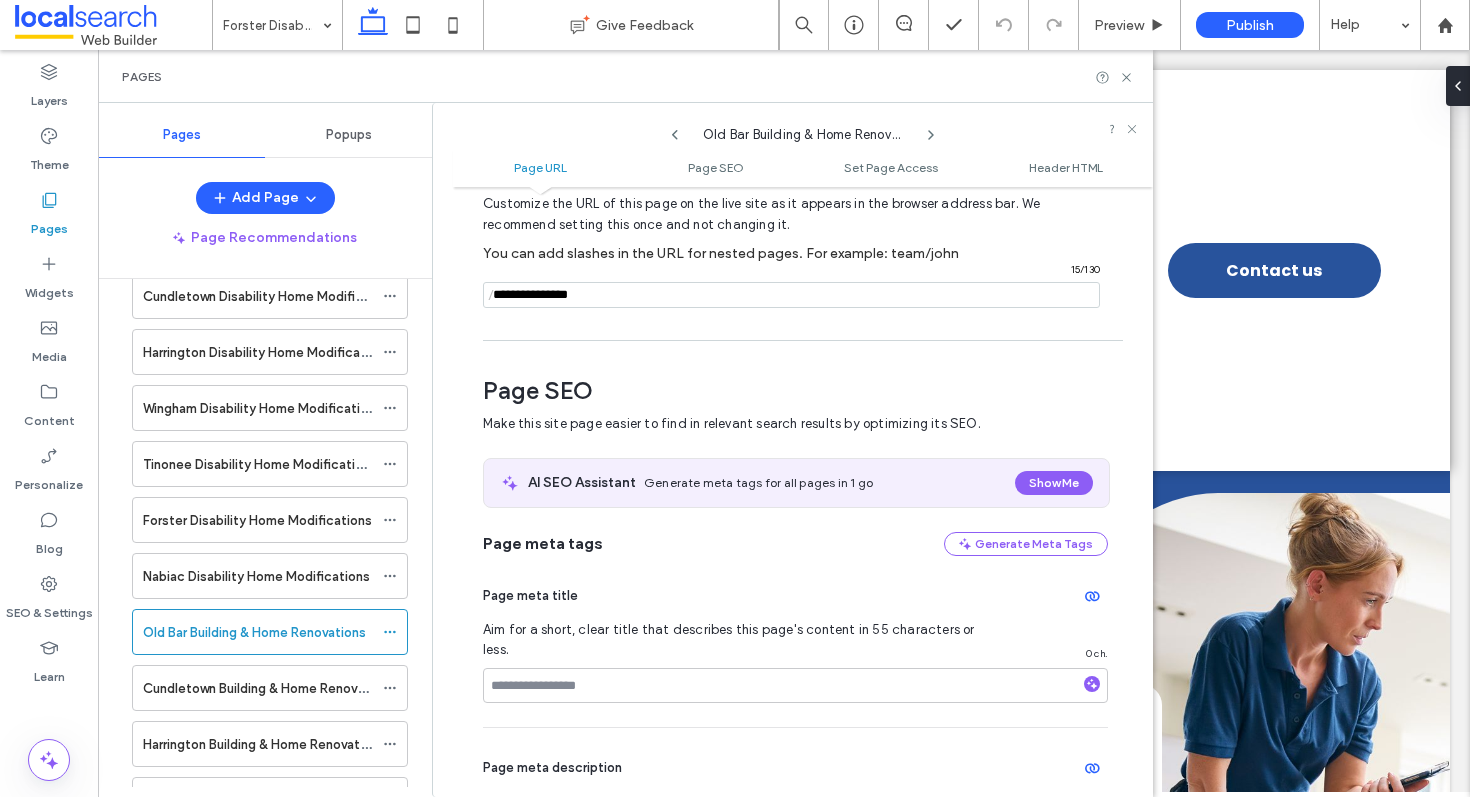 scroll, scrollTop: 0, scrollLeft: 0, axis: both 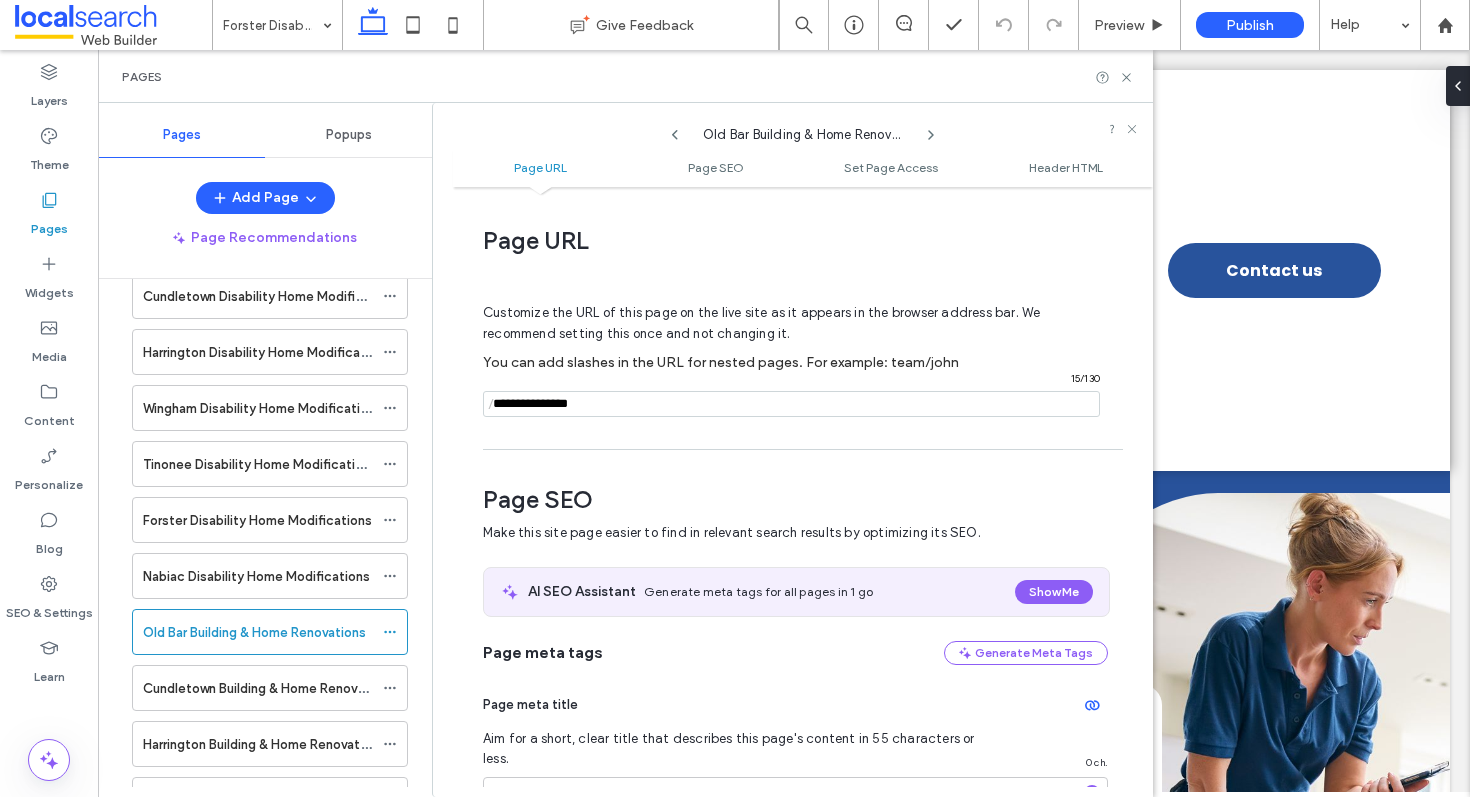 click at bounding box center (791, 404) 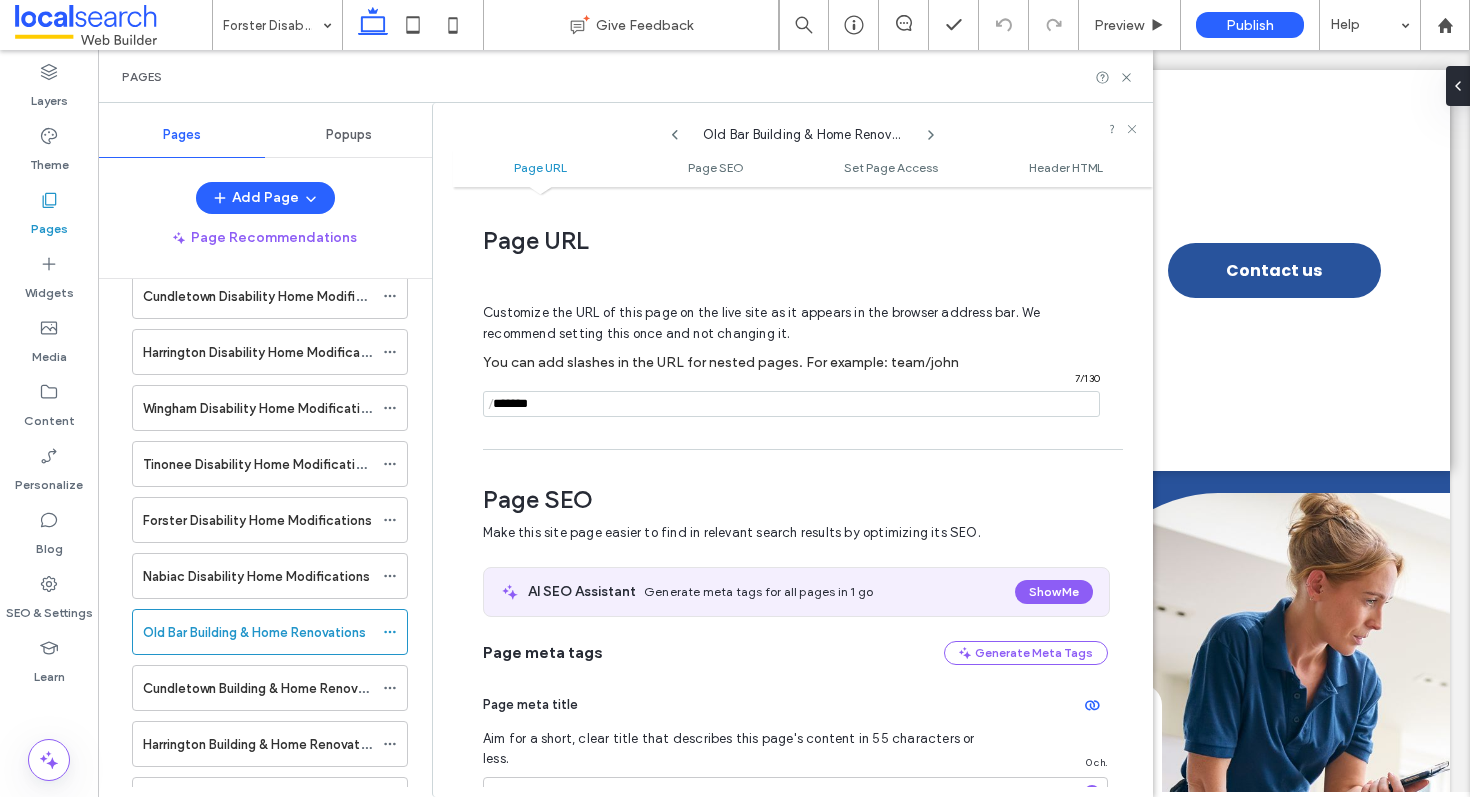 click at bounding box center [791, 404] 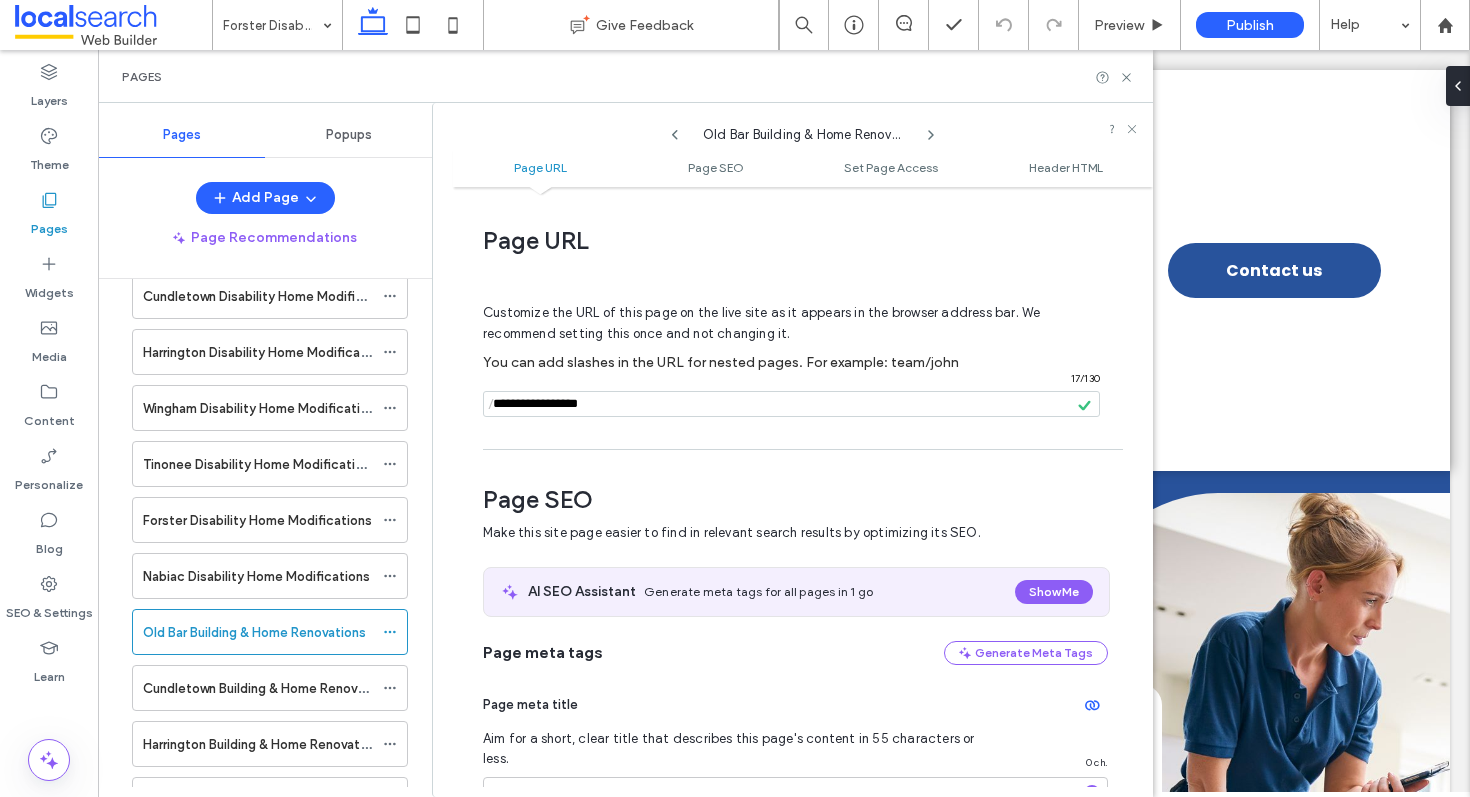 click at bounding box center (791, 404) 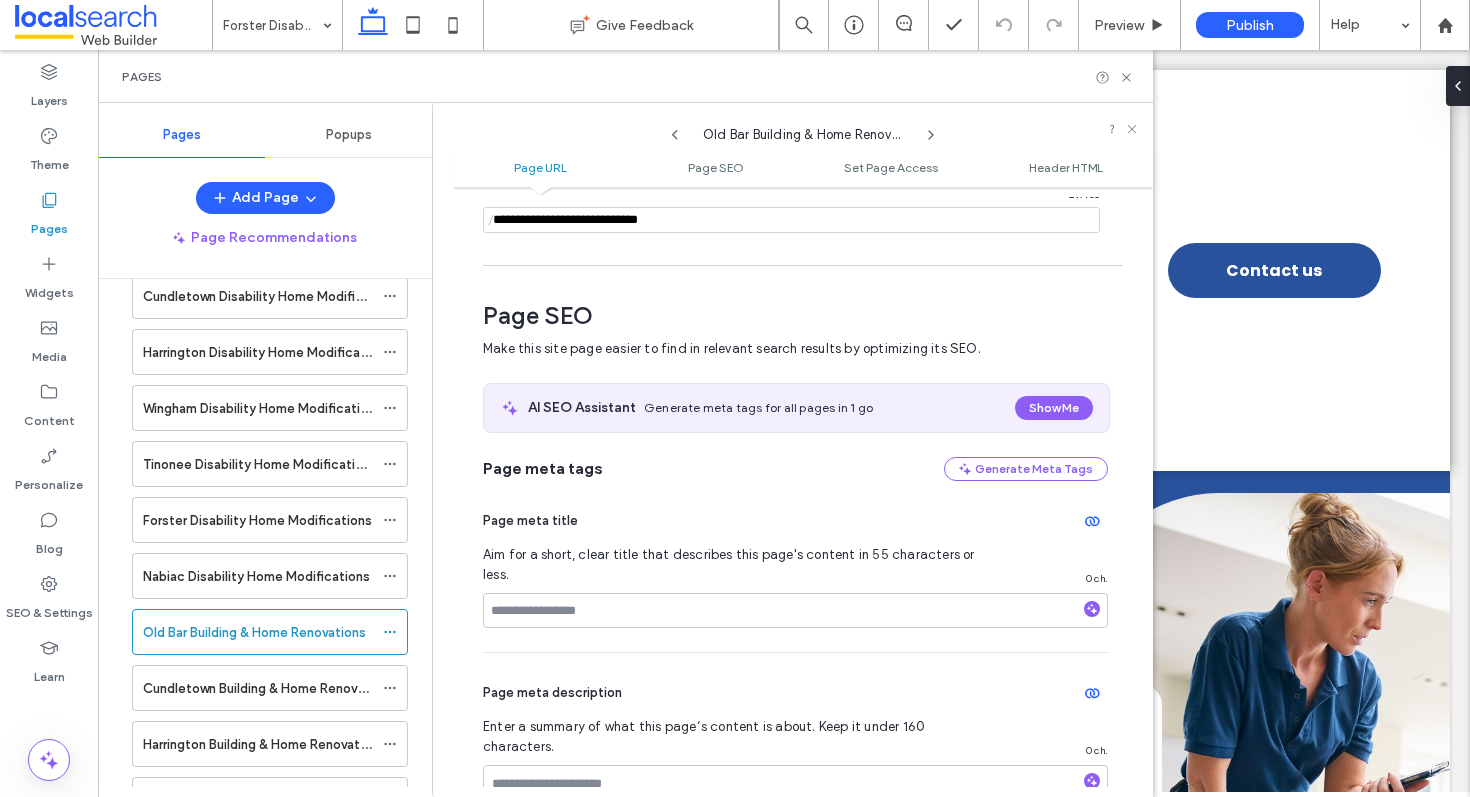 scroll, scrollTop: 187, scrollLeft: 0, axis: vertical 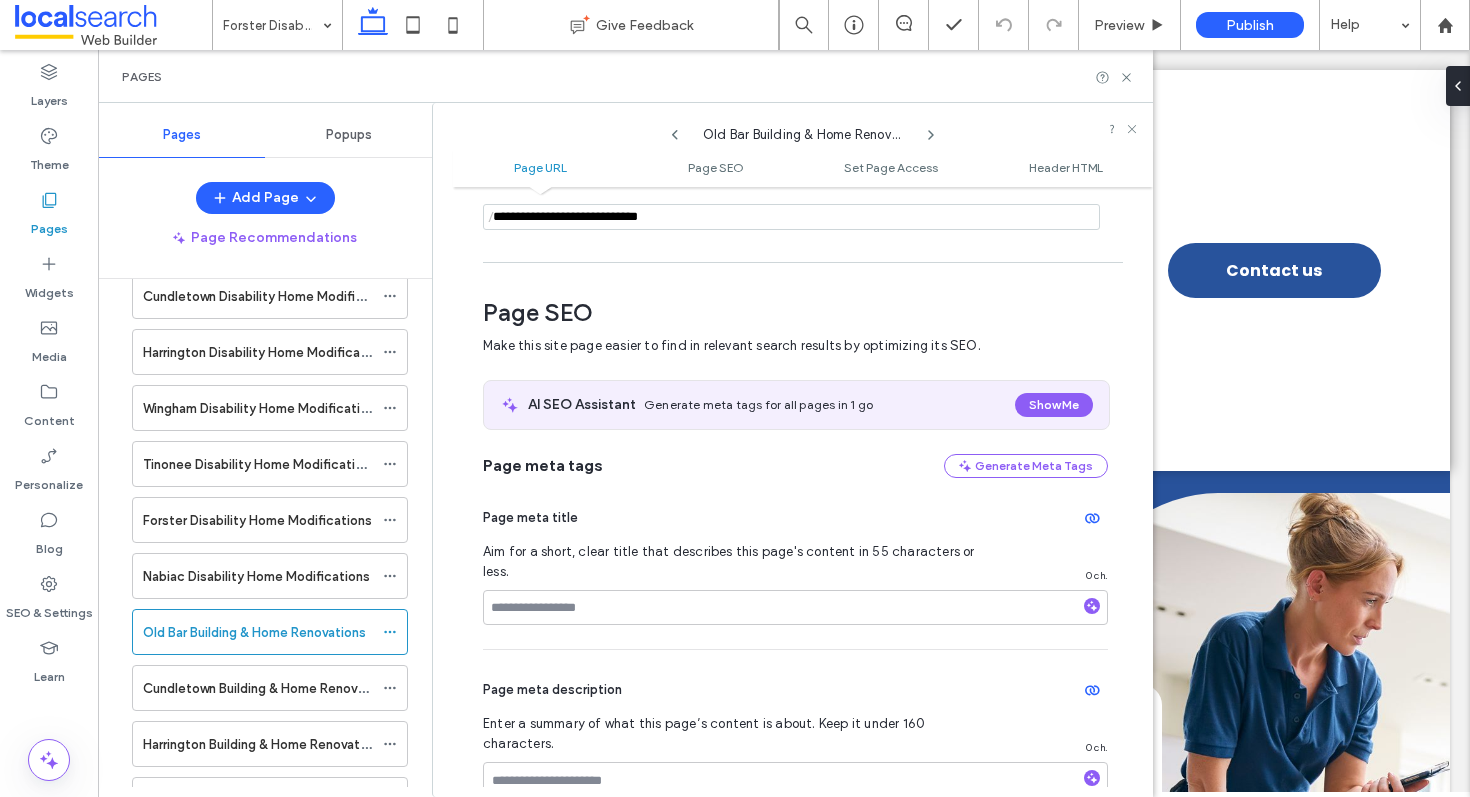type on "**********" 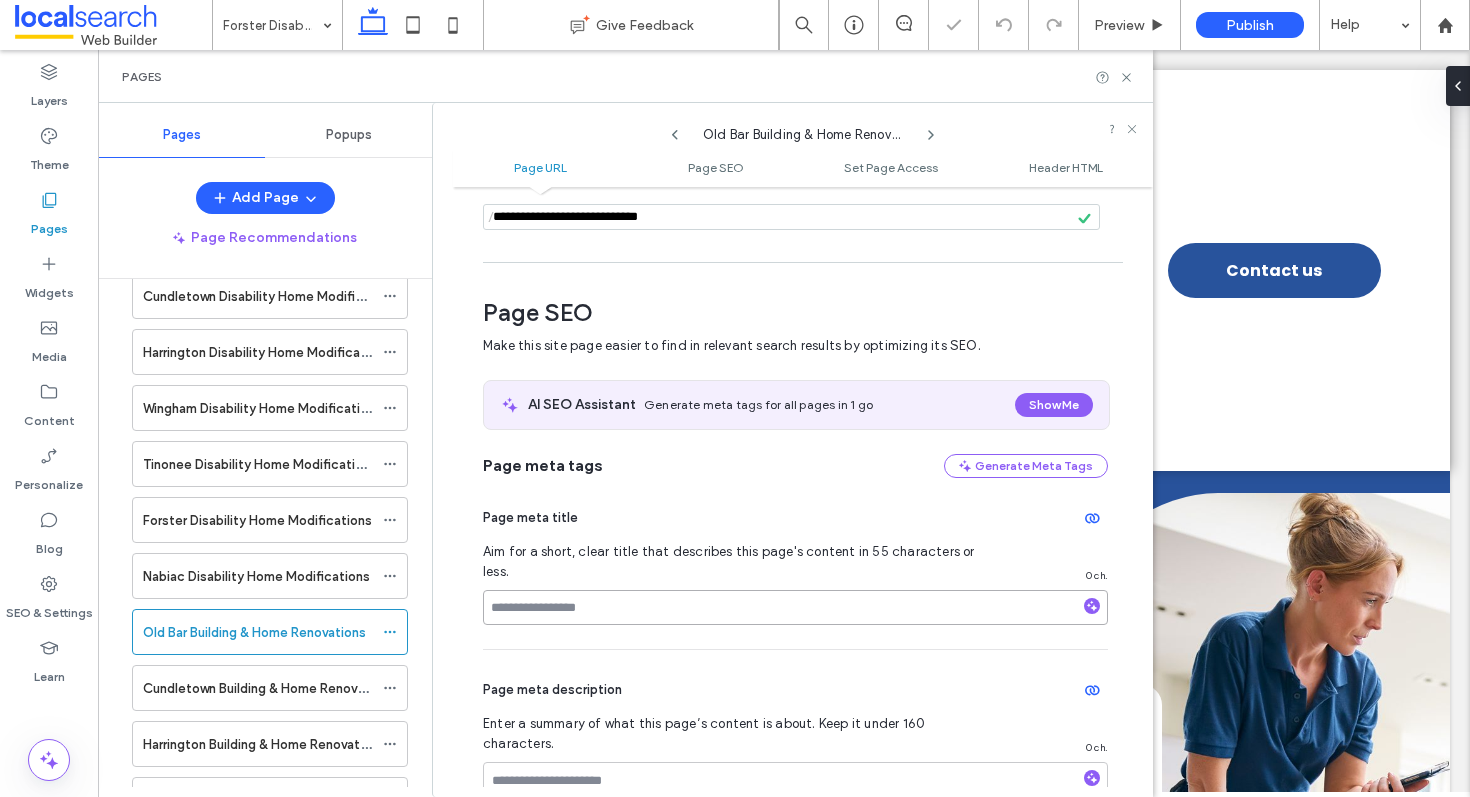 click at bounding box center (795, 607) 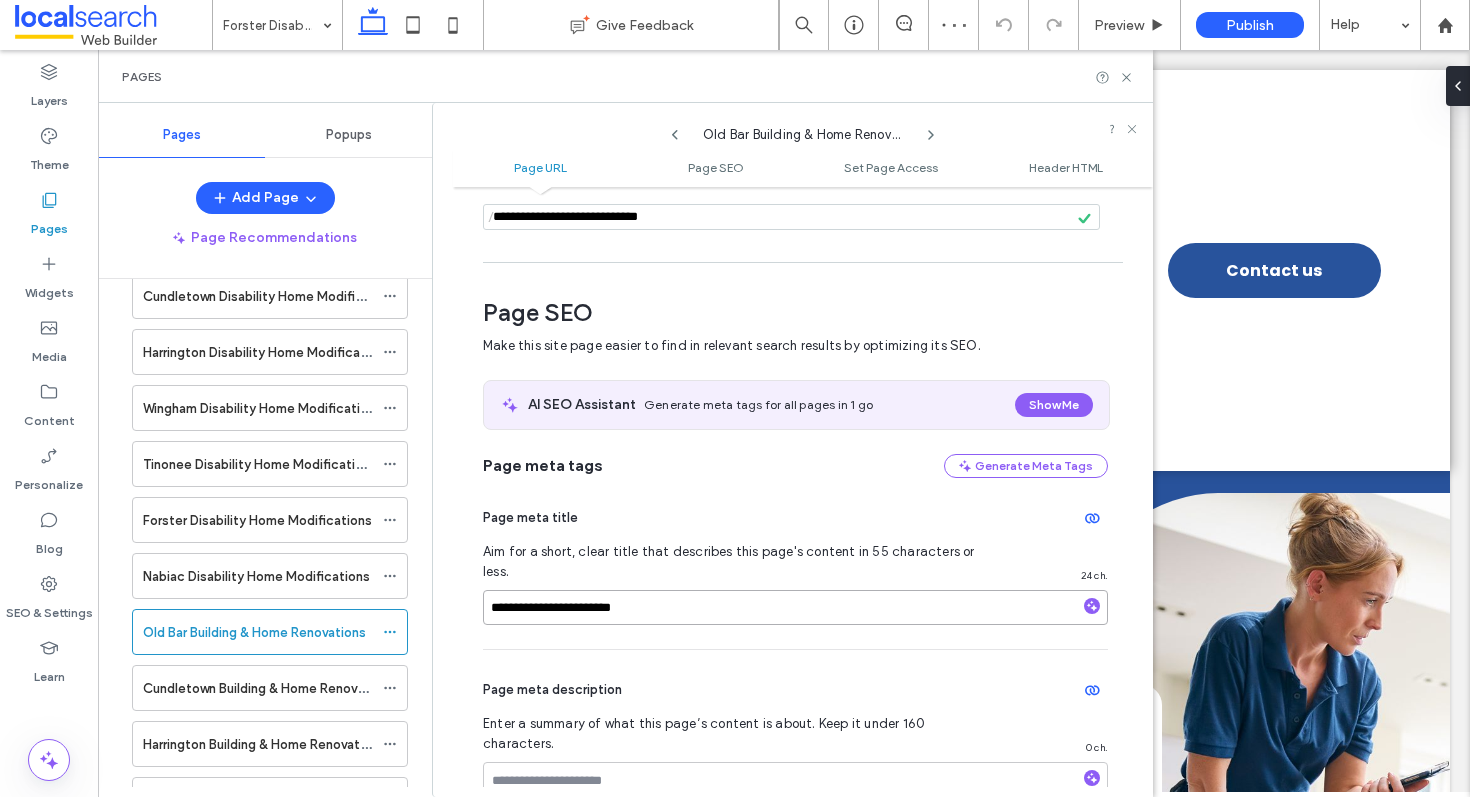 type on "**********" 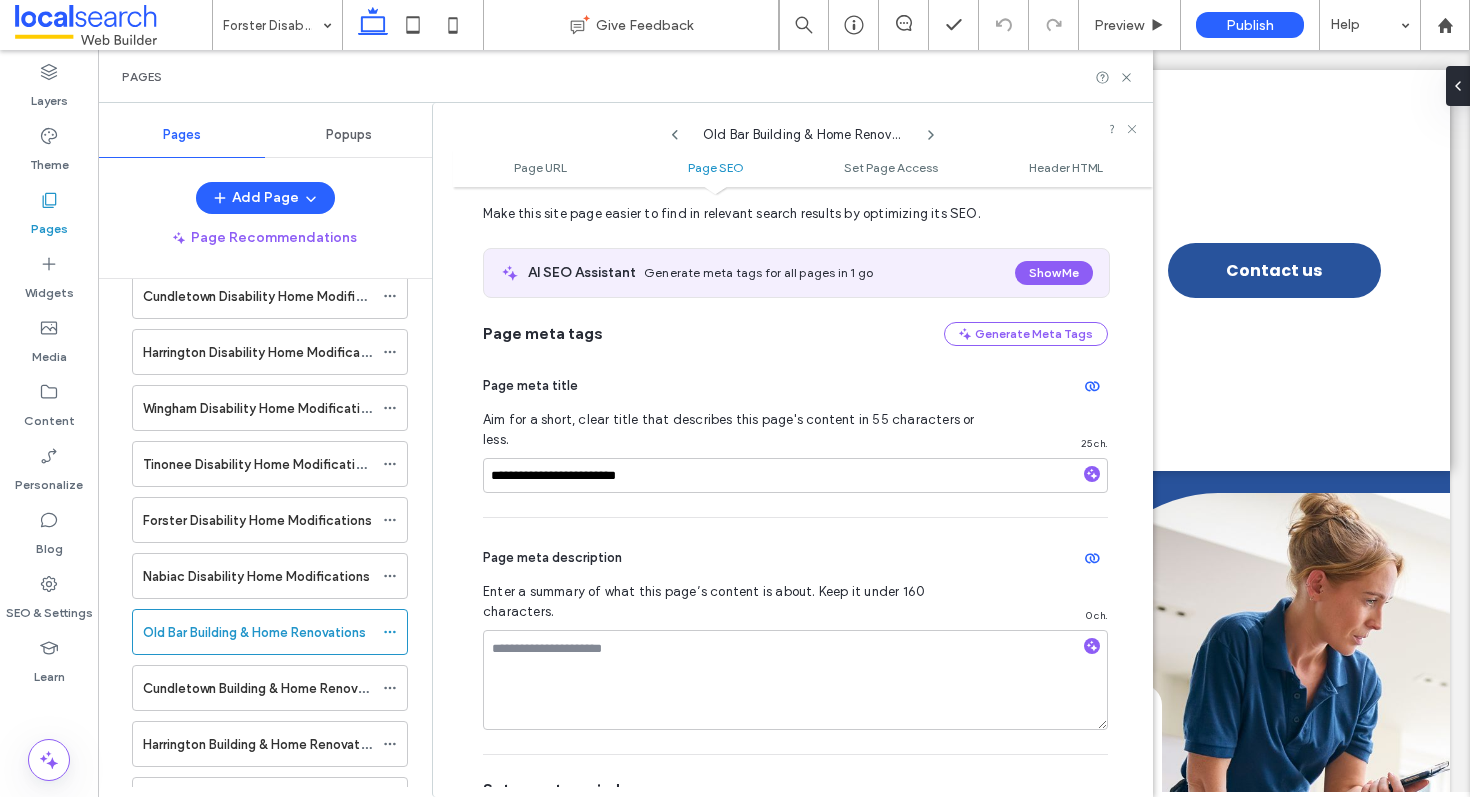scroll, scrollTop: 332, scrollLeft: 0, axis: vertical 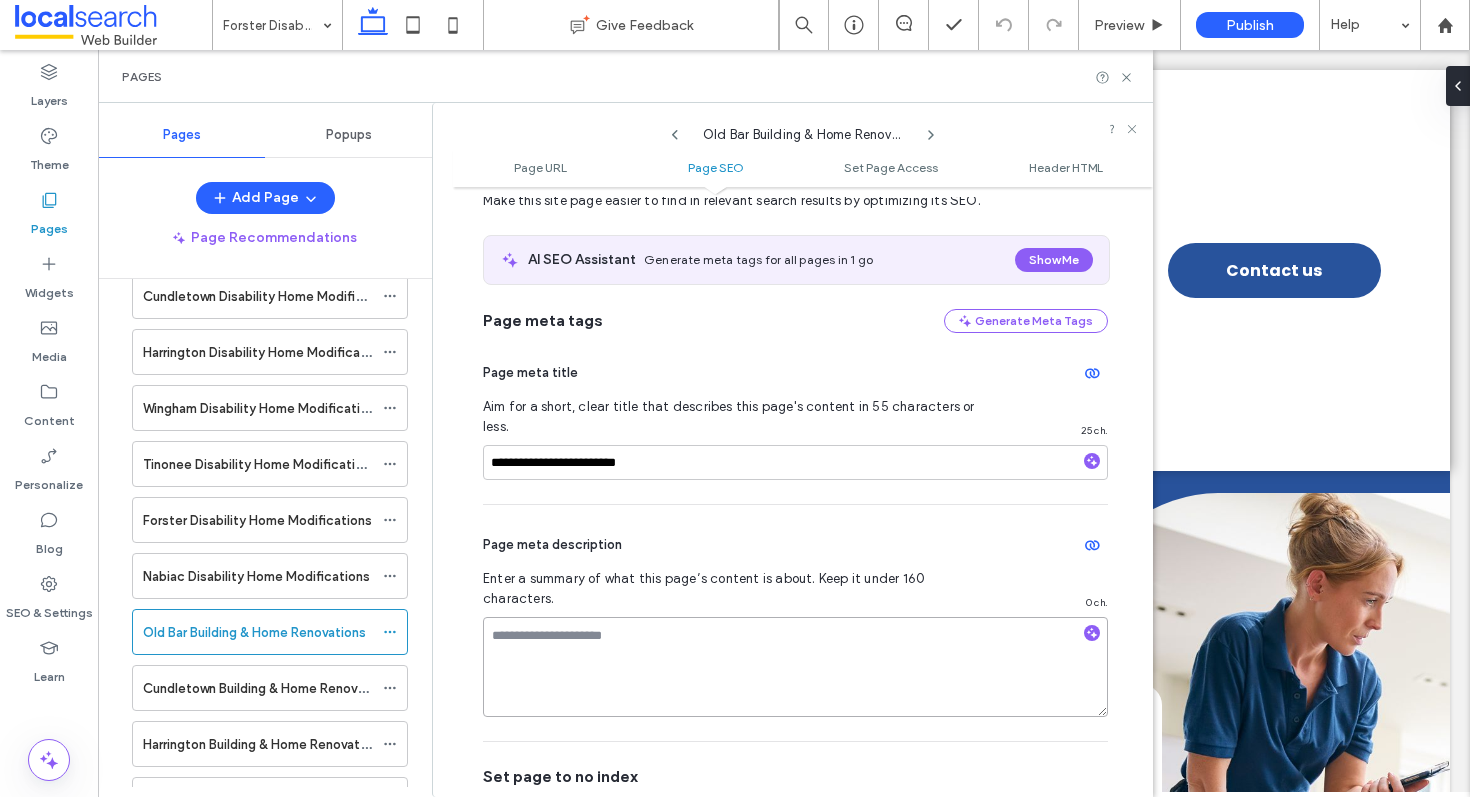 click at bounding box center [795, 667] 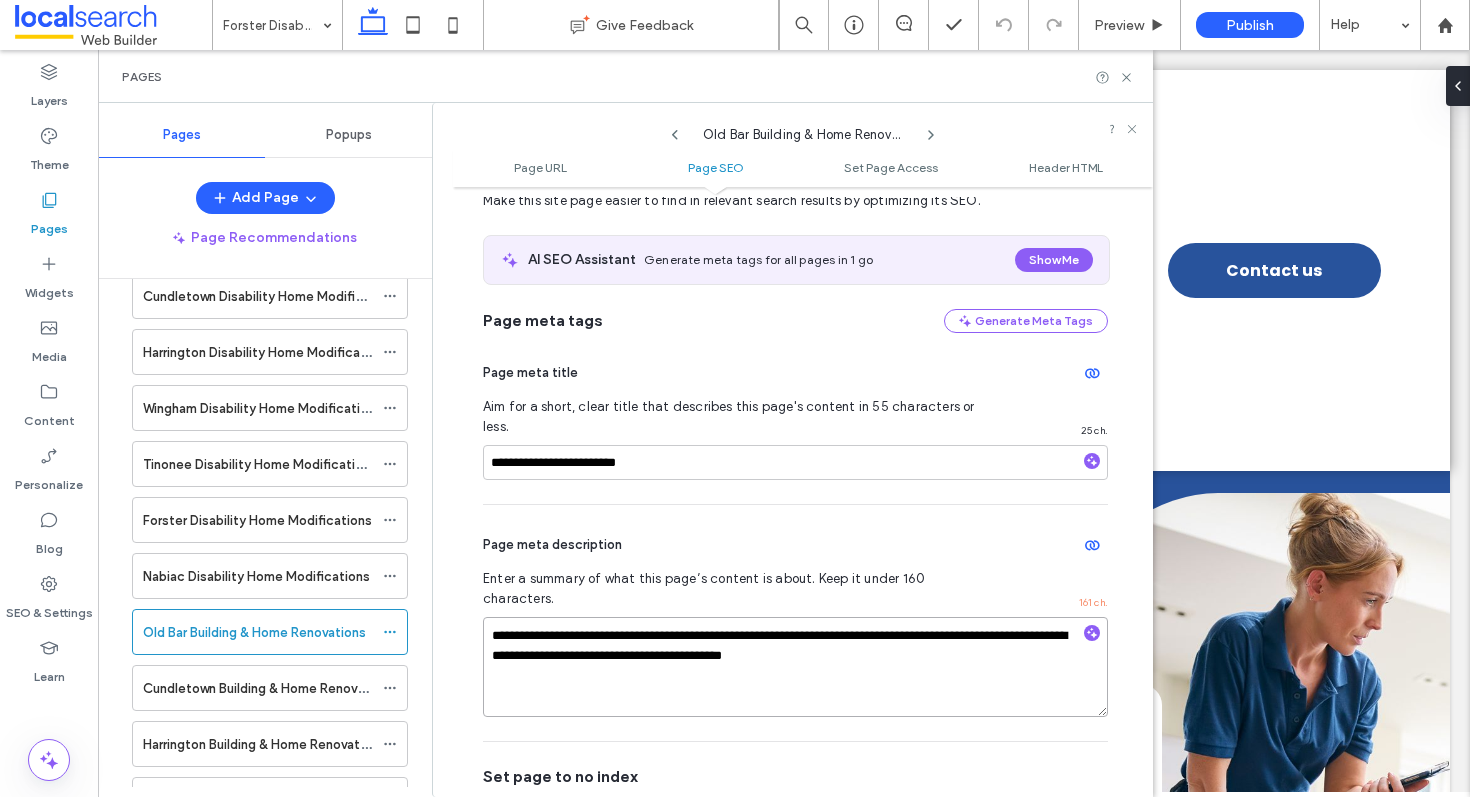 drag, startPoint x: 786, startPoint y: 599, endPoint x: 957, endPoint y: 595, distance: 171.04678 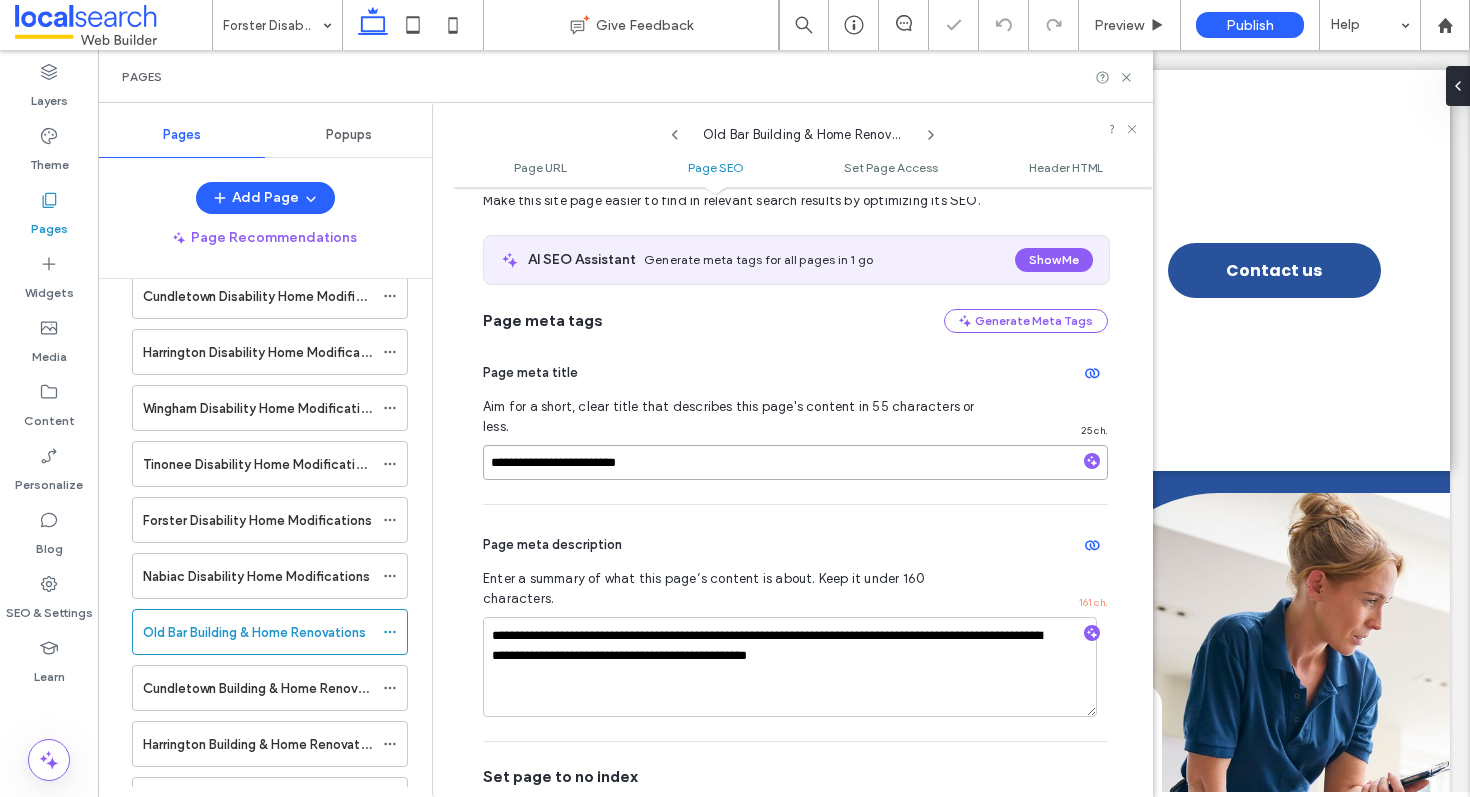 click on "**********" at bounding box center [795, 462] 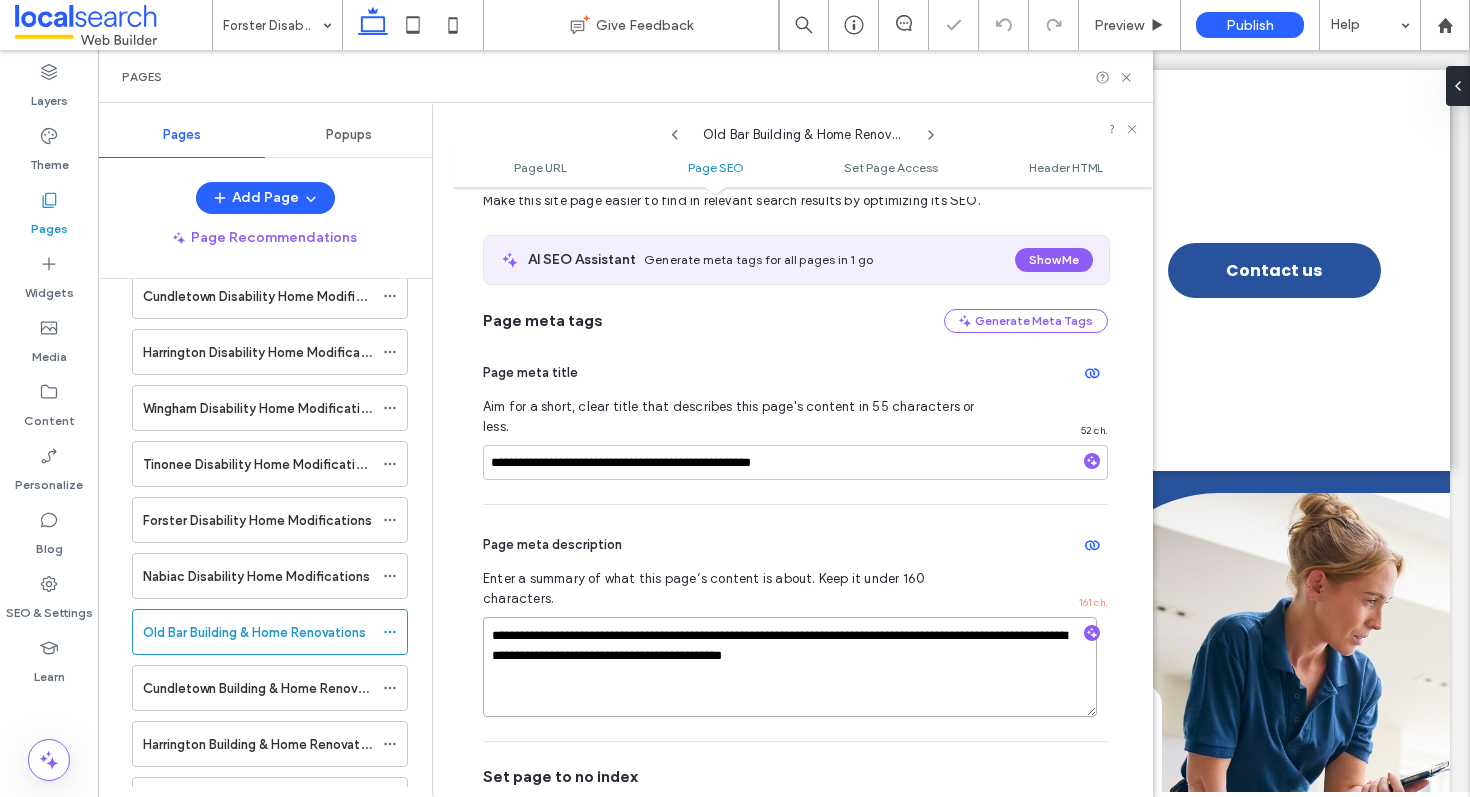 drag, startPoint x: 816, startPoint y: 619, endPoint x: 782, endPoint y: 617, distance: 34.058773 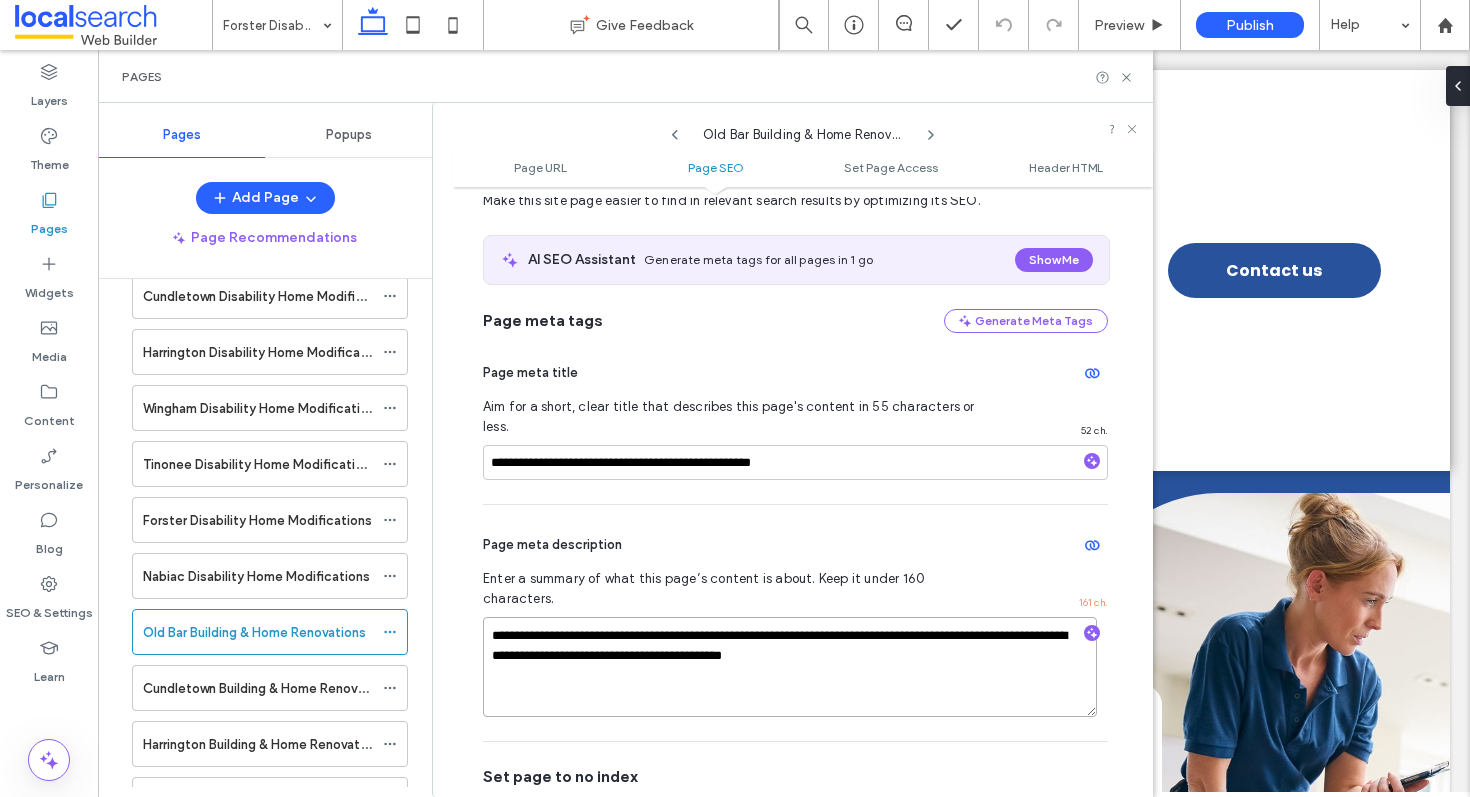 drag, startPoint x: 759, startPoint y: 617, endPoint x: 705, endPoint y: 614, distance: 54.08327 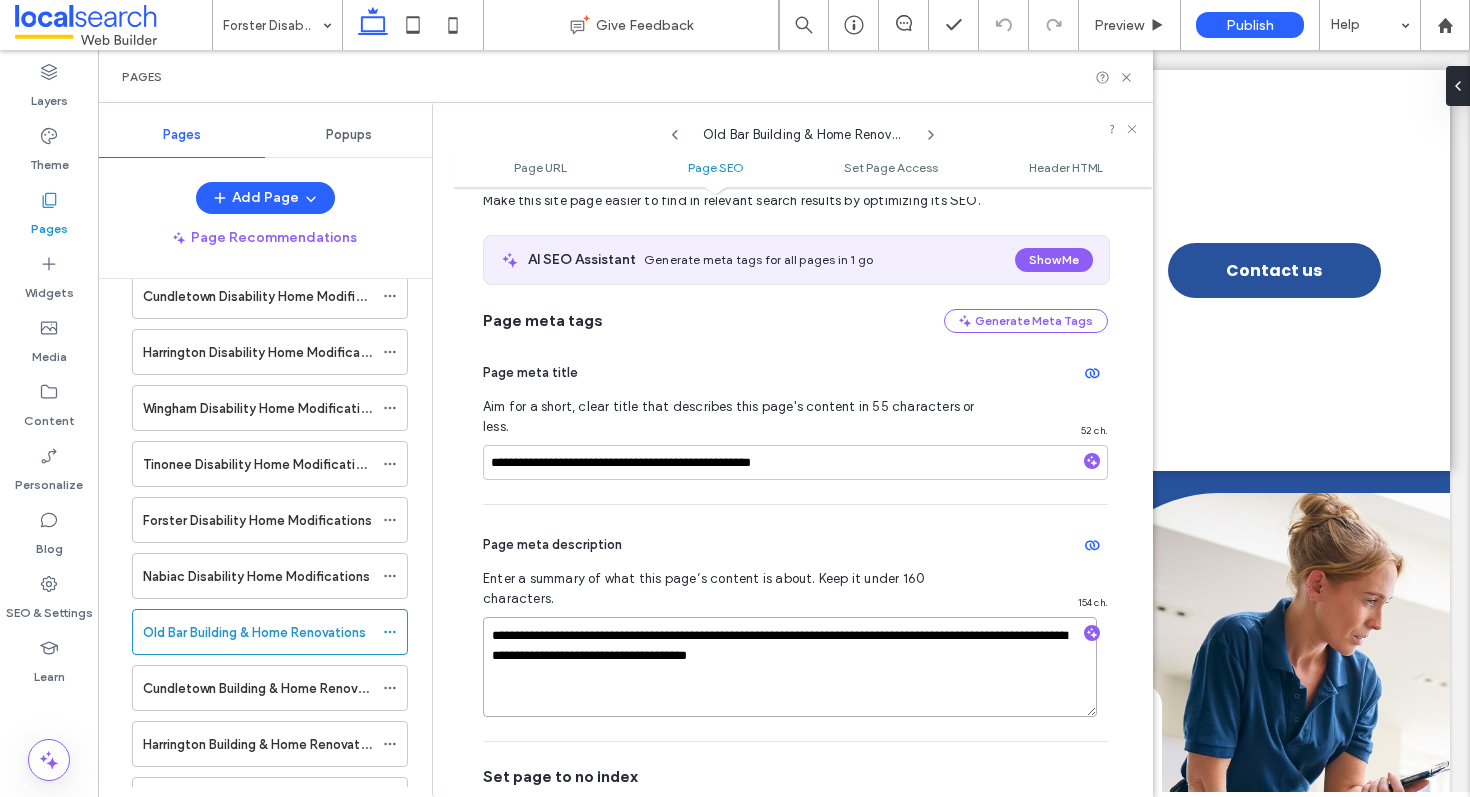 type on "**********" 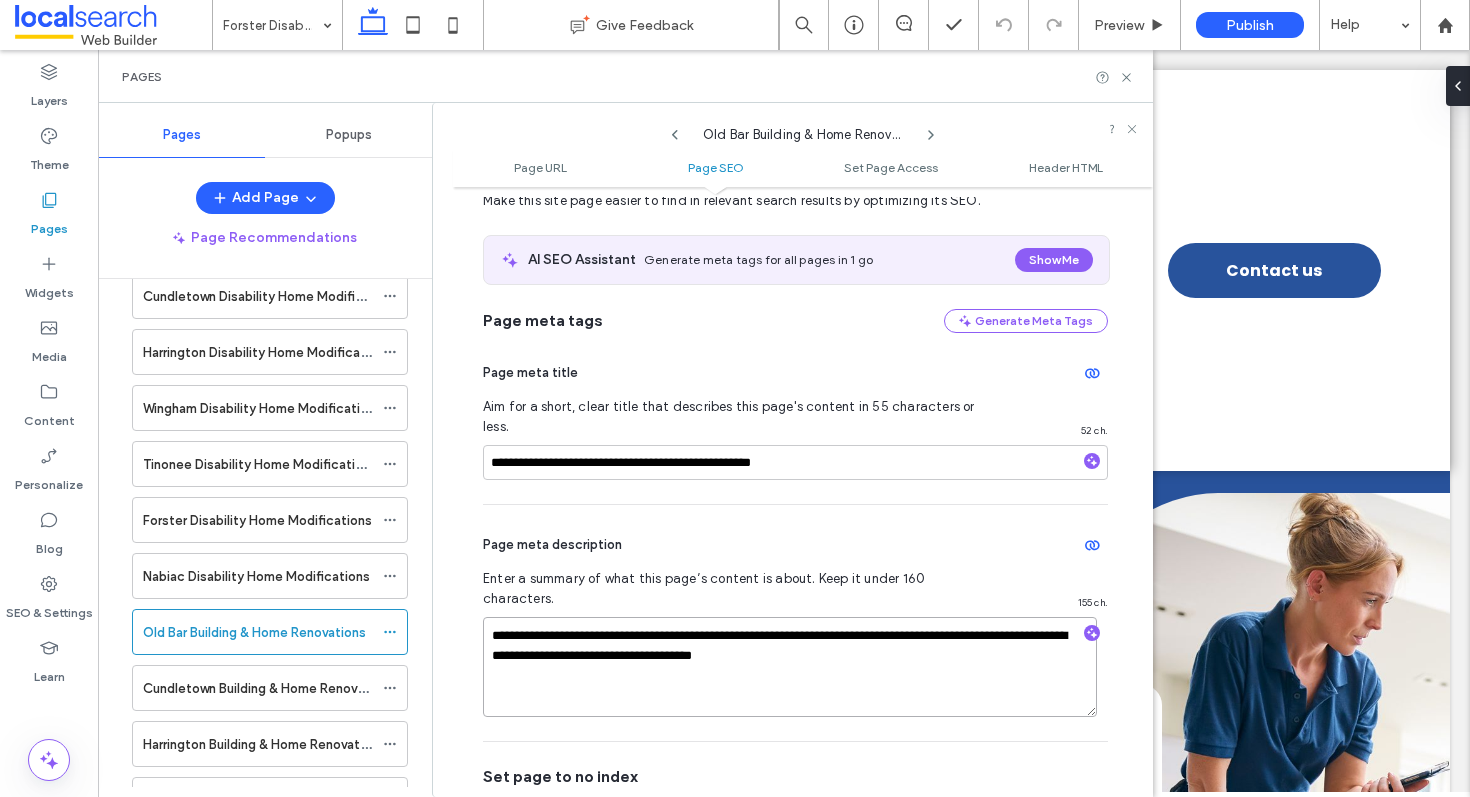 click on "**********" at bounding box center [790, 667] 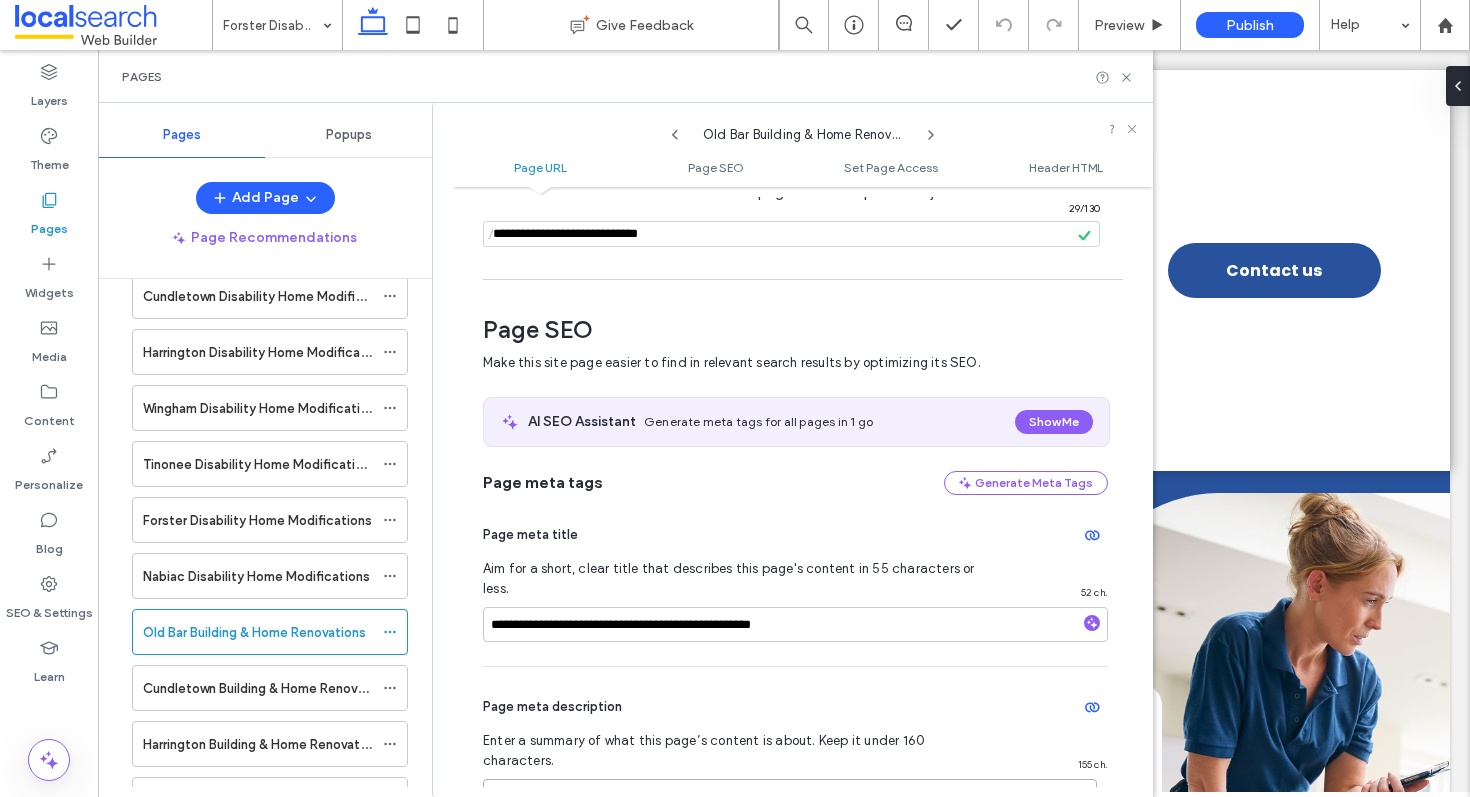 scroll, scrollTop: 0, scrollLeft: 0, axis: both 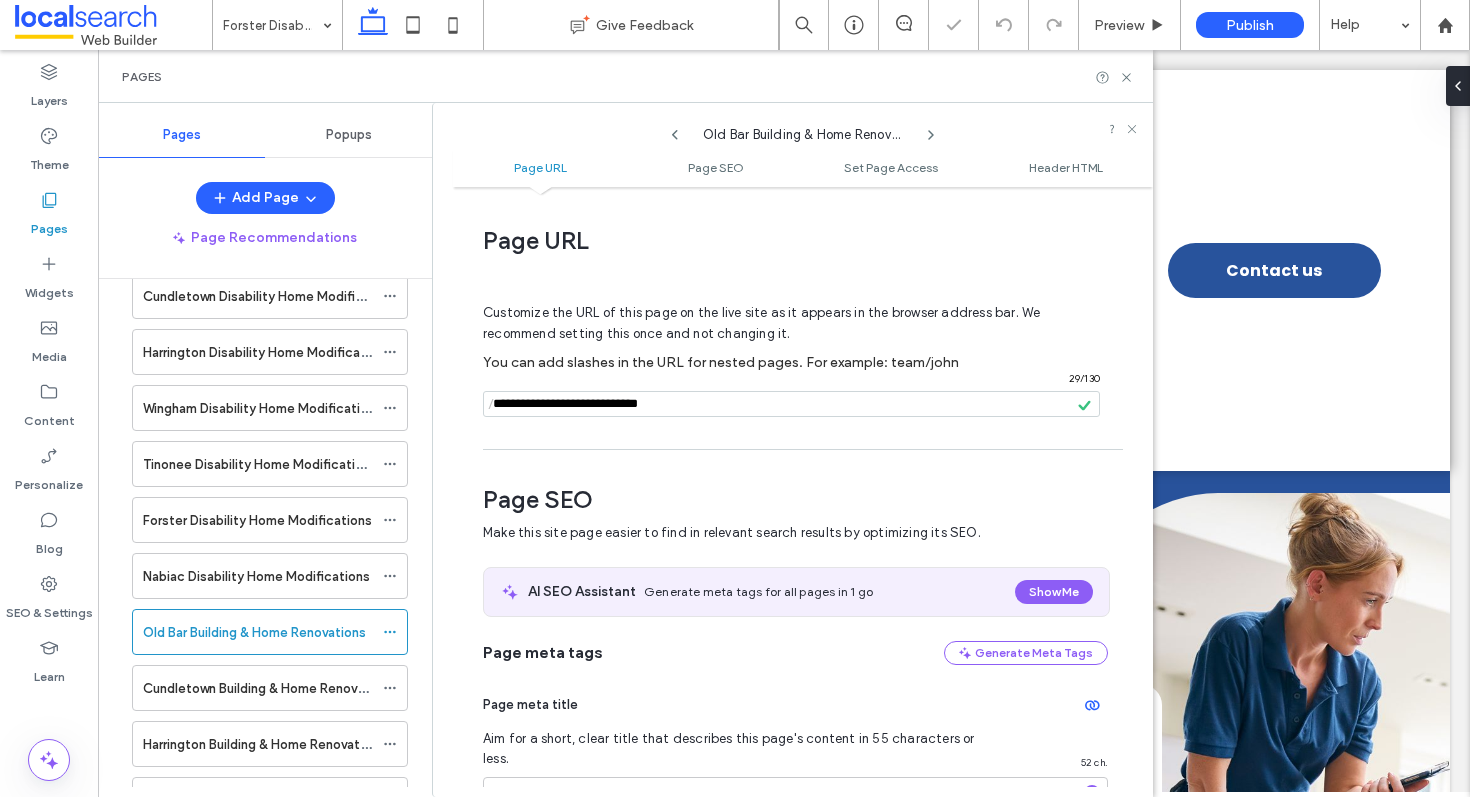 drag, startPoint x: 640, startPoint y: 405, endPoint x: 455, endPoint y: 401, distance: 185.04324 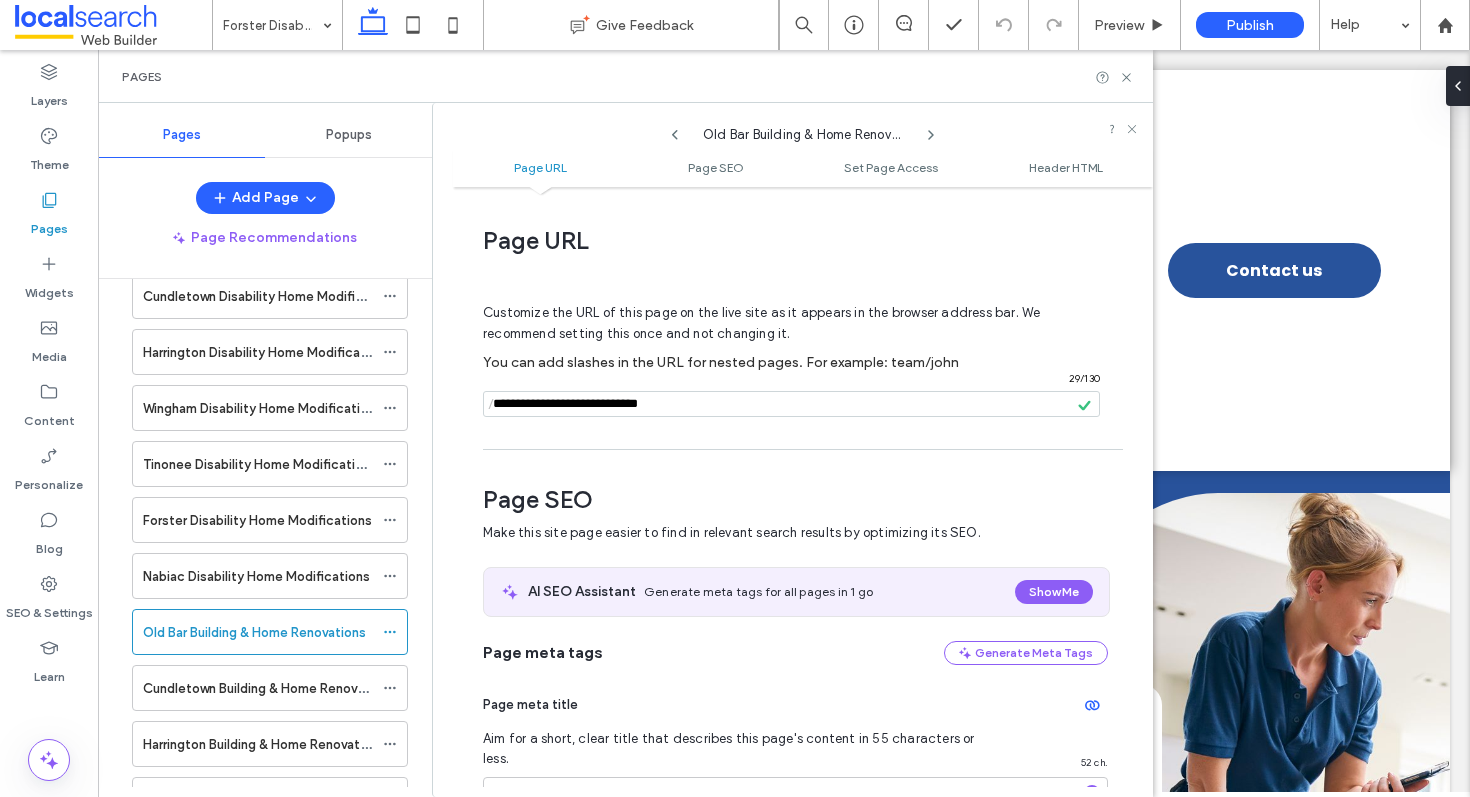 click on "You can add slashes in the URL for nested pages. For example: team/john" at bounding box center [721, 362] 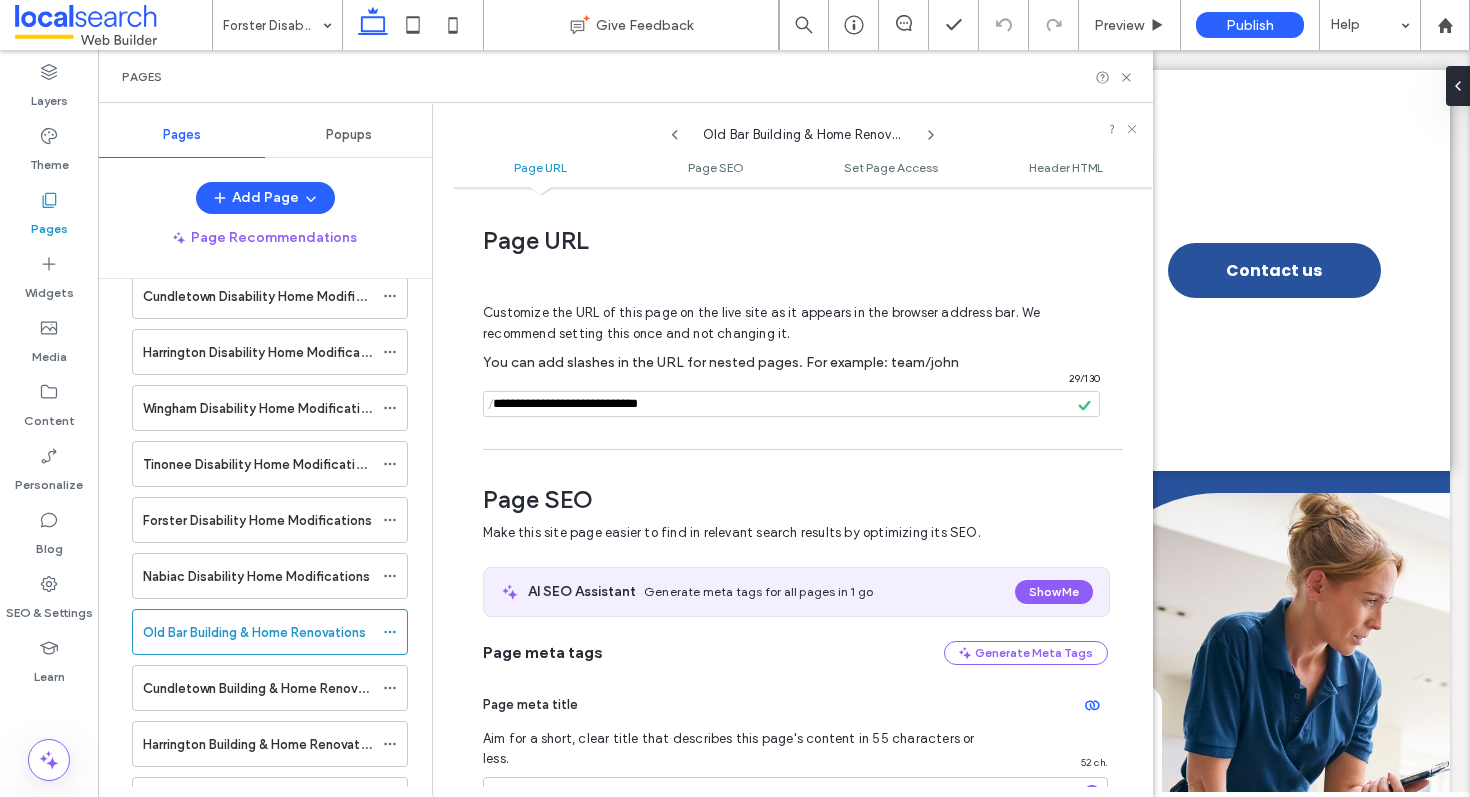 click 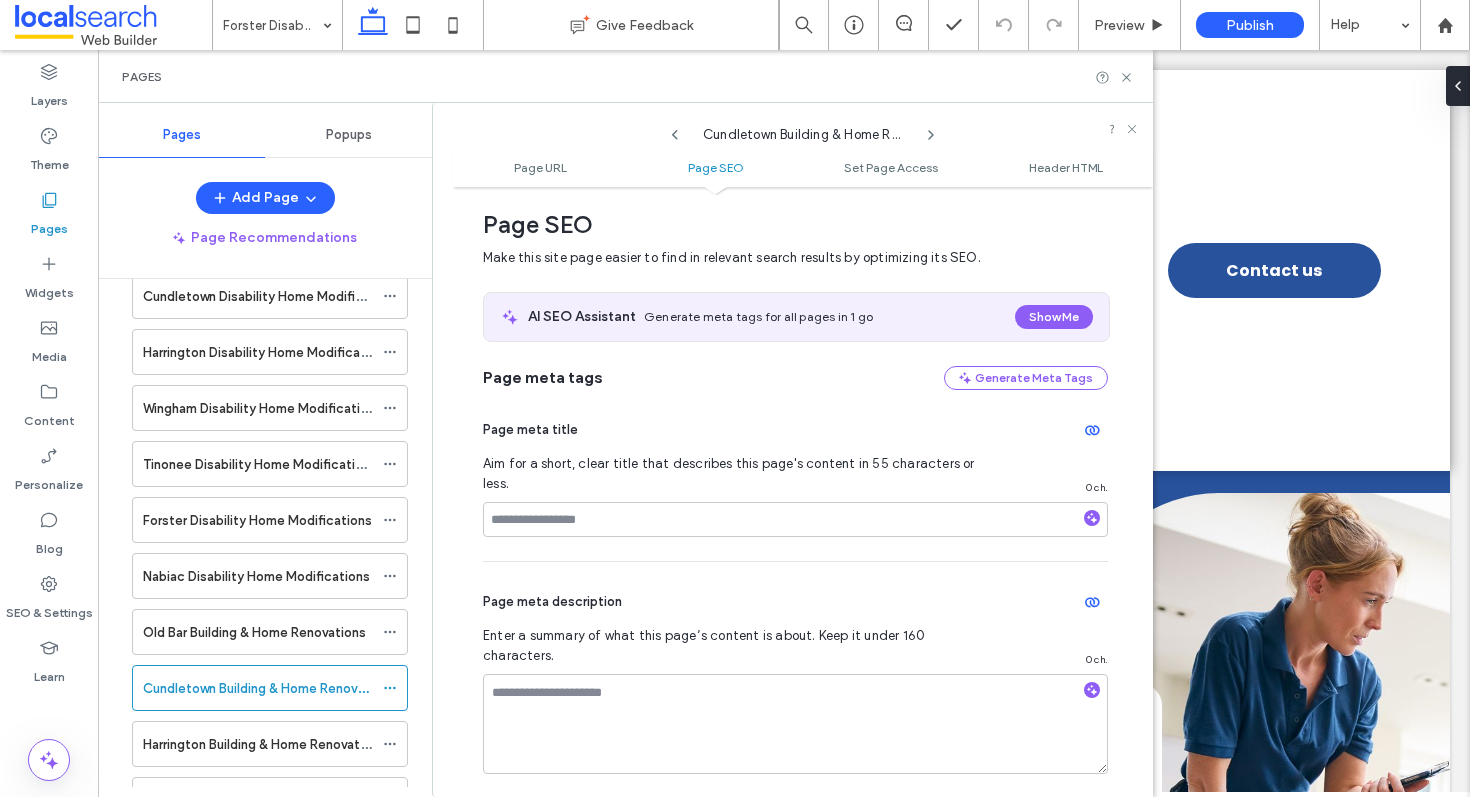 scroll, scrollTop: 0, scrollLeft: 0, axis: both 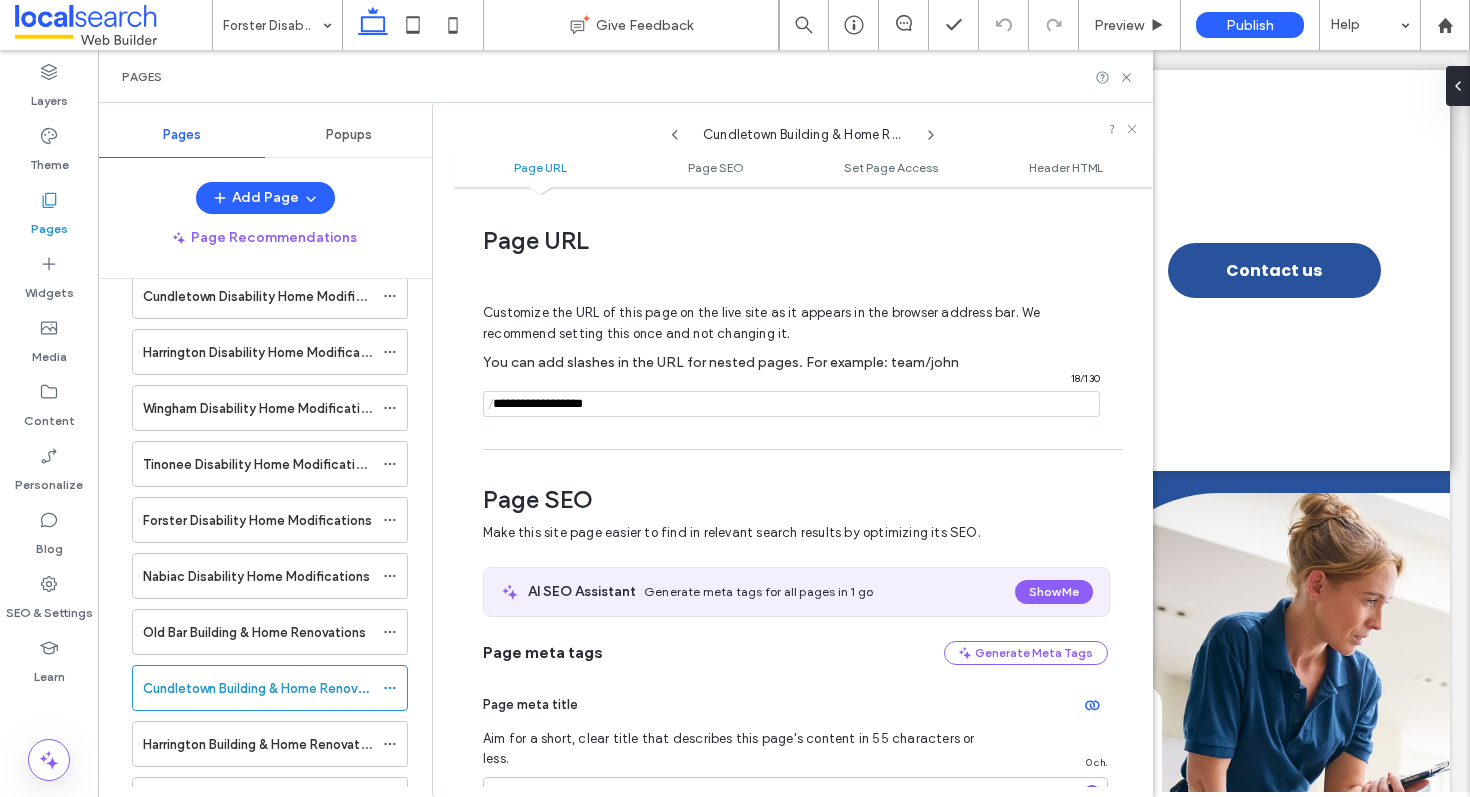 drag, startPoint x: 642, startPoint y: 405, endPoint x: 576, endPoint y: 401, distance: 66.1211 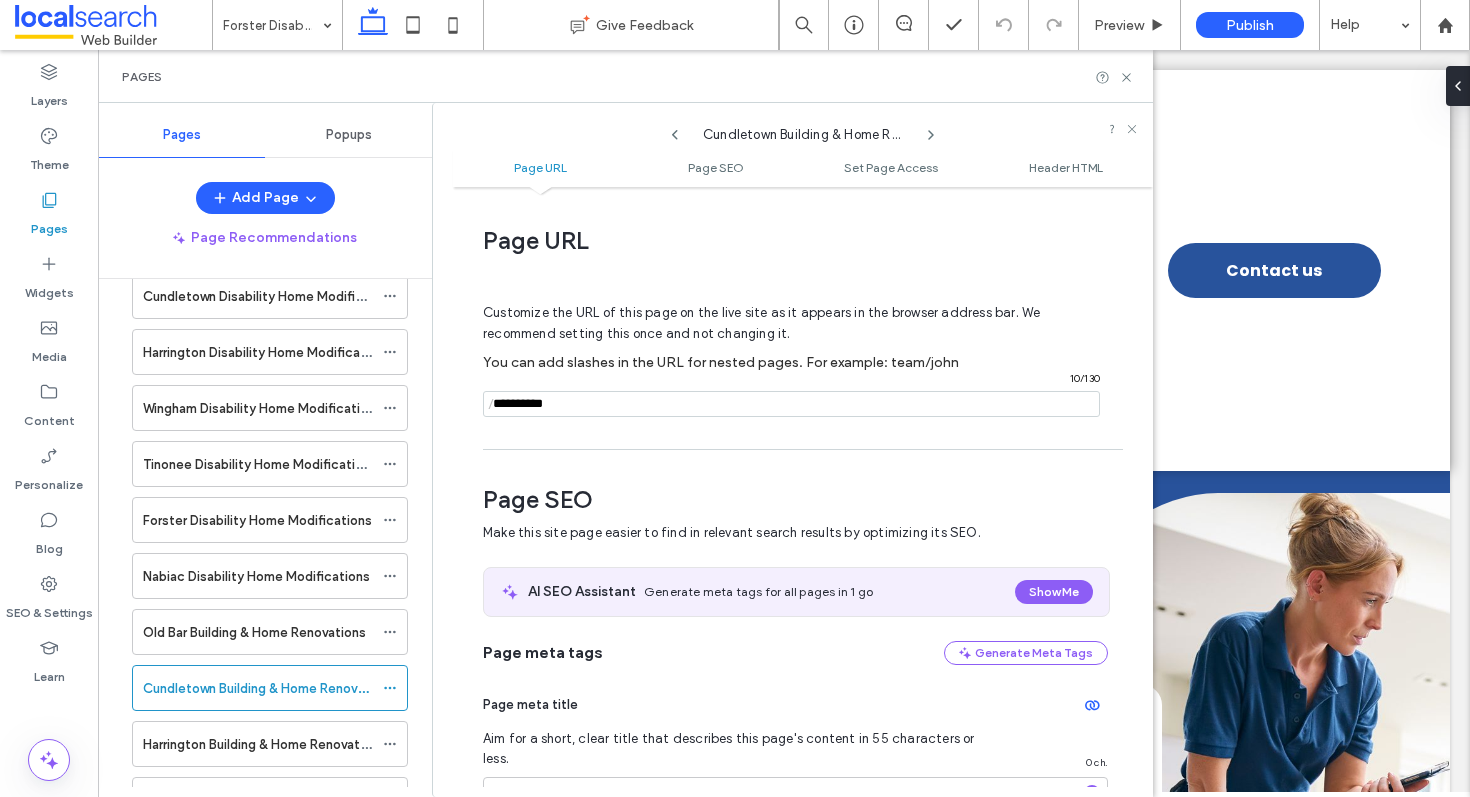 paste on "**********" 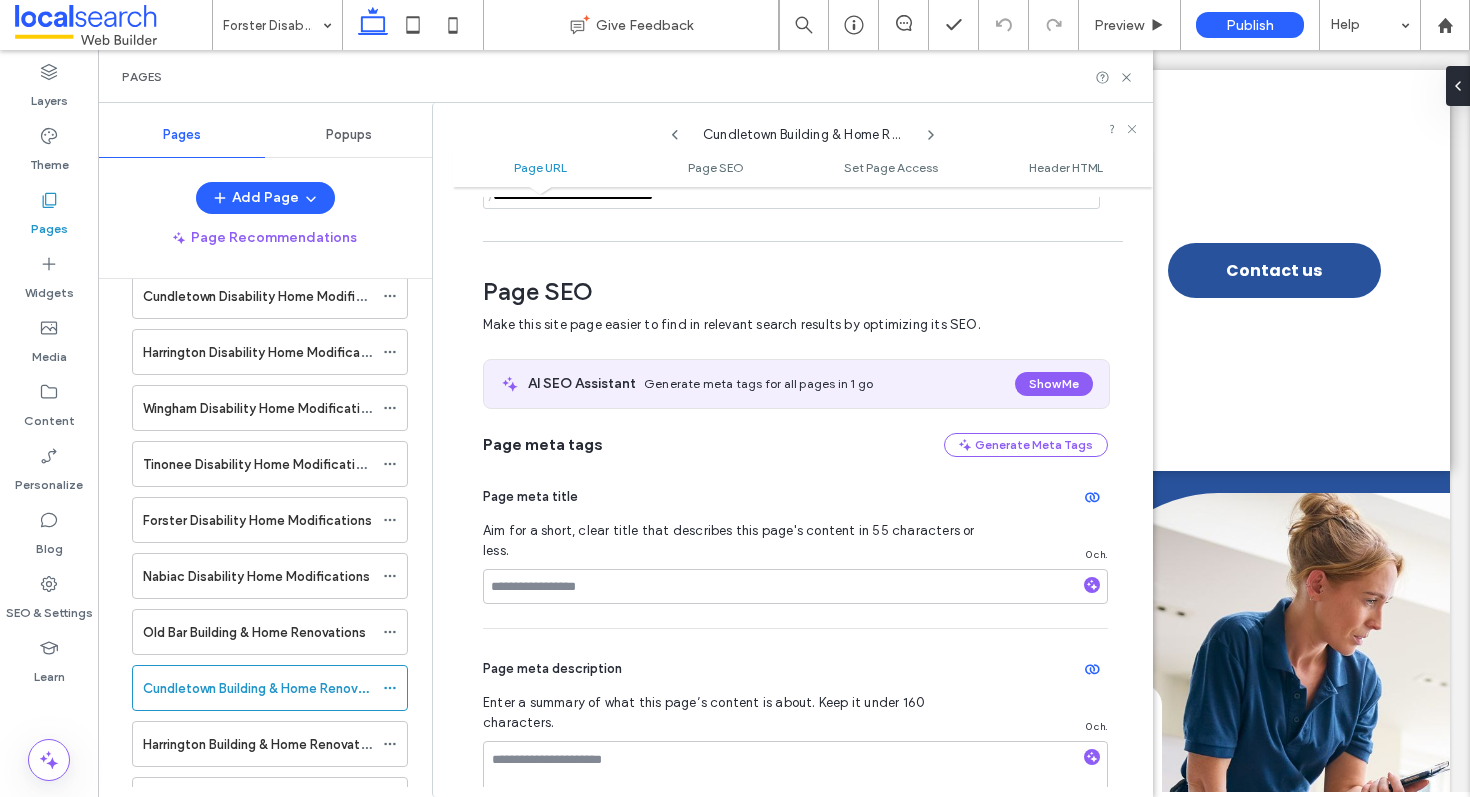 scroll, scrollTop: 278, scrollLeft: 0, axis: vertical 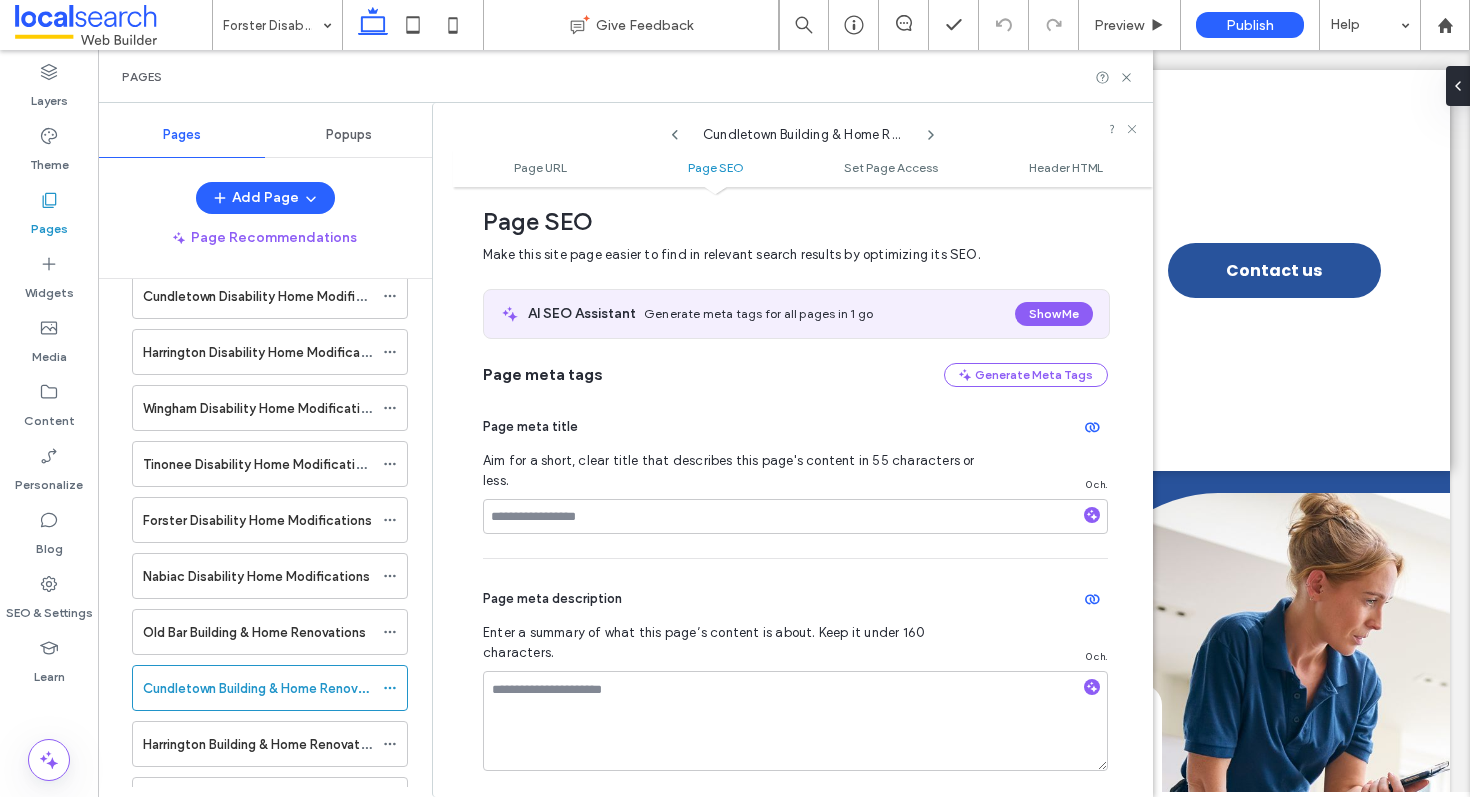 type on "**********" 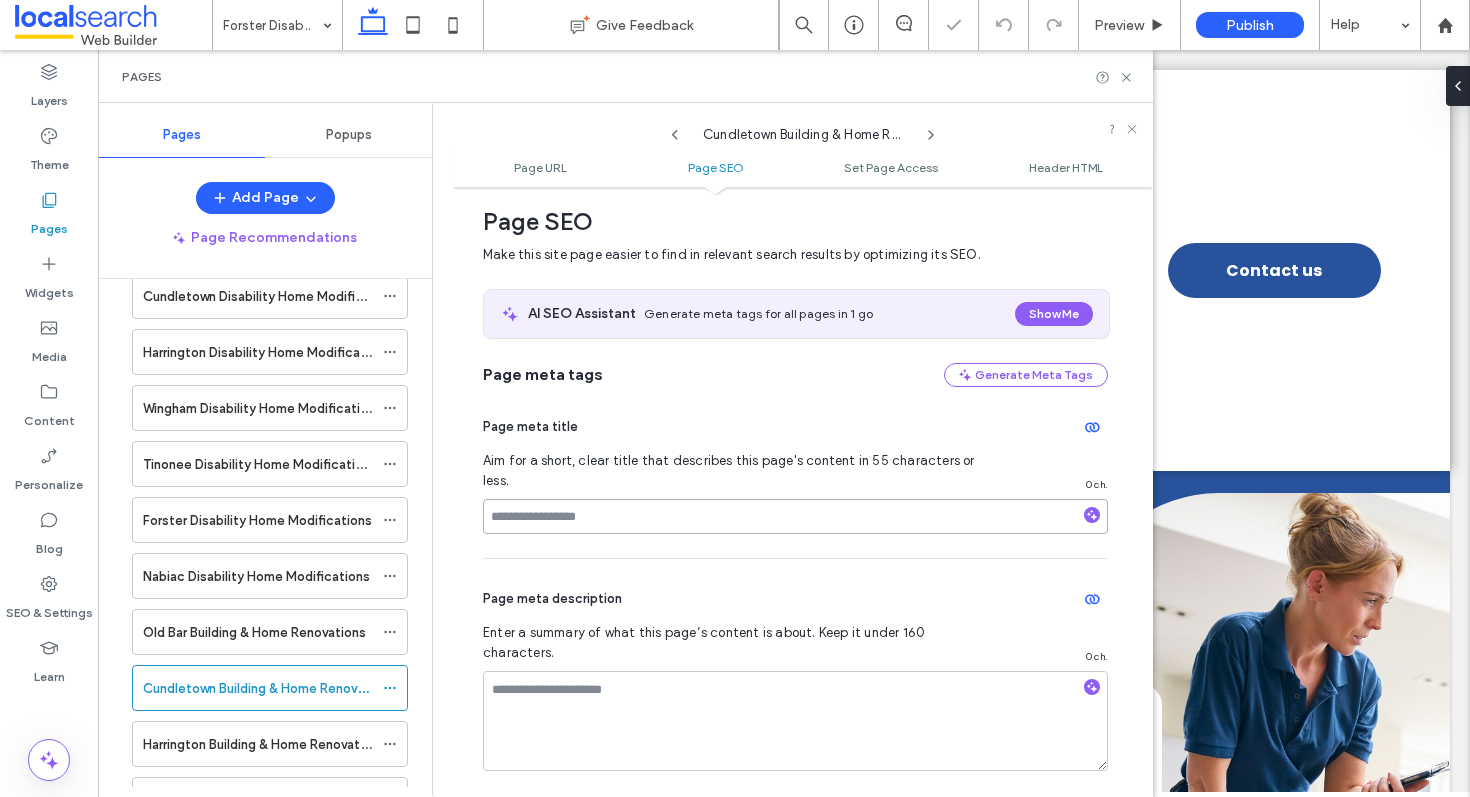 click at bounding box center [795, 516] 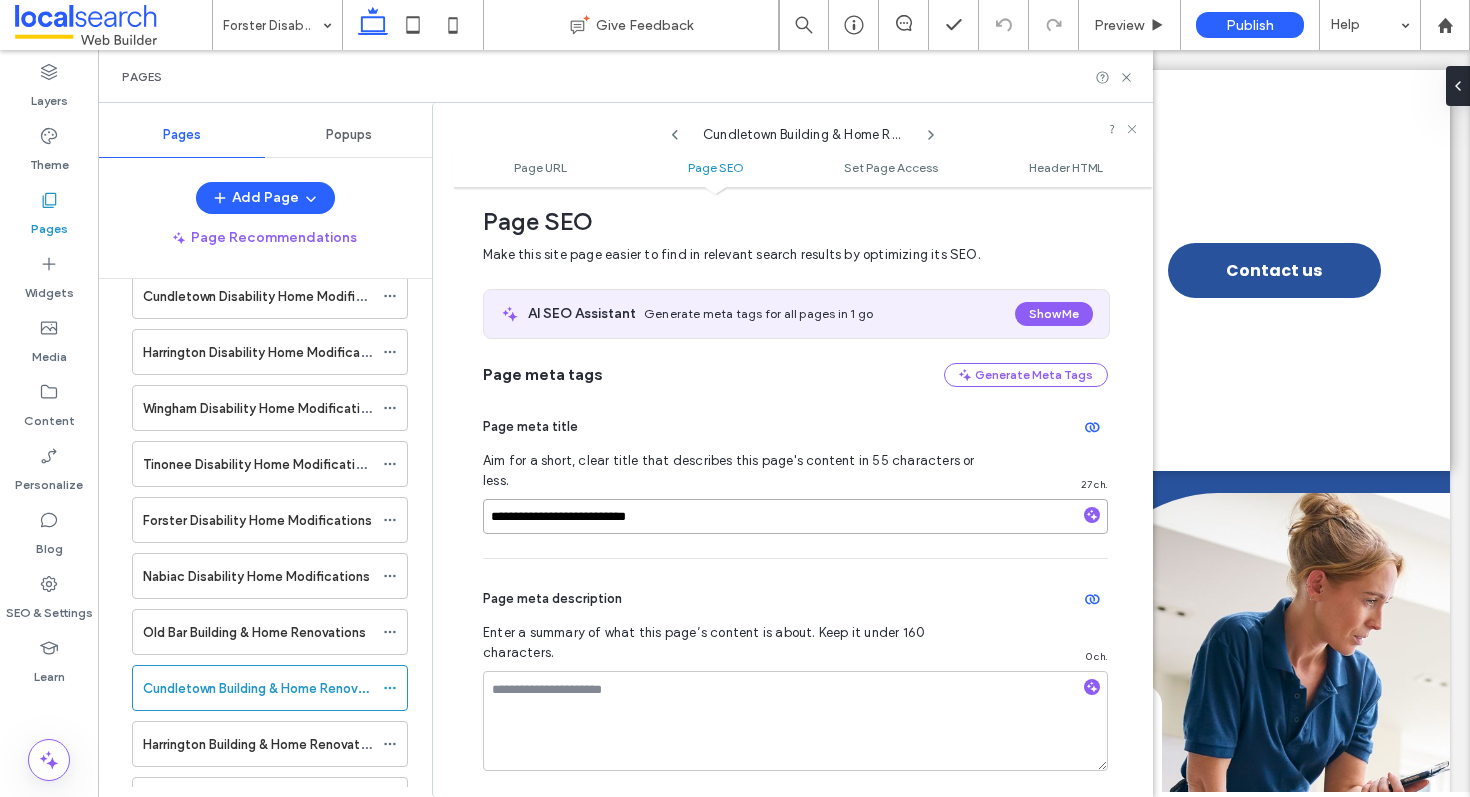 type on "**********" 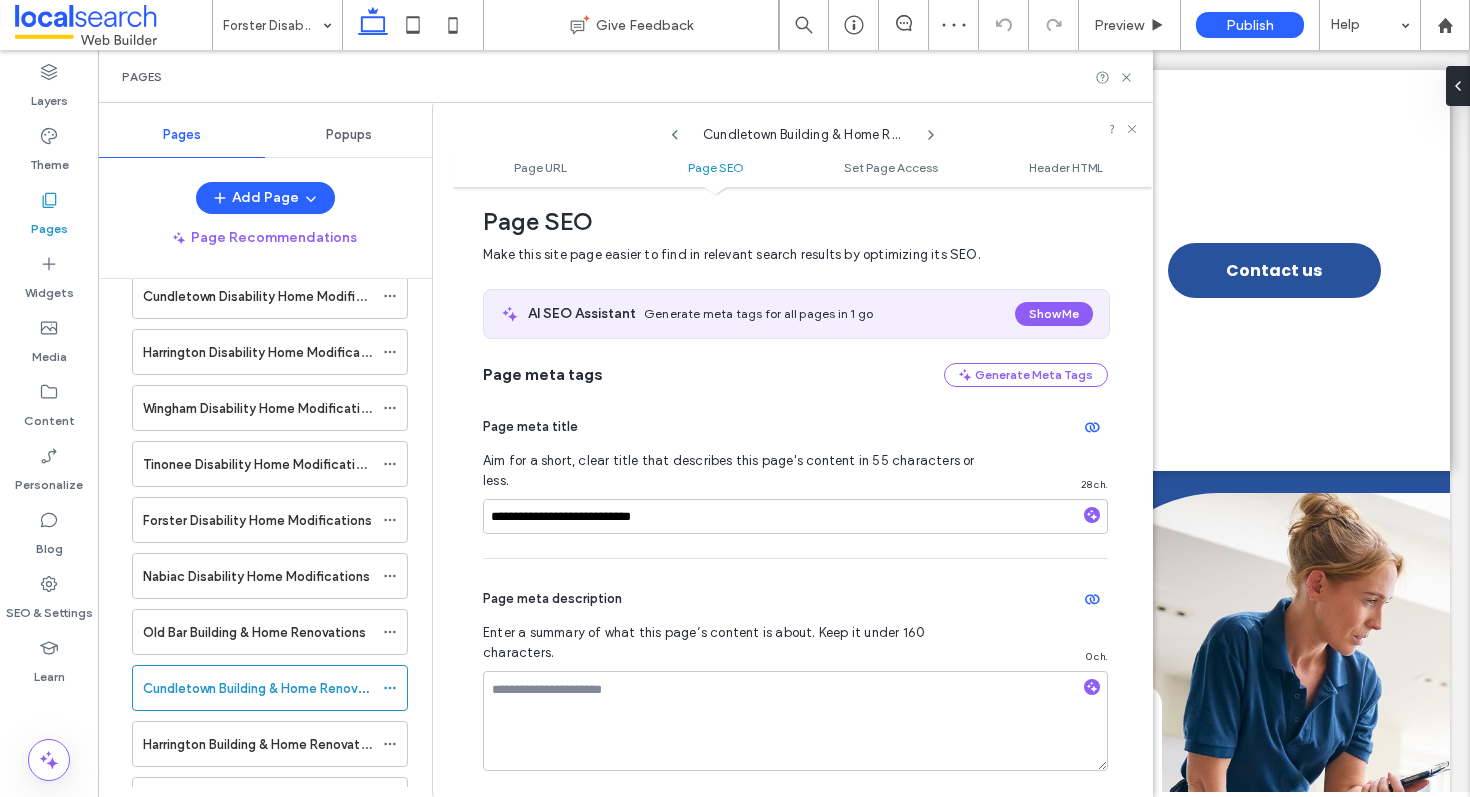 click 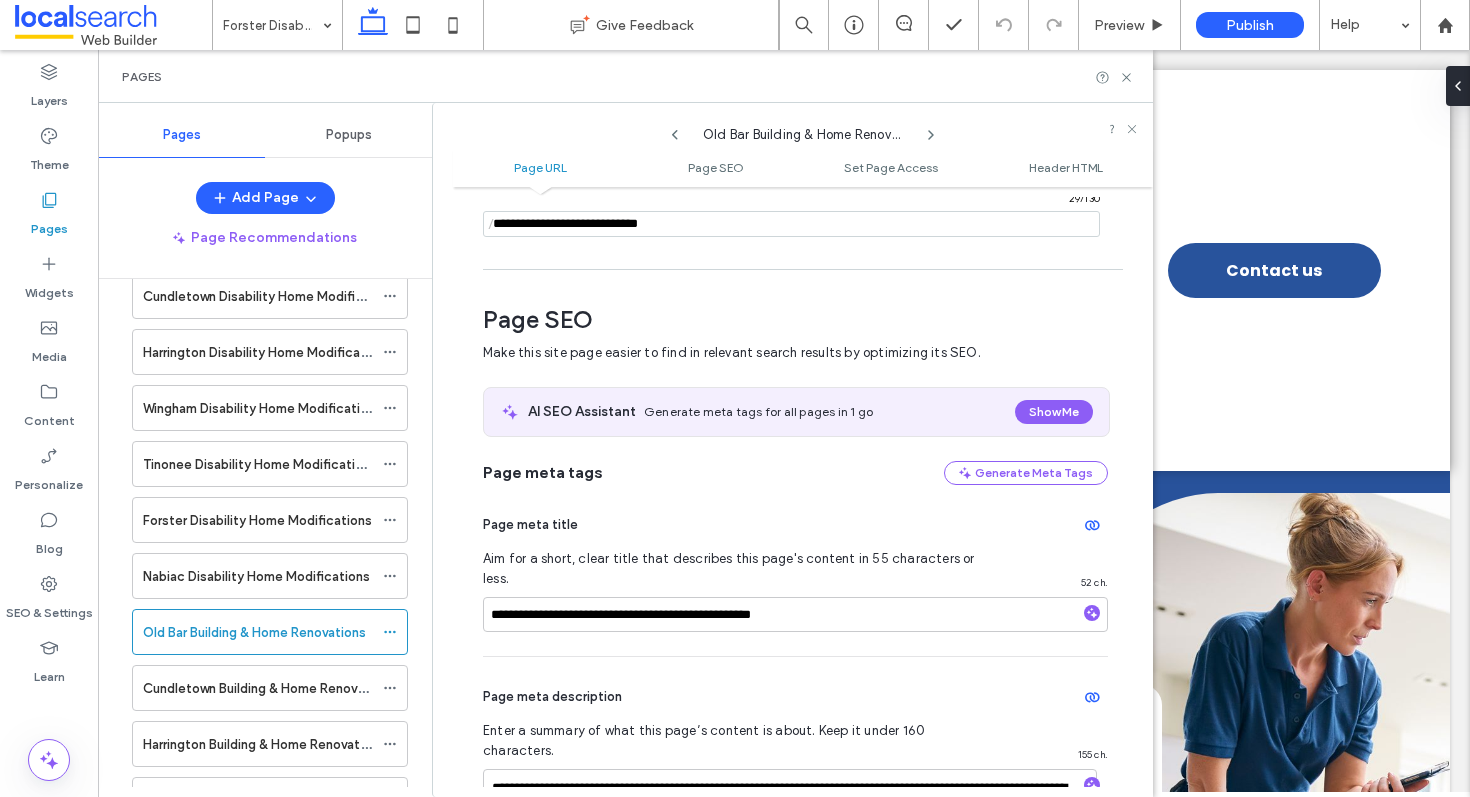 scroll, scrollTop: 275, scrollLeft: 0, axis: vertical 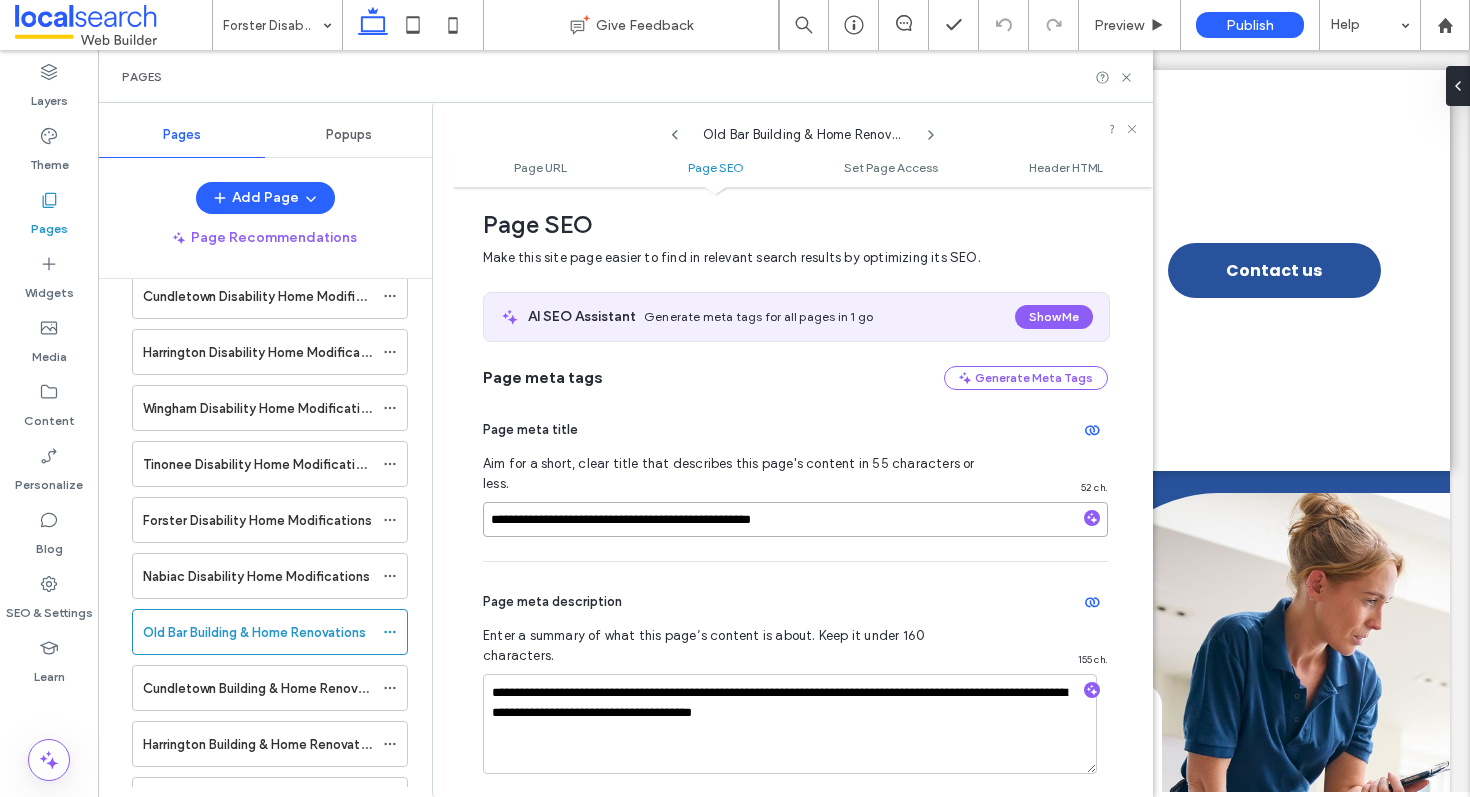 drag, startPoint x: 855, startPoint y: 505, endPoint x: 644, endPoint y: 504, distance: 211.00237 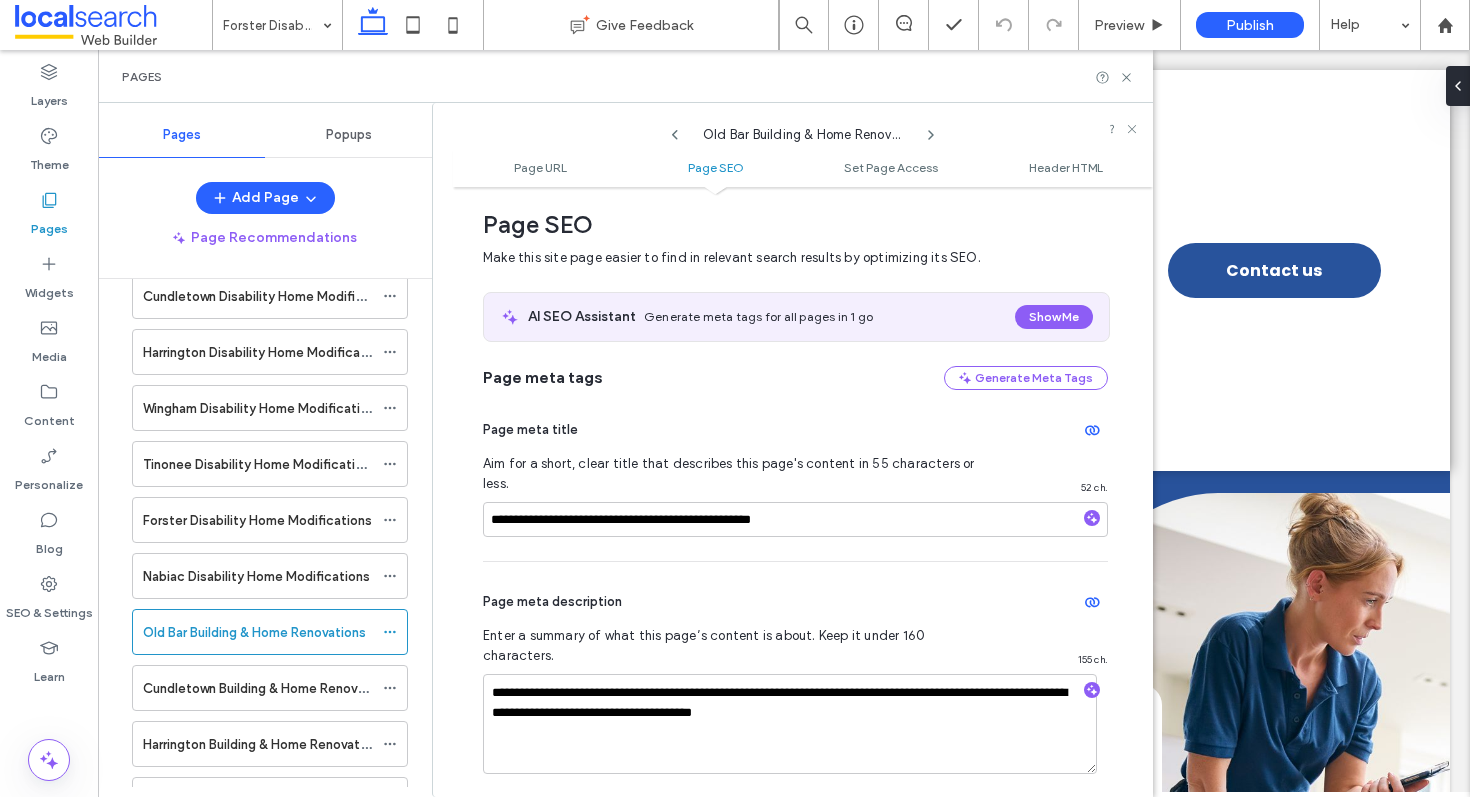 click 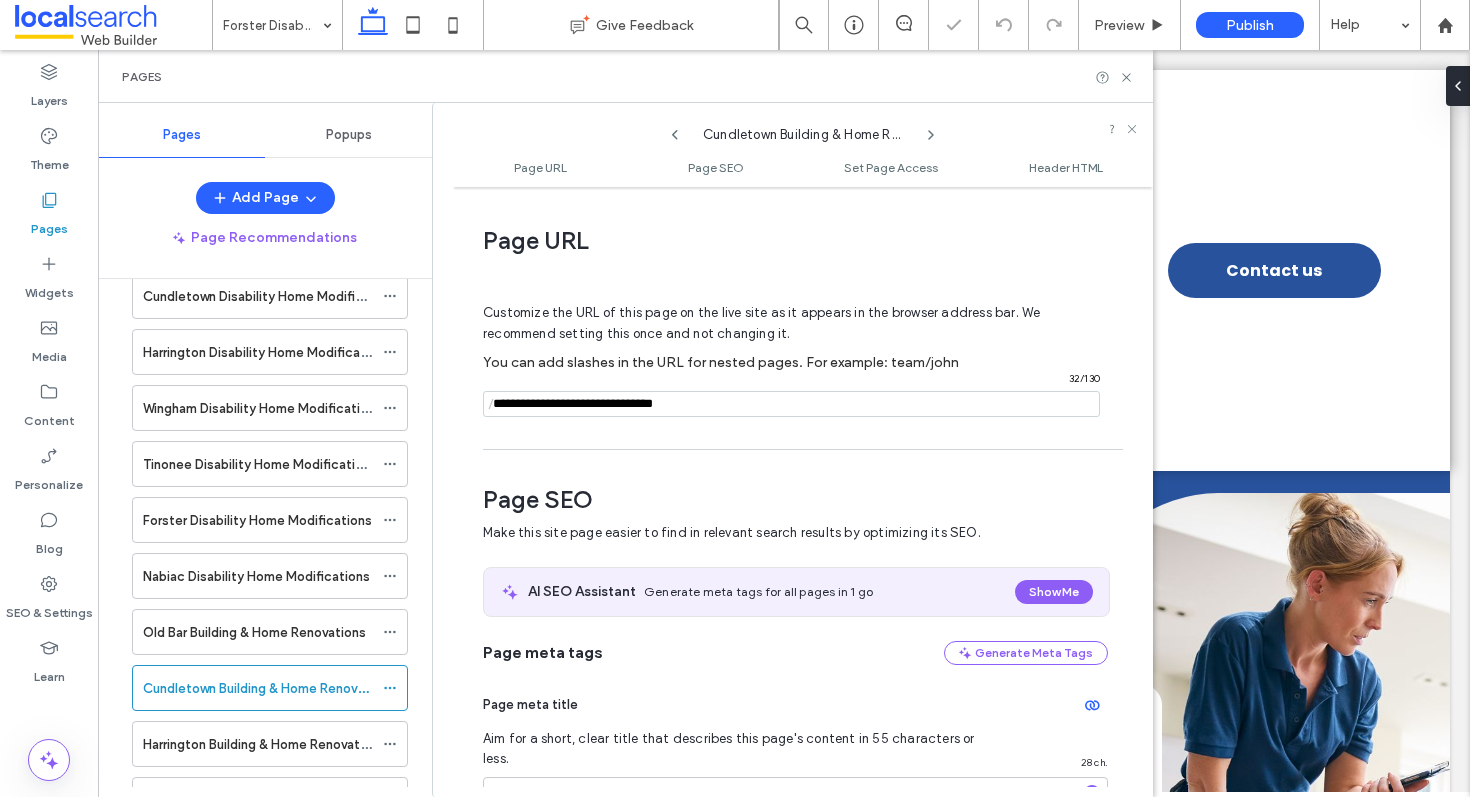 scroll, scrollTop: 275, scrollLeft: 0, axis: vertical 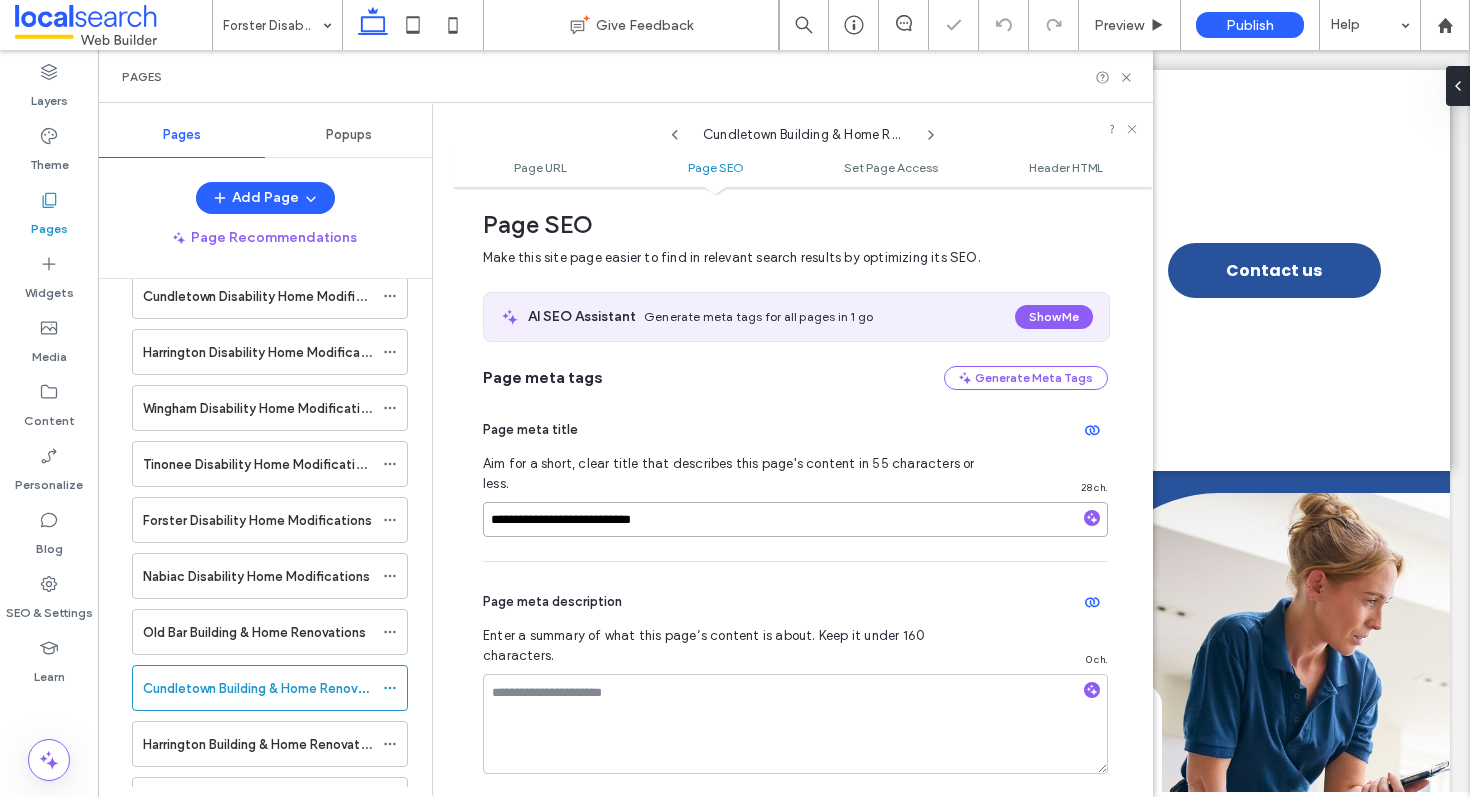 click on "**********" at bounding box center (795, 519) 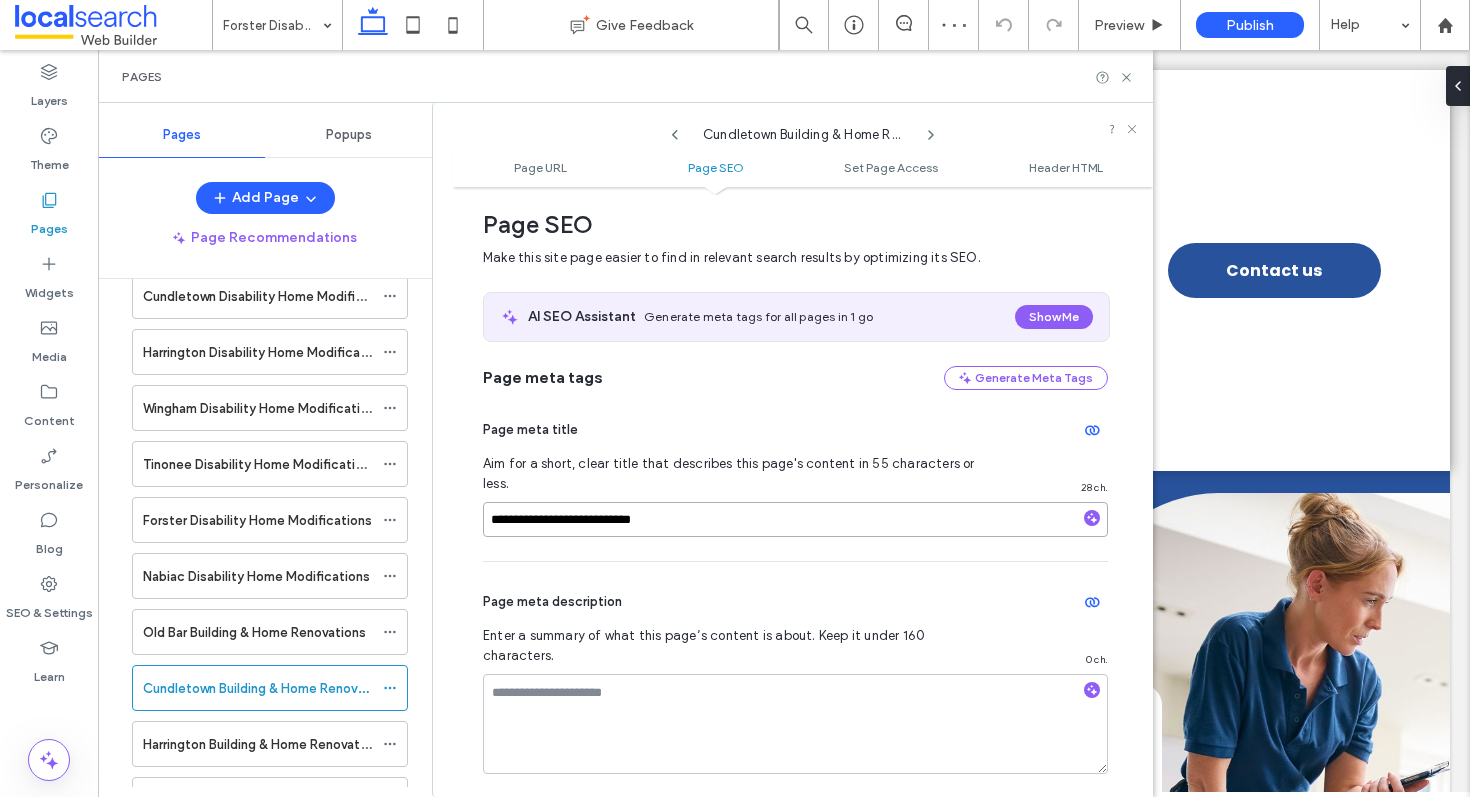 paste on "**********" 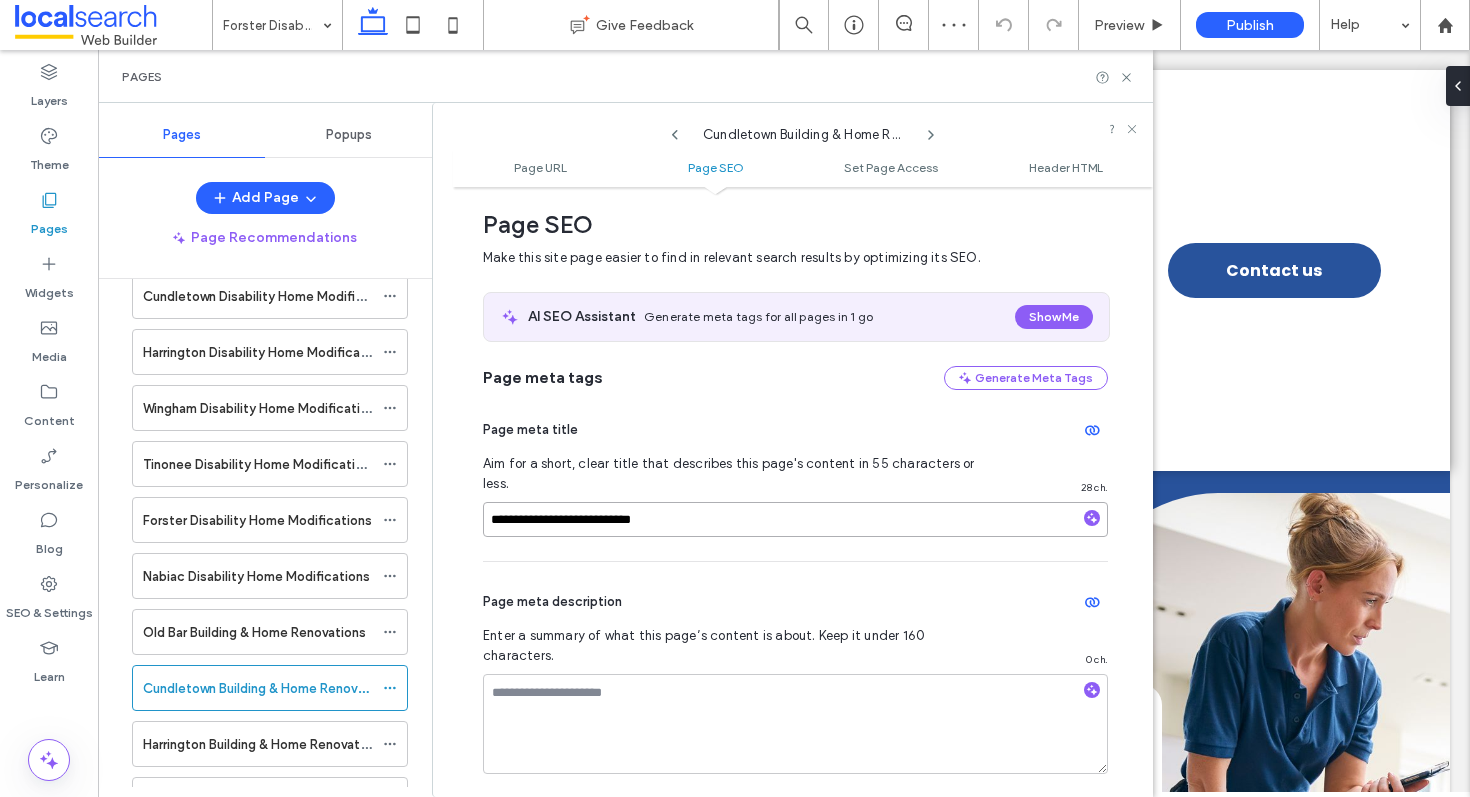 type on "**********" 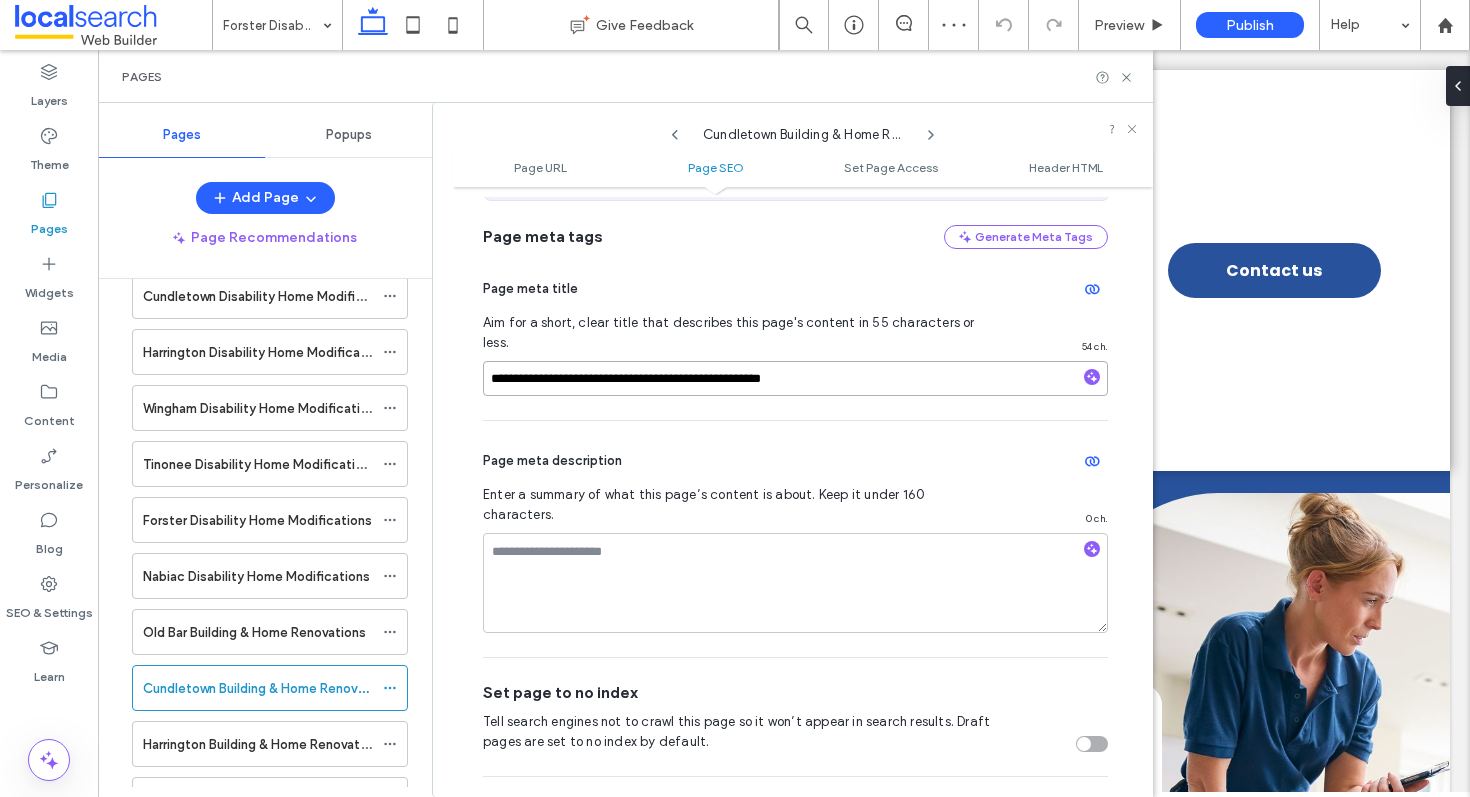 scroll, scrollTop: 469, scrollLeft: 0, axis: vertical 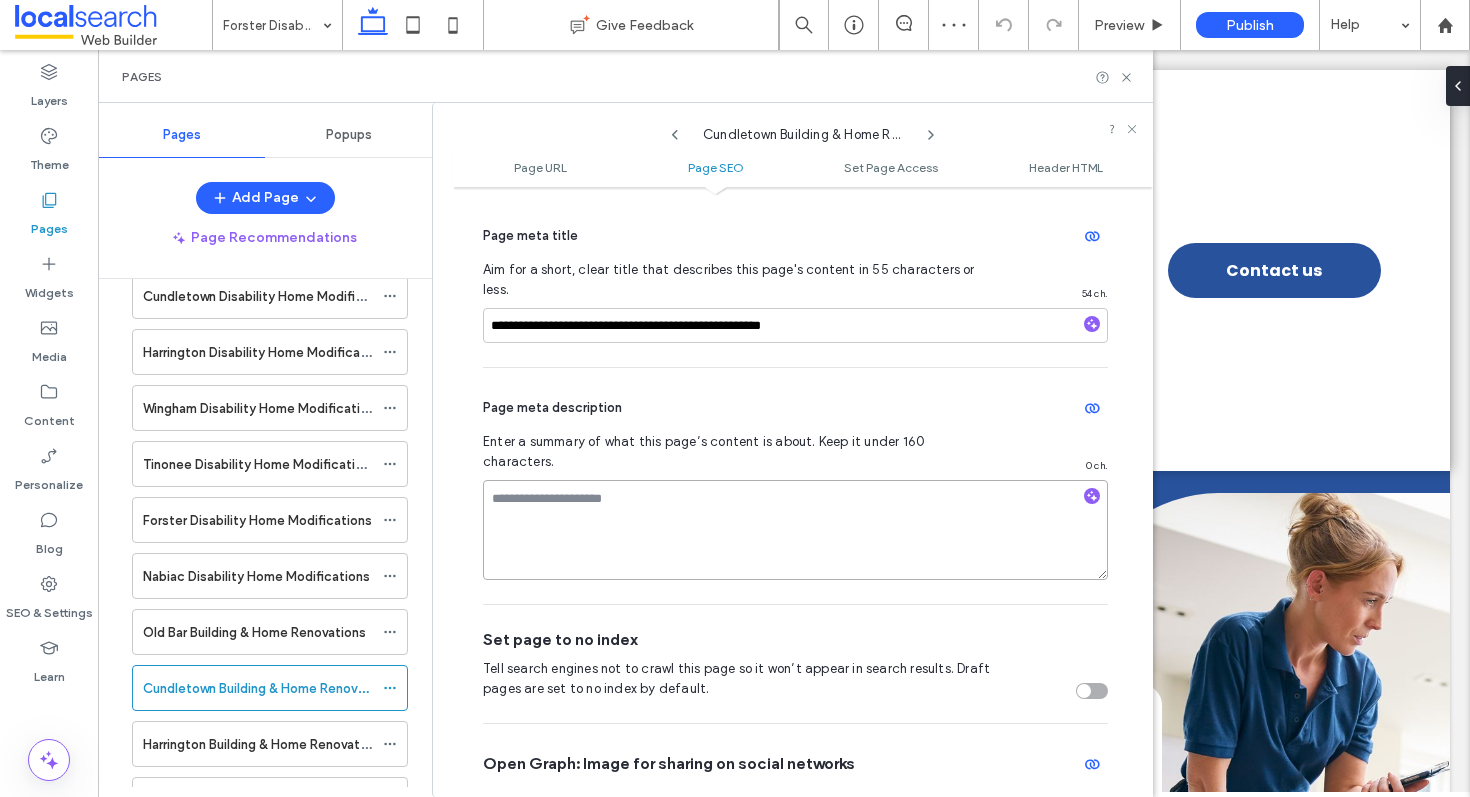 click at bounding box center (795, 530) 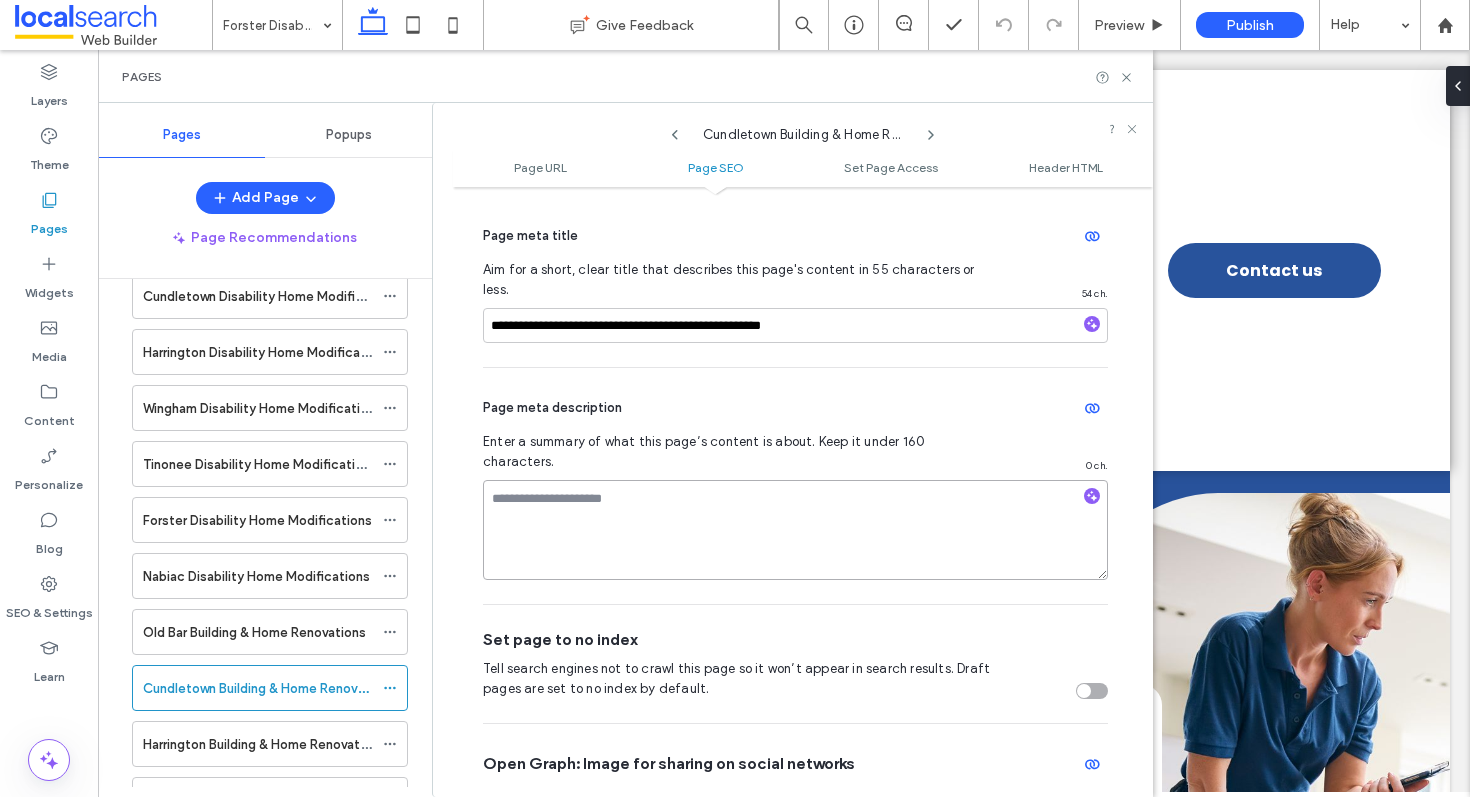 click at bounding box center [795, 530] 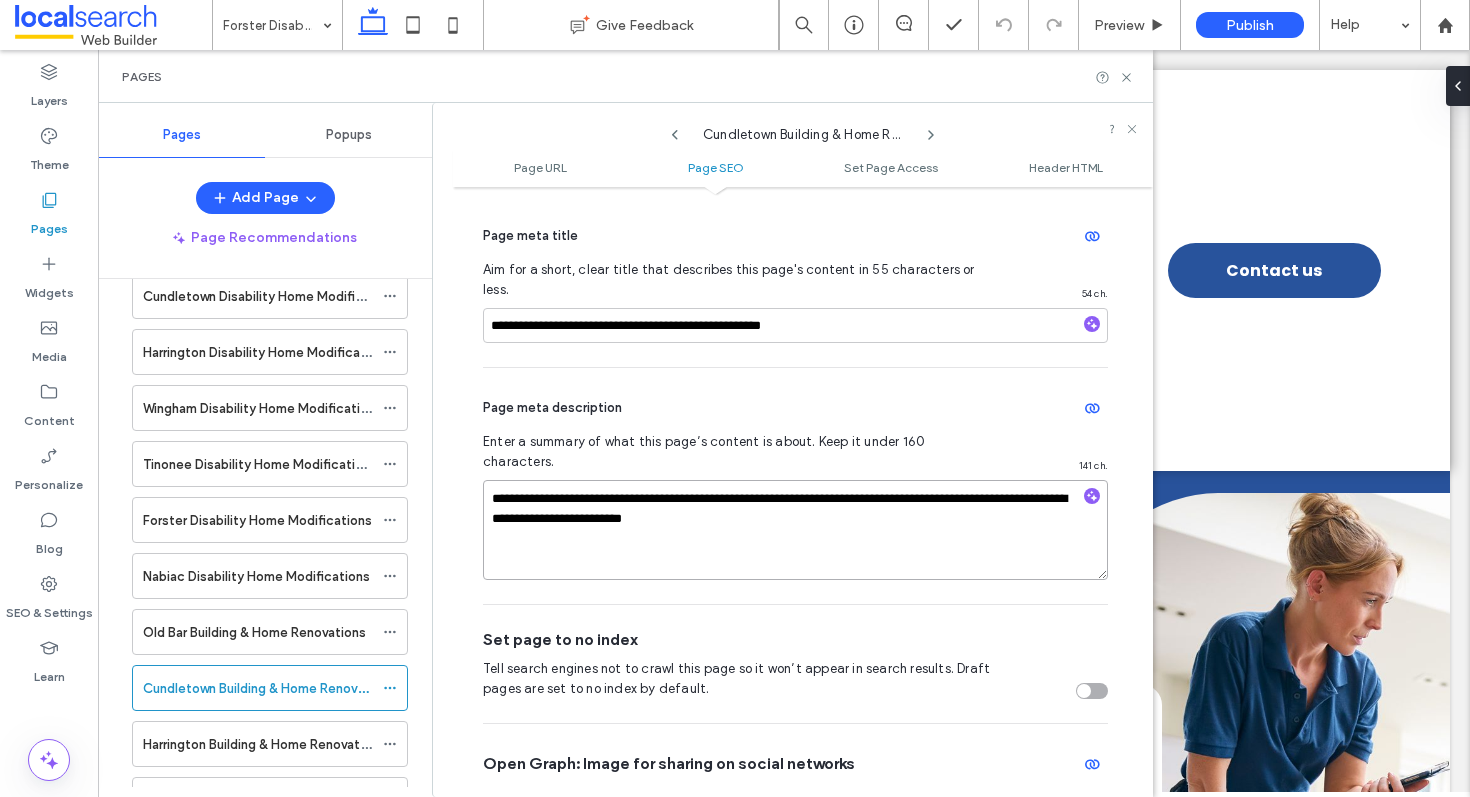 type on "**********" 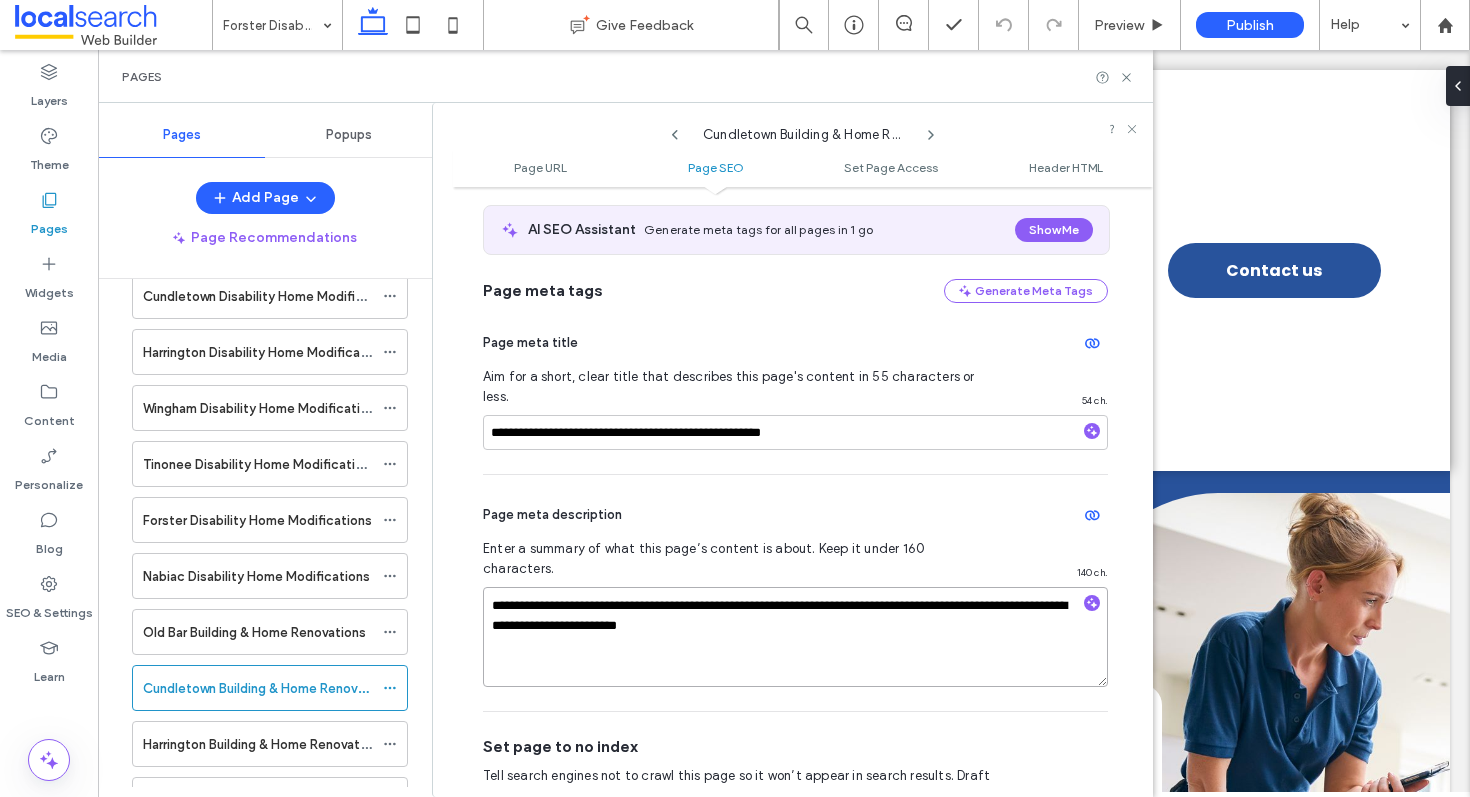 scroll, scrollTop: 347, scrollLeft: 0, axis: vertical 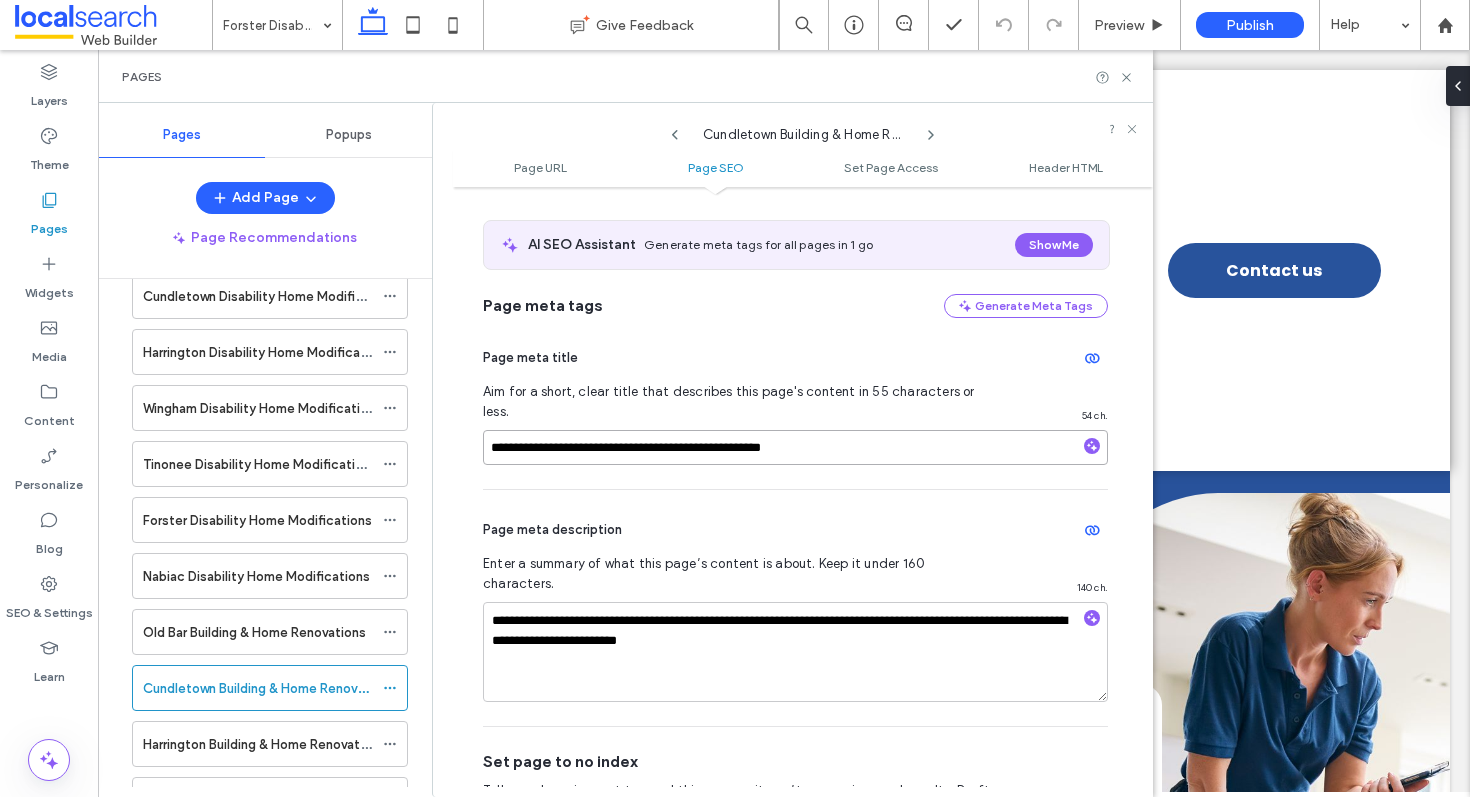 click on "**********" at bounding box center [795, 447] 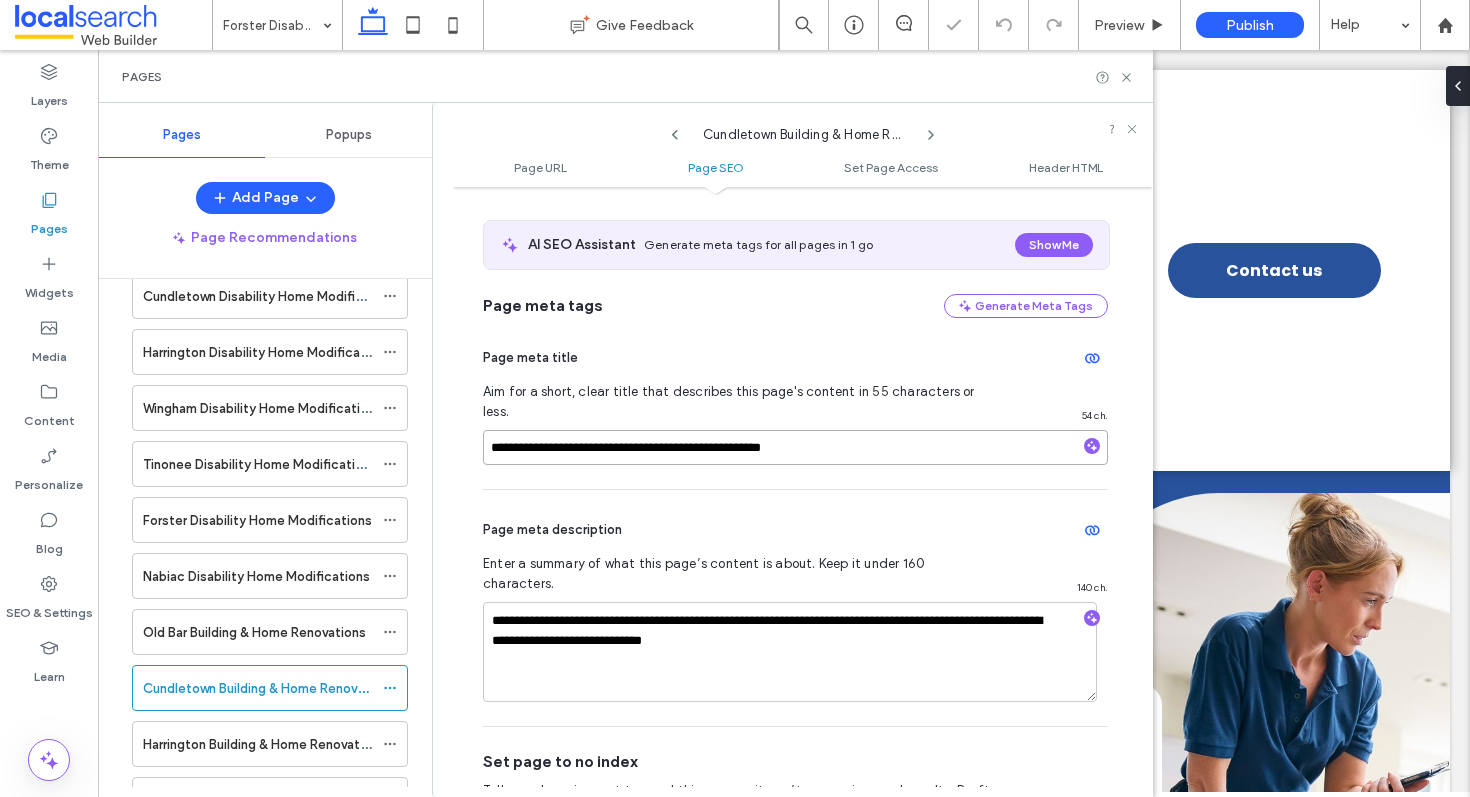 type on "**********" 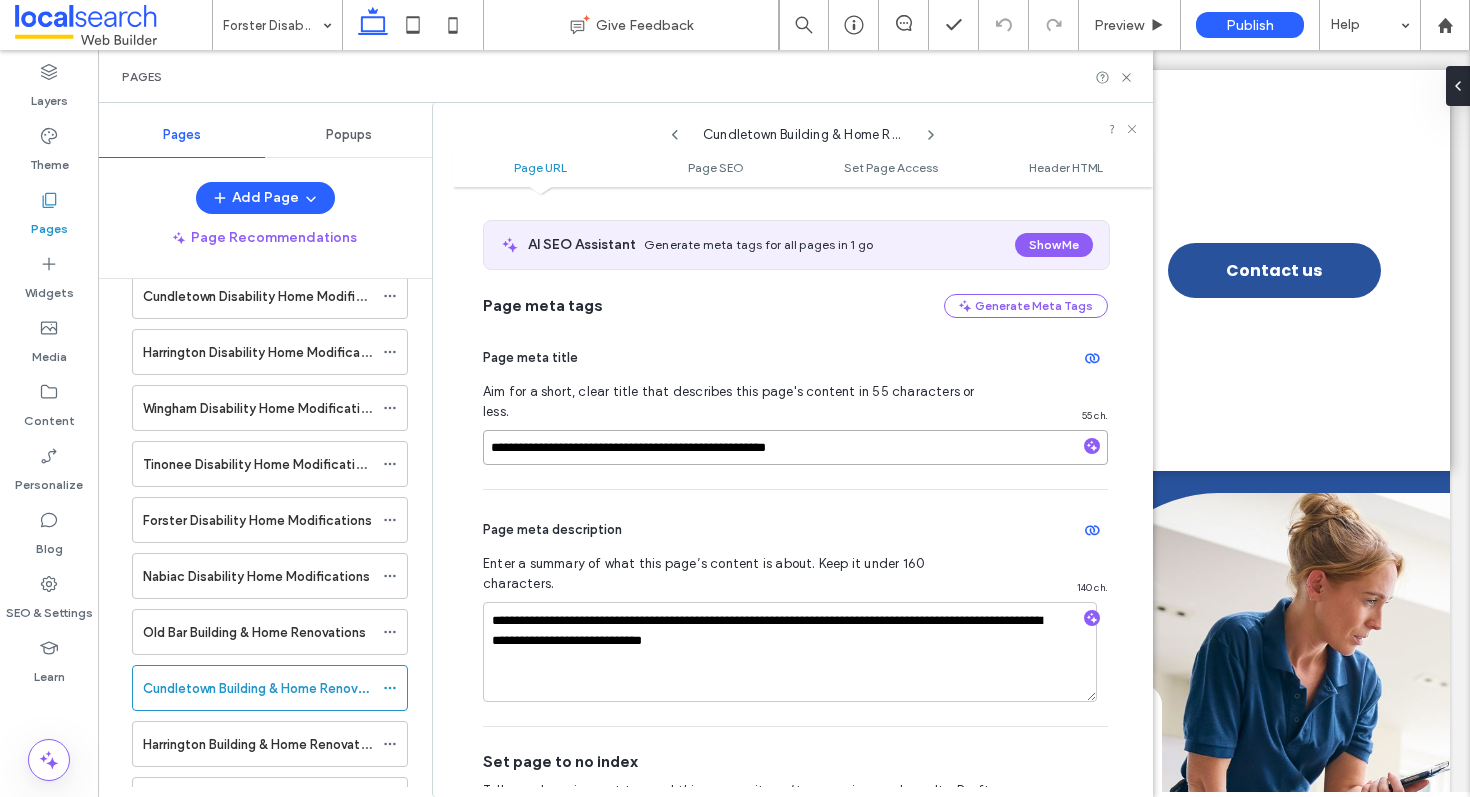 scroll, scrollTop: 0, scrollLeft: 0, axis: both 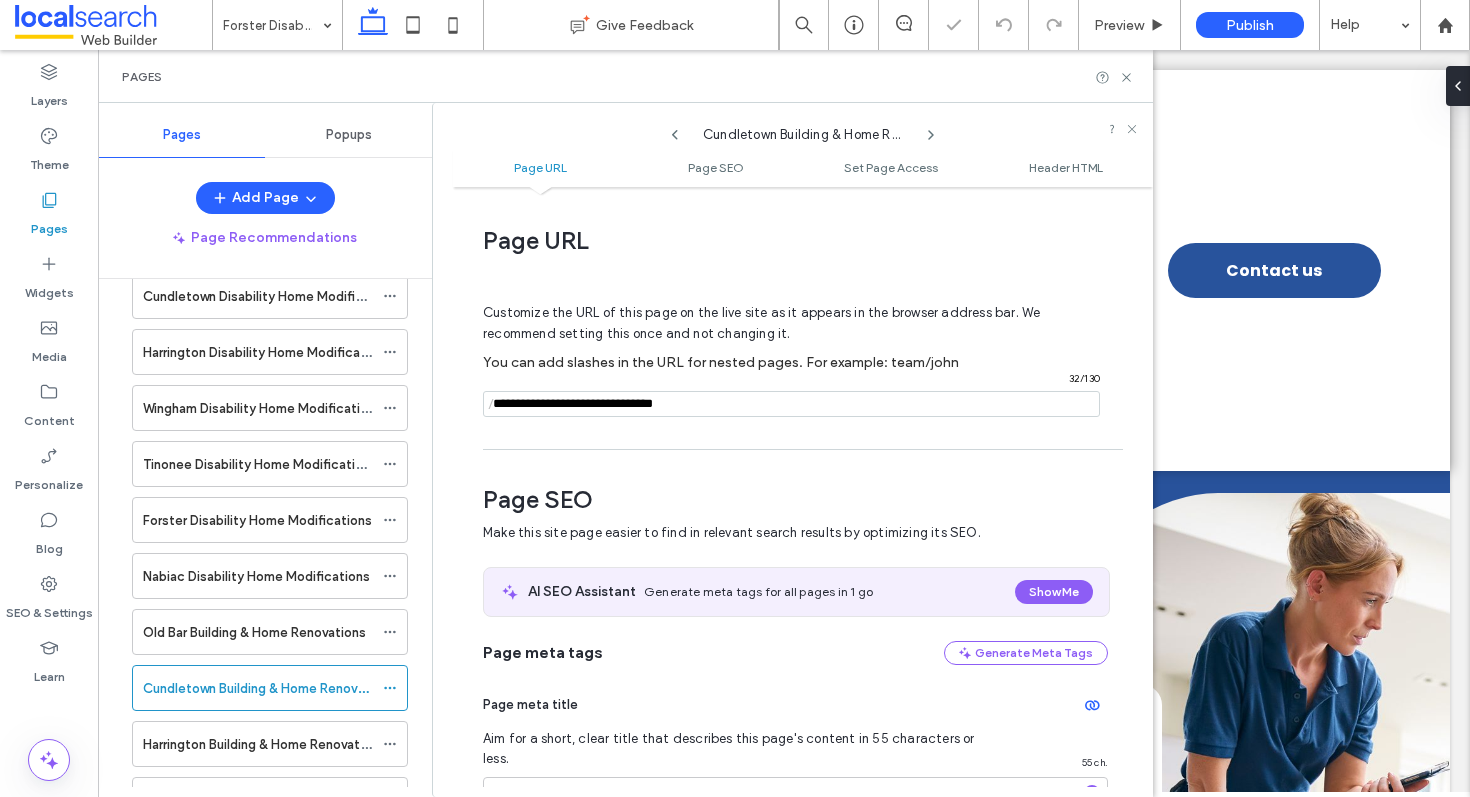 drag, startPoint x: 642, startPoint y: 403, endPoint x: 486, endPoint y: 402, distance: 156.0032 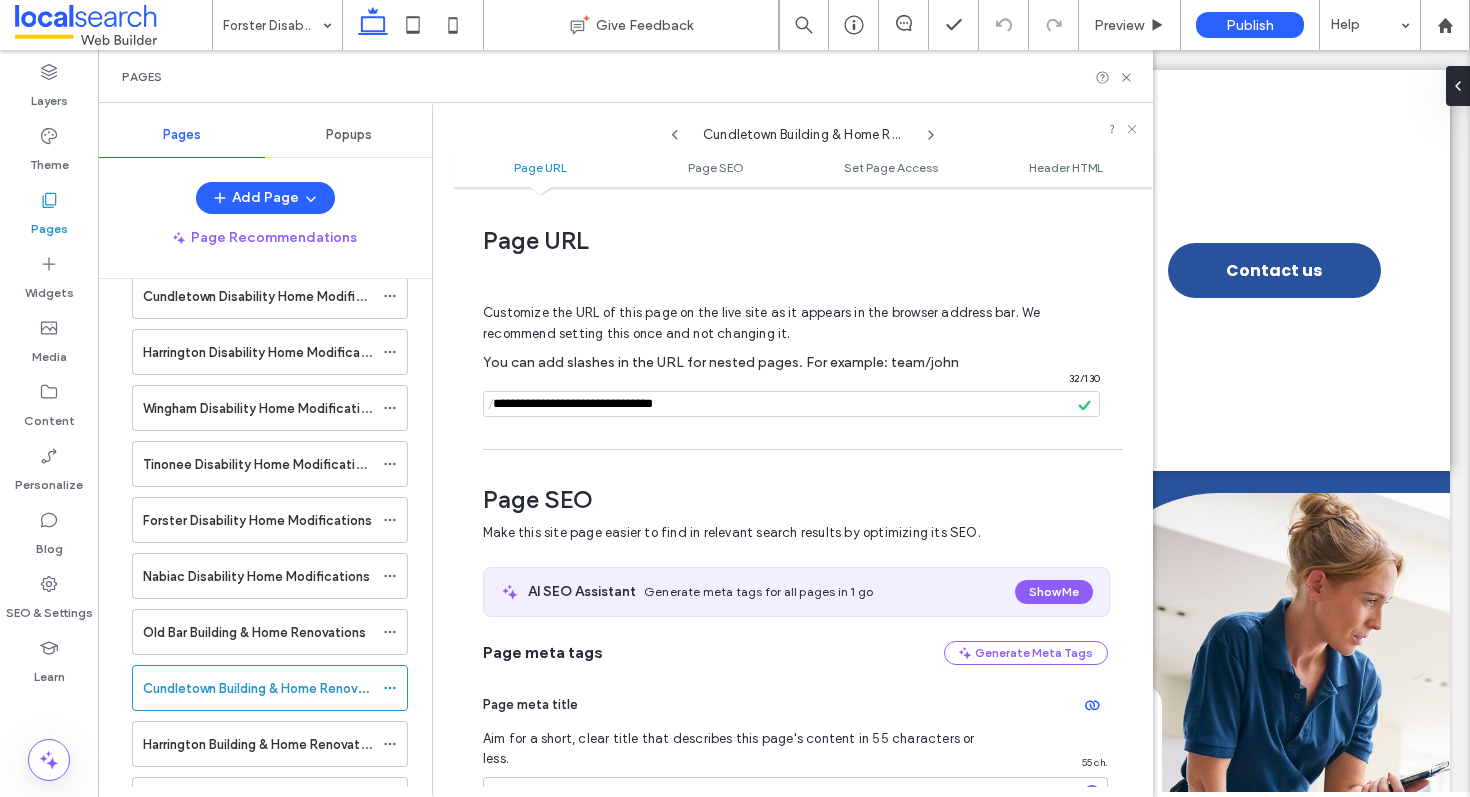 click 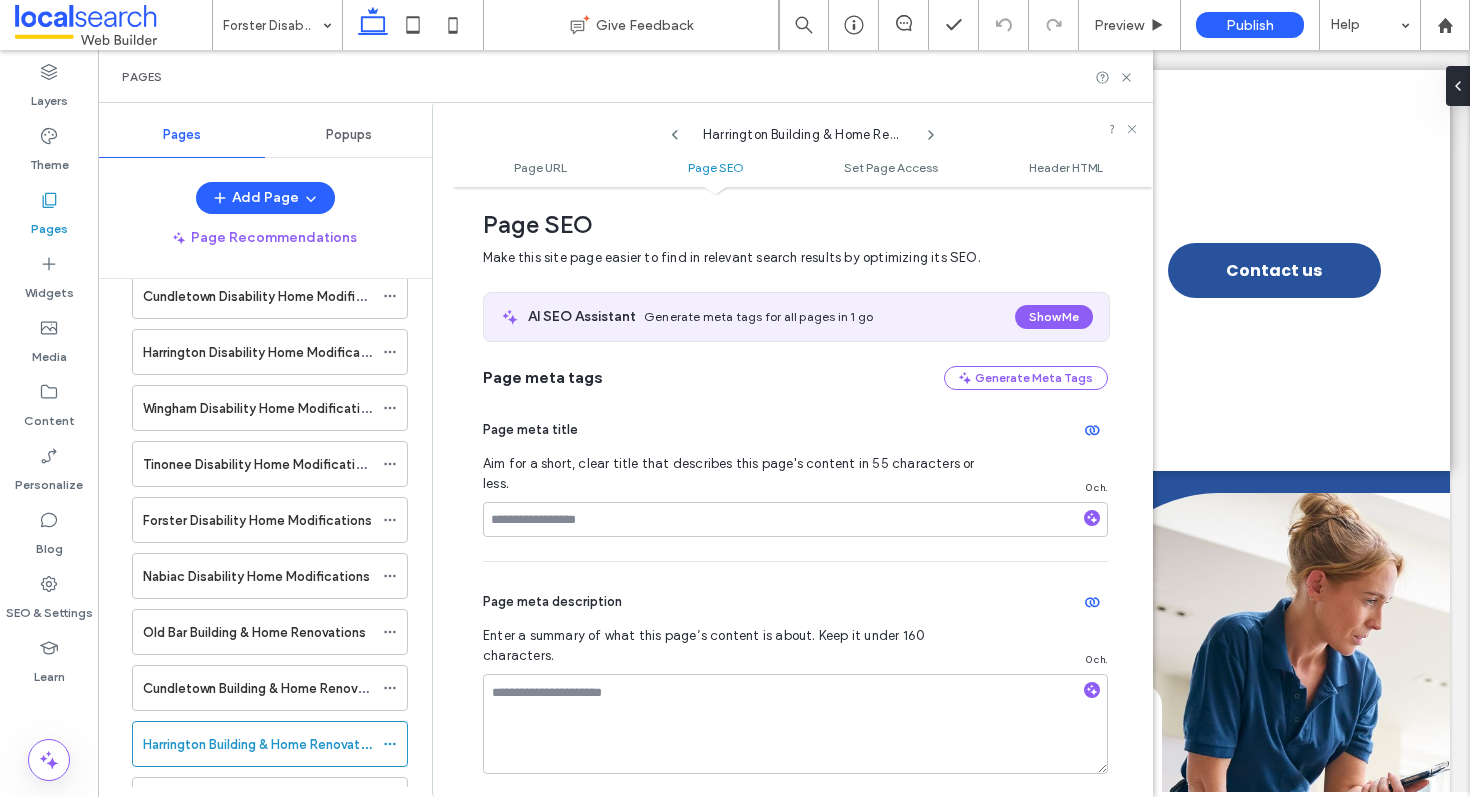 scroll, scrollTop: 0, scrollLeft: 0, axis: both 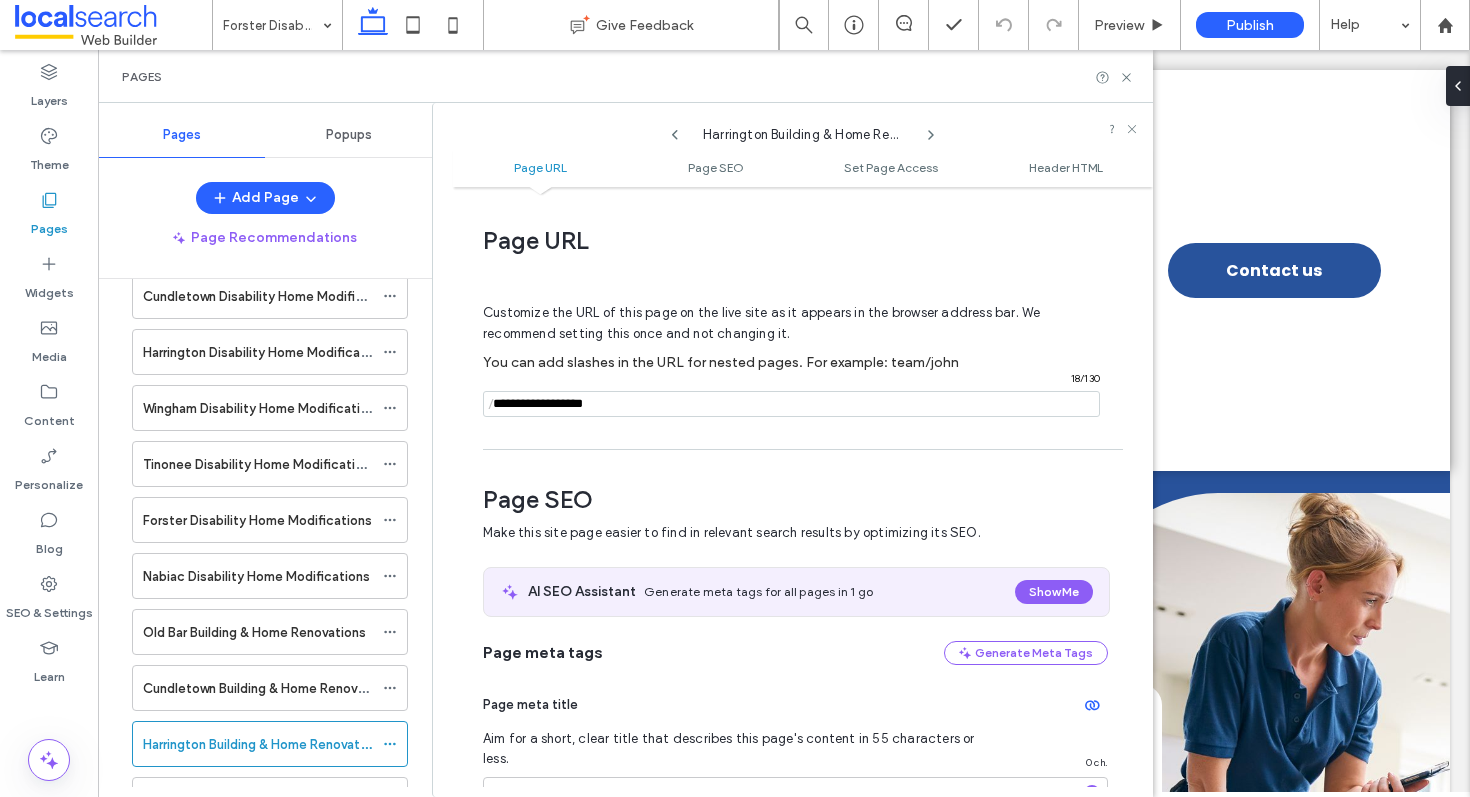 drag, startPoint x: 650, startPoint y: 410, endPoint x: 559, endPoint y: 409, distance: 91.00549 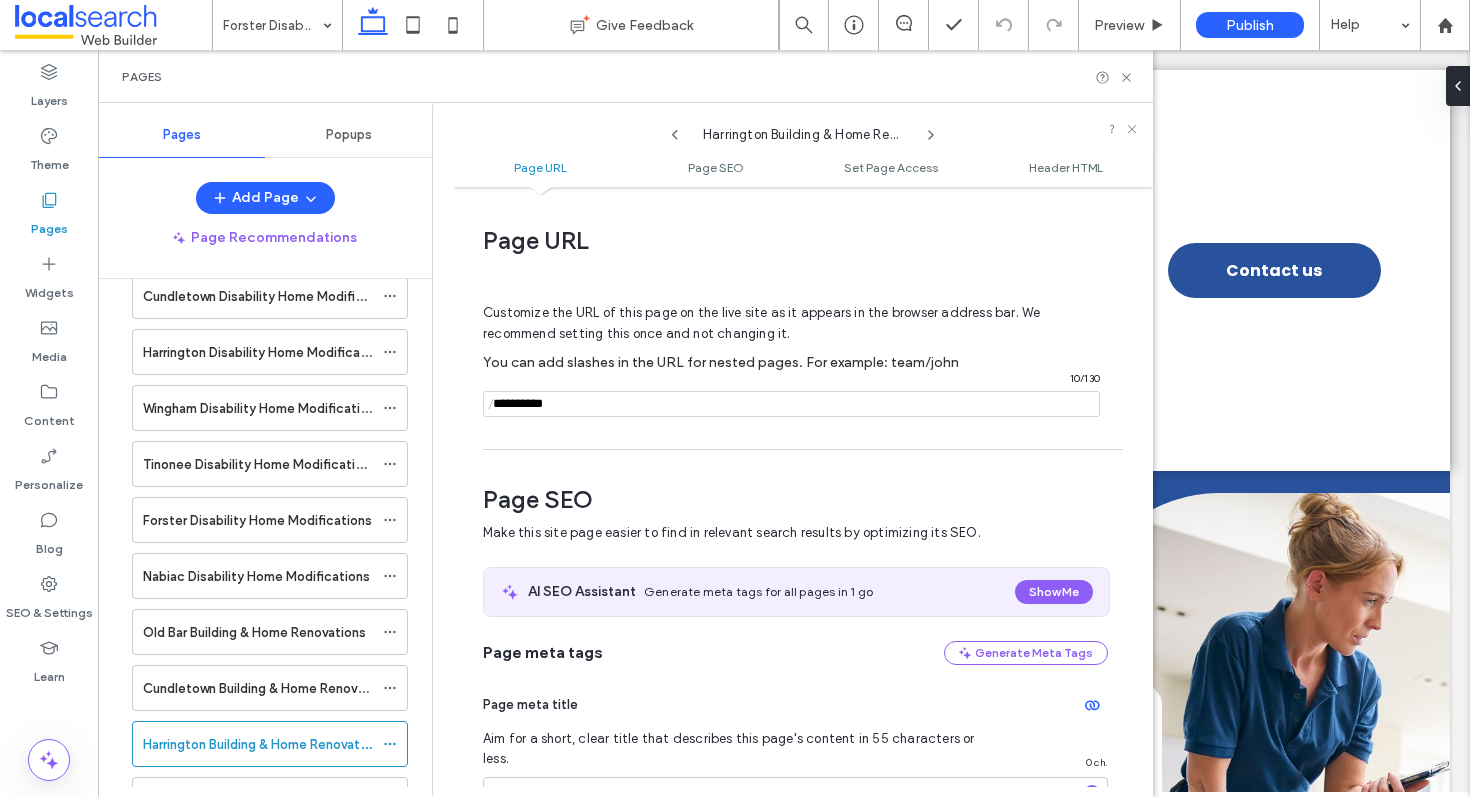 click at bounding box center (791, 404) 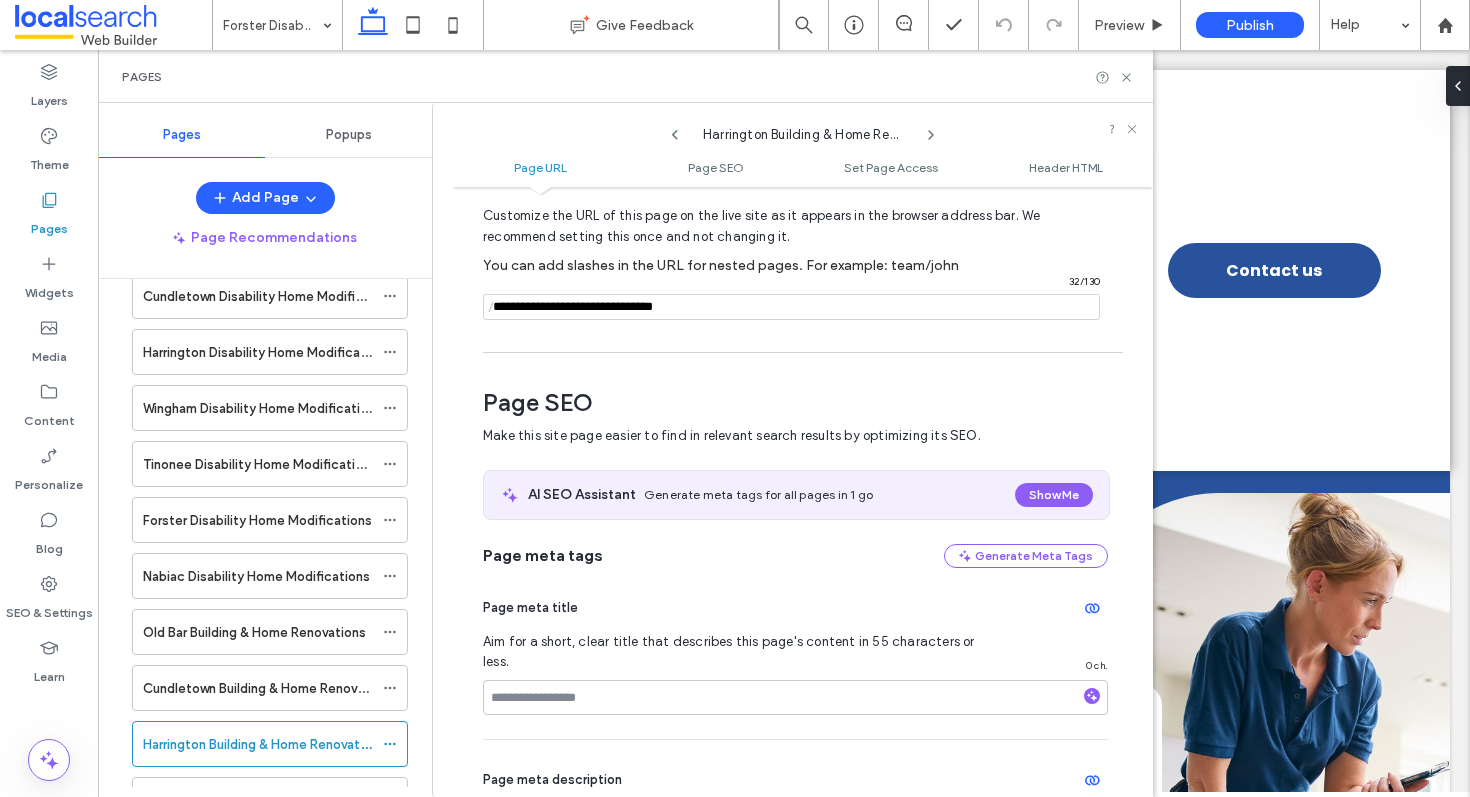 scroll, scrollTop: 184, scrollLeft: 0, axis: vertical 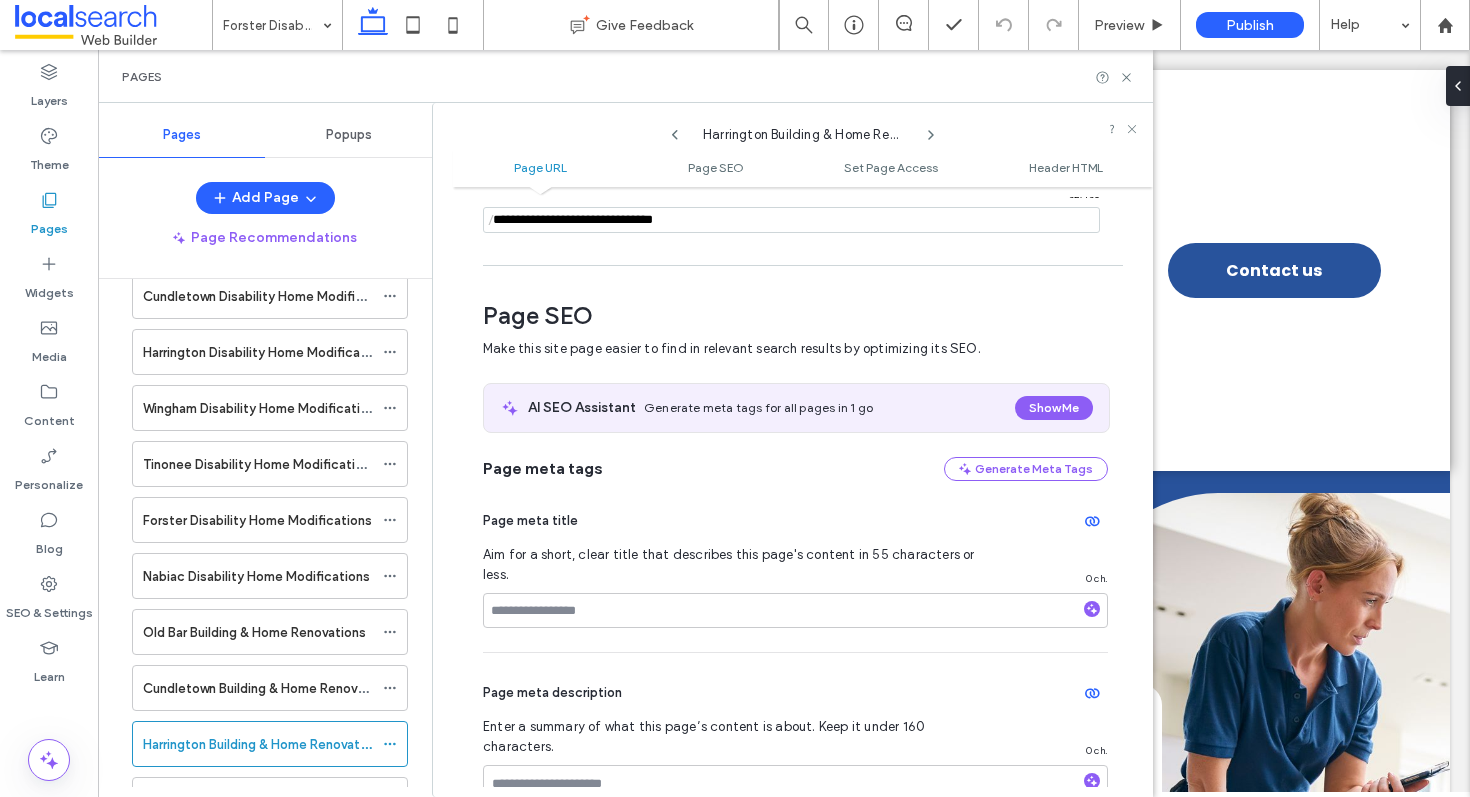 type on "**********" 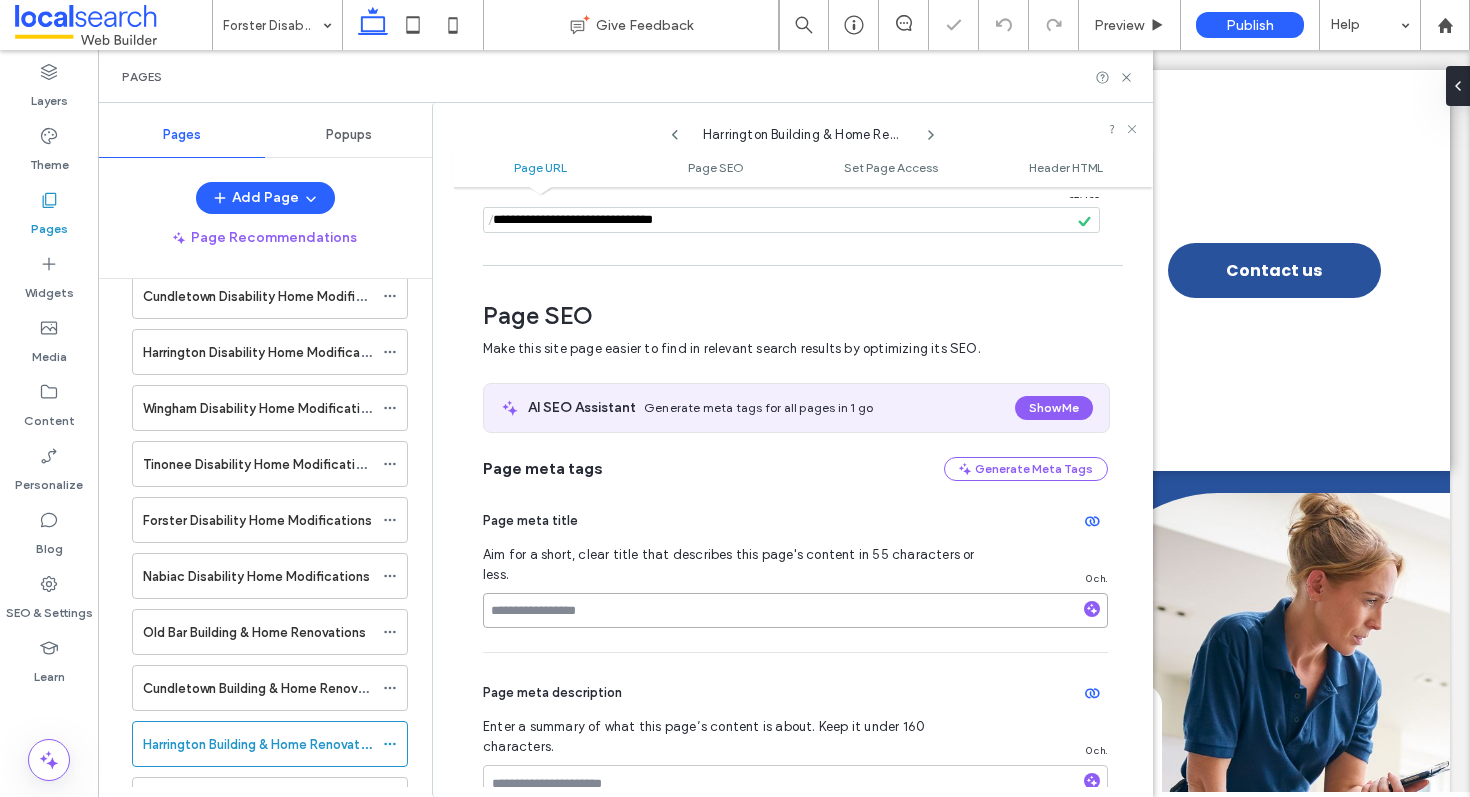 click at bounding box center (795, 610) 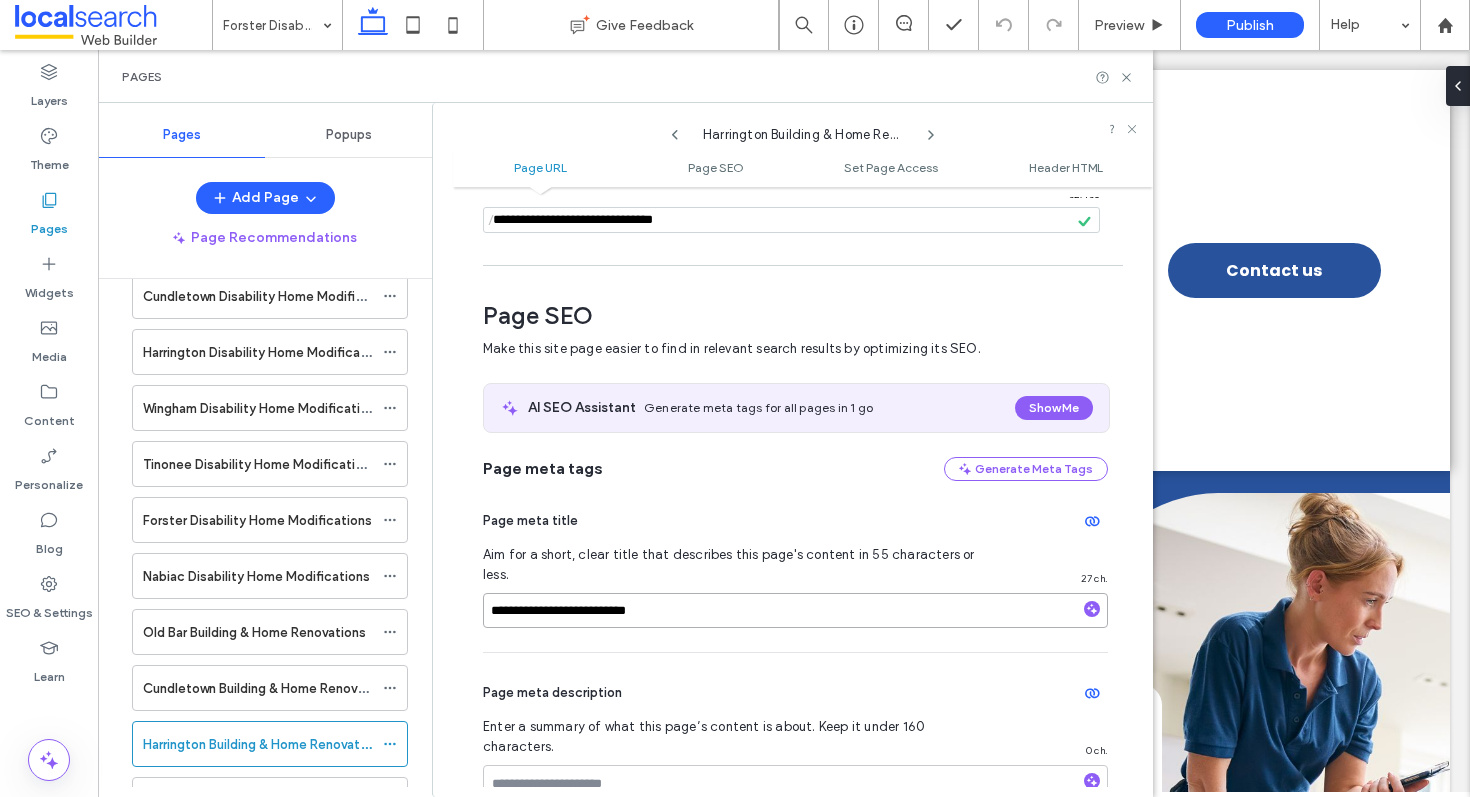 type on "**********" 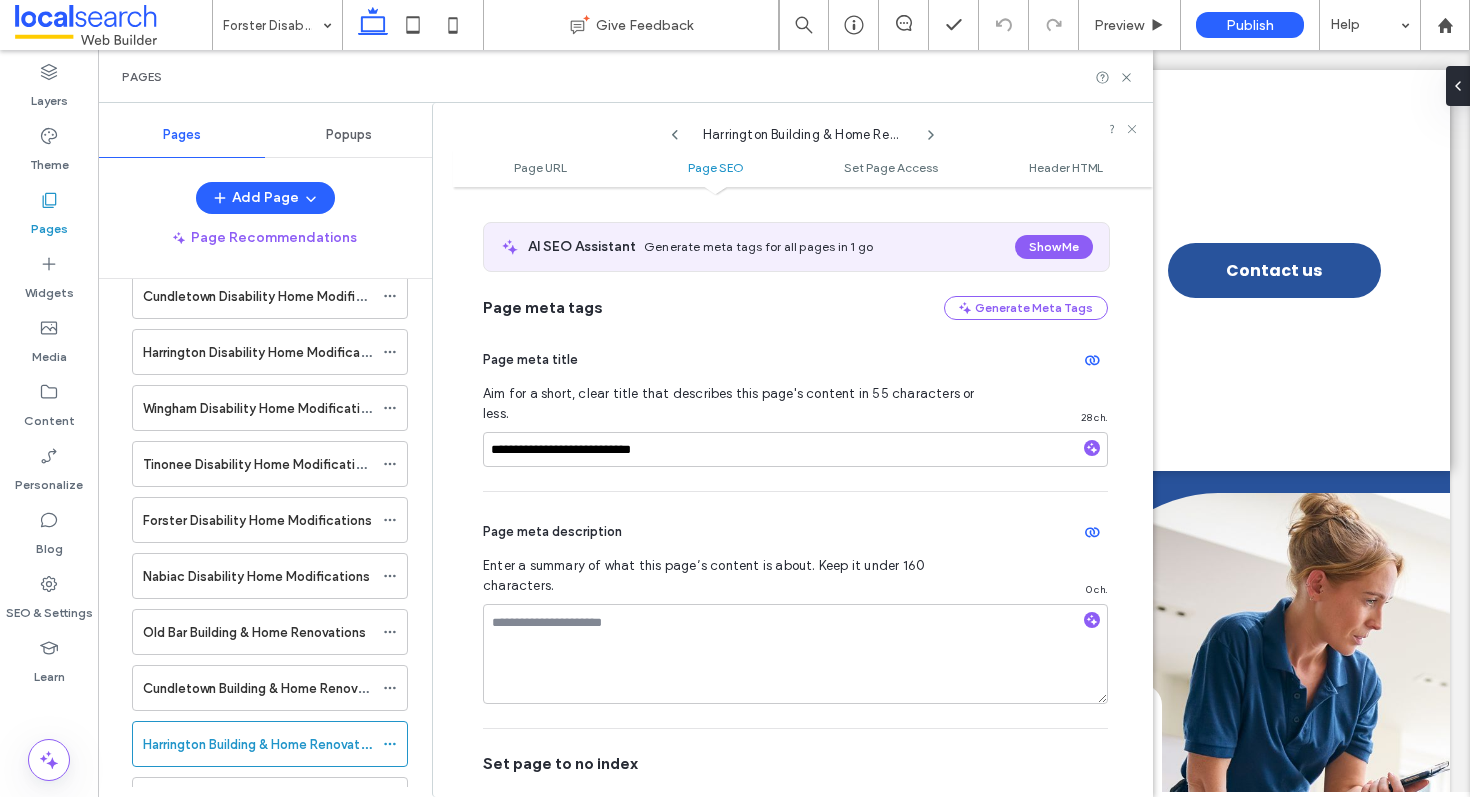 scroll, scrollTop: 354, scrollLeft: 0, axis: vertical 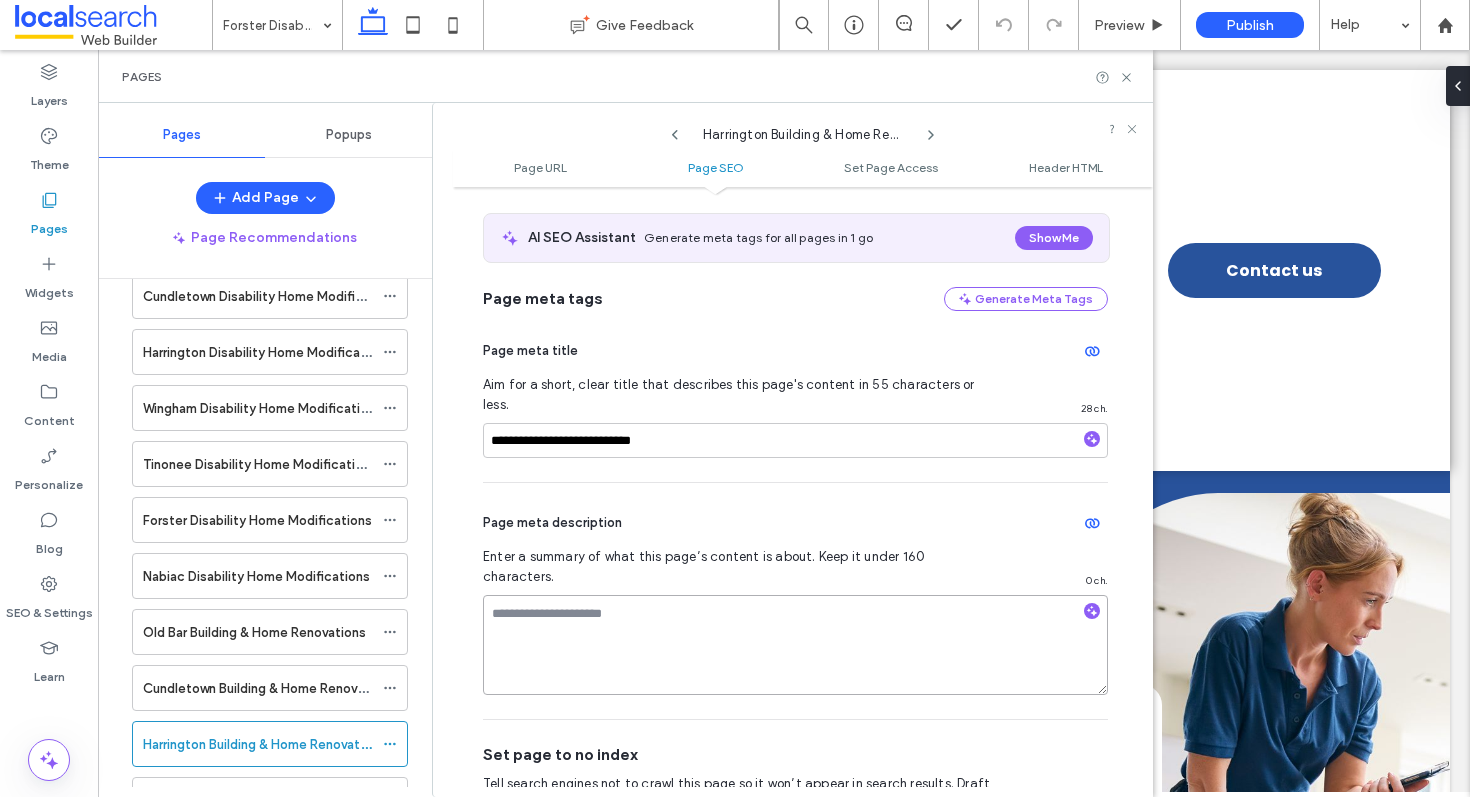 click at bounding box center [795, 645] 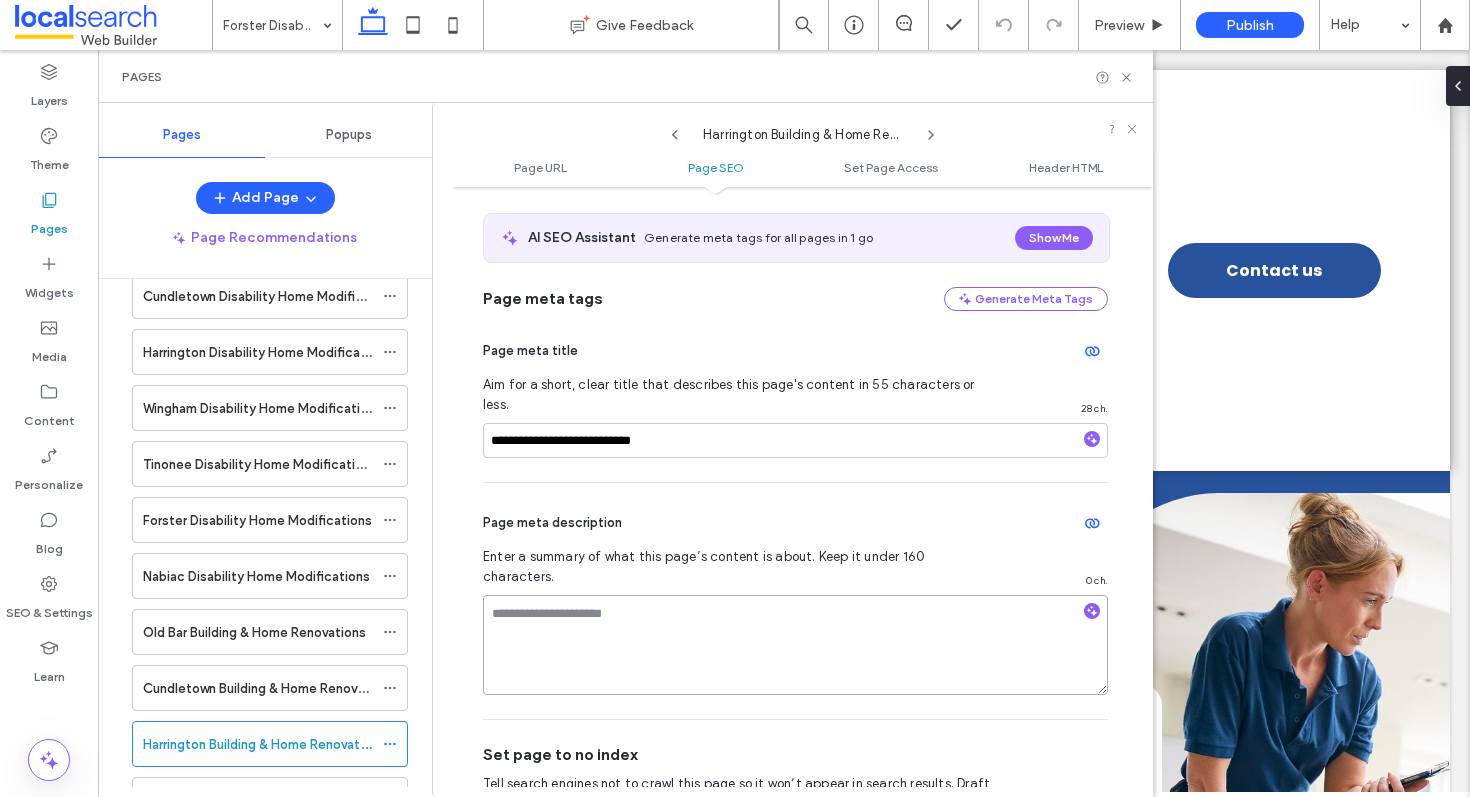 paste on "**********" 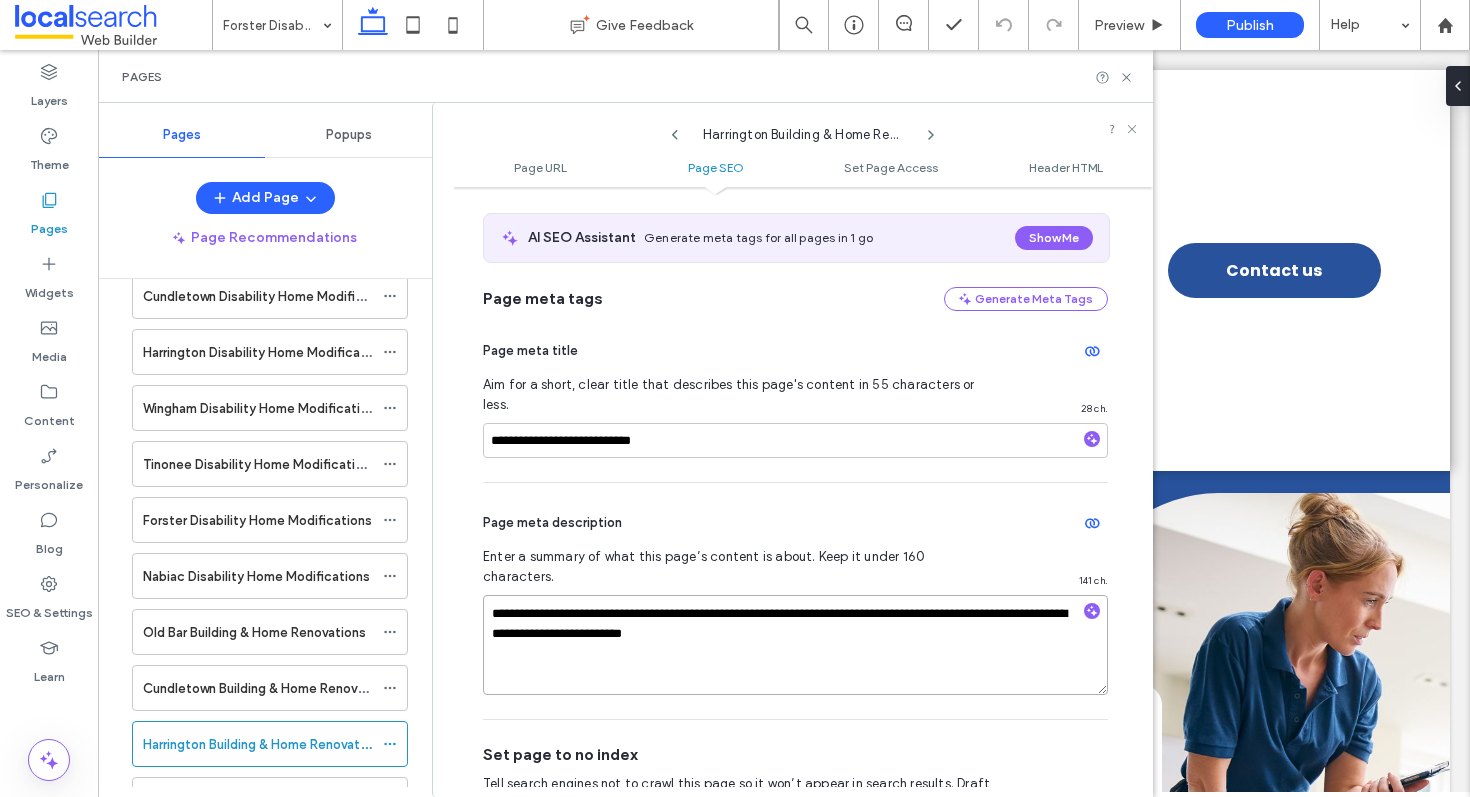 drag, startPoint x: 493, startPoint y: 575, endPoint x: 666, endPoint y: 571, distance: 173.04623 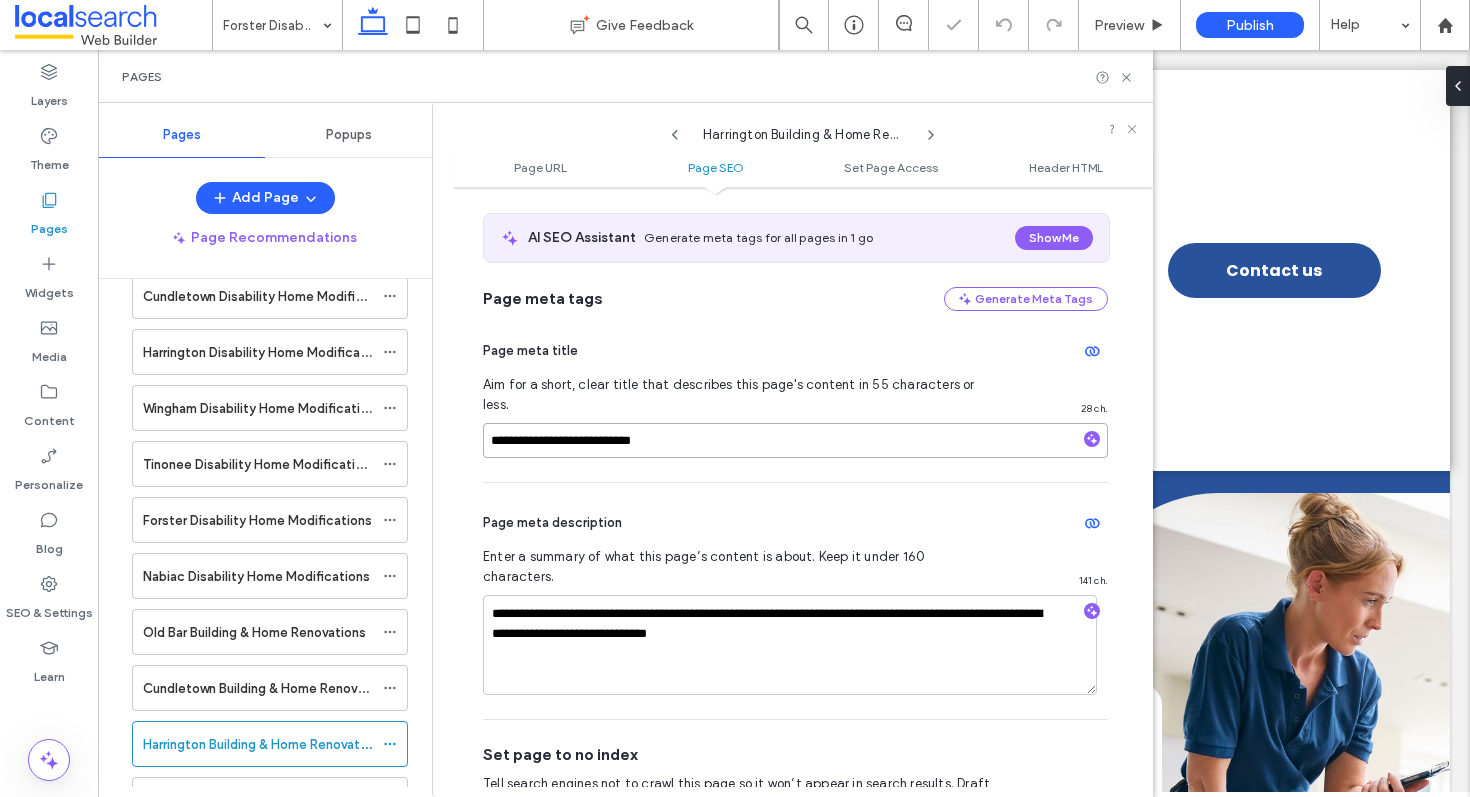 click on "**********" at bounding box center (795, 440) 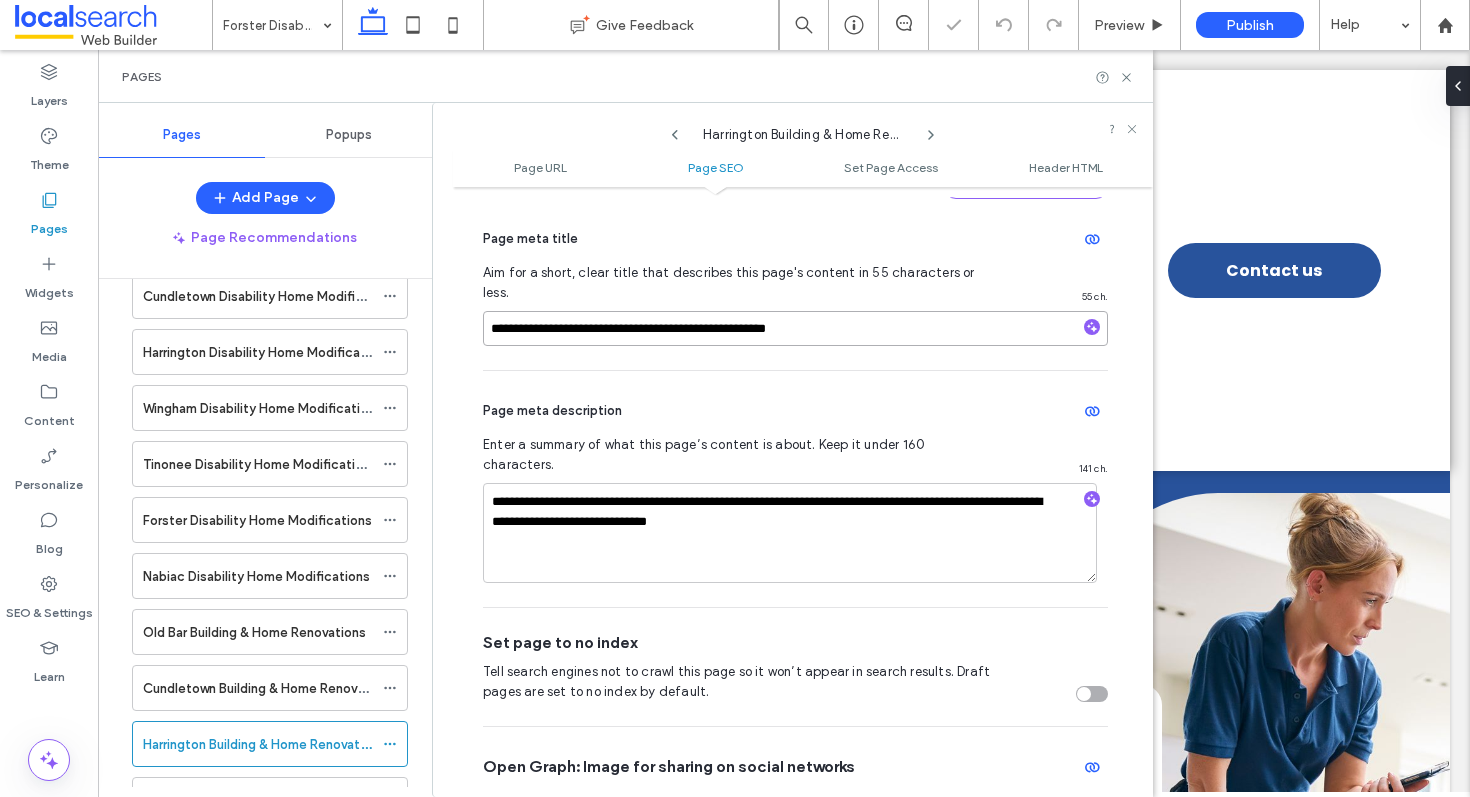 scroll, scrollTop: 506, scrollLeft: 0, axis: vertical 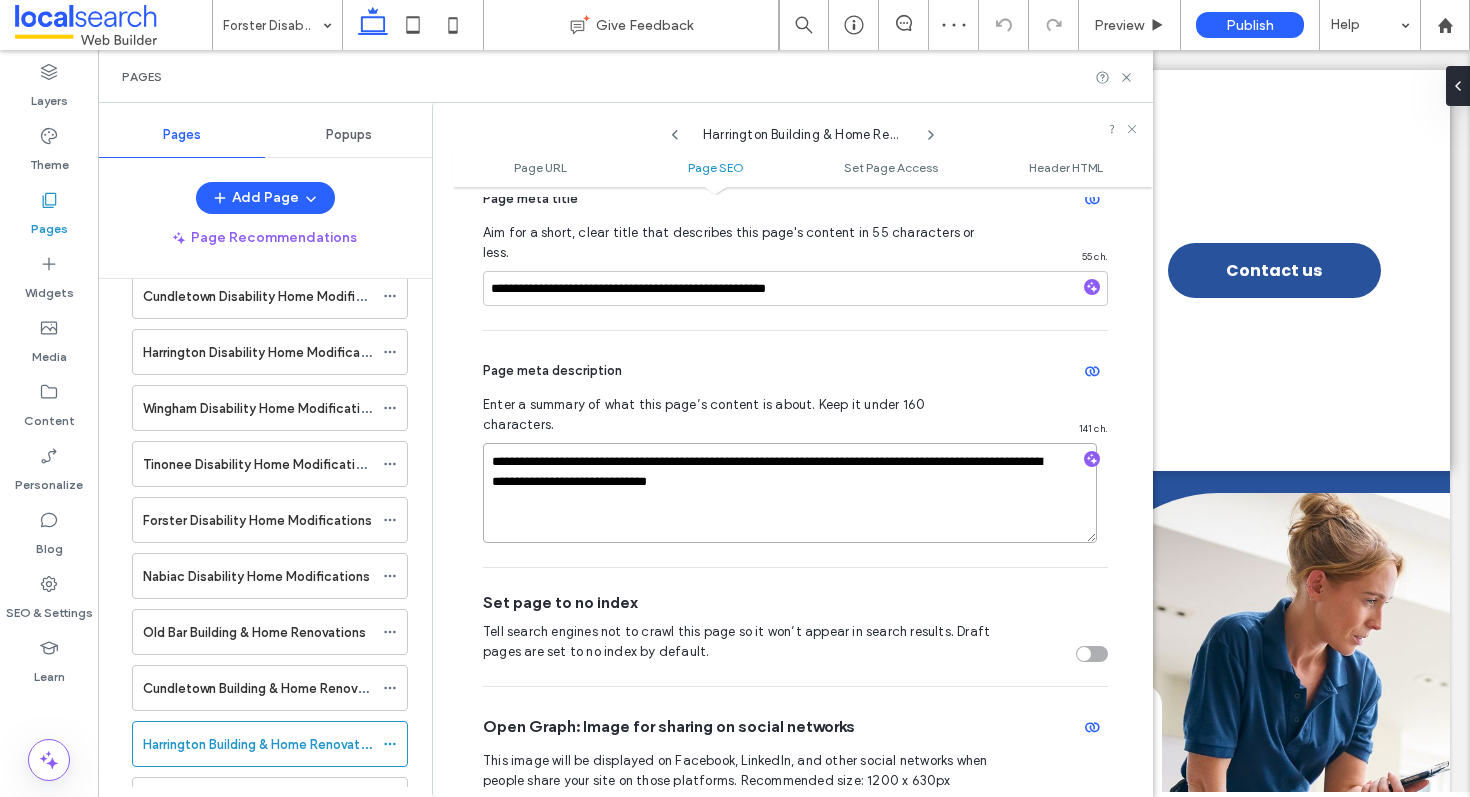 drag, startPoint x: 772, startPoint y: 465, endPoint x: 802, endPoint y: 457, distance: 31.04835 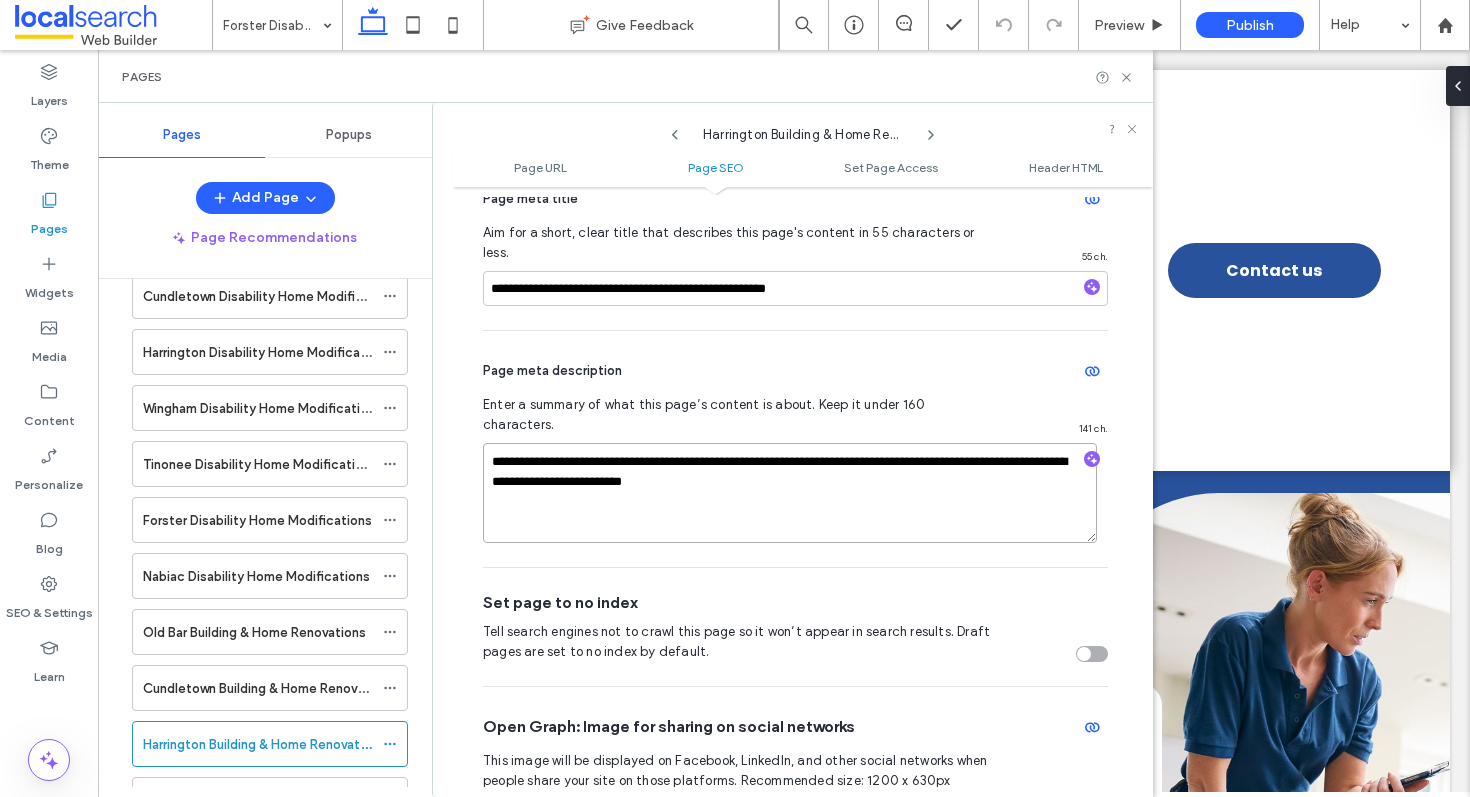 click on "**********" at bounding box center [790, 493] 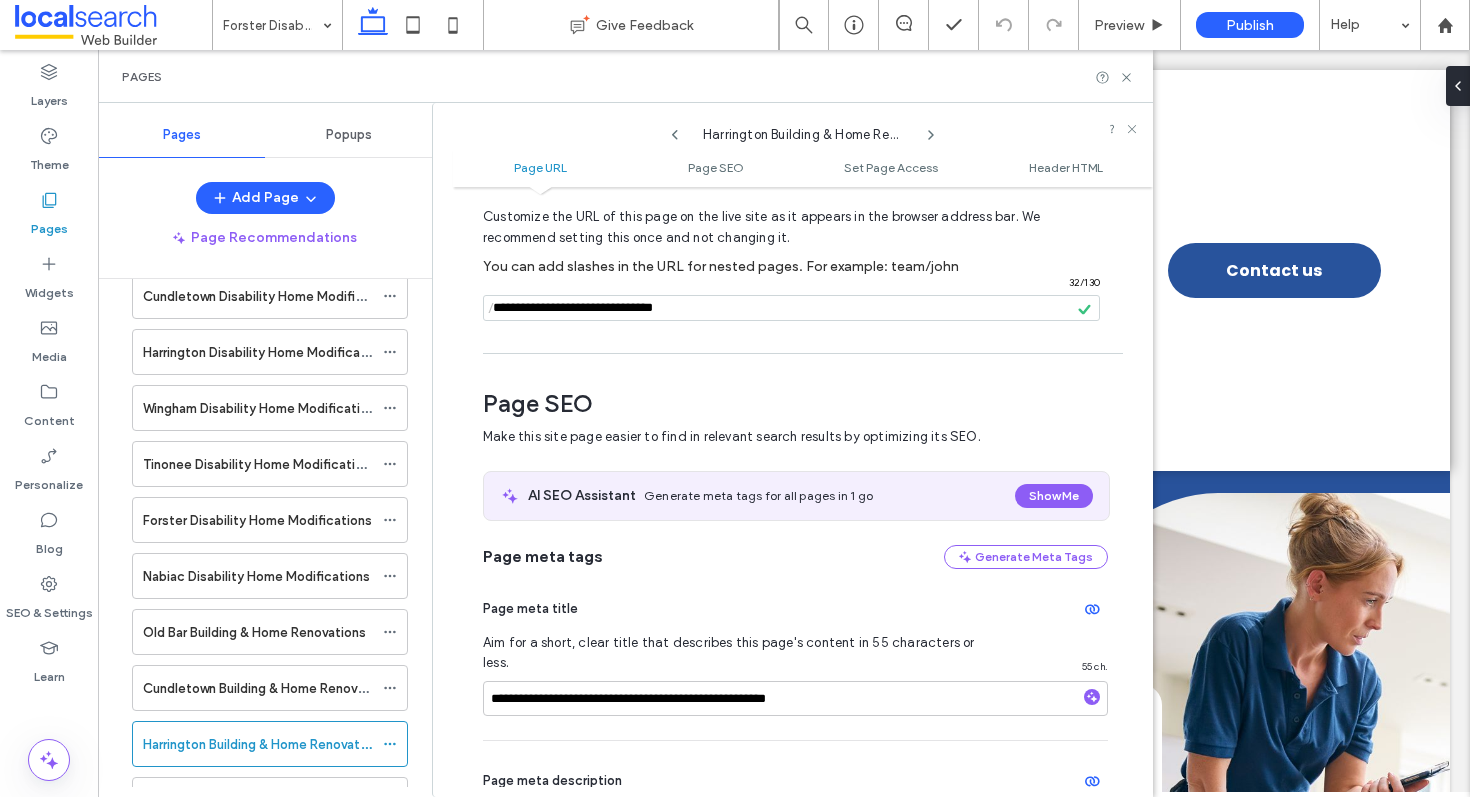 scroll, scrollTop: 0, scrollLeft: 0, axis: both 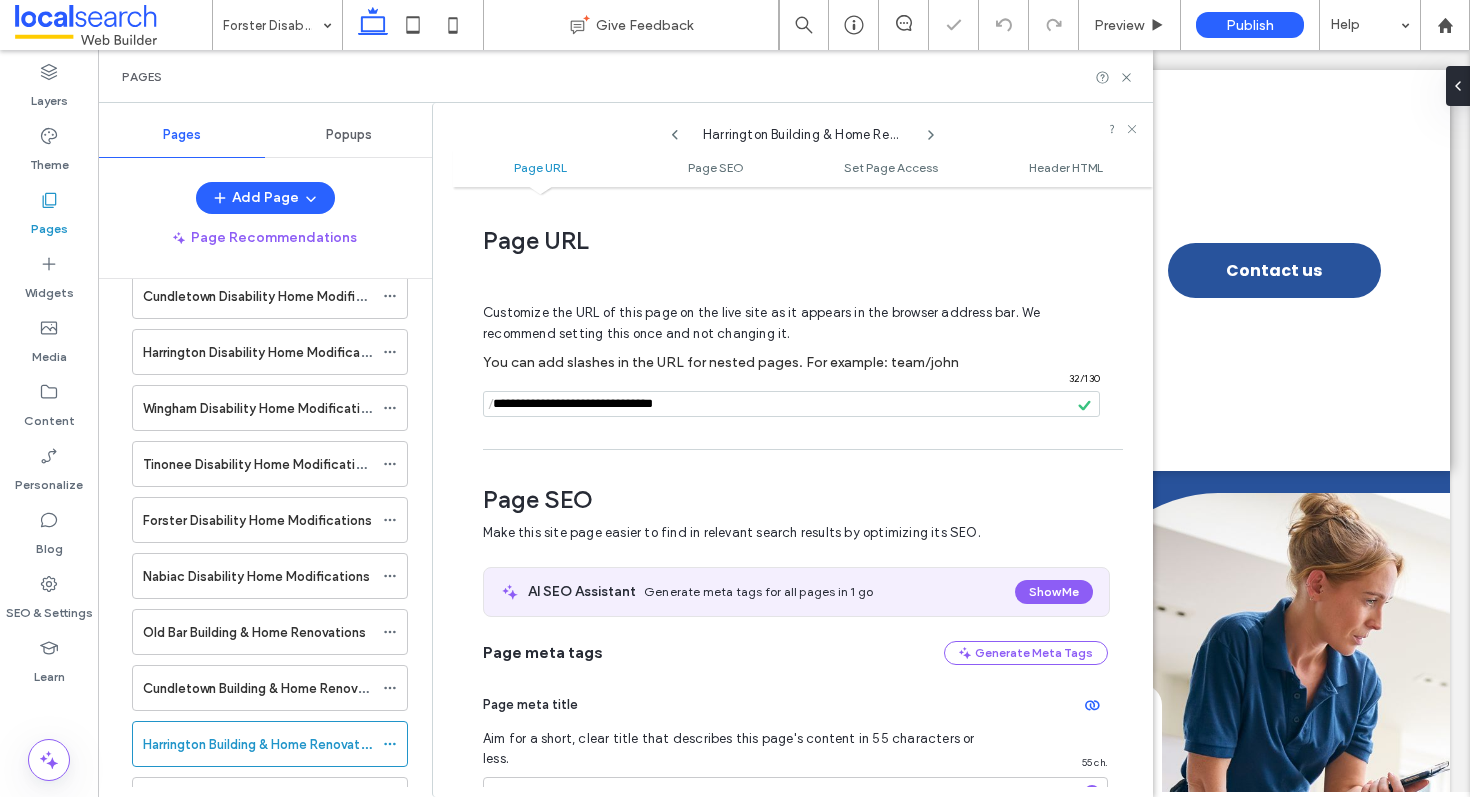 drag, startPoint x: 637, startPoint y: 400, endPoint x: 432, endPoint y: 393, distance: 205.11948 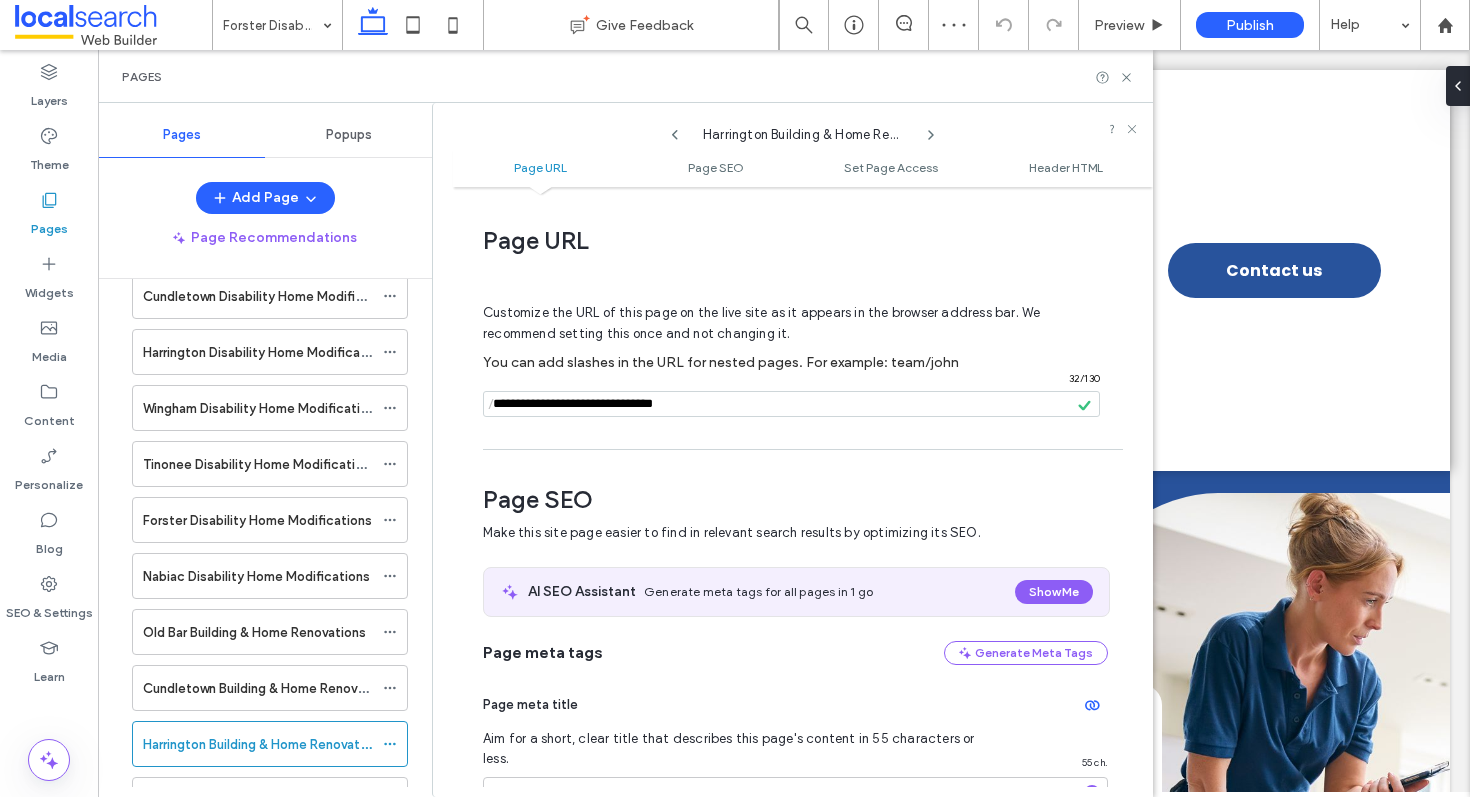 click 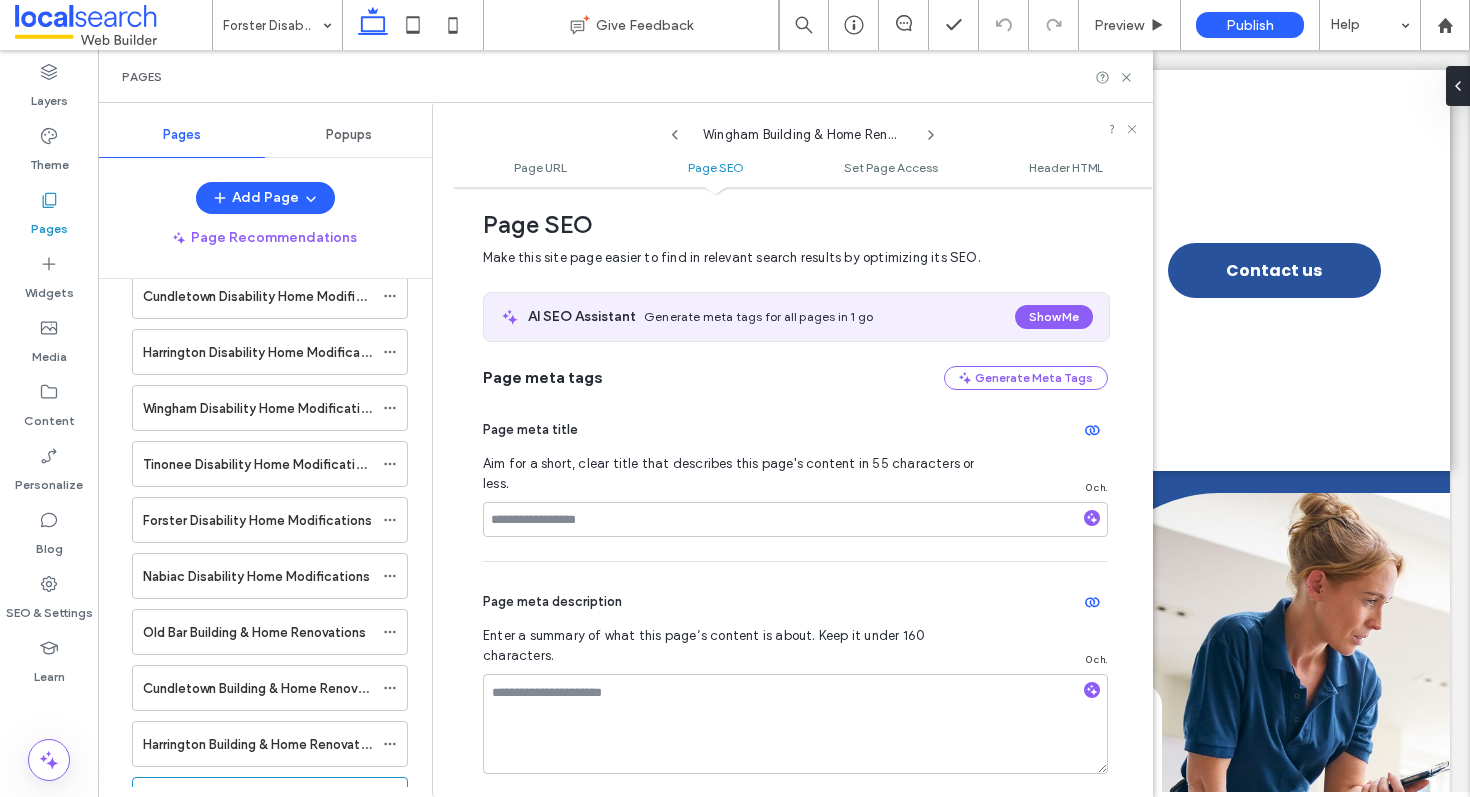 scroll, scrollTop: 0, scrollLeft: 0, axis: both 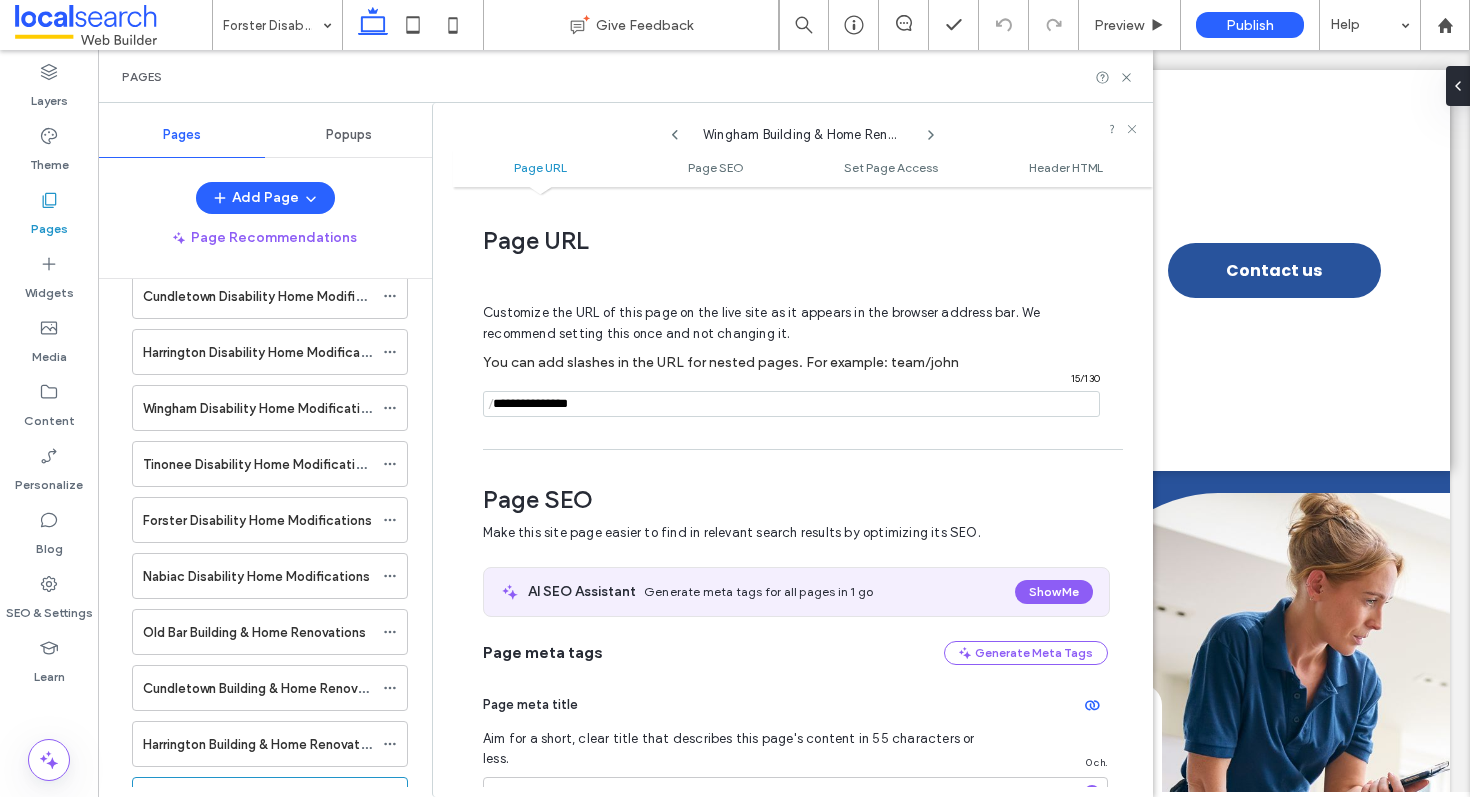 drag, startPoint x: 639, startPoint y: 404, endPoint x: 546, endPoint y: 404, distance: 93 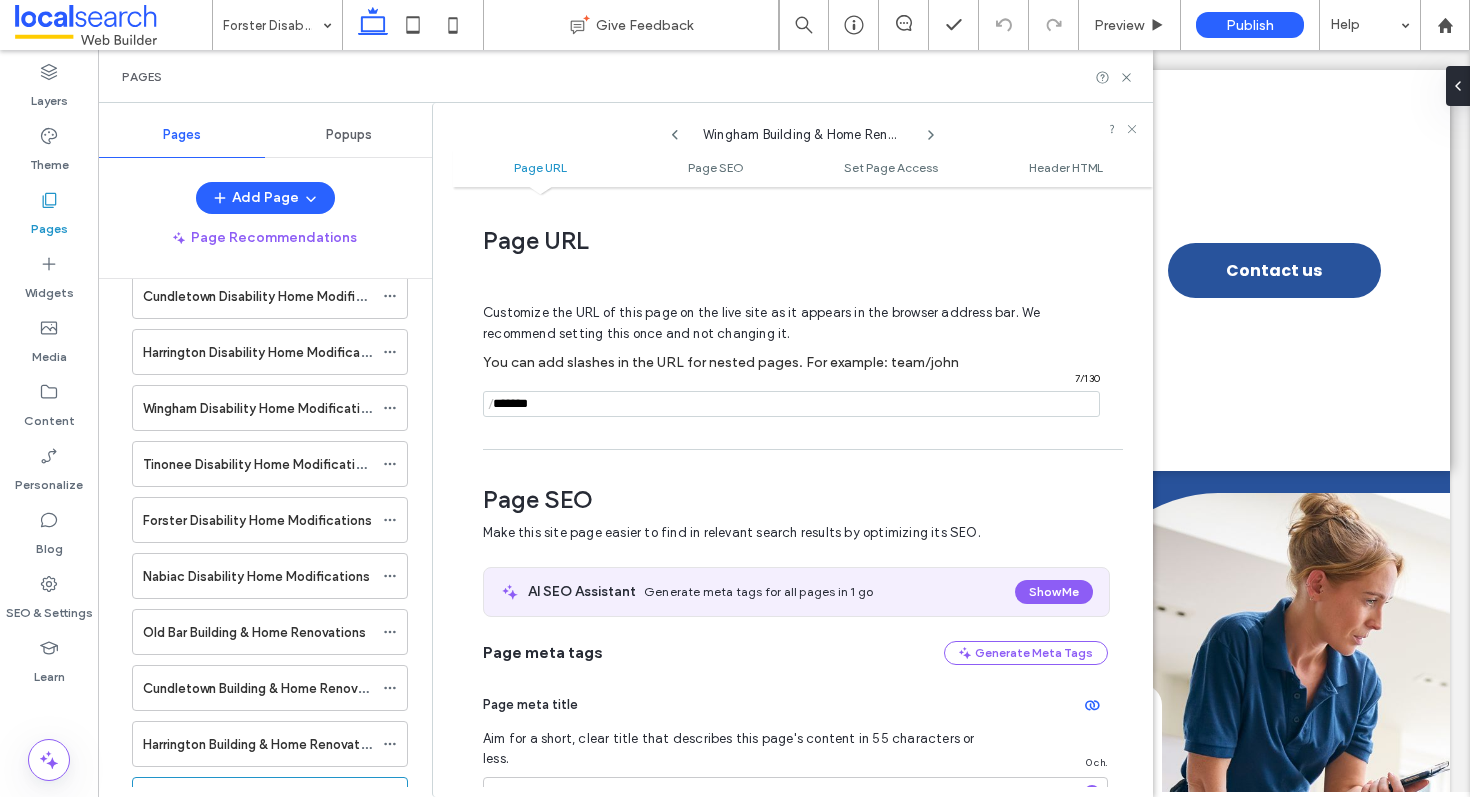 paste on "**********" 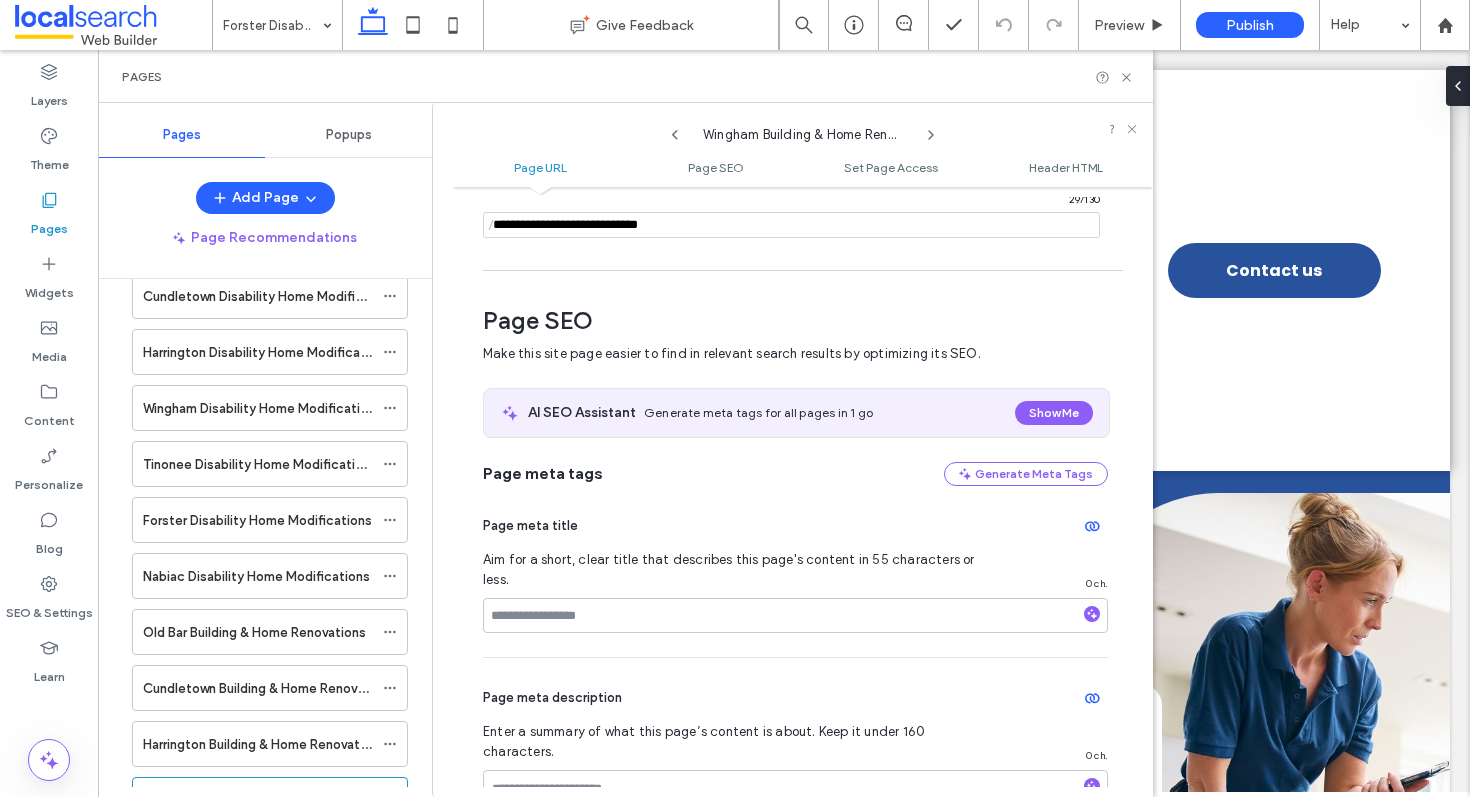 scroll, scrollTop: 213, scrollLeft: 0, axis: vertical 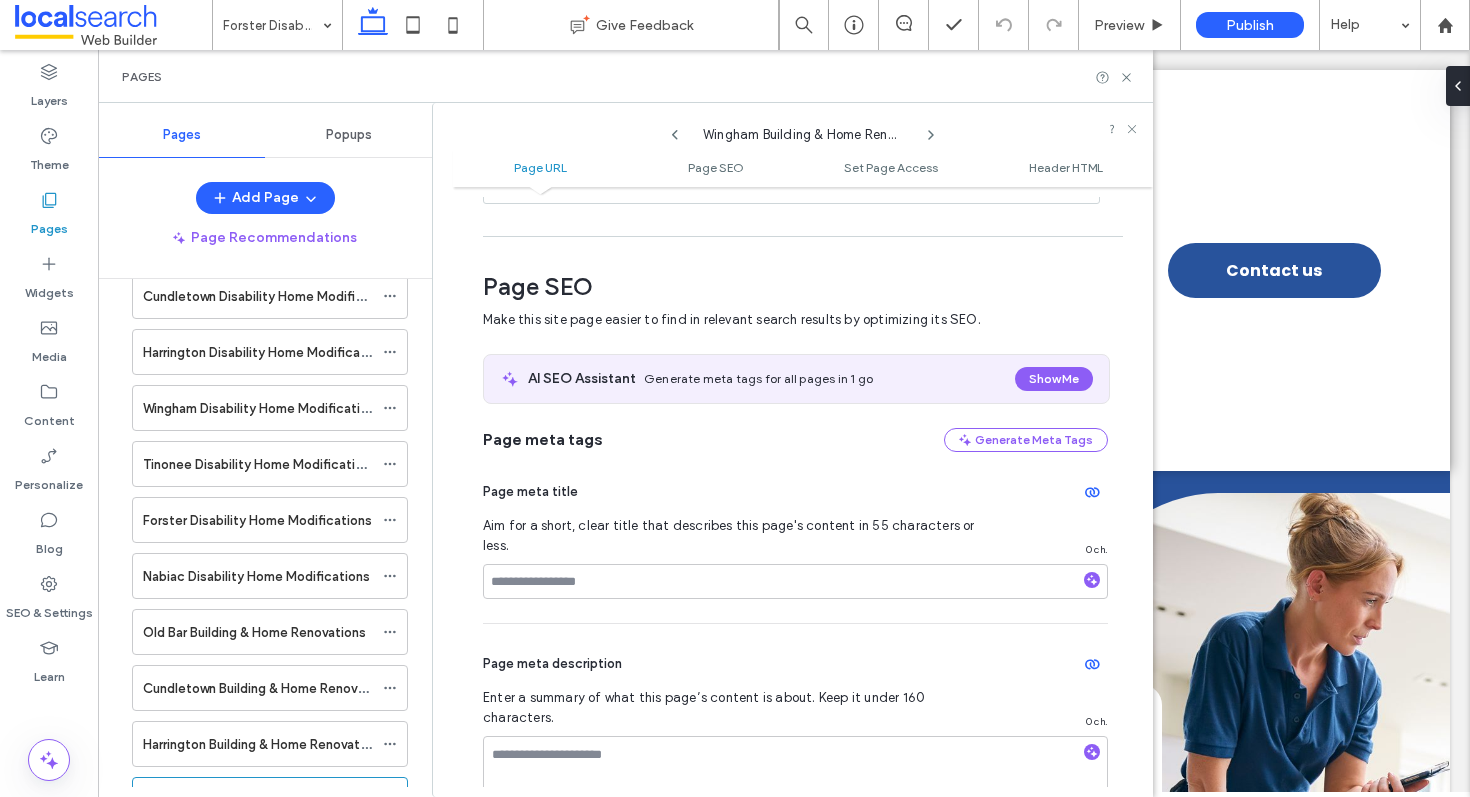 type on "**********" 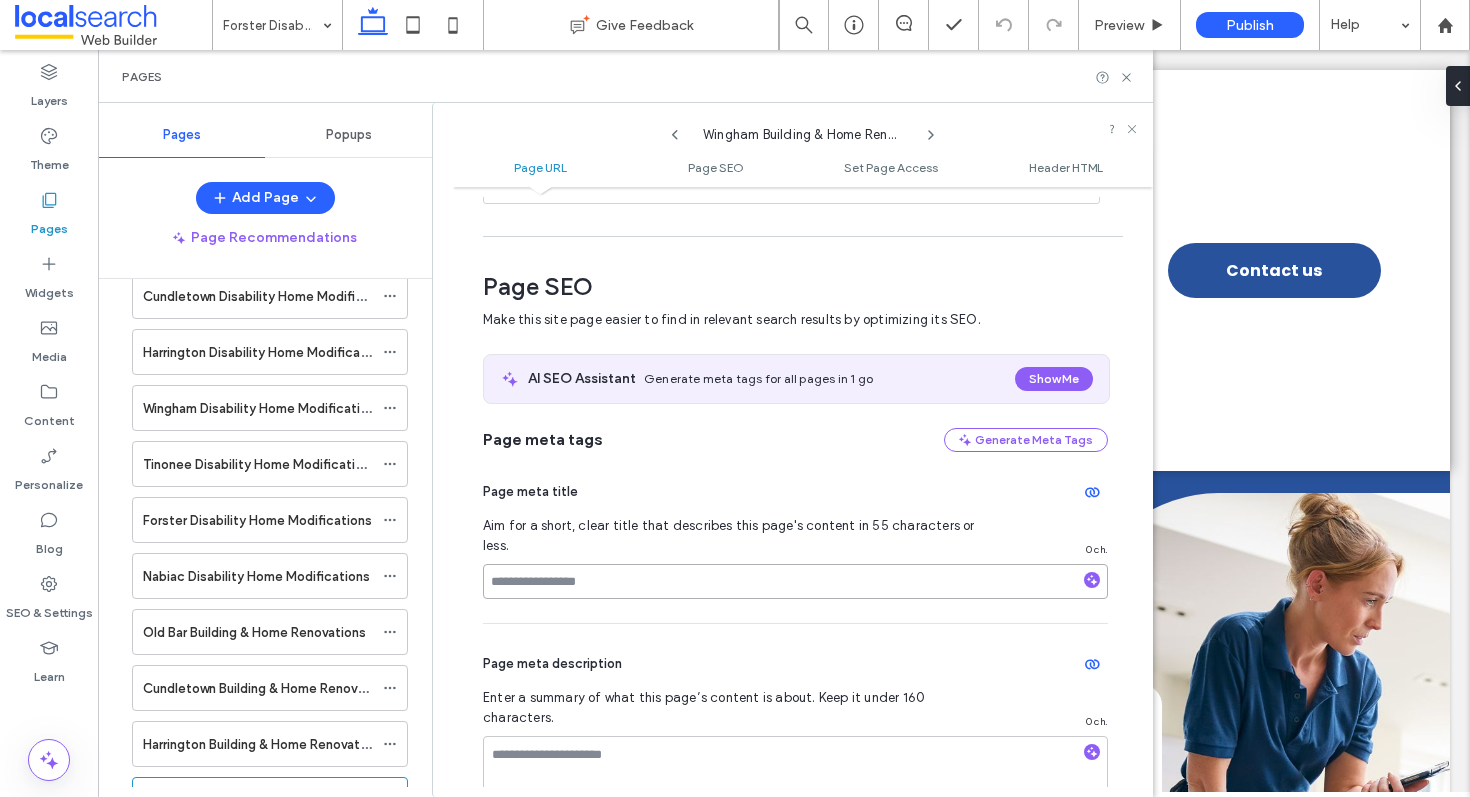 click at bounding box center [795, 581] 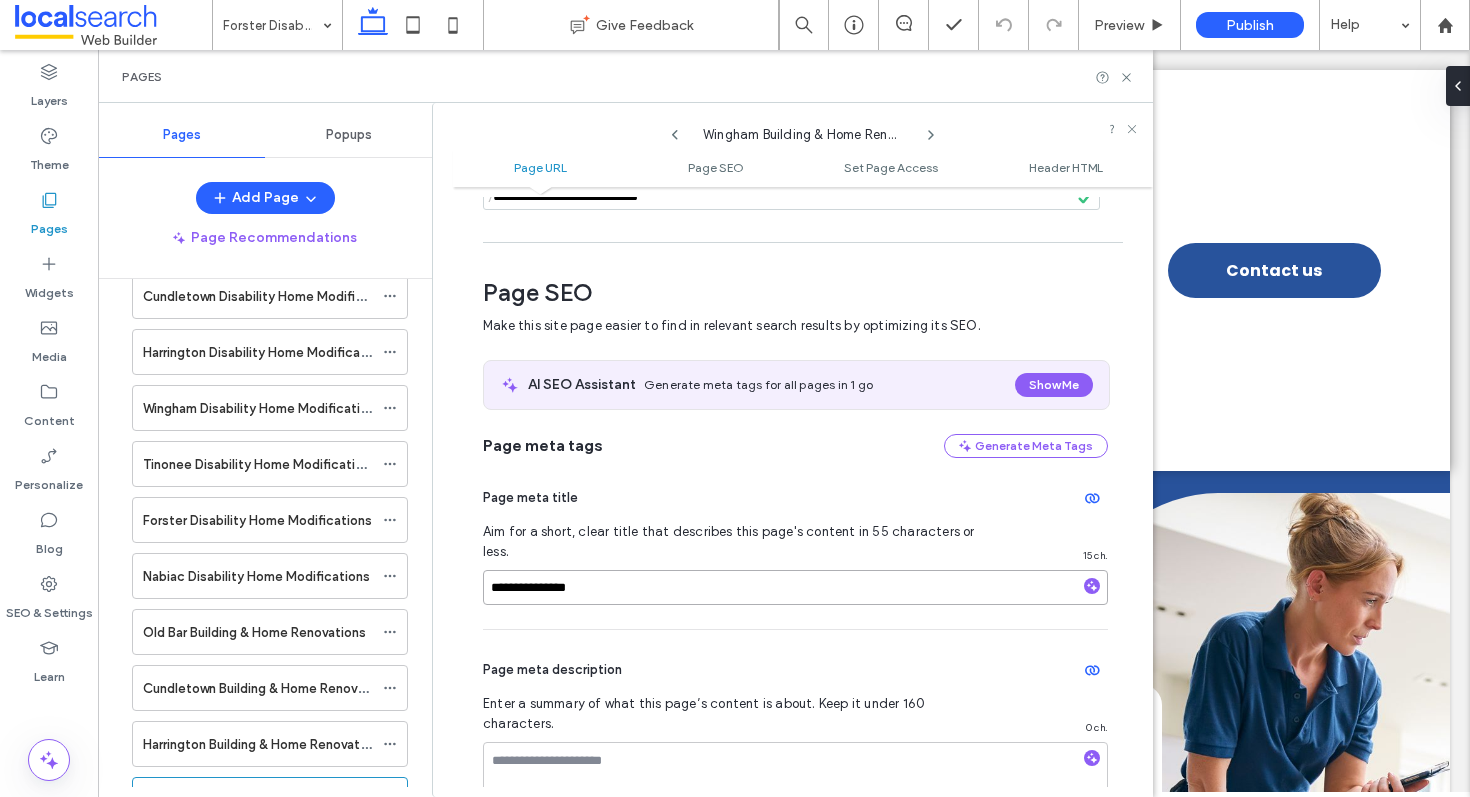 scroll, scrollTop: 210, scrollLeft: 0, axis: vertical 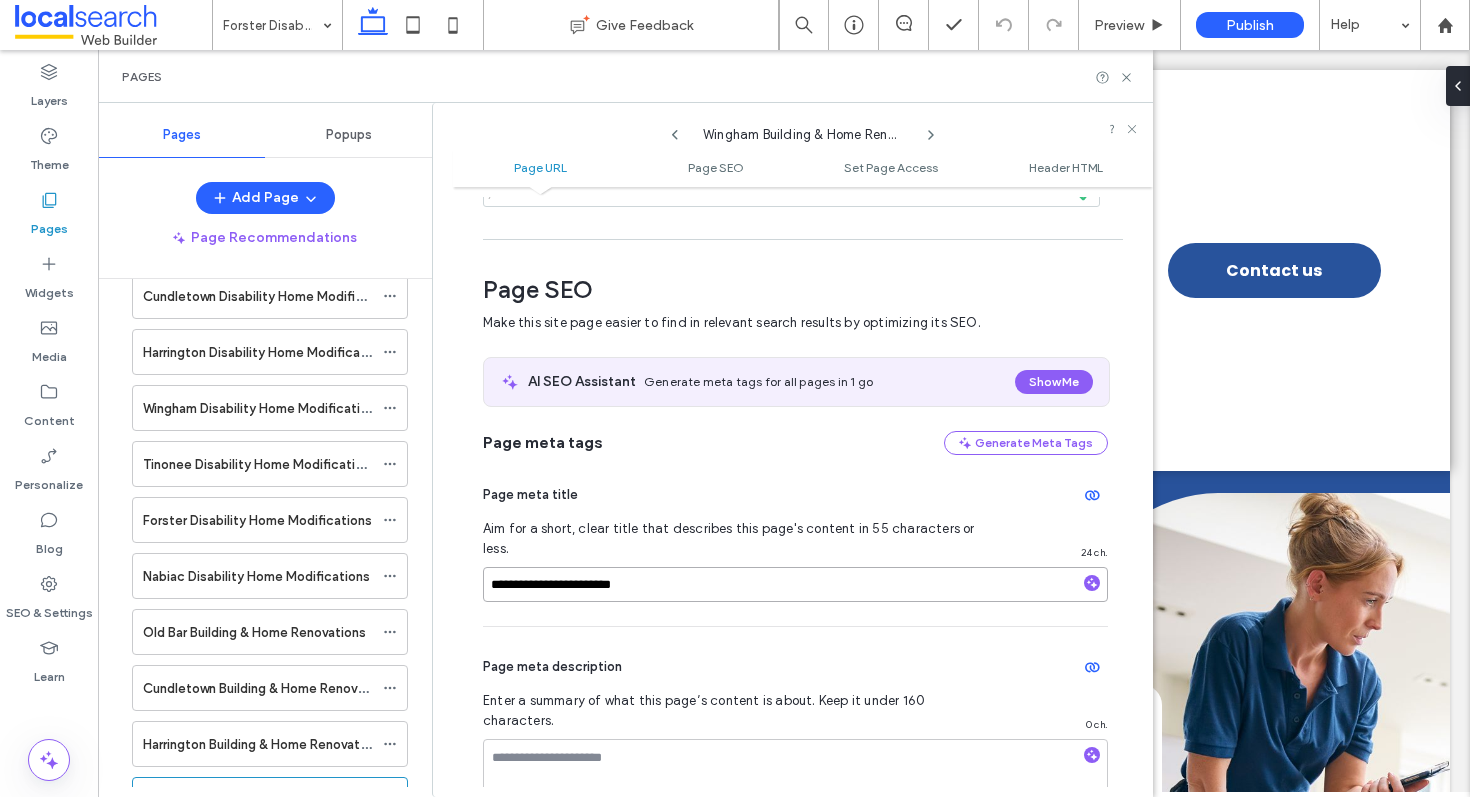 type on "**********" 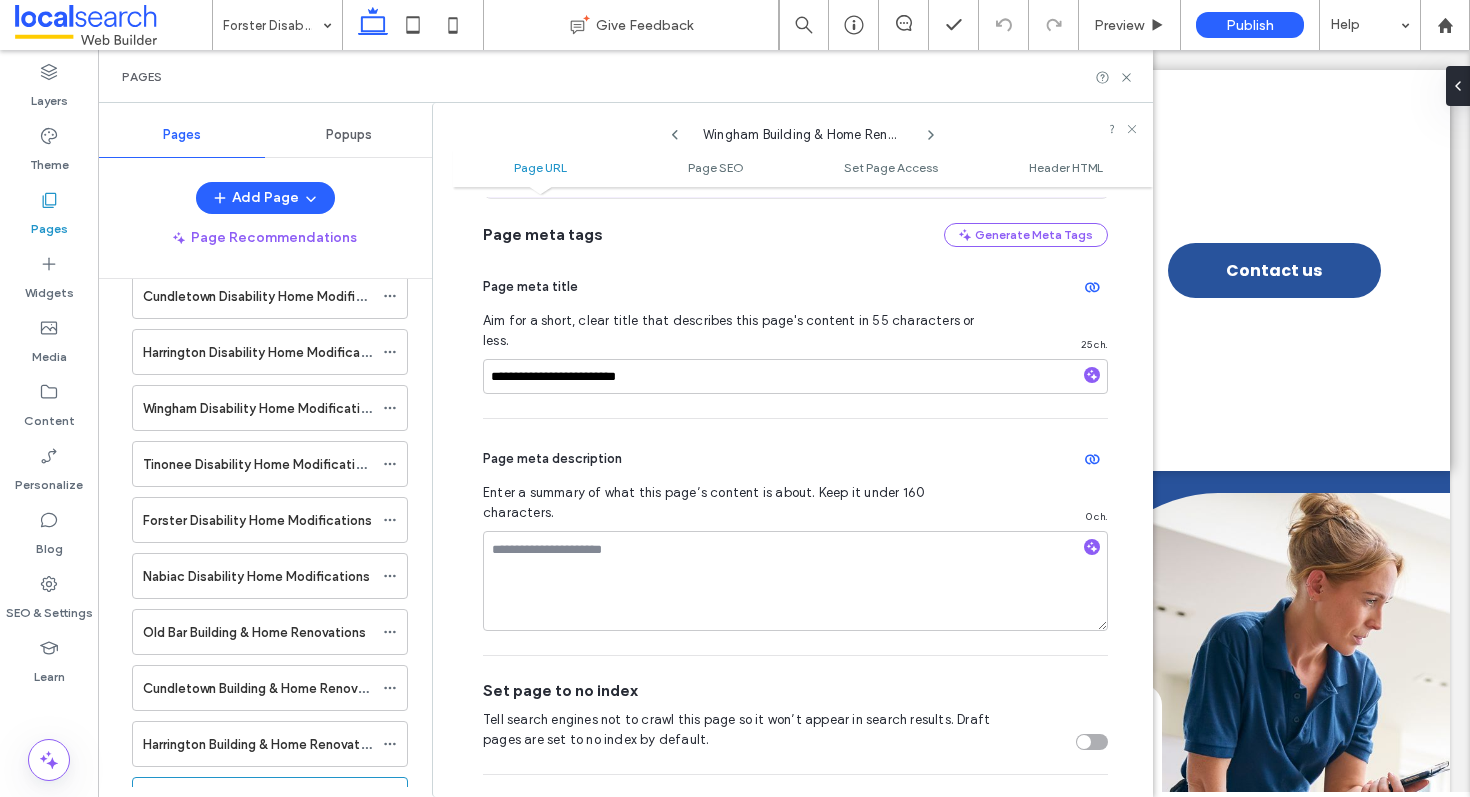 scroll, scrollTop: 493, scrollLeft: 0, axis: vertical 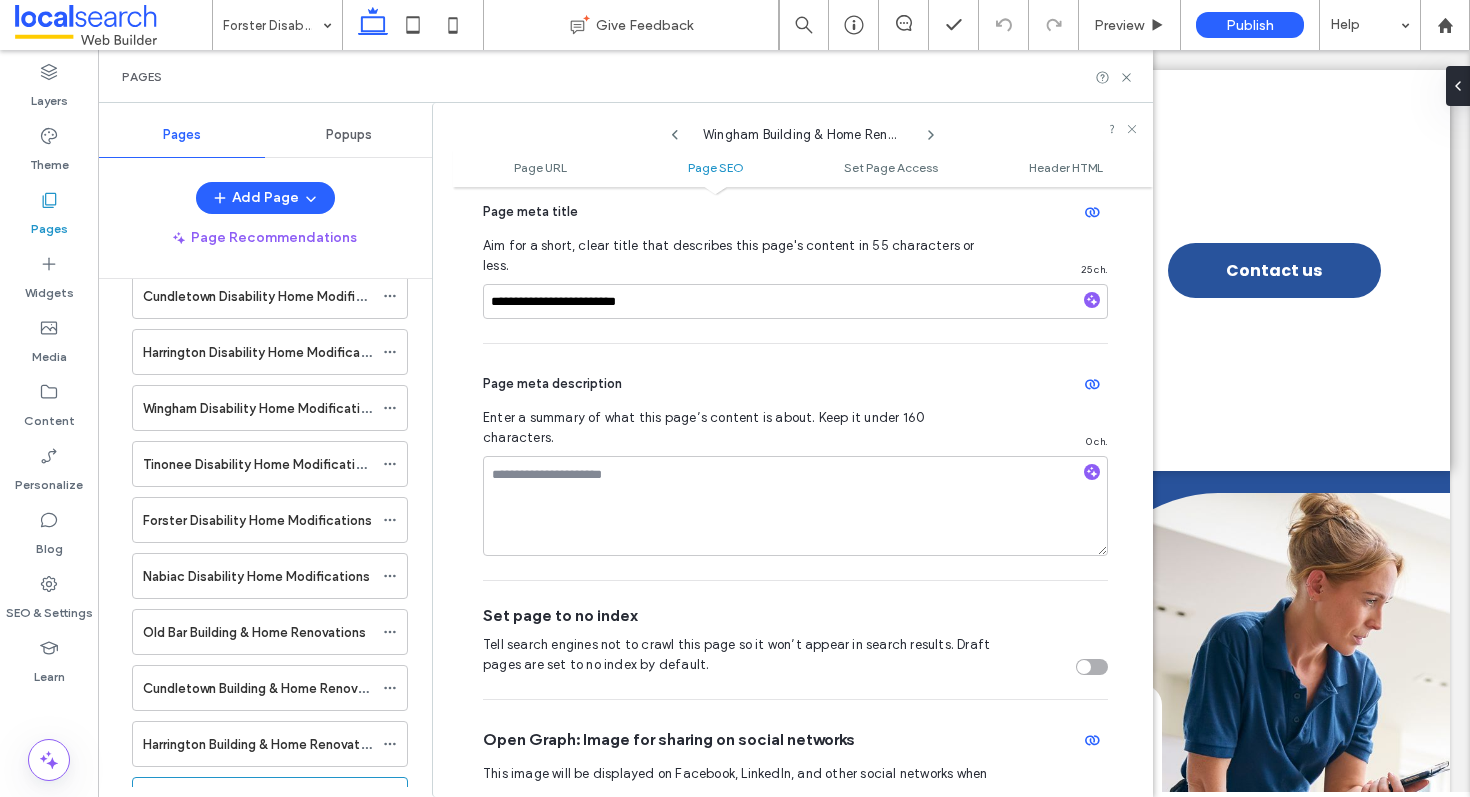drag, startPoint x: 662, startPoint y: 401, endPoint x: 653, endPoint y: 419, distance: 20.12461 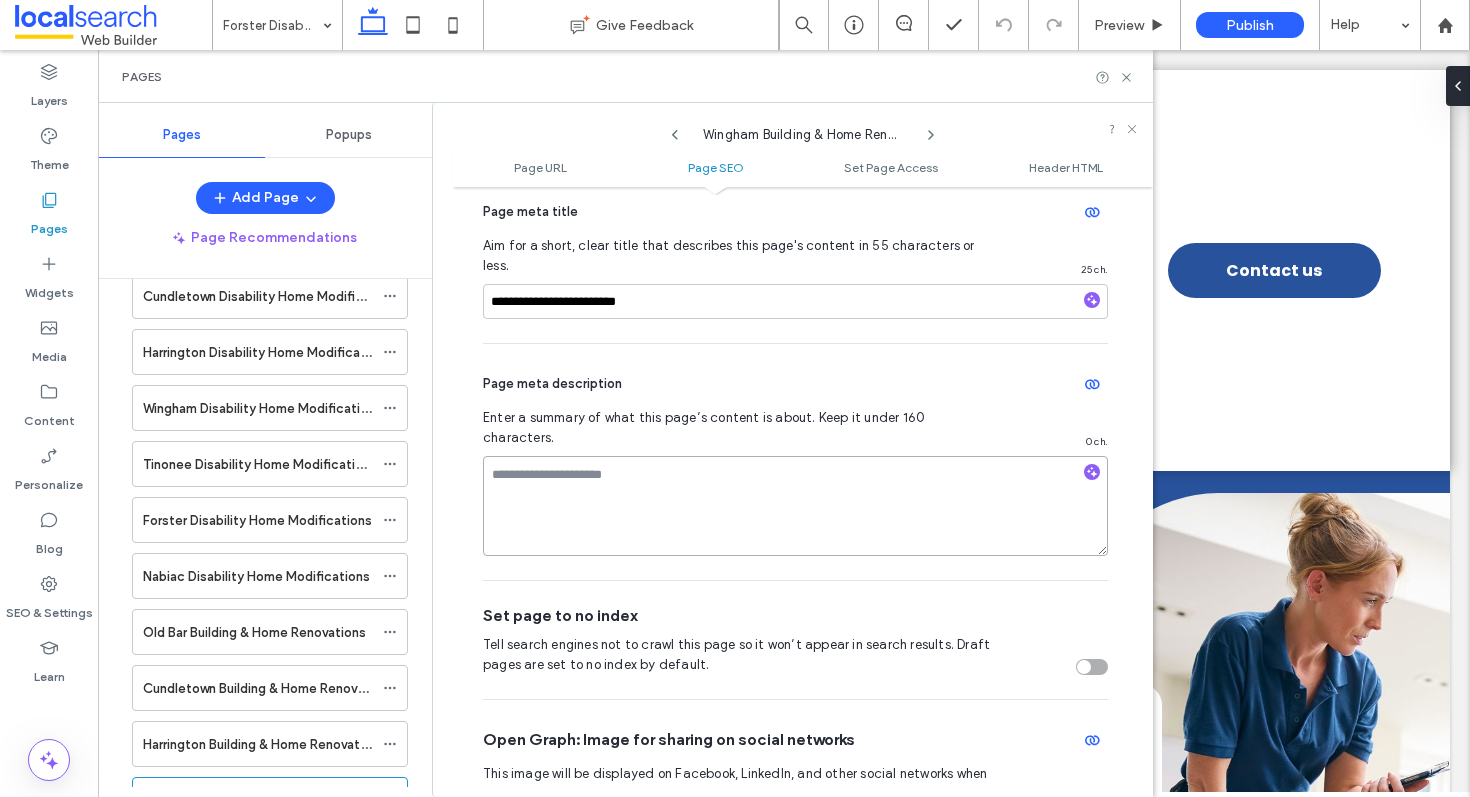 click at bounding box center (795, 506) 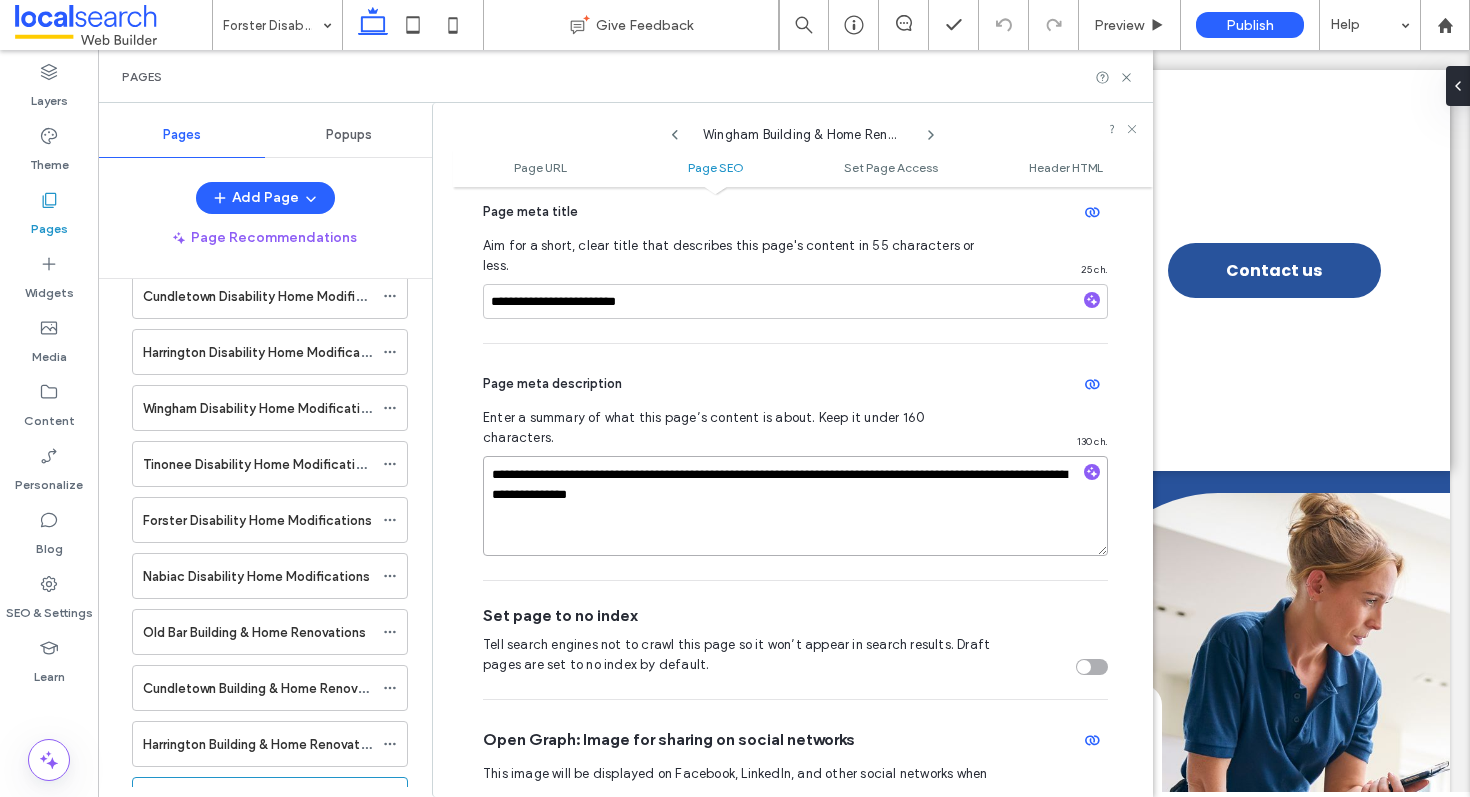 click on "**********" at bounding box center [795, 506] 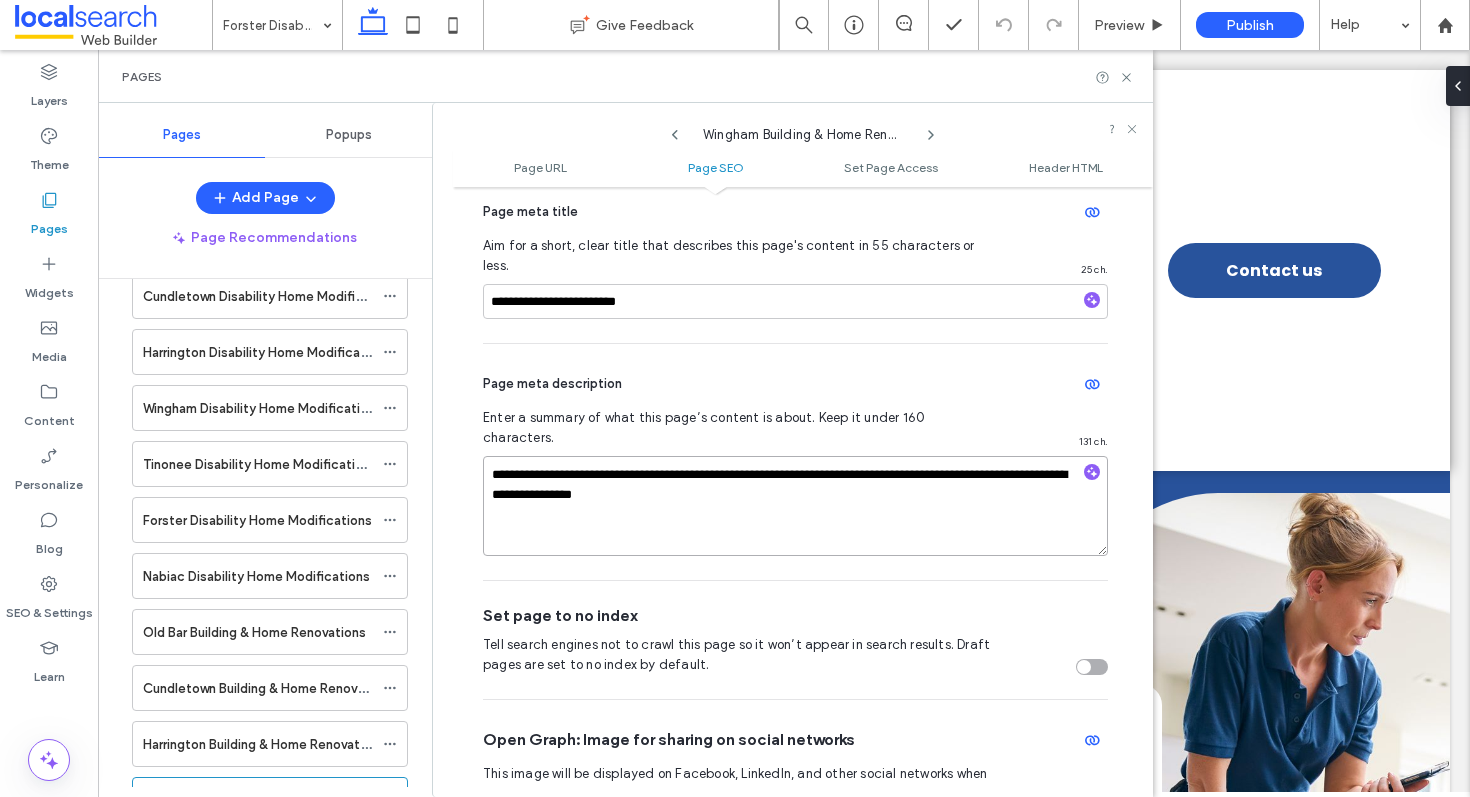 click on "**********" at bounding box center (795, 506) 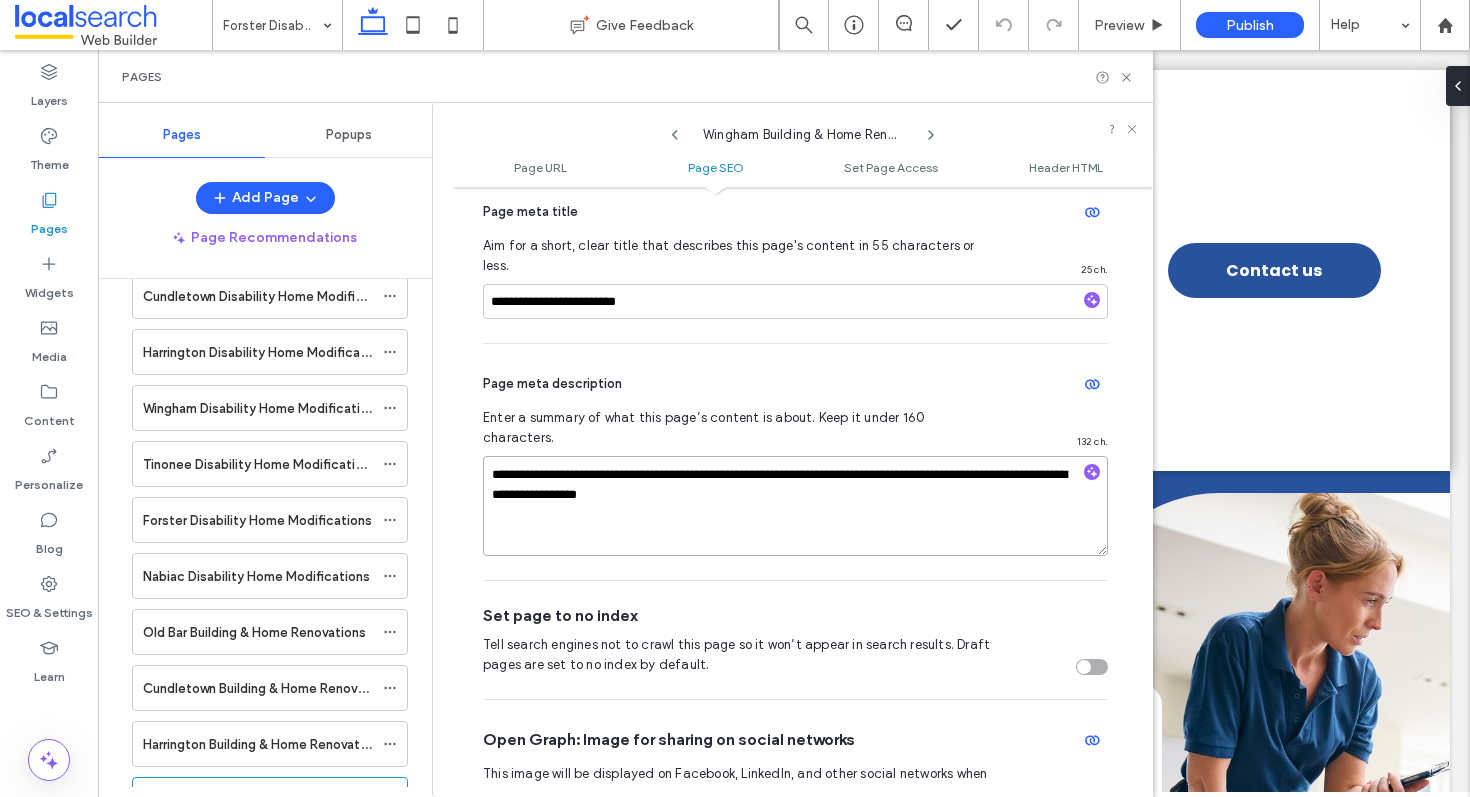 click on "**********" at bounding box center [795, 506] 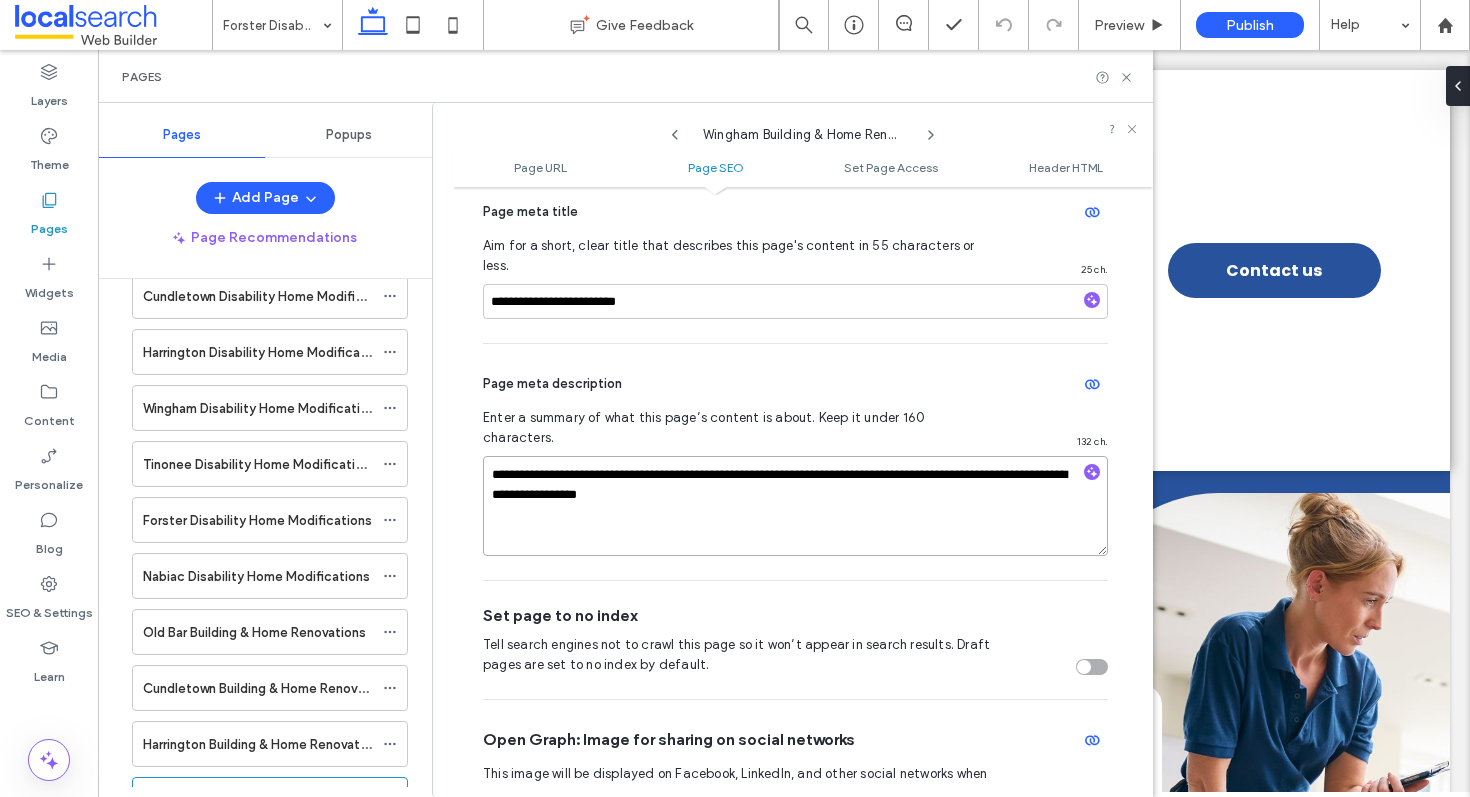 drag, startPoint x: 676, startPoint y: 455, endPoint x: 686, endPoint y: 451, distance: 10.770329 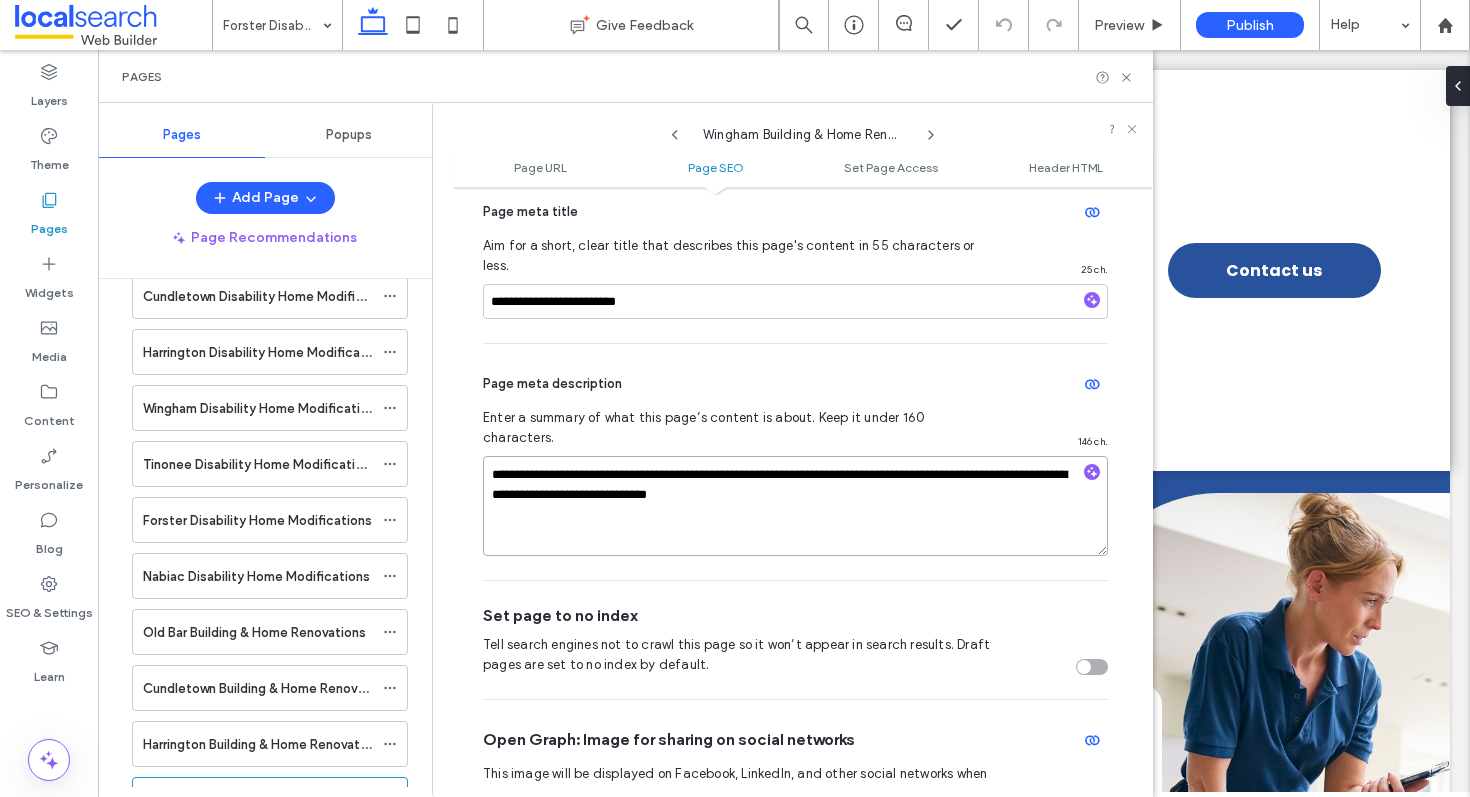 type on "**********" 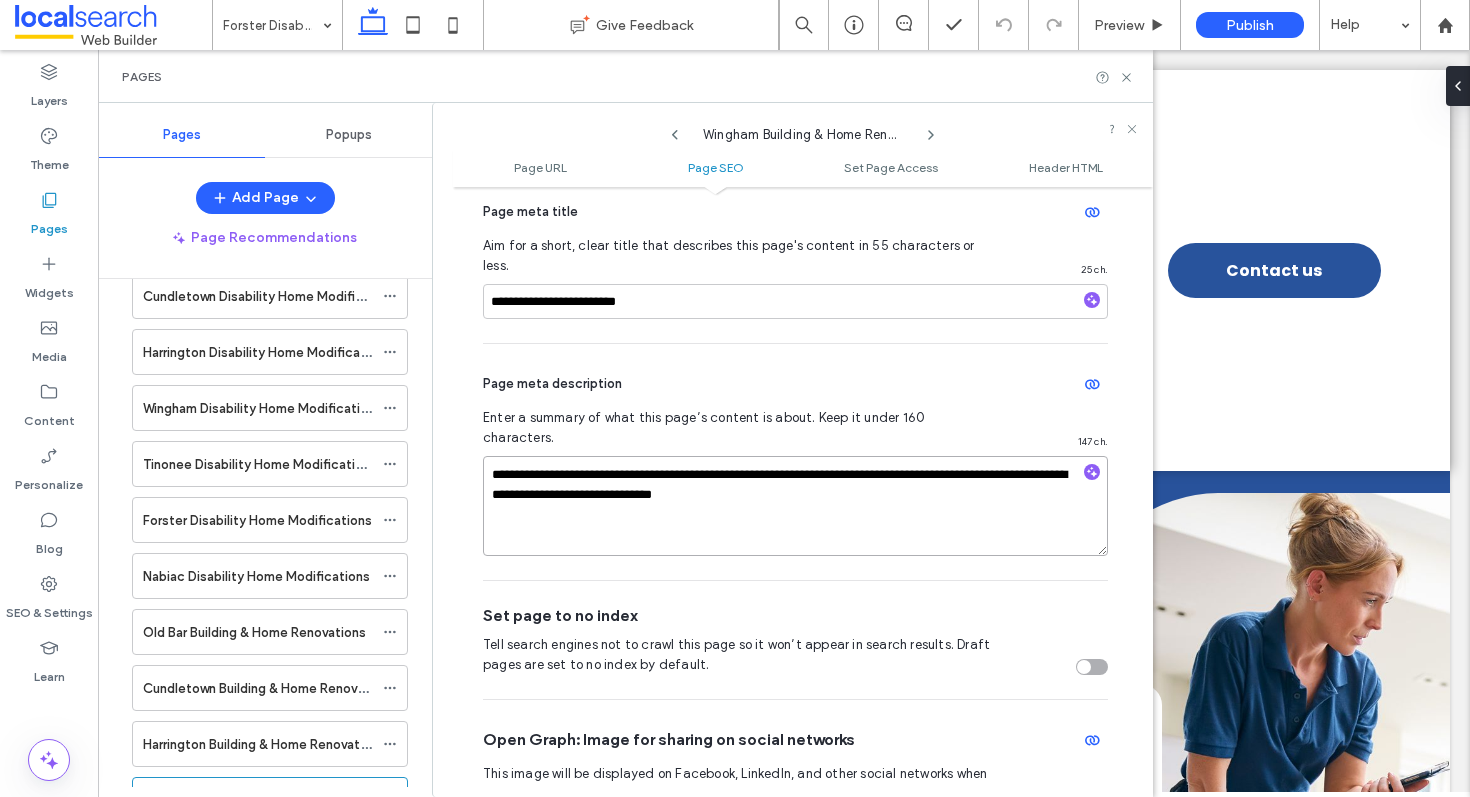 click on "**********" at bounding box center (795, 506) 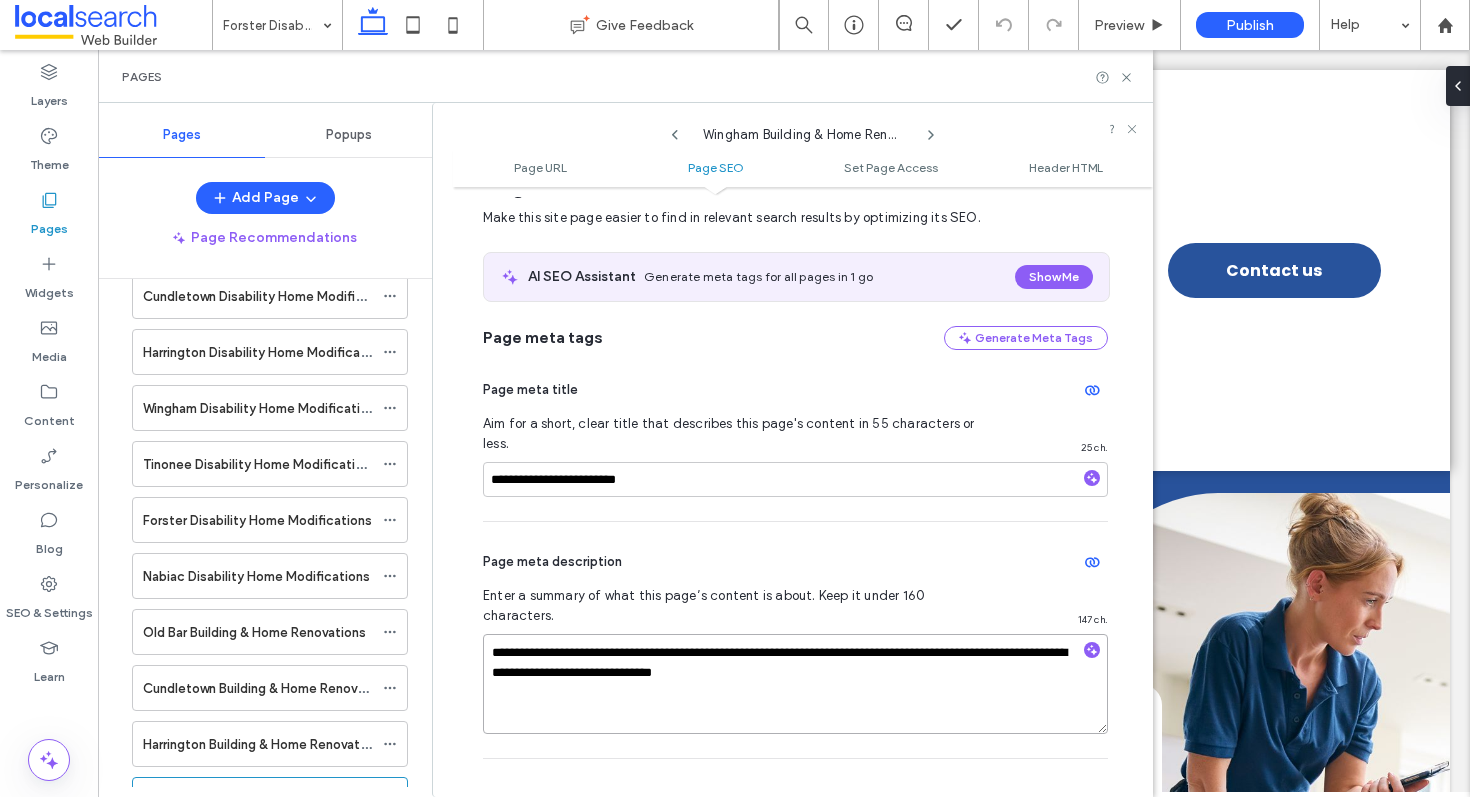 scroll, scrollTop: 240, scrollLeft: 0, axis: vertical 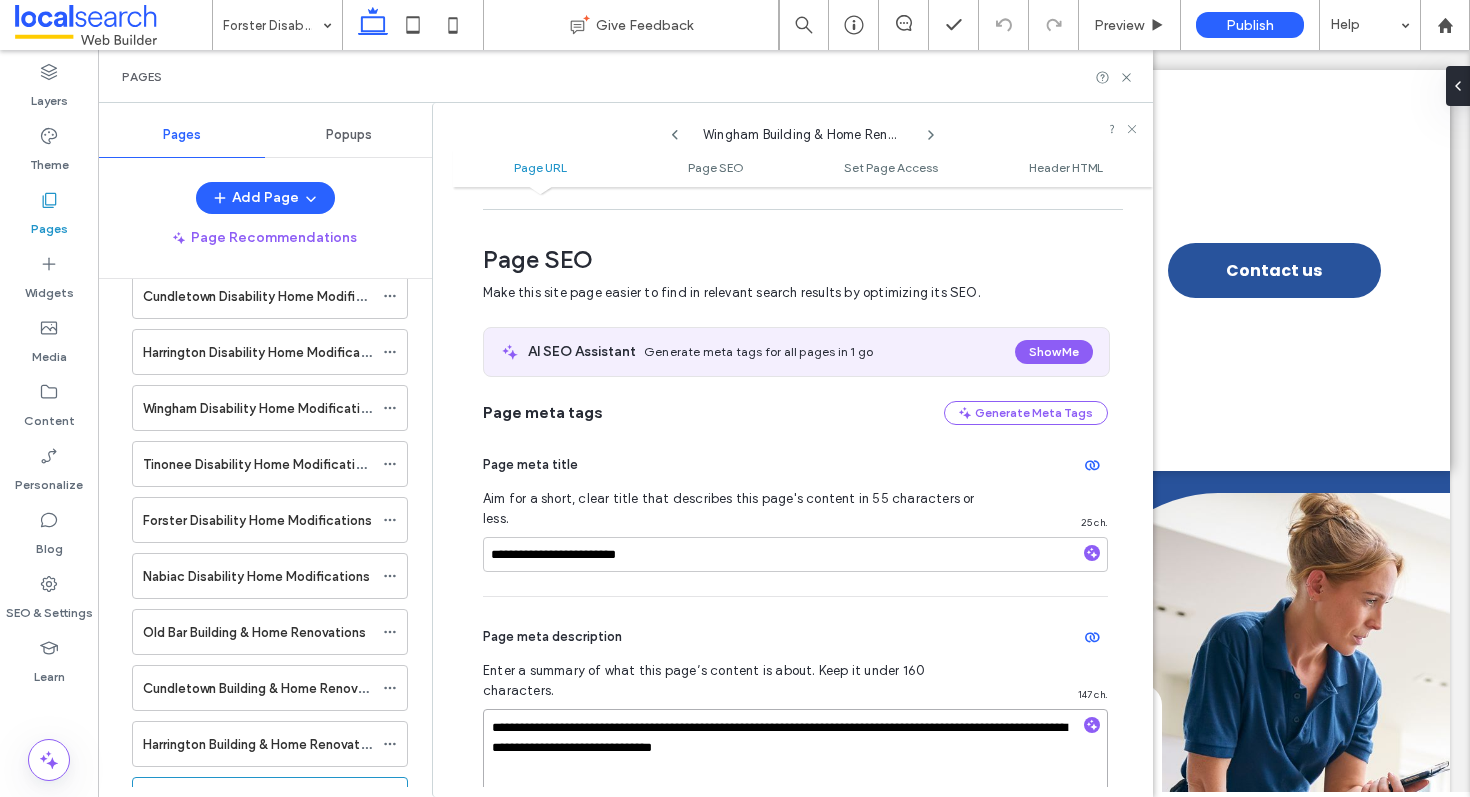 drag, startPoint x: 688, startPoint y: 690, endPoint x: 858, endPoint y: 686, distance: 170.04706 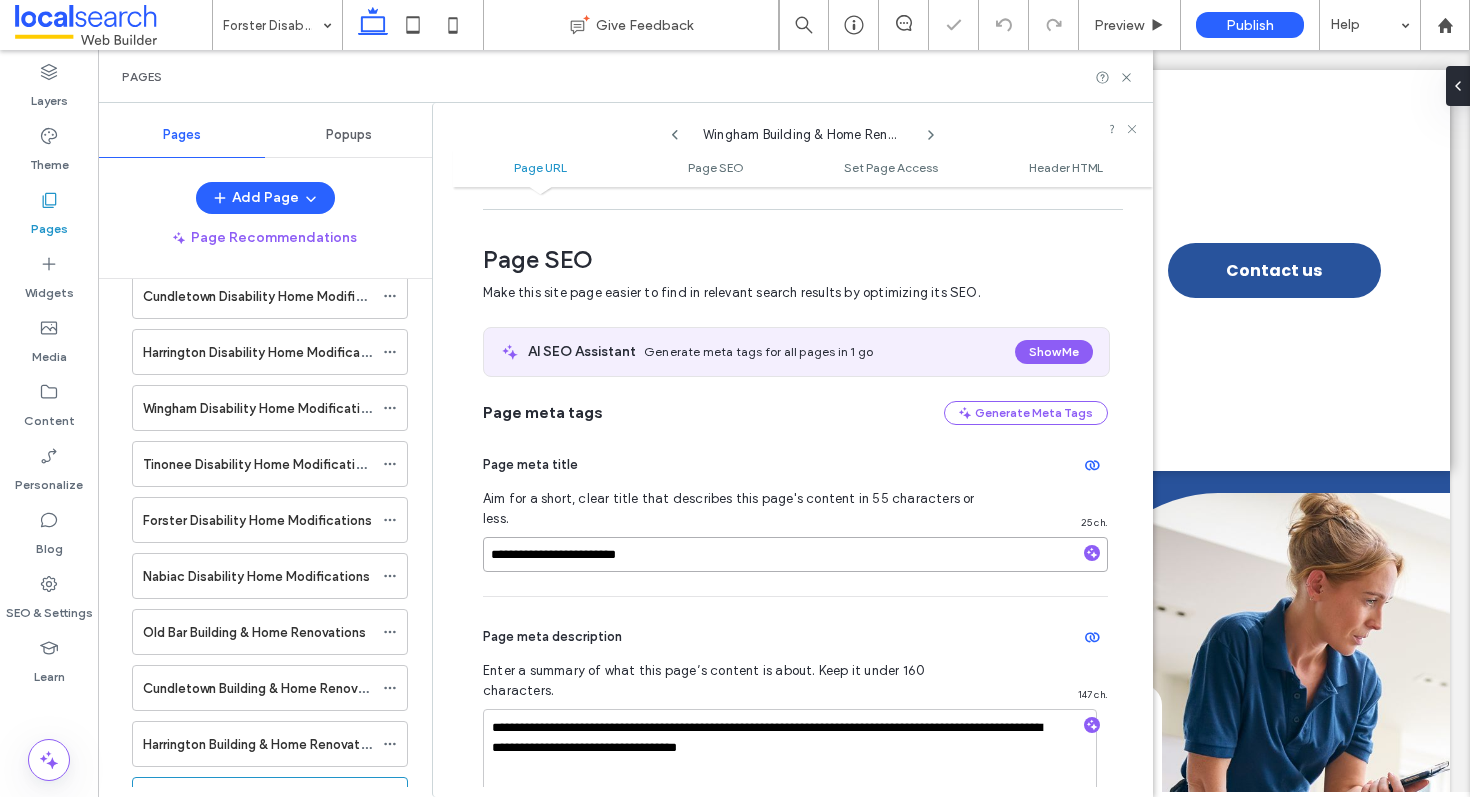 click on "**********" at bounding box center [795, 554] 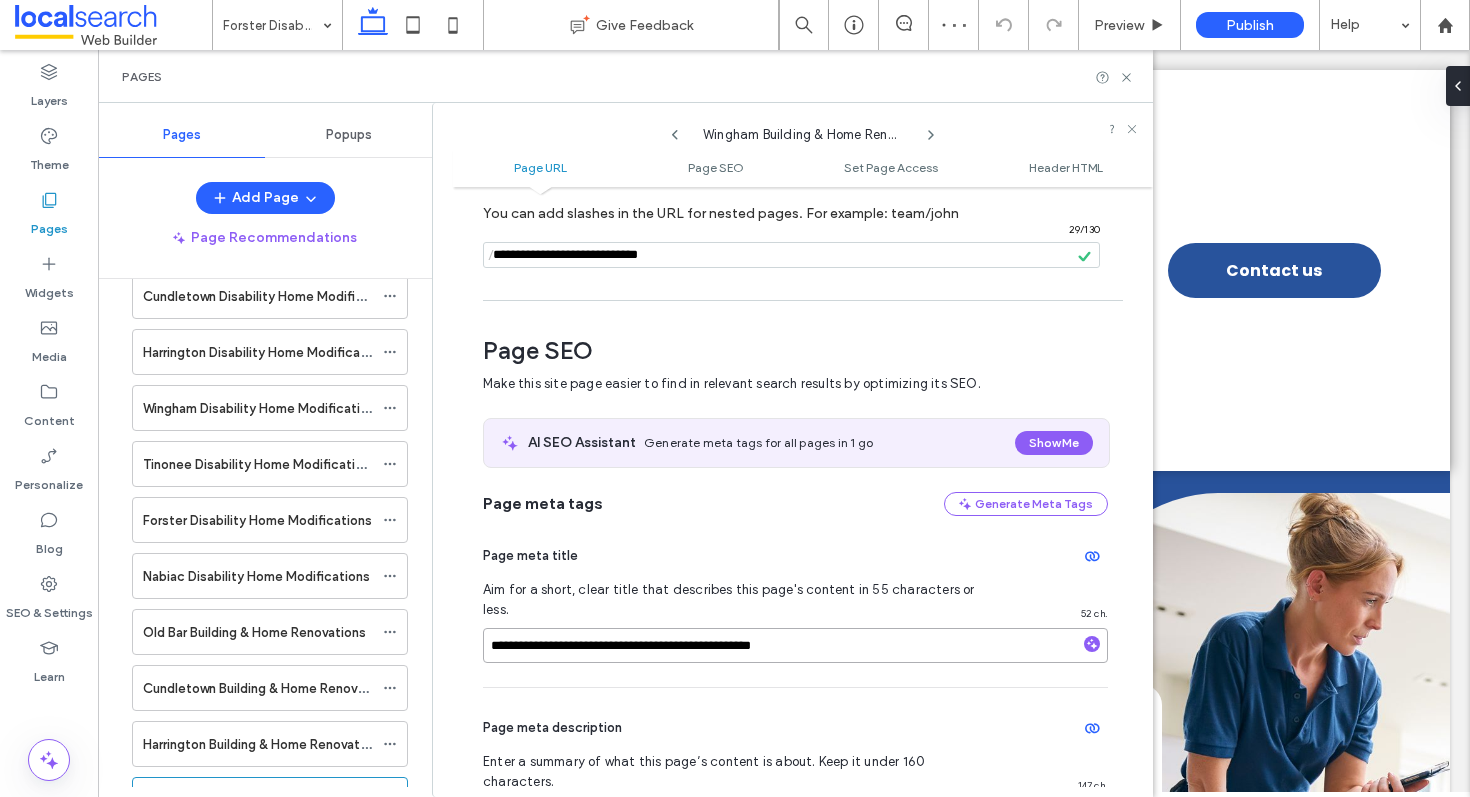 scroll, scrollTop: 0, scrollLeft: 0, axis: both 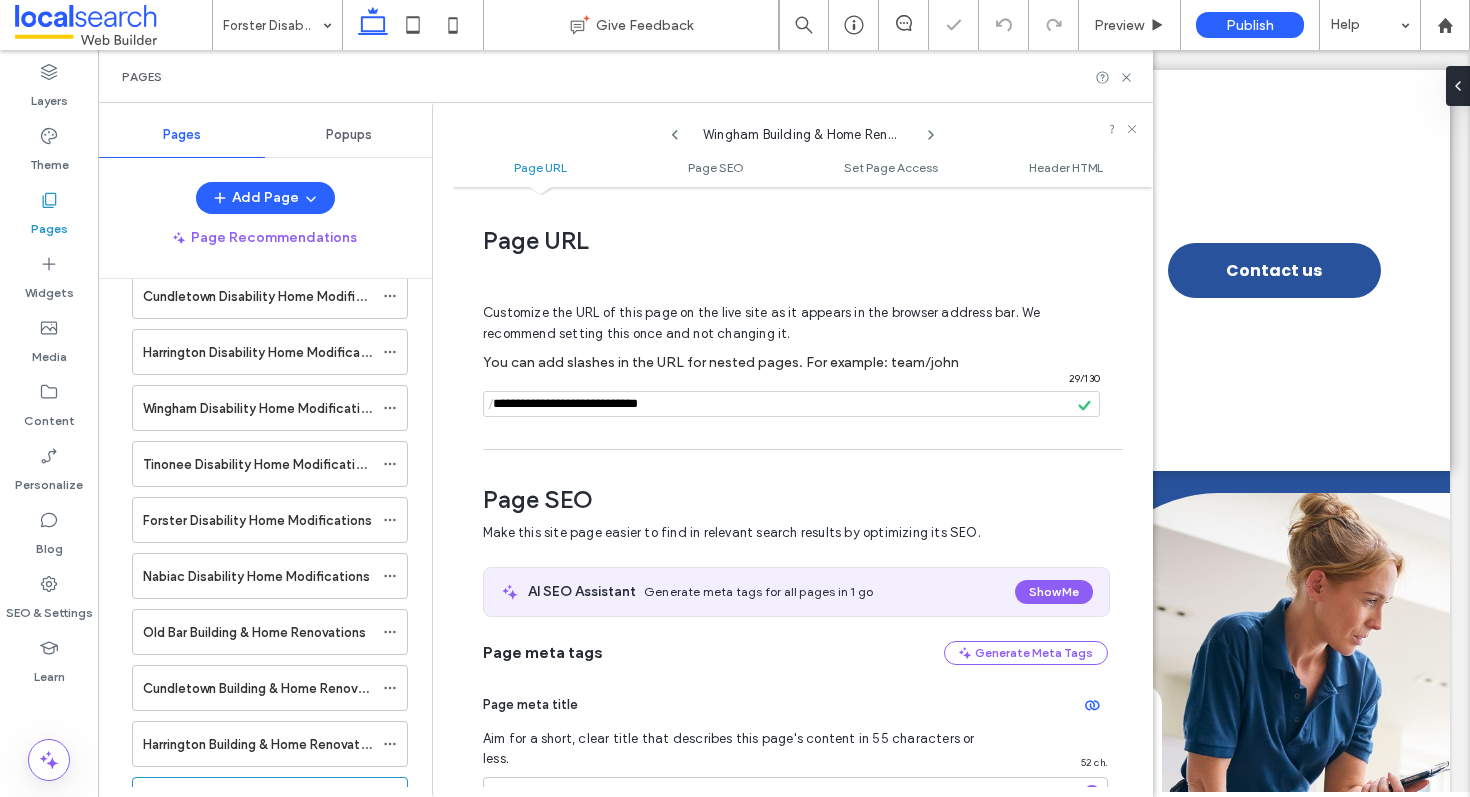 drag, startPoint x: 639, startPoint y: 402, endPoint x: 432, endPoint y: 392, distance: 207.24141 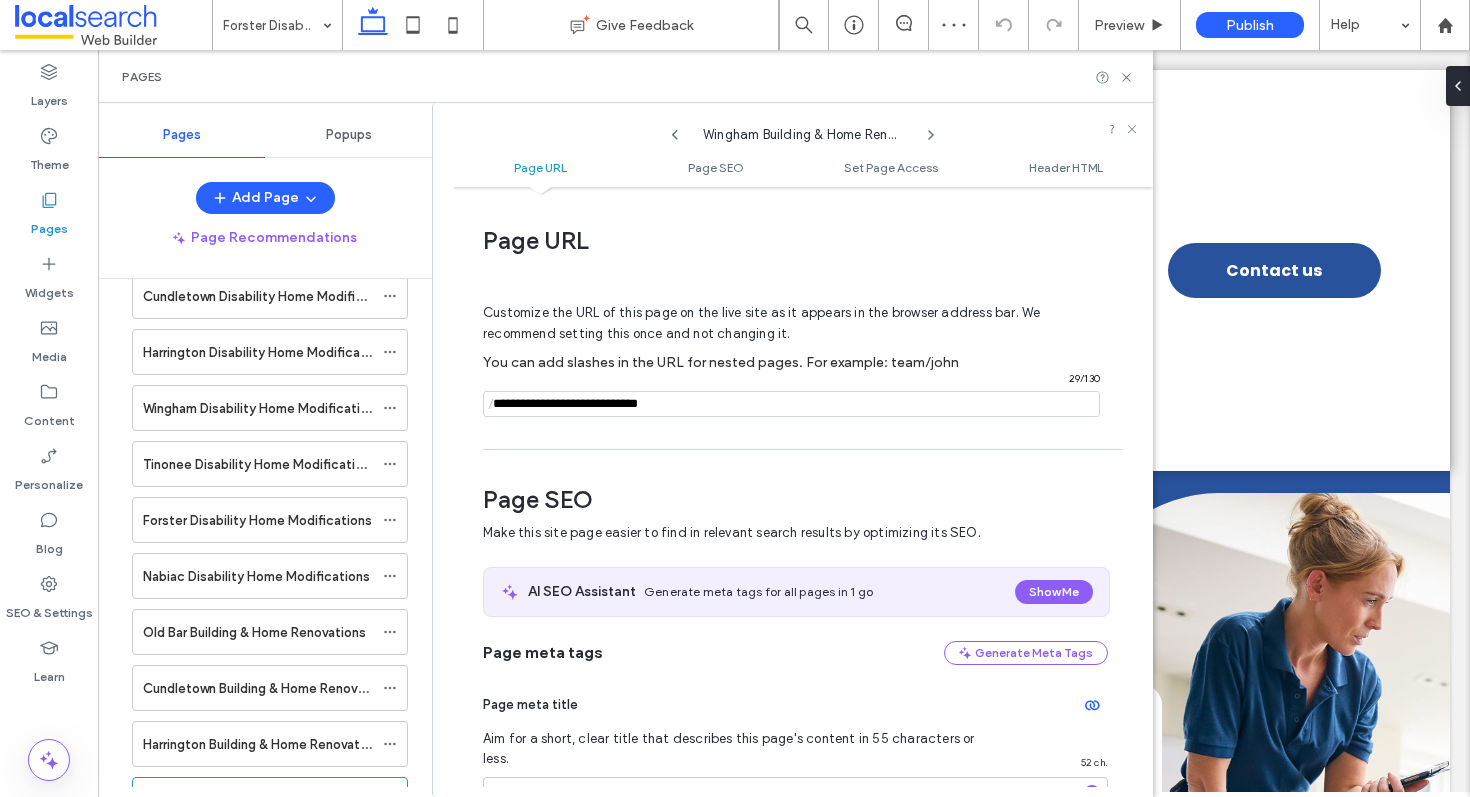 click 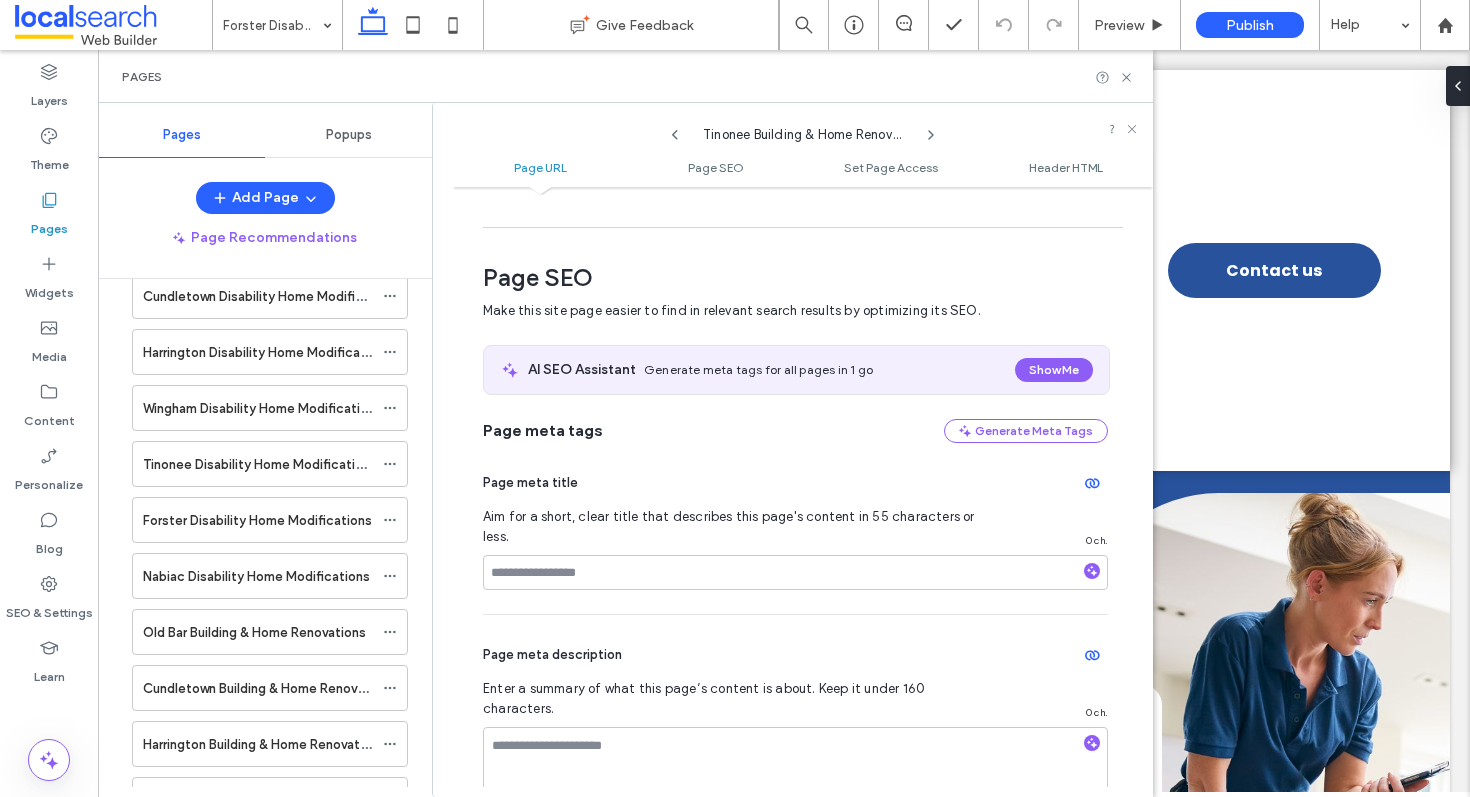 scroll, scrollTop: 0, scrollLeft: 0, axis: both 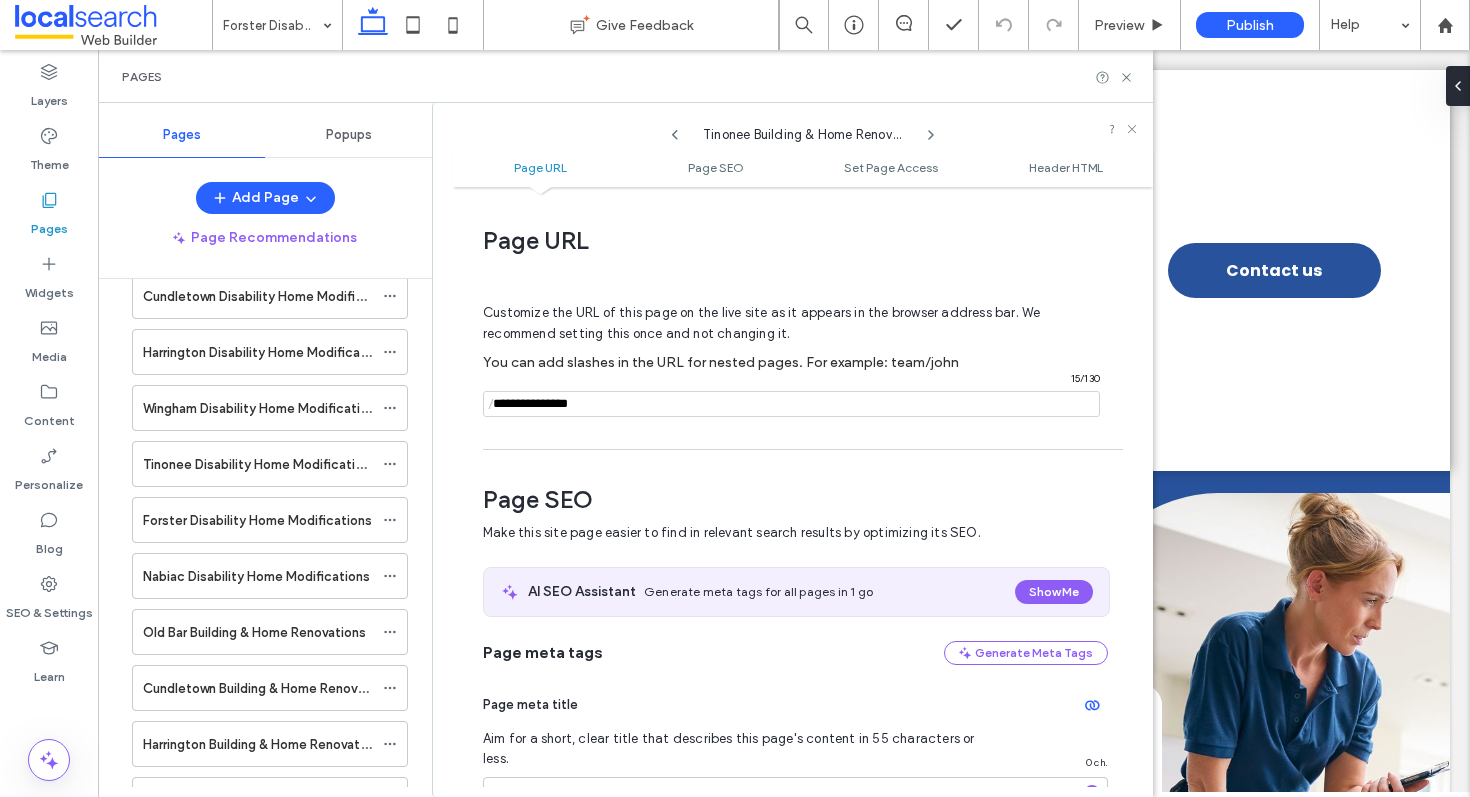 click on "/" at bounding box center (491, 404) 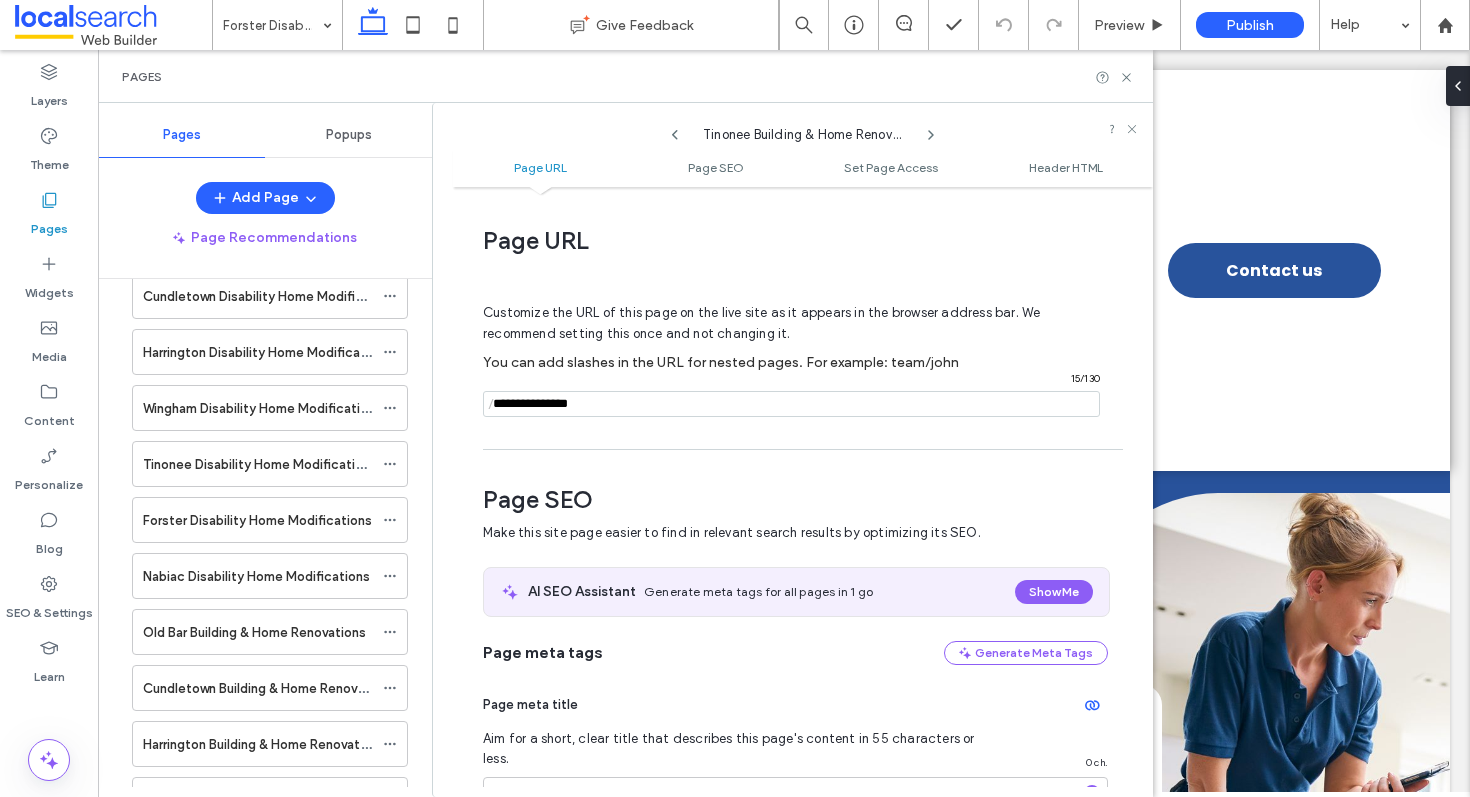paste on "**********" 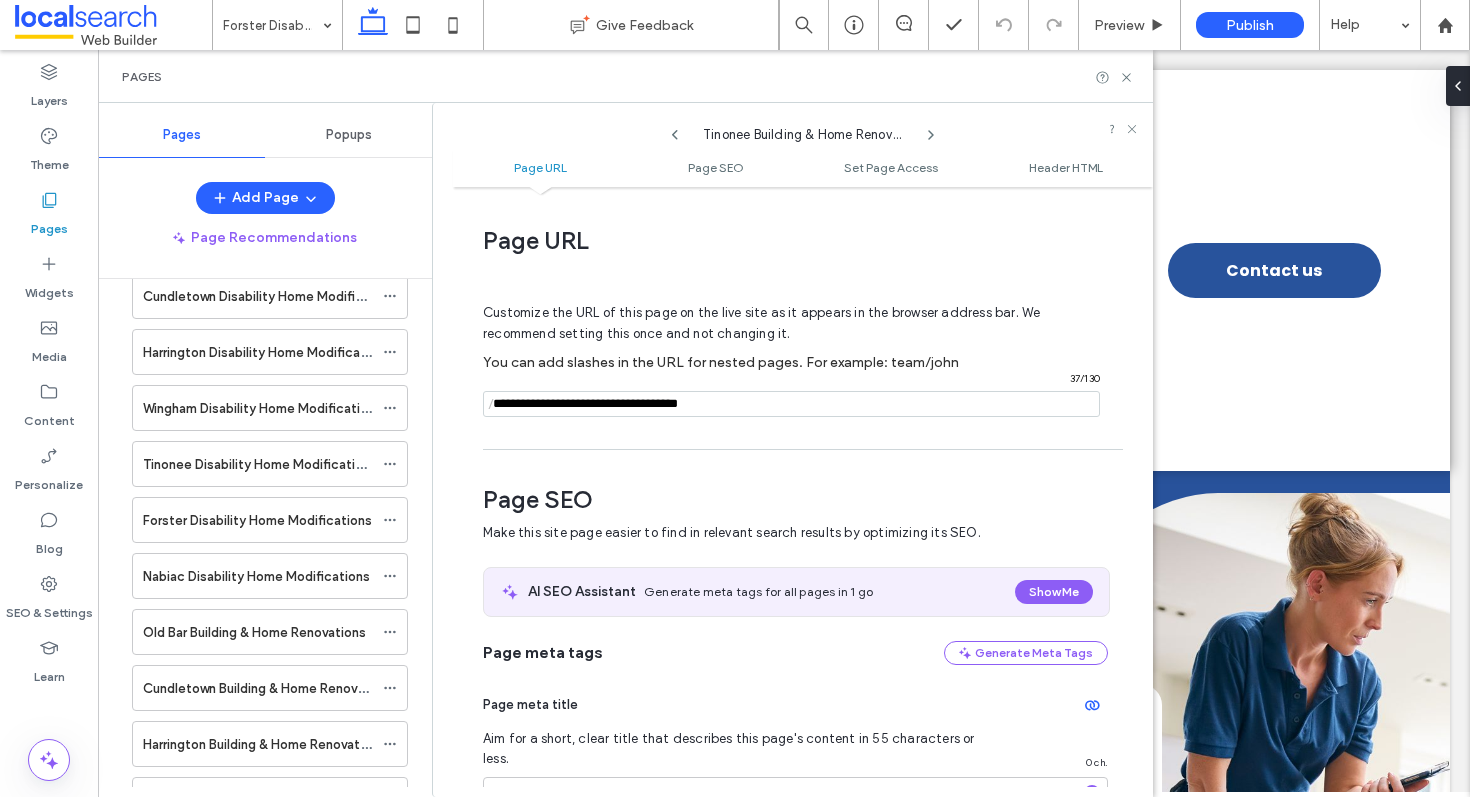 drag, startPoint x: 793, startPoint y: 411, endPoint x: 696, endPoint y: 403, distance: 97.32934 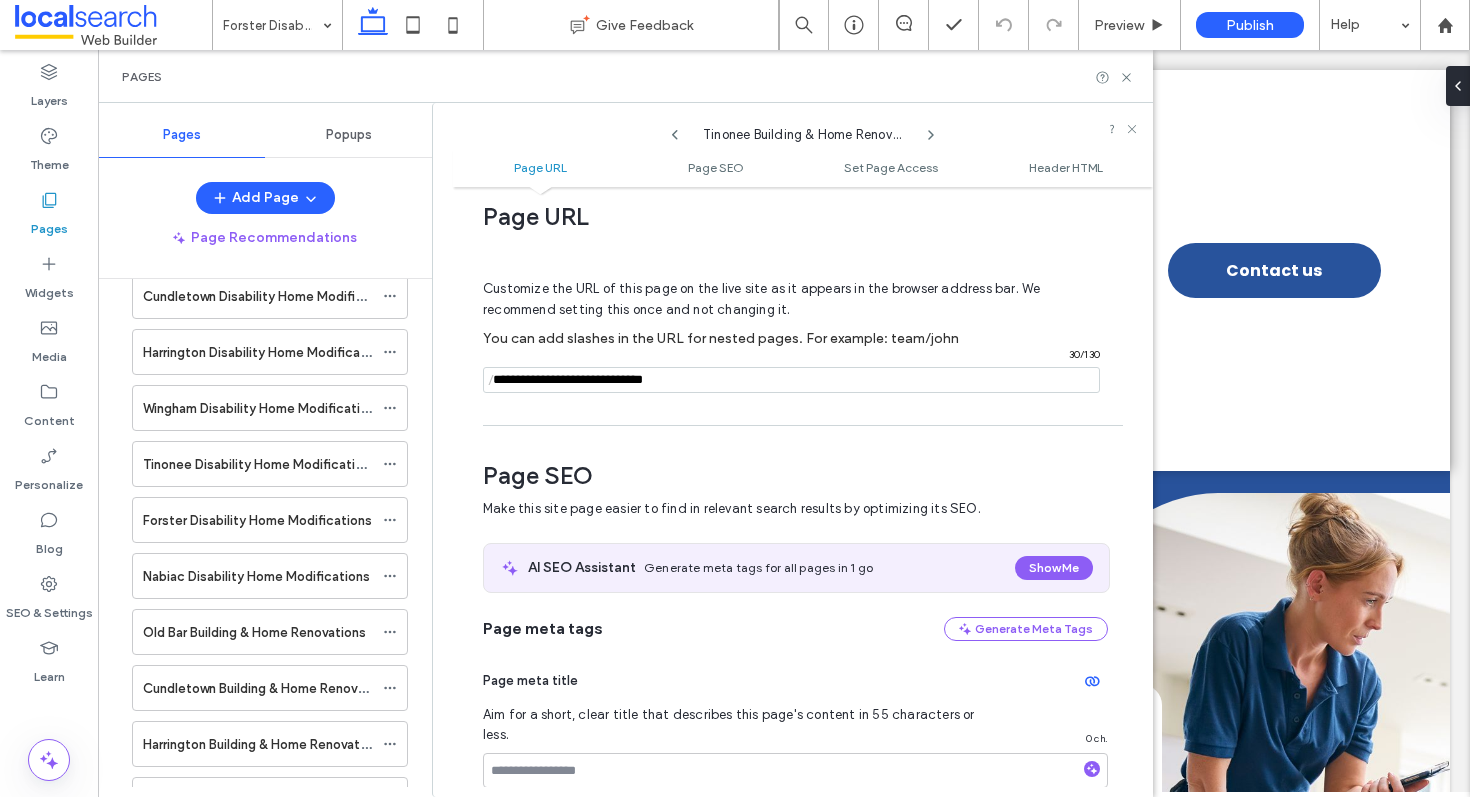 scroll, scrollTop: 0, scrollLeft: 0, axis: both 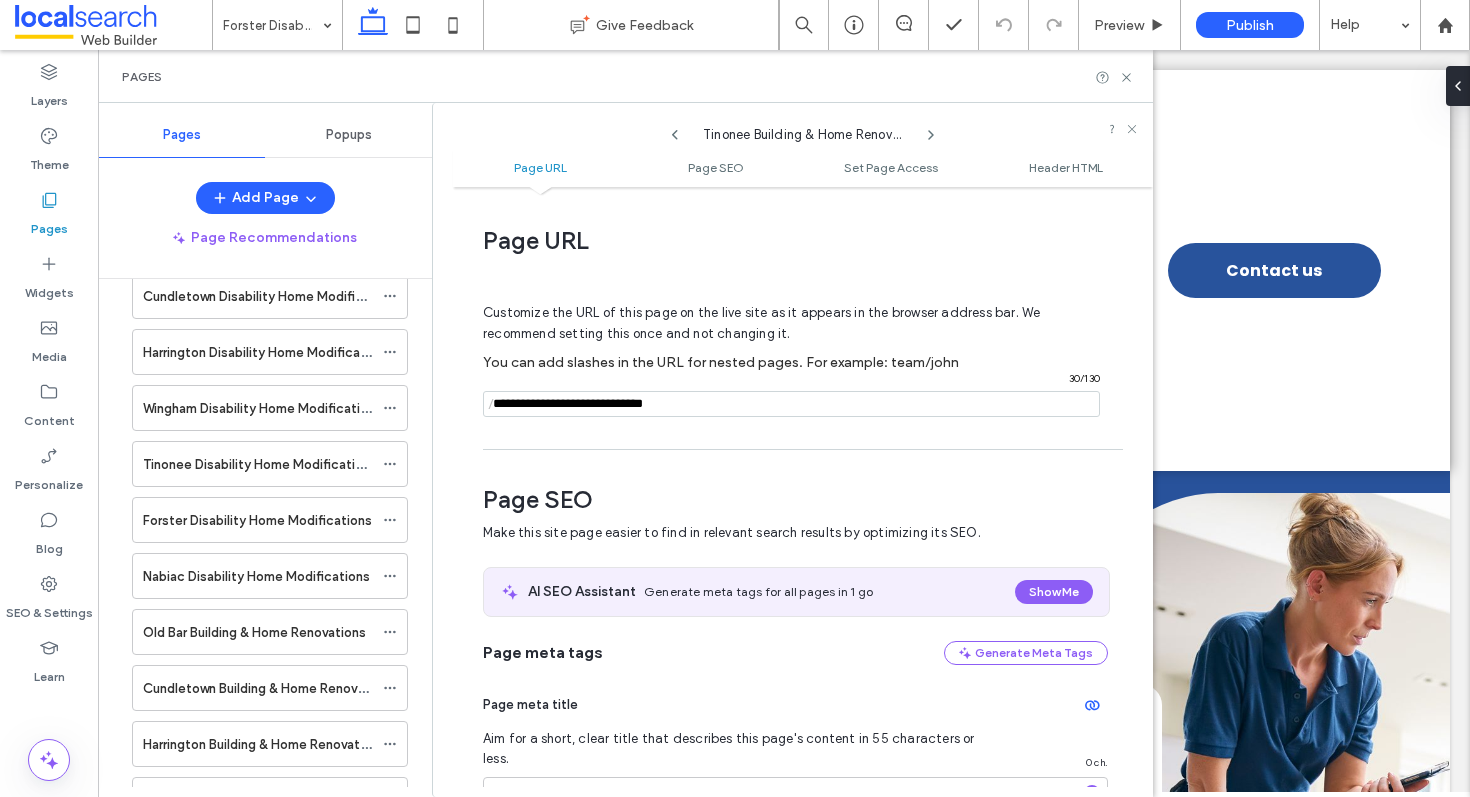 click at bounding box center [791, 404] 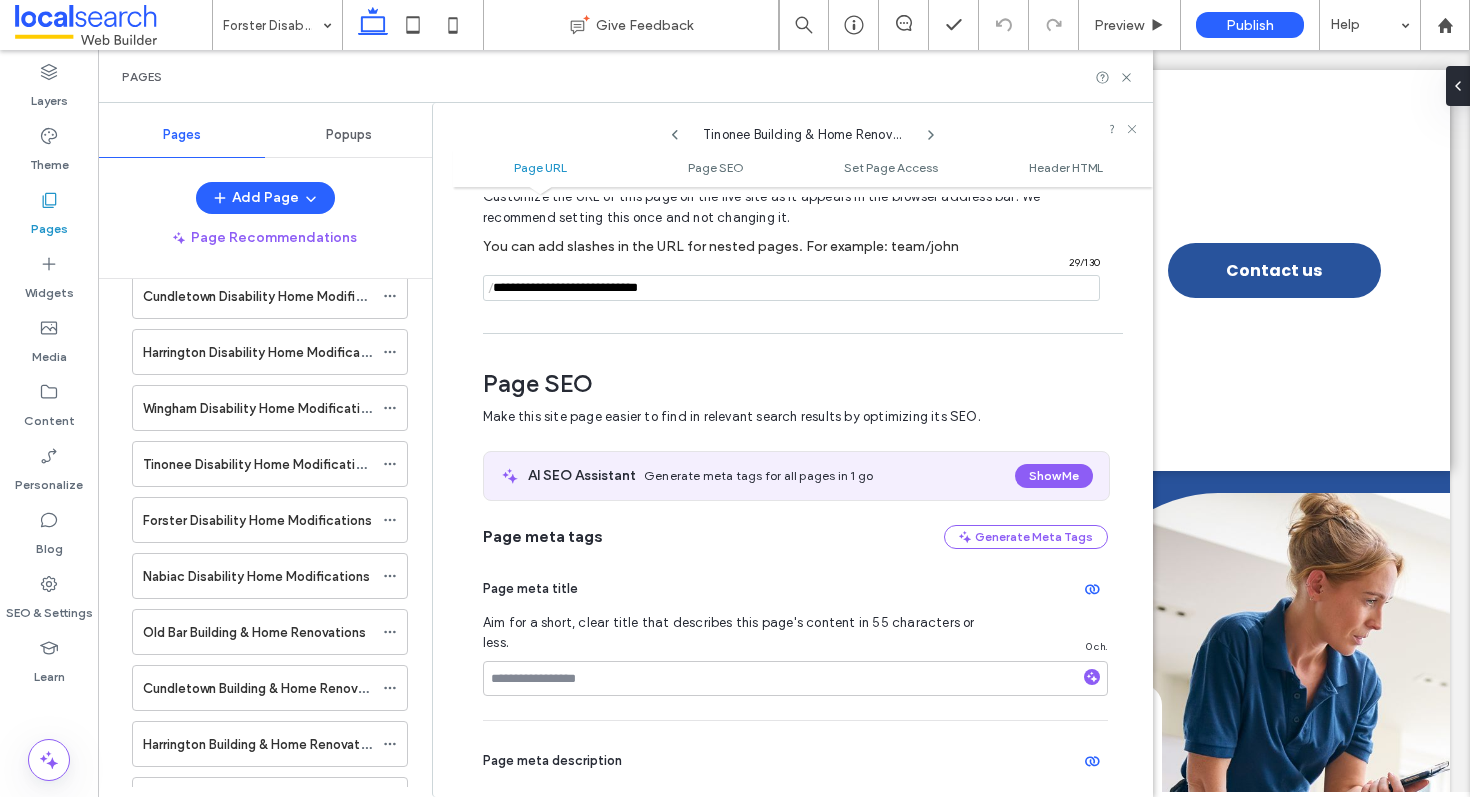 scroll, scrollTop: 136, scrollLeft: 0, axis: vertical 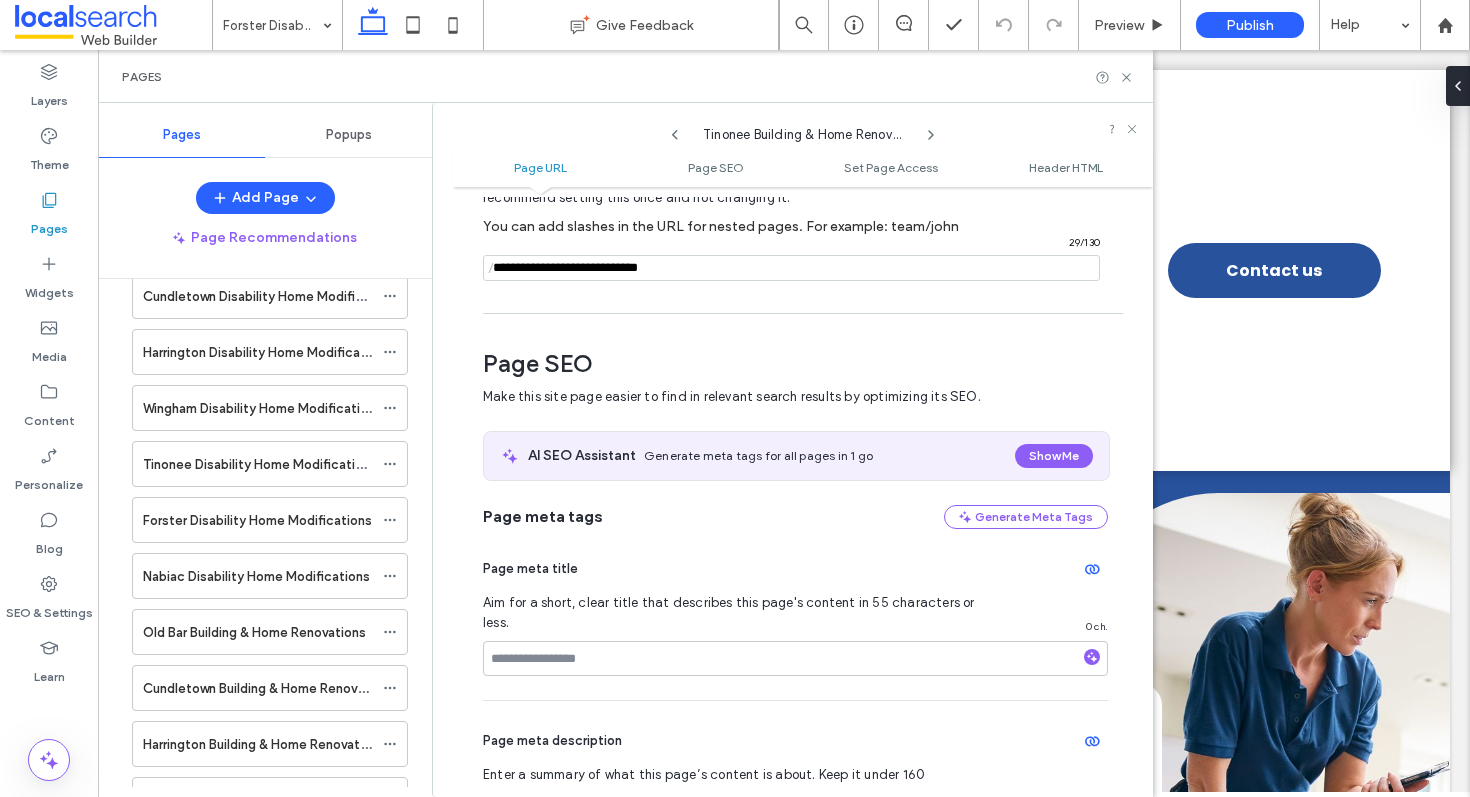 type on "**********" 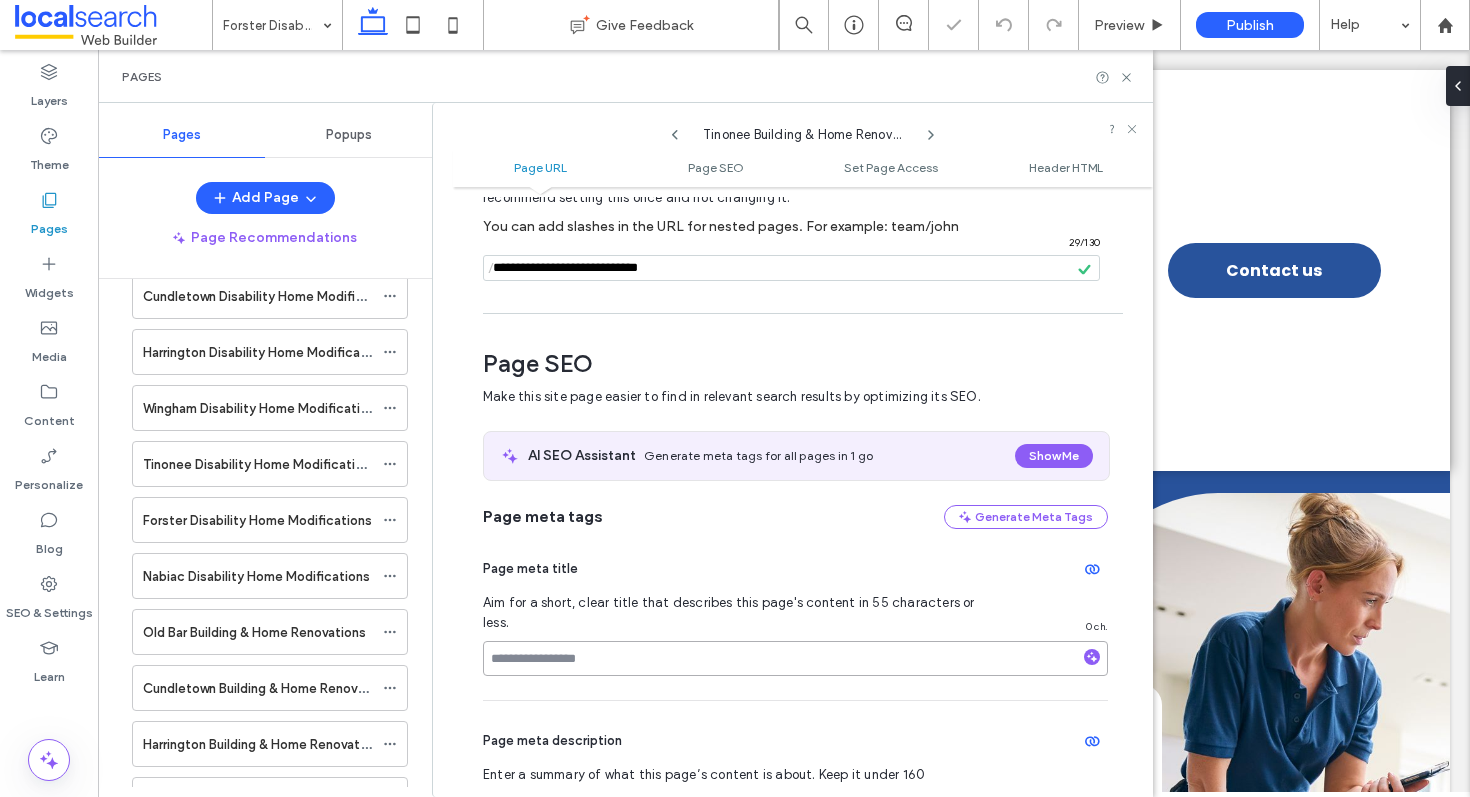 click at bounding box center [795, 658] 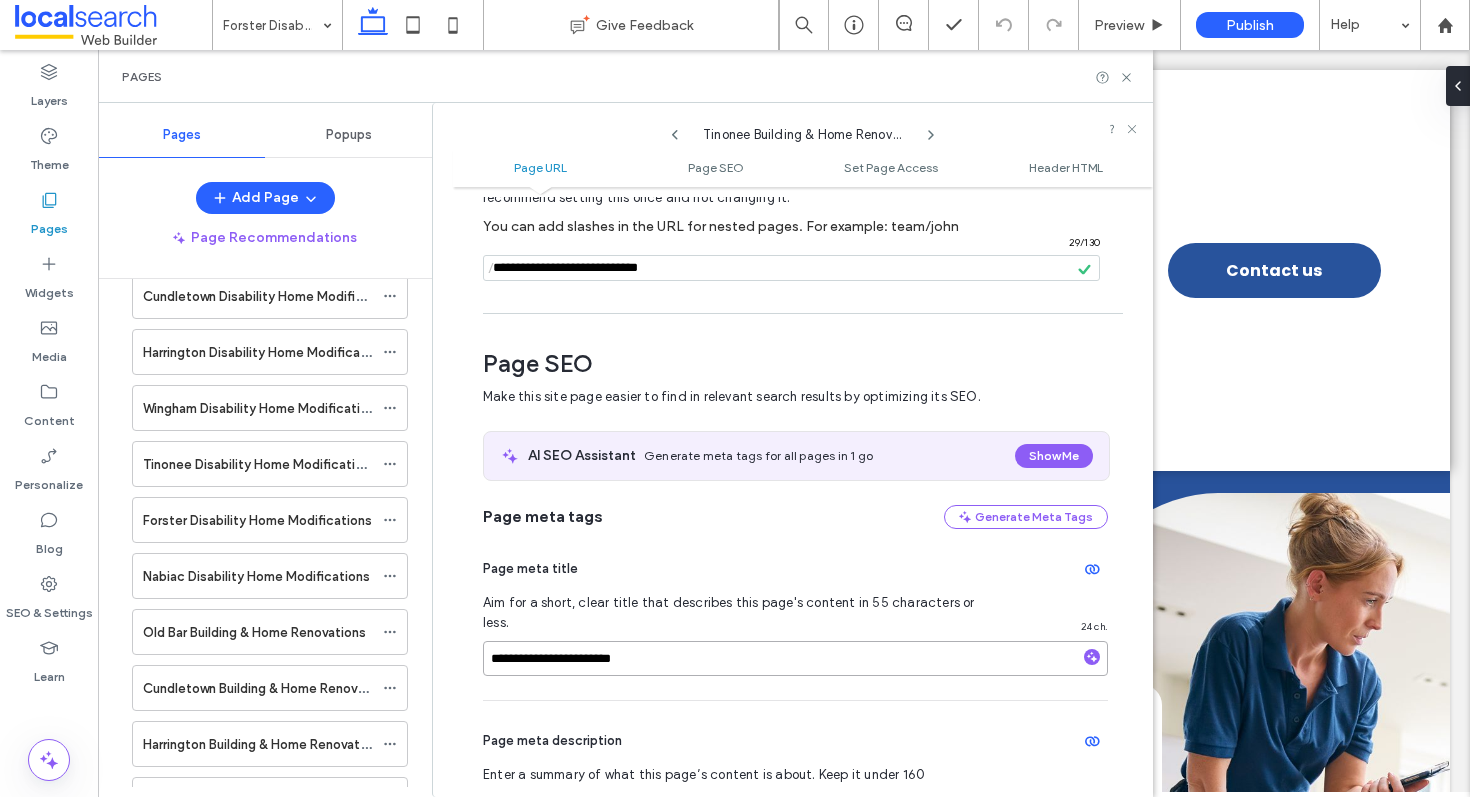 type on "**********" 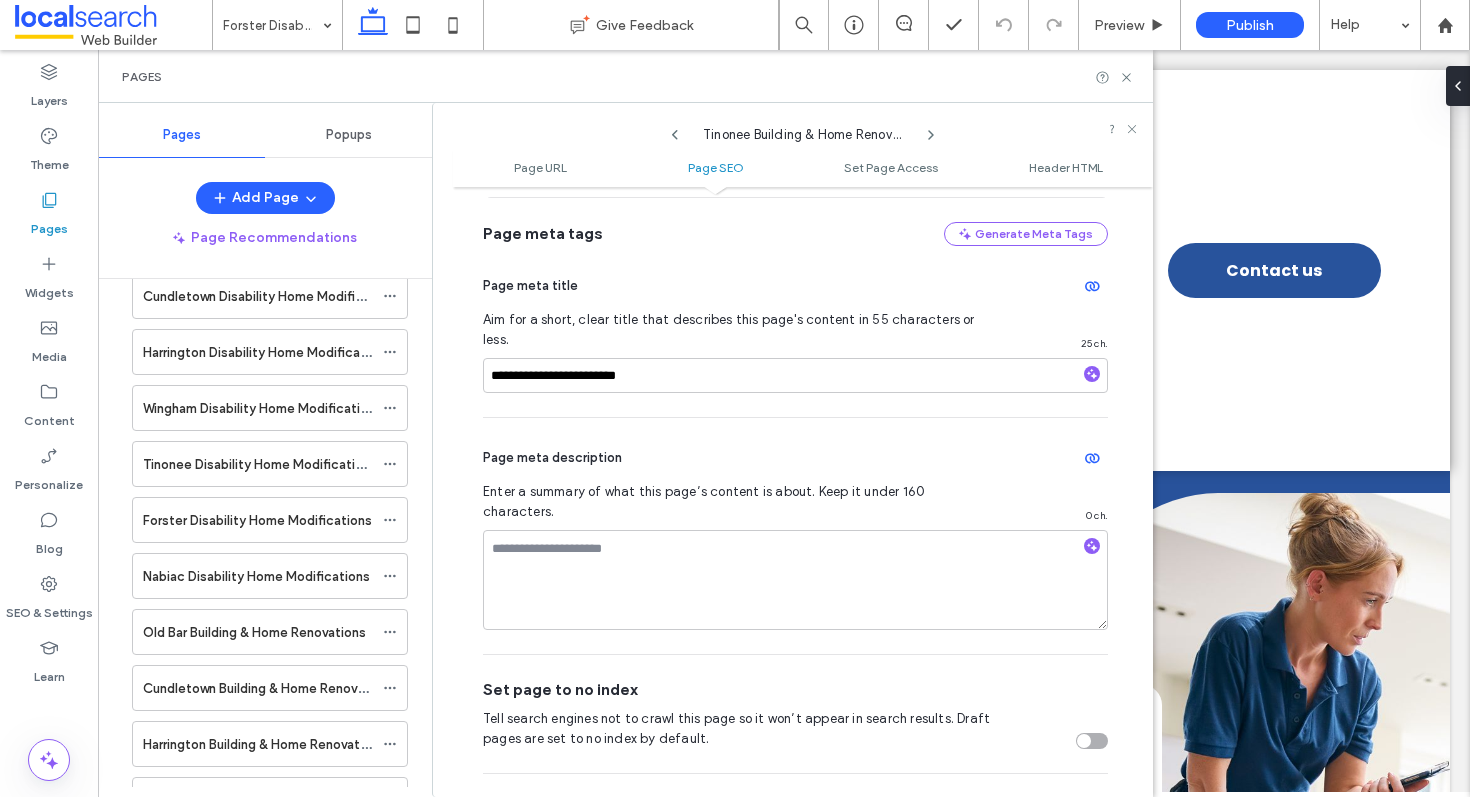 scroll, scrollTop: 425, scrollLeft: 0, axis: vertical 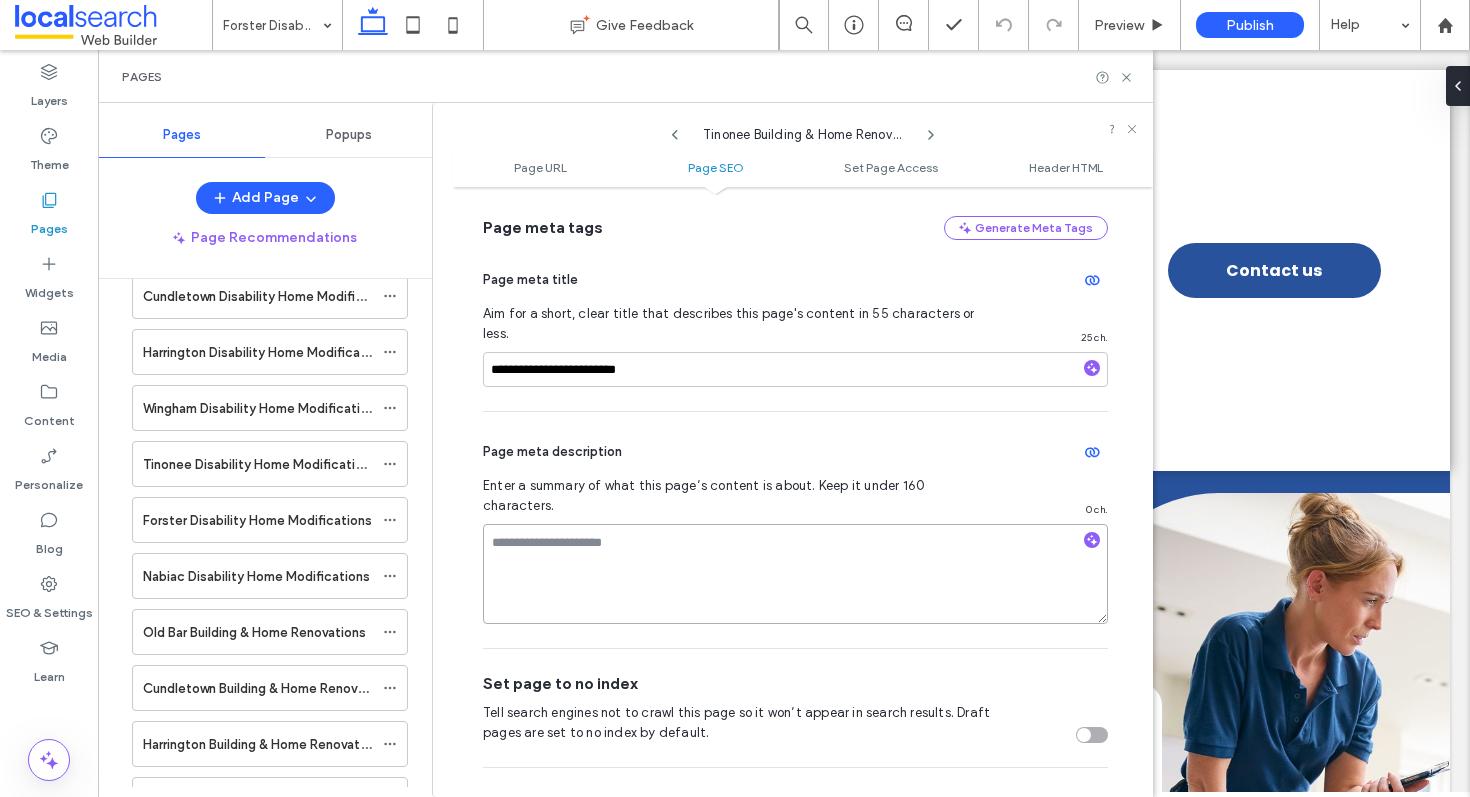 click at bounding box center [795, 574] 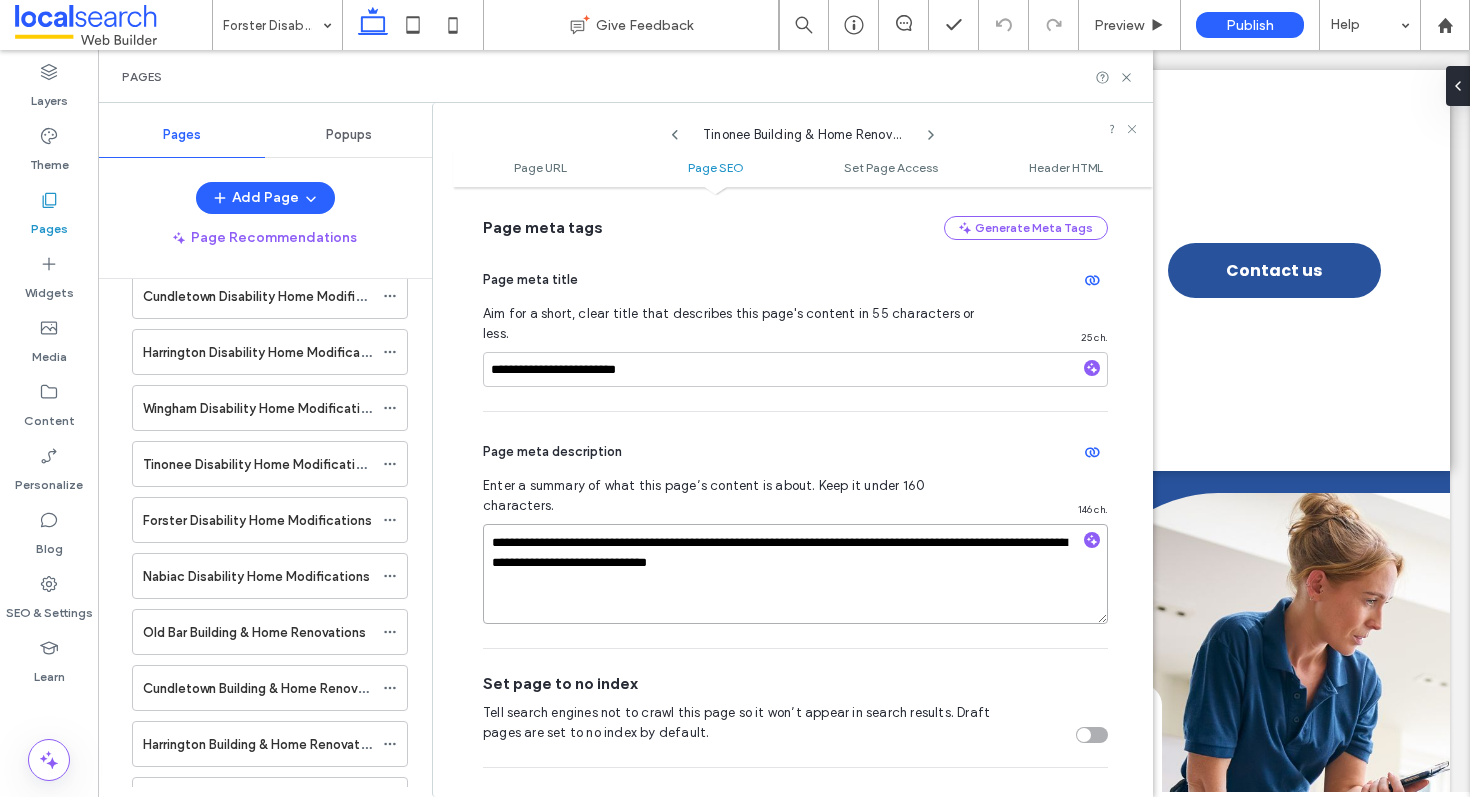 drag, startPoint x: 494, startPoint y: 507, endPoint x: 672, endPoint y: 510, distance: 178.02528 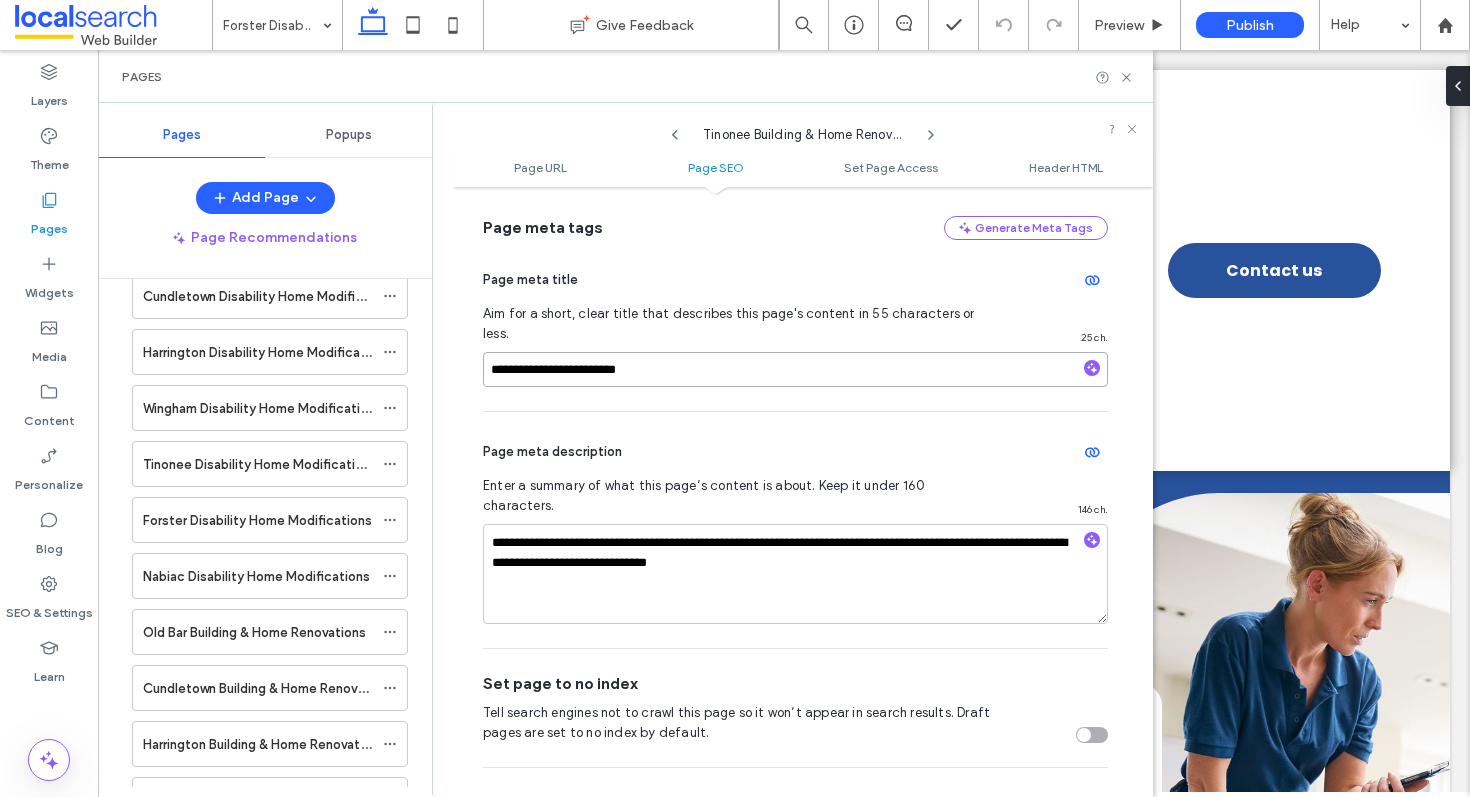 click on "**********" at bounding box center [795, 369] 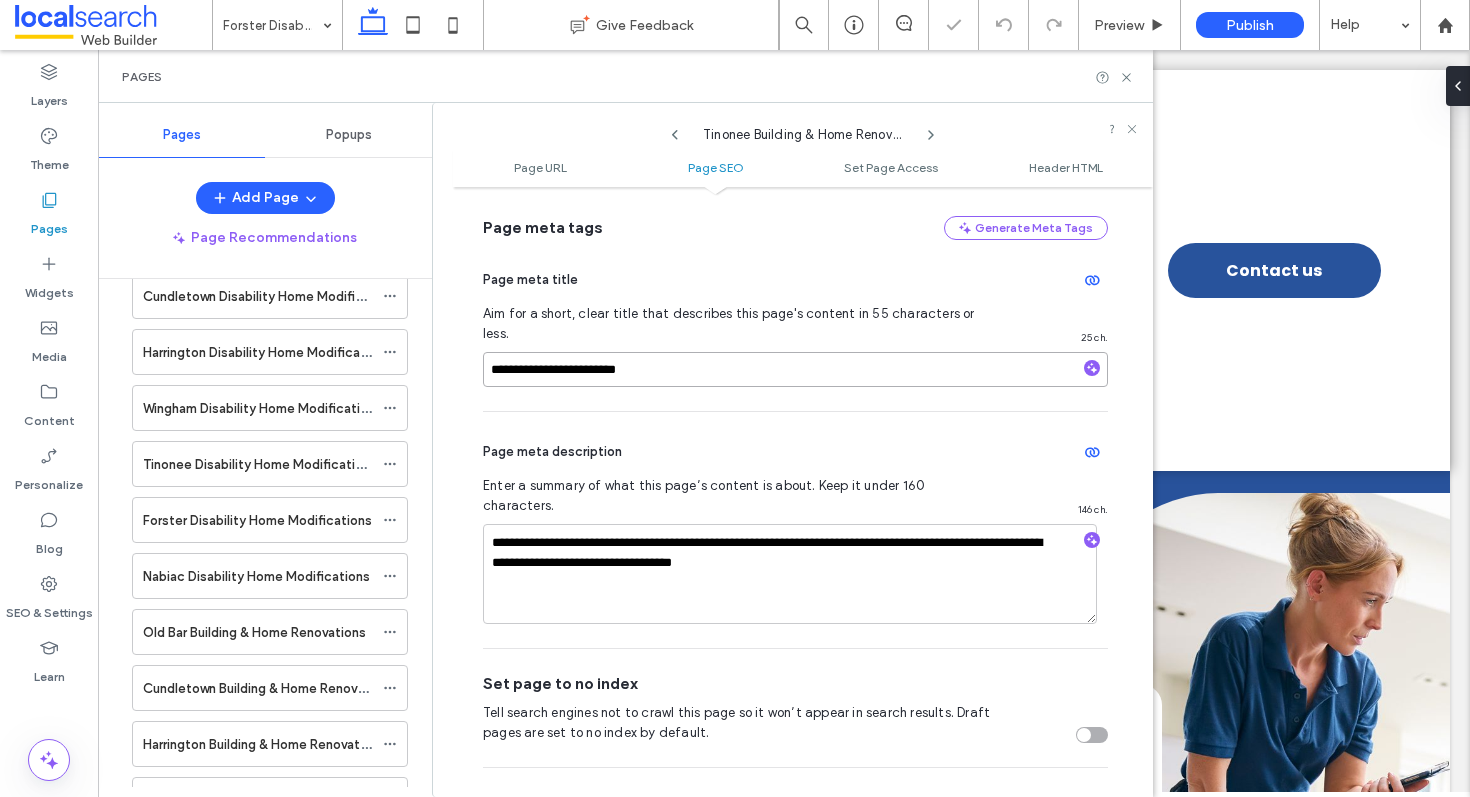 paste on "**********" 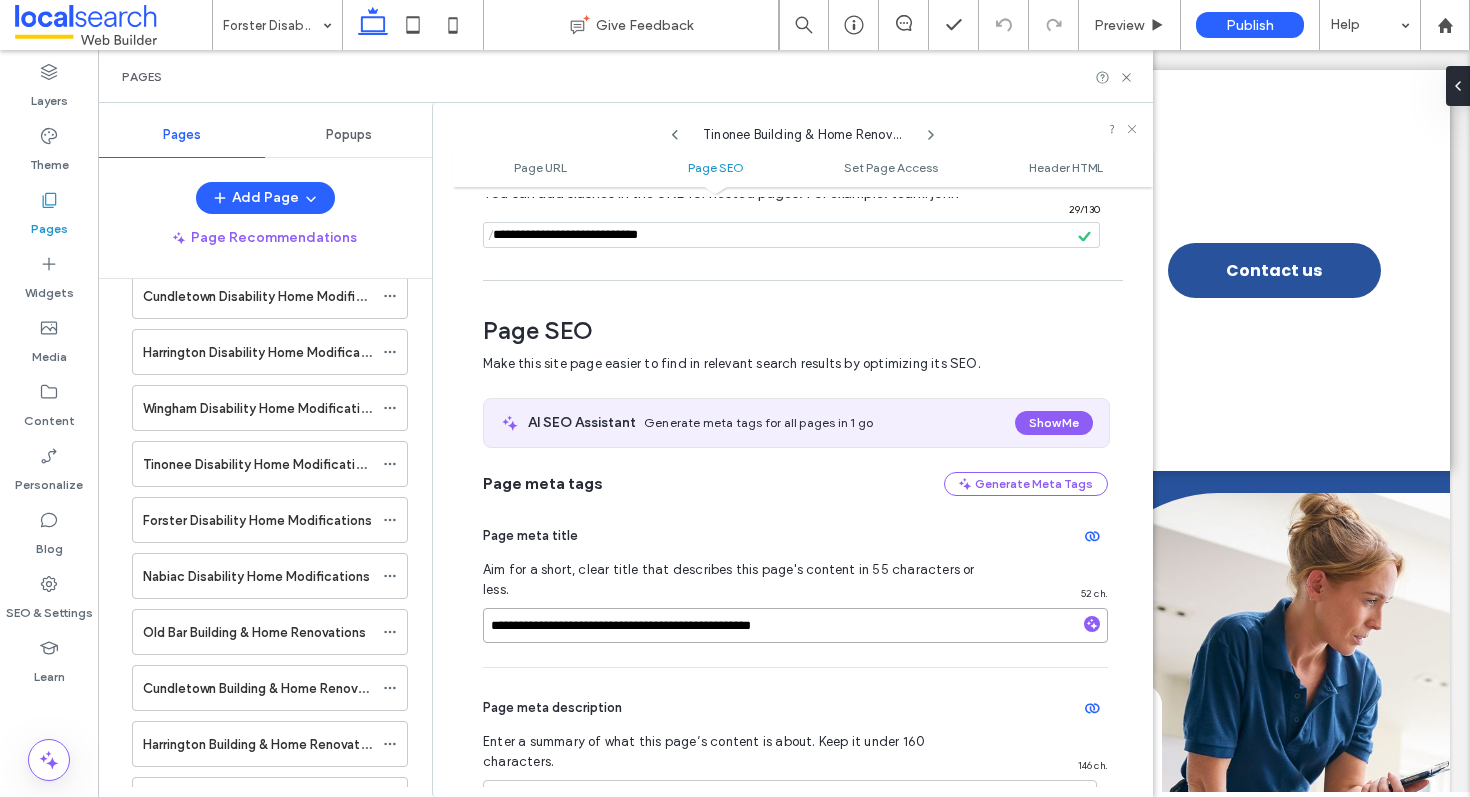 scroll, scrollTop: 0, scrollLeft: 0, axis: both 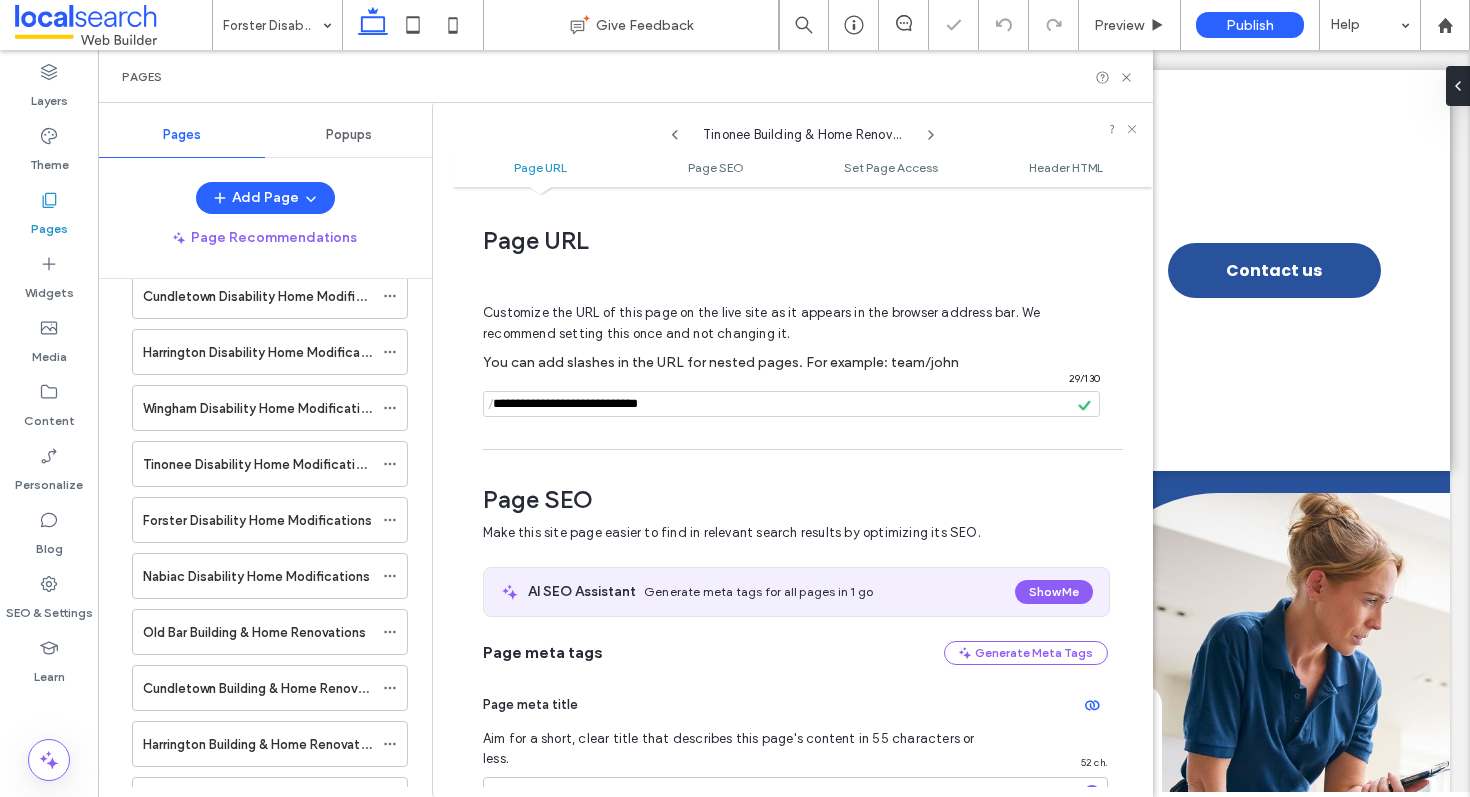 drag, startPoint x: 639, startPoint y: 408, endPoint x: 473, endPoint y: 391, distance: 166.86821 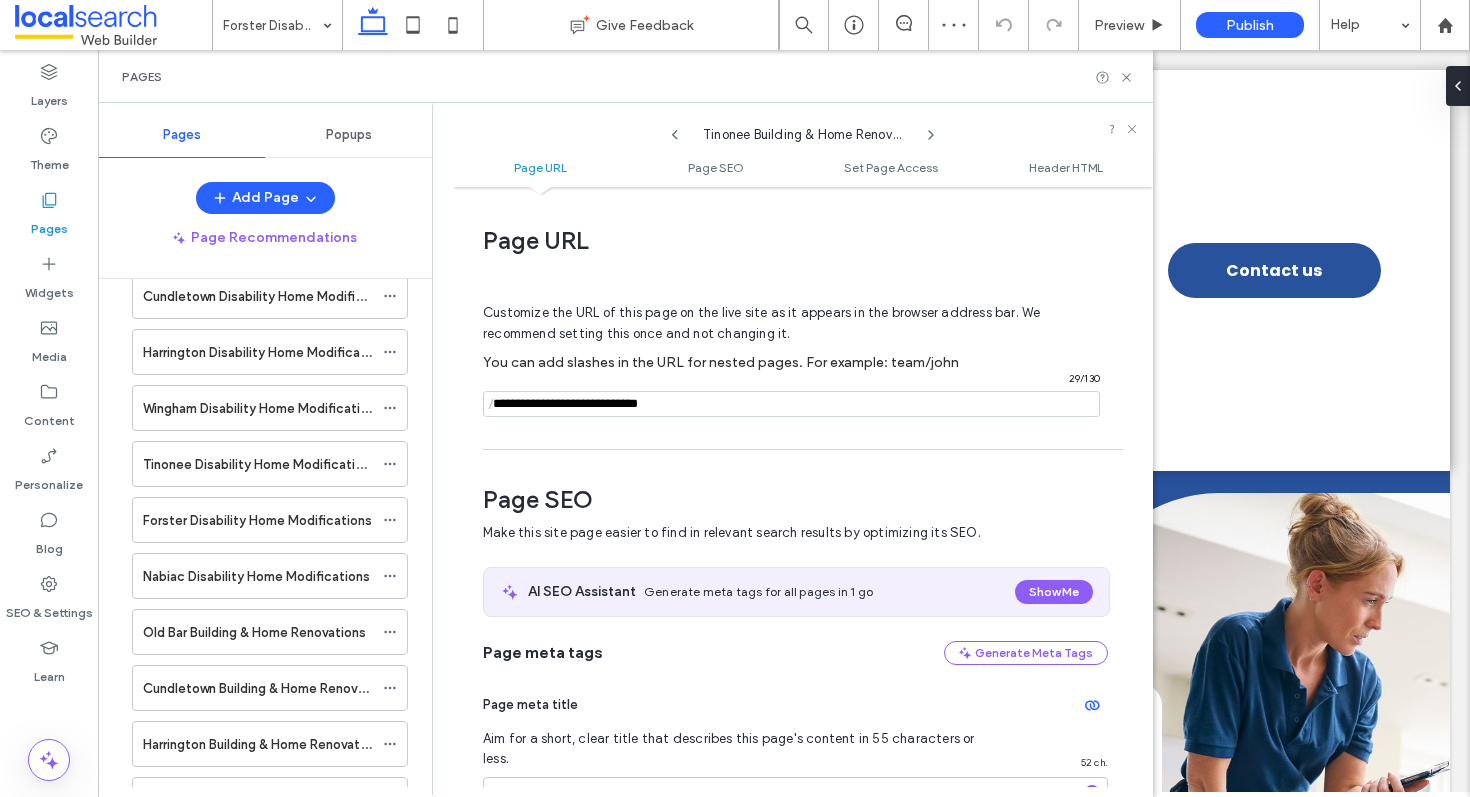 click 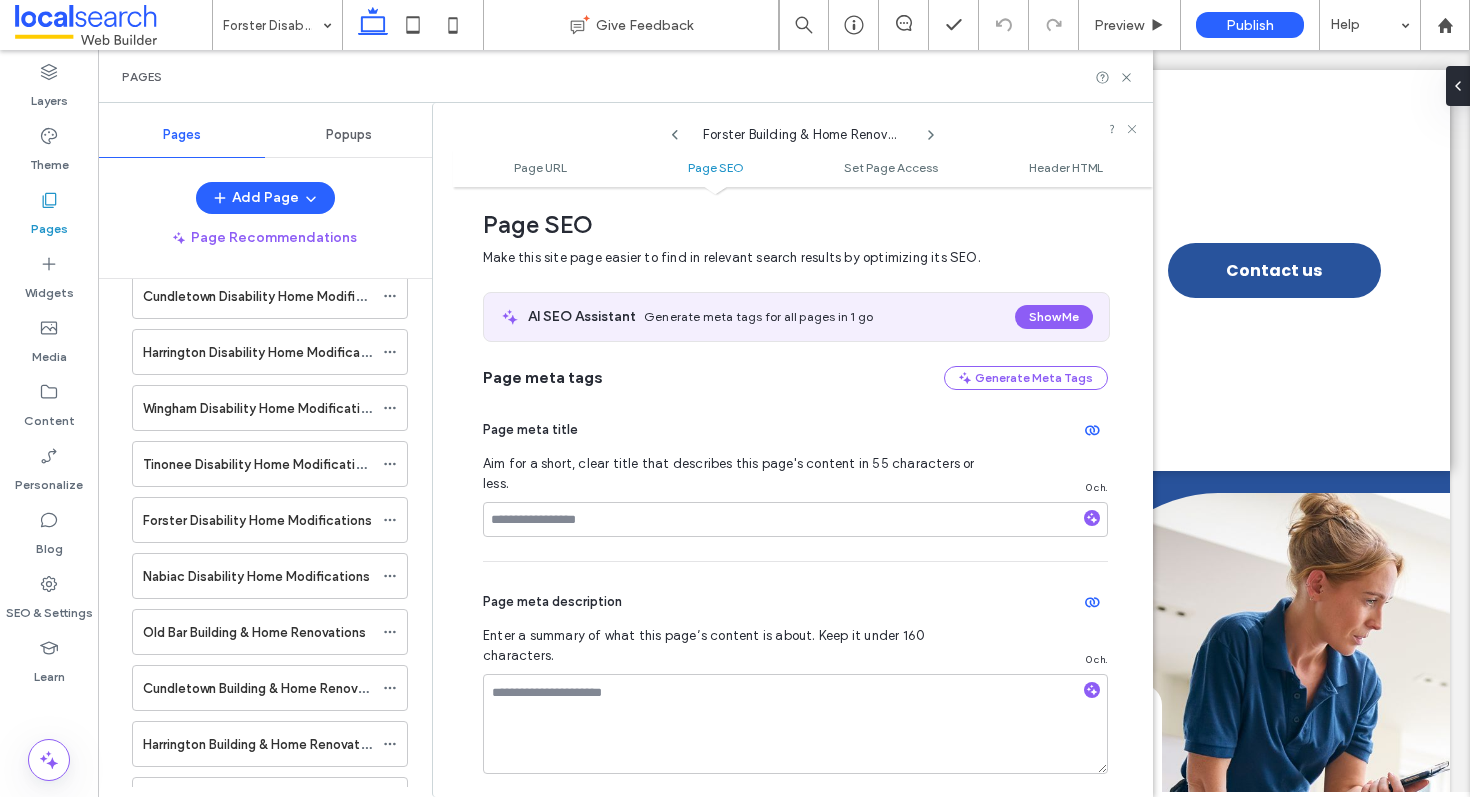scroll, scrollTop: 0, scrollLeft: 0, axis: both 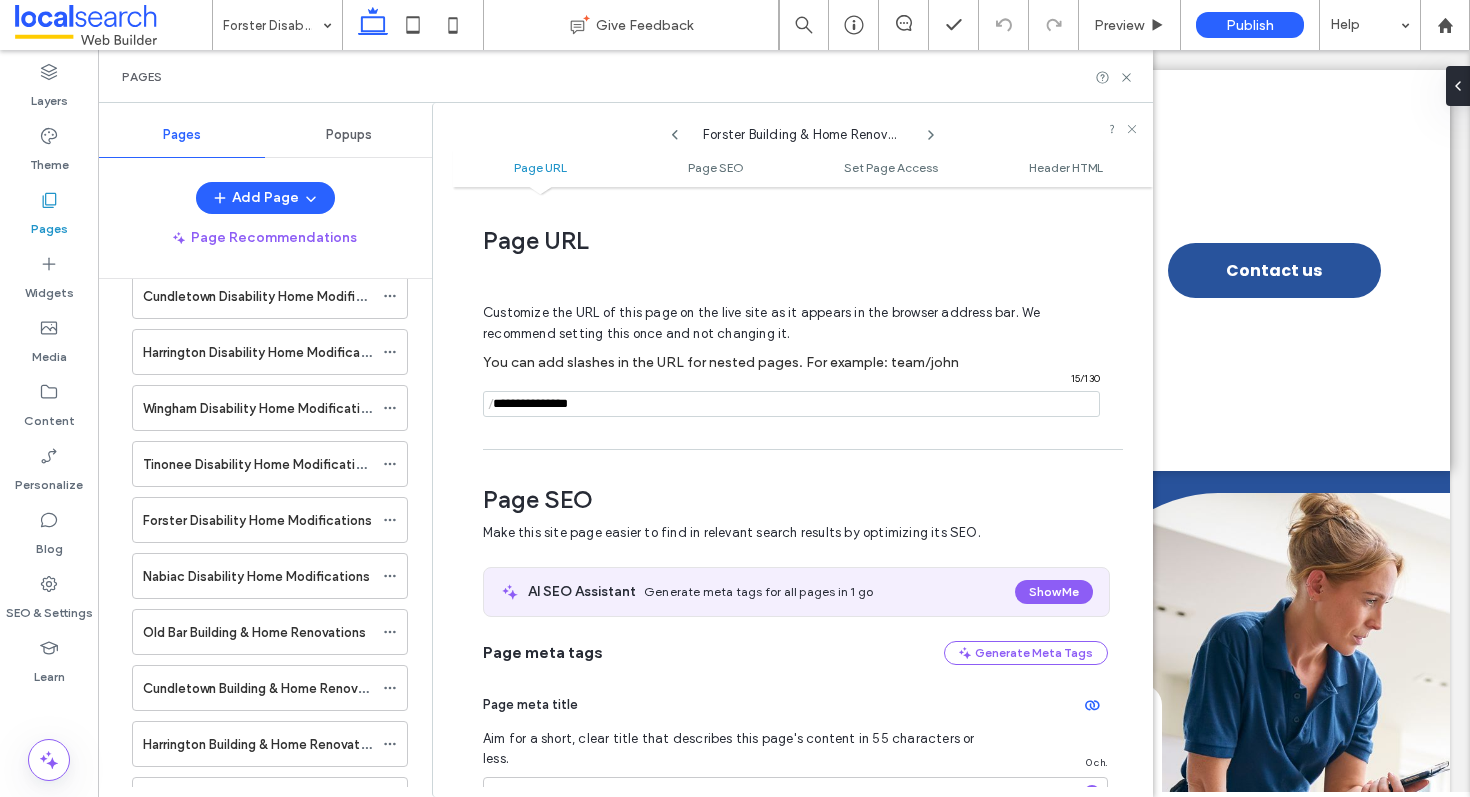 drag, startPoint x: 719, startPoint y: 410, endPoint x: 536, endPoint y: 410, distance: 183 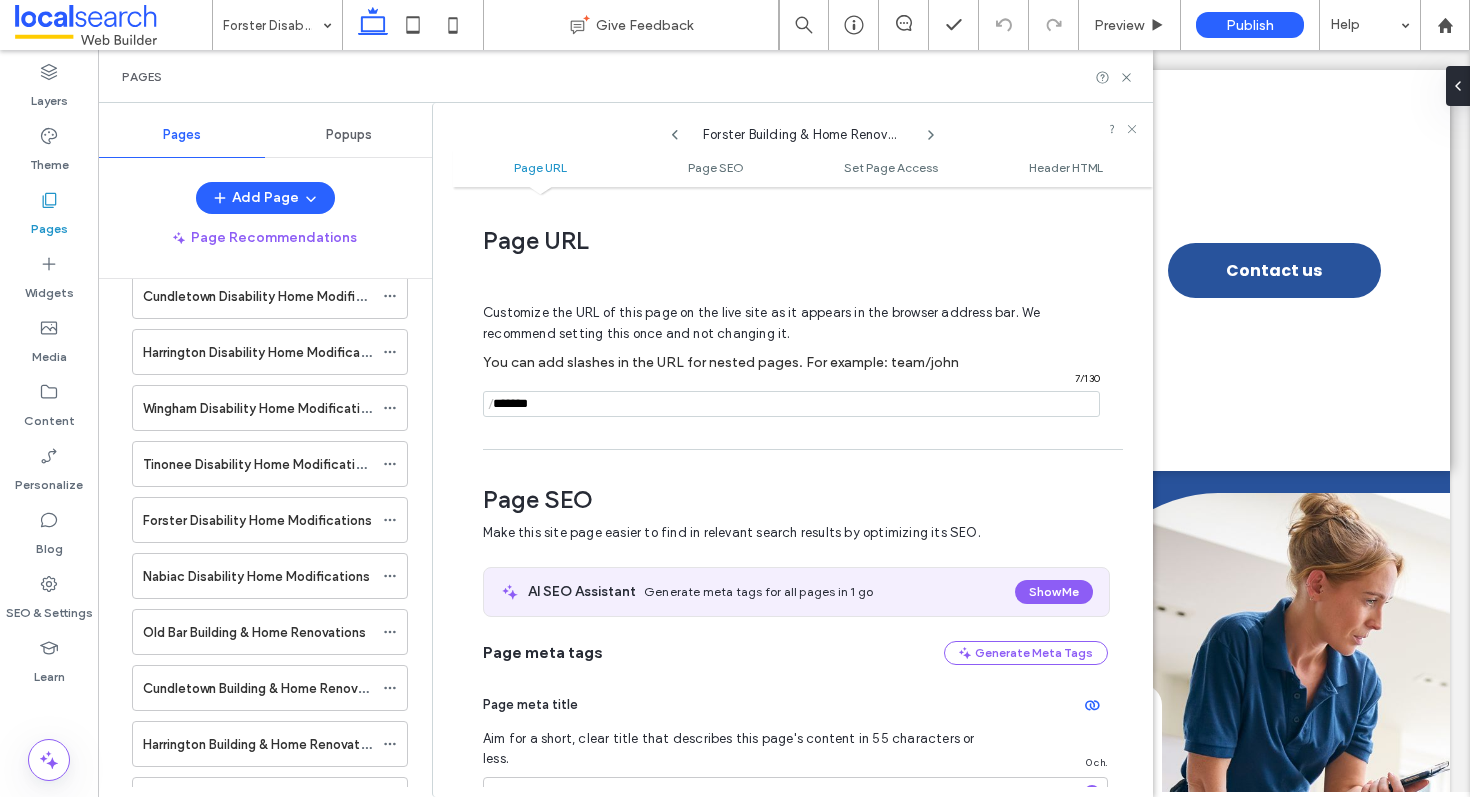 paste on "**********" 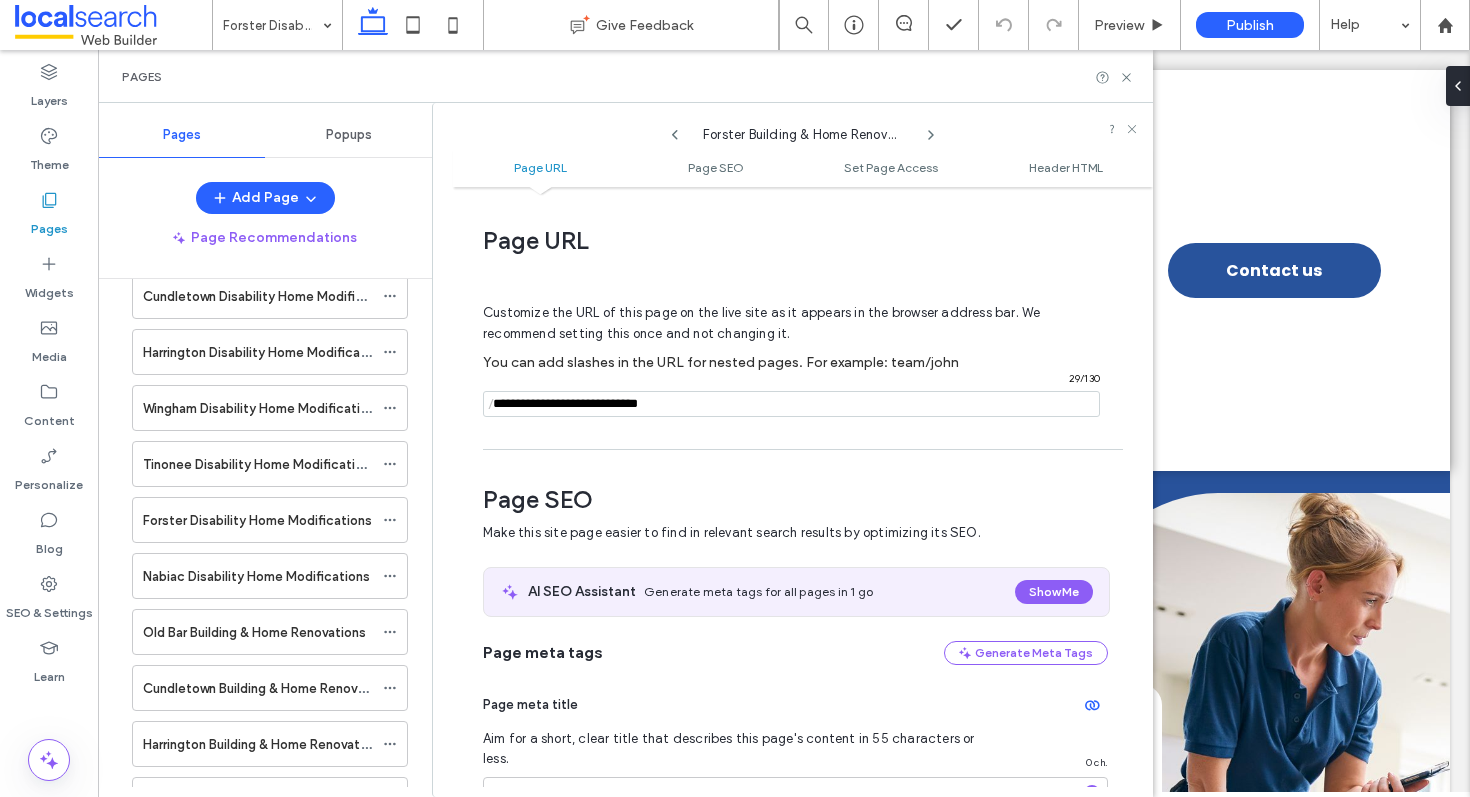 scroll, scrollTop: 134, scrollLeft: 0, axis: vertical 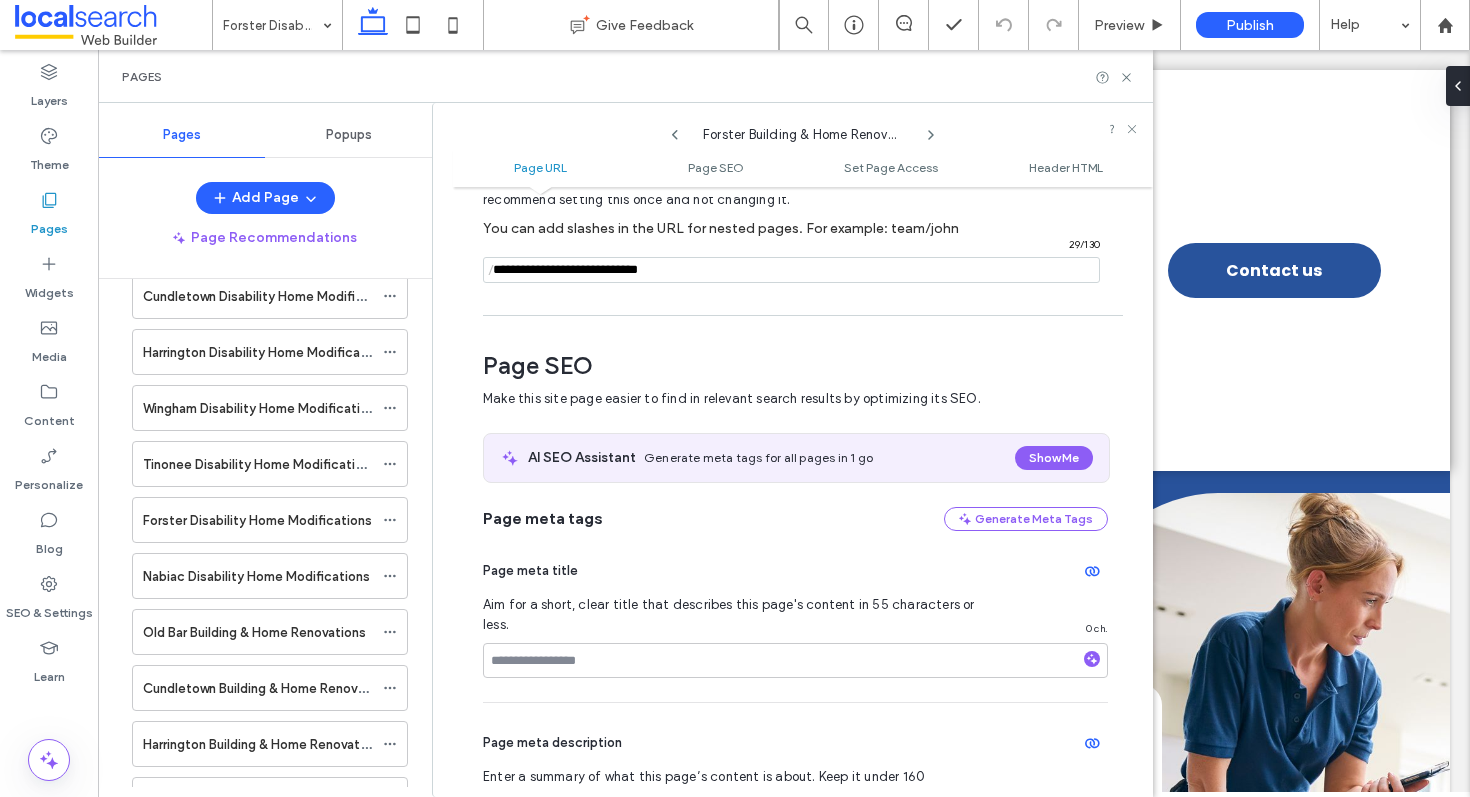 type on "**********" 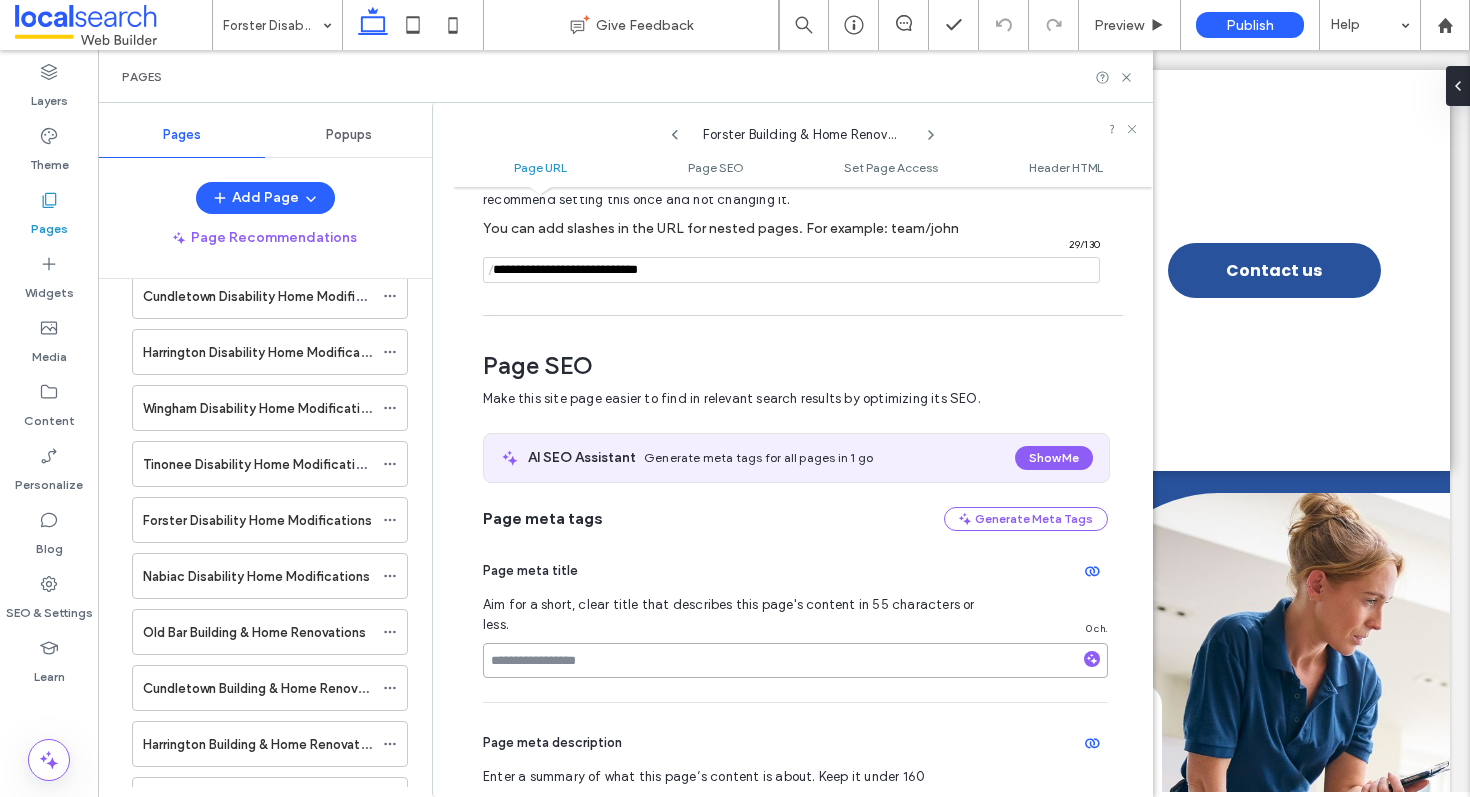 click at bounding box center (795, 660) 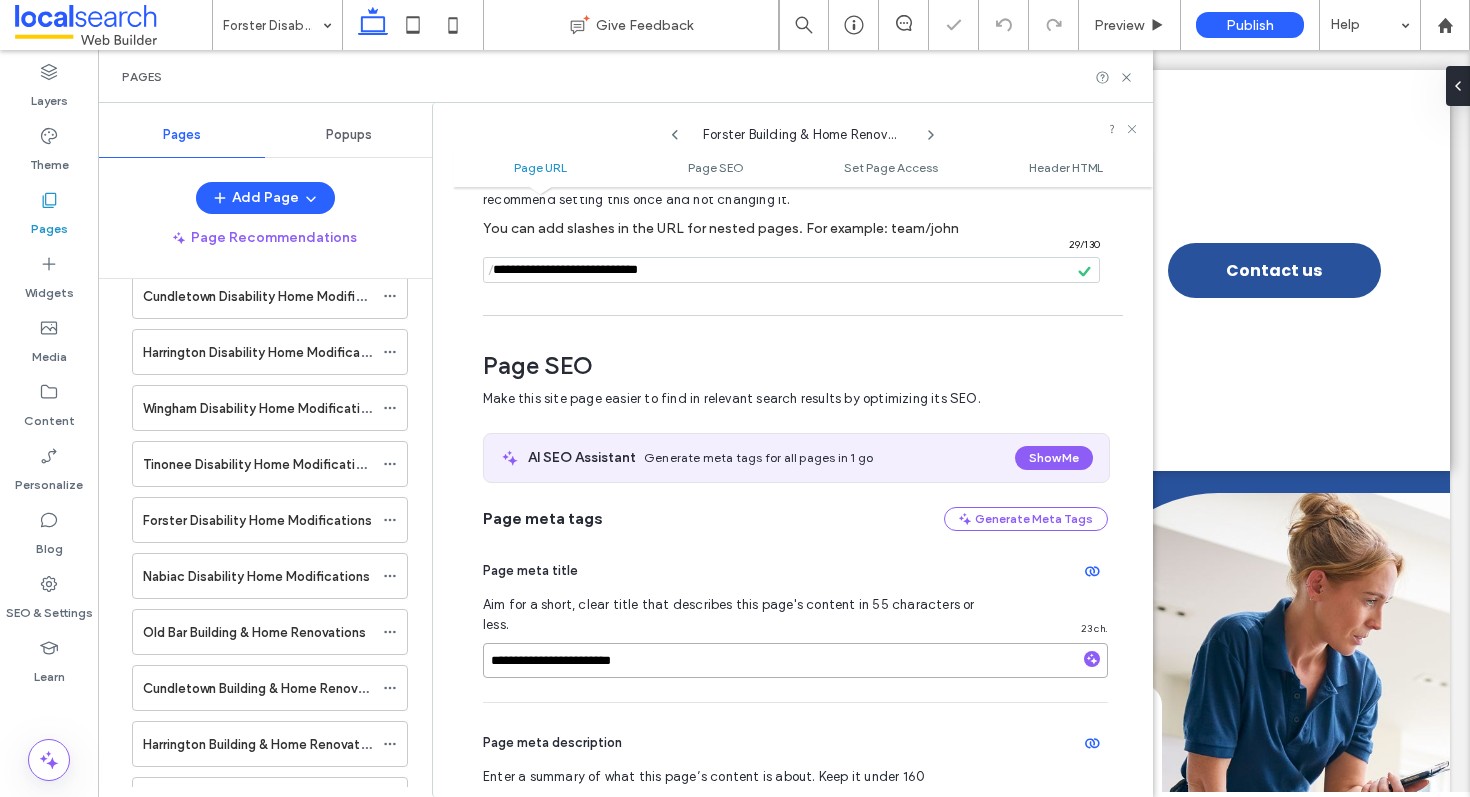 type on "**********" 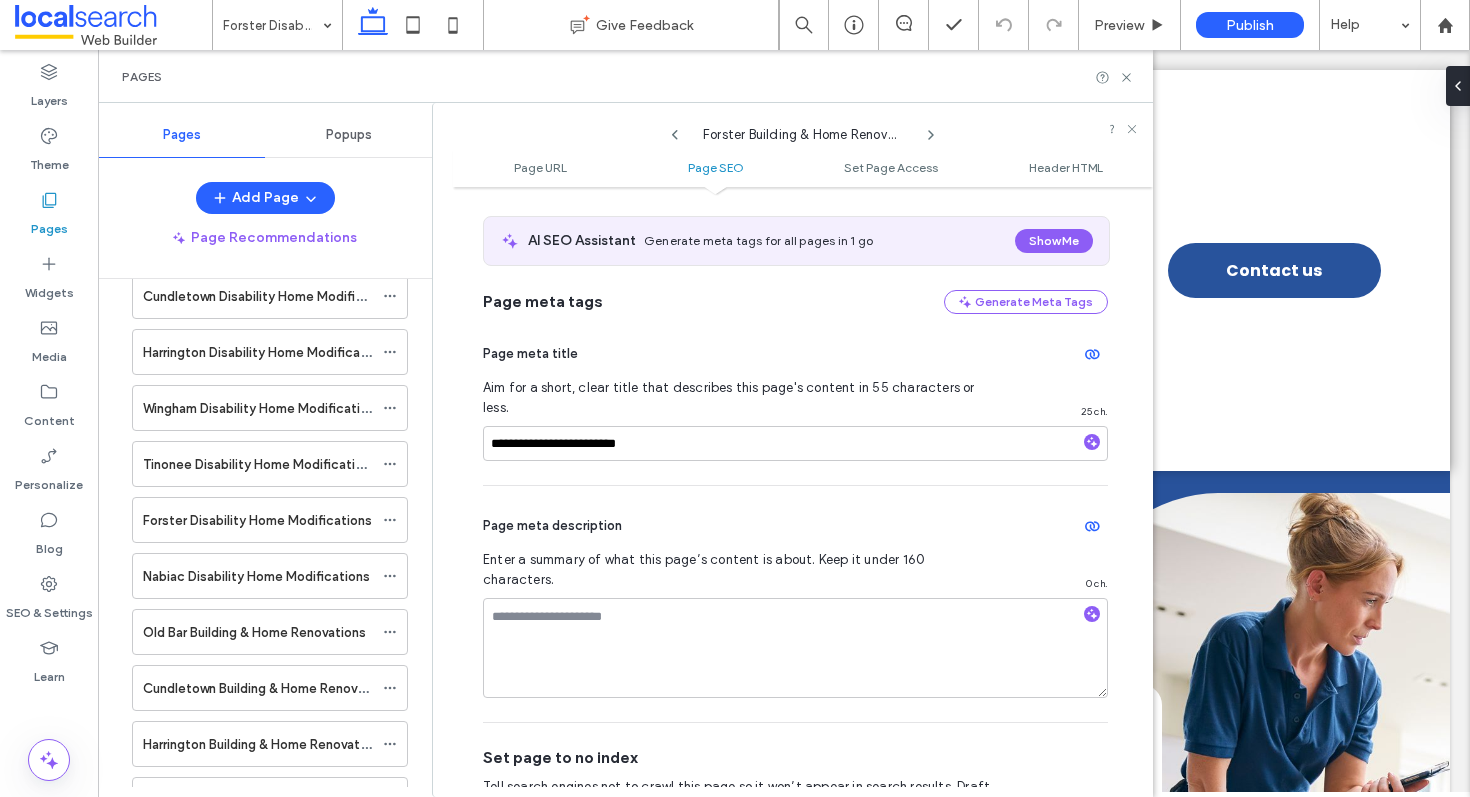 scroll, scrollTop: 389, scrollLeft: 0, axis: vertical 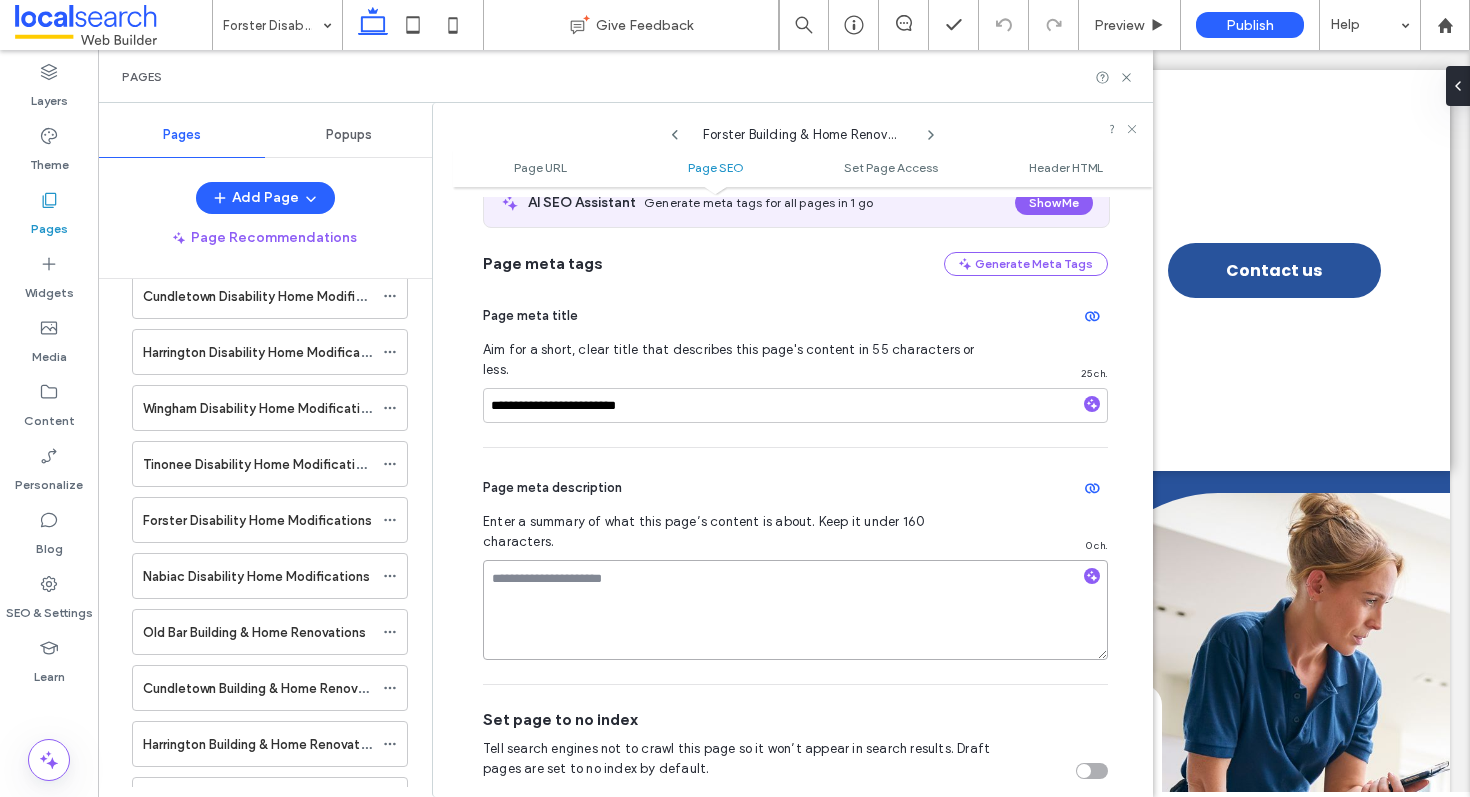 click at bounding box center (795, 610) 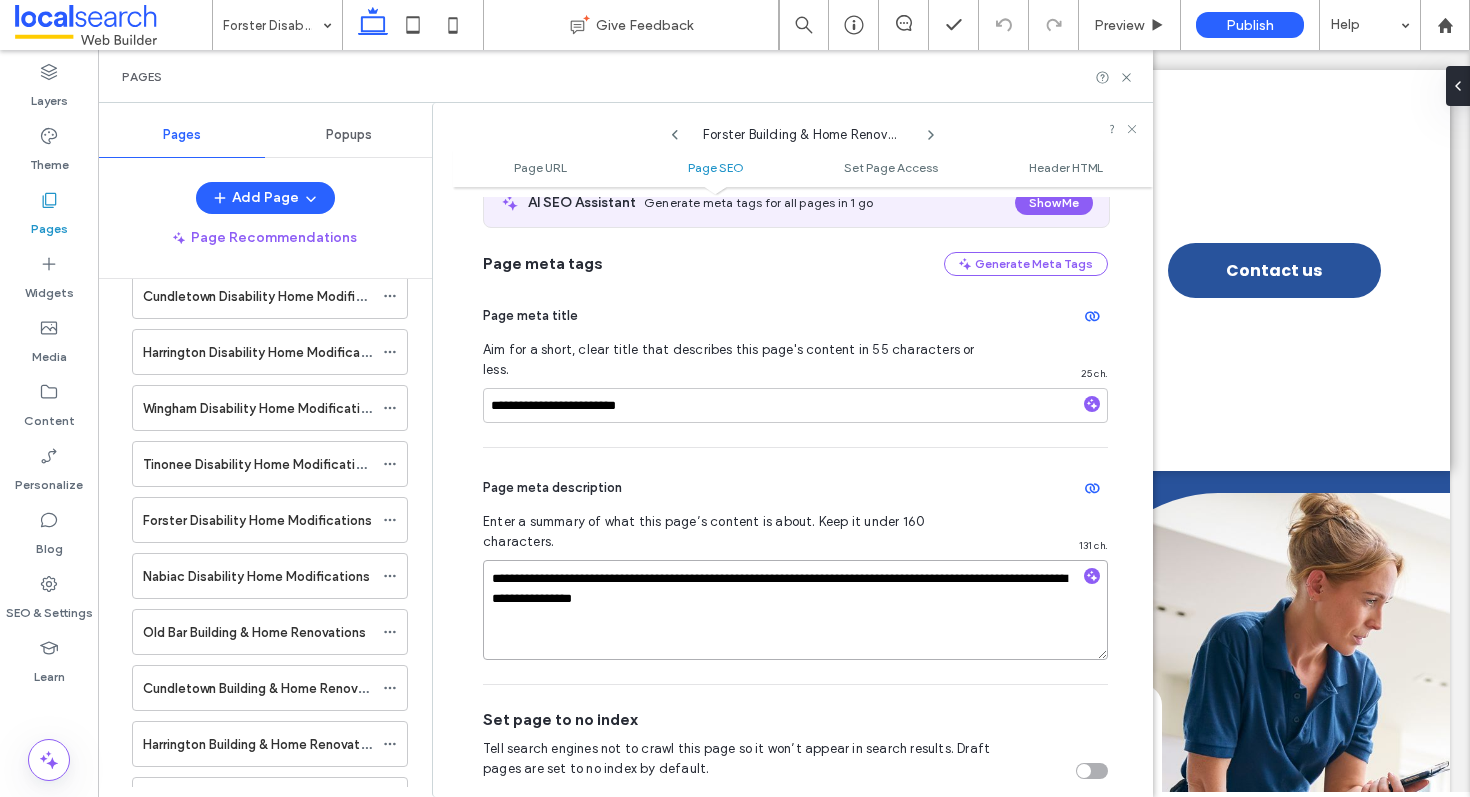 click on "**********" at bounding box center (795, 610) 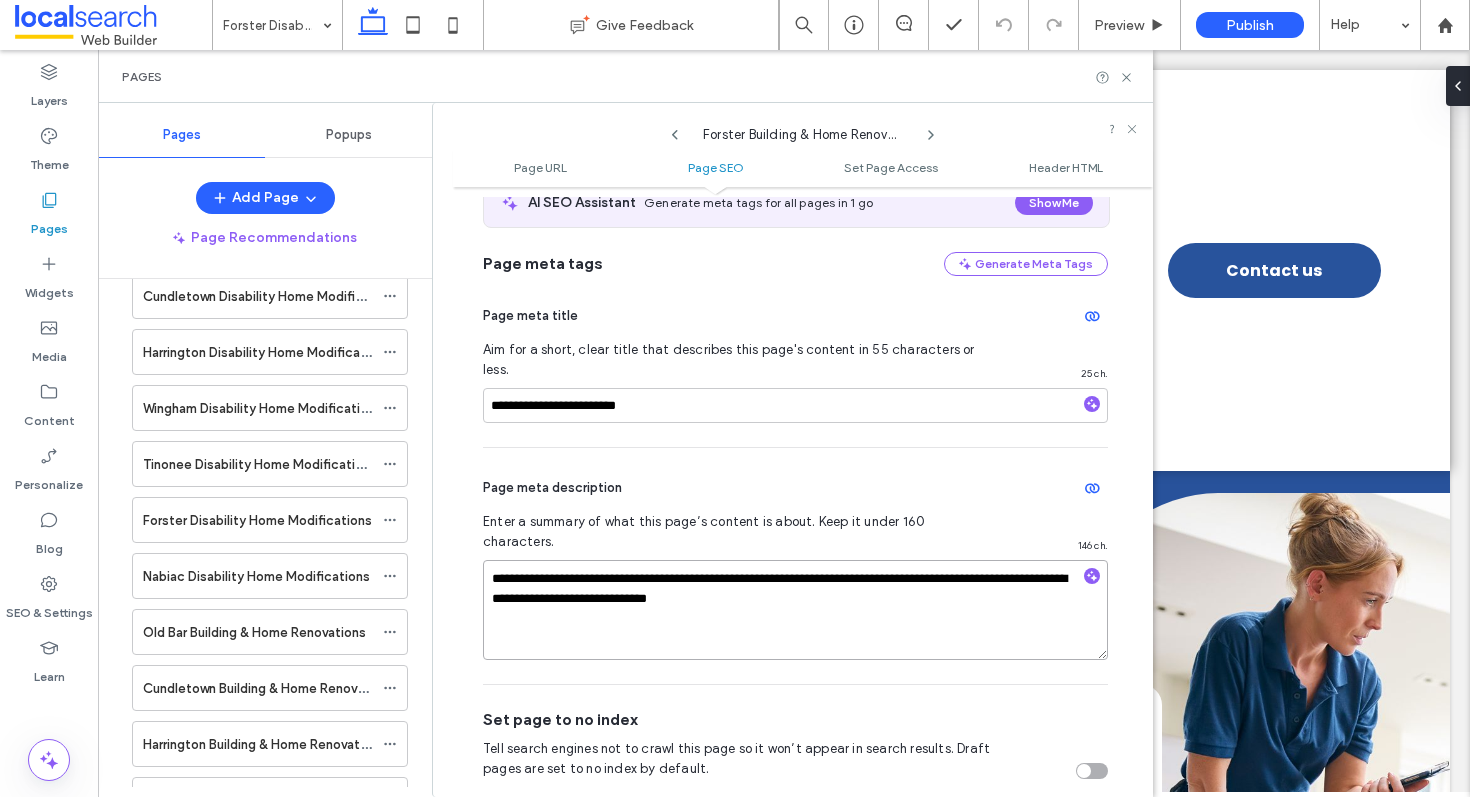 type on "**********" 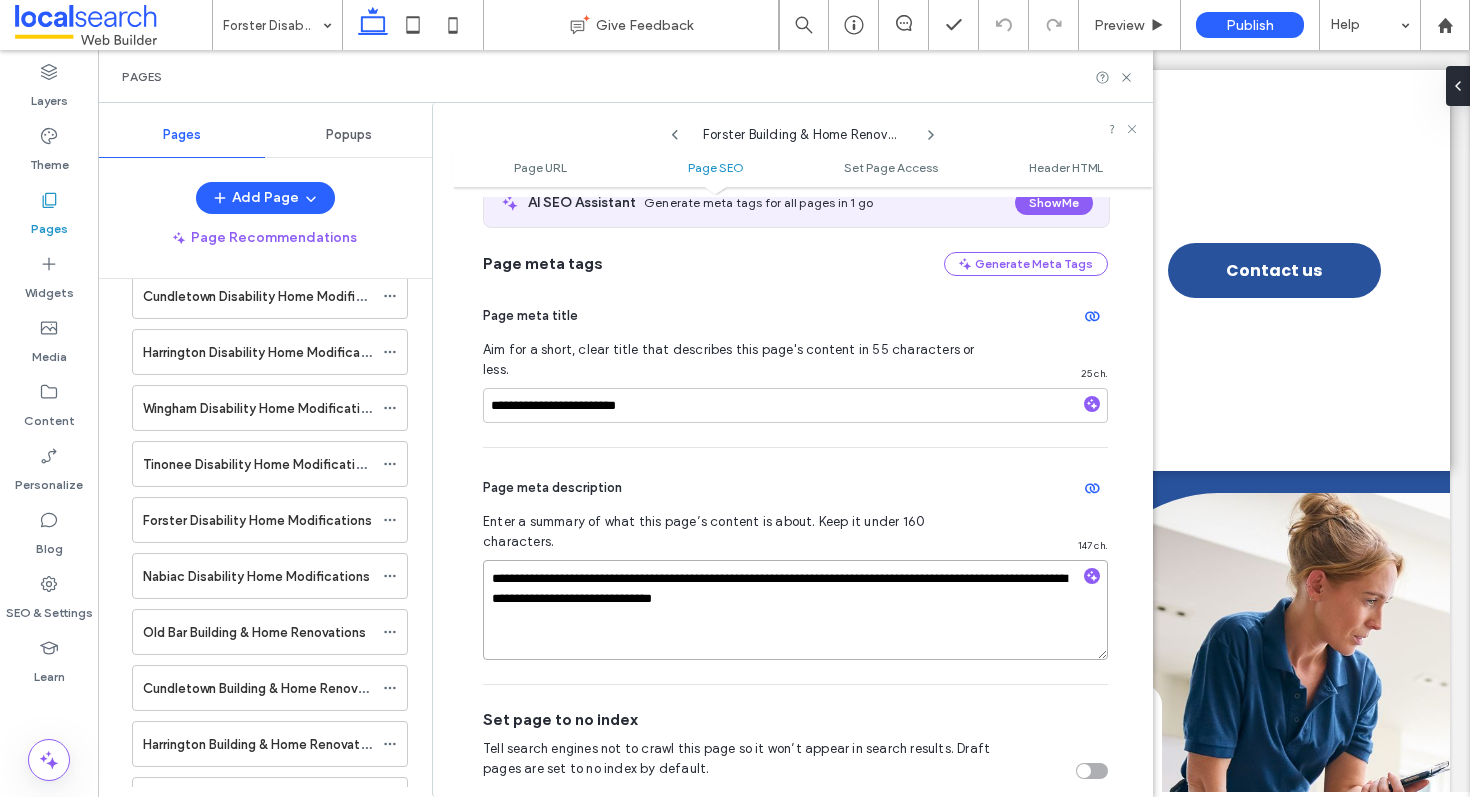 click on "**********" at bounding box center (795, 610) 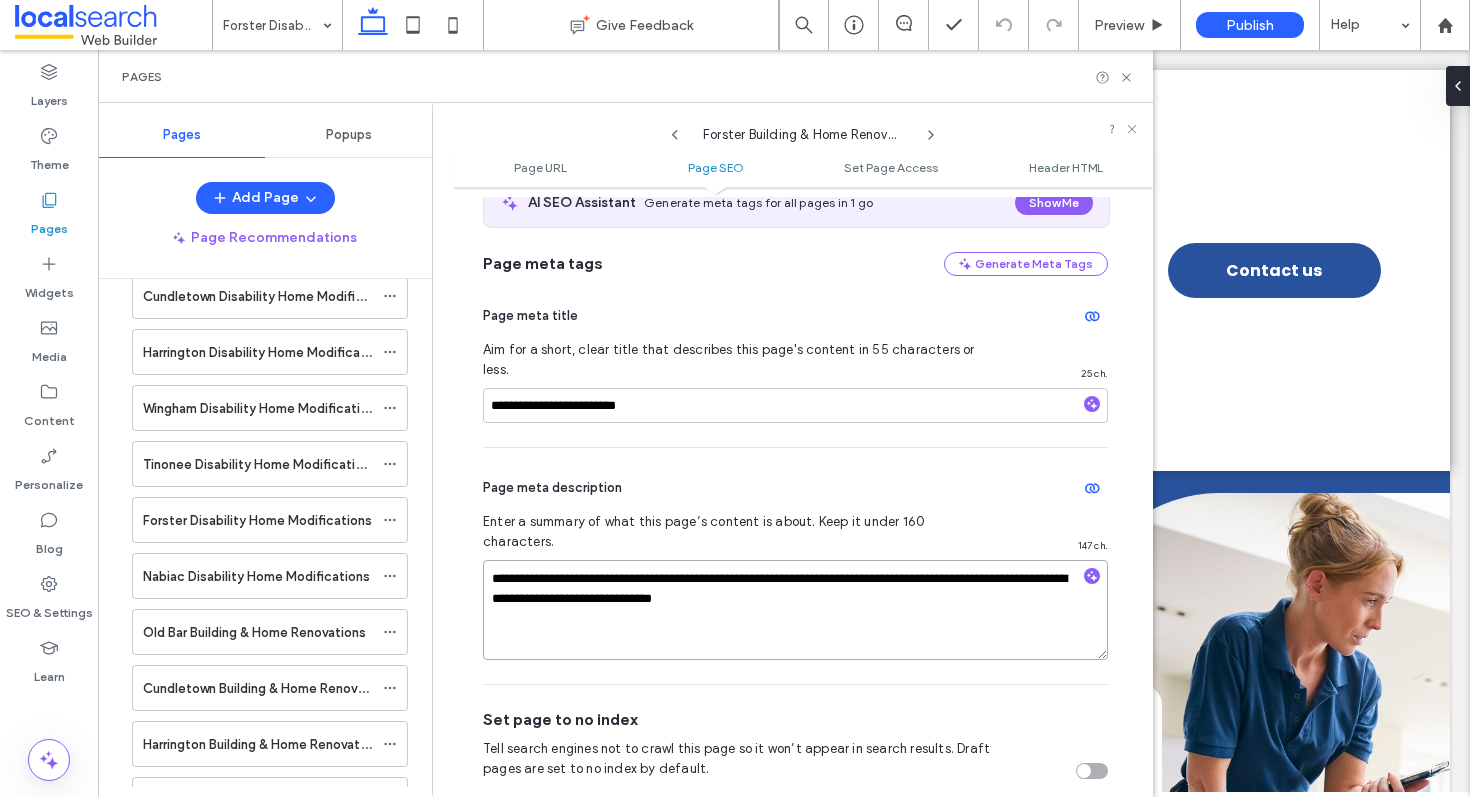 drag, startPoint x: 693, startPoint y: 561, endPoint x: 536, endPoint y: 560, distance: 157.00319 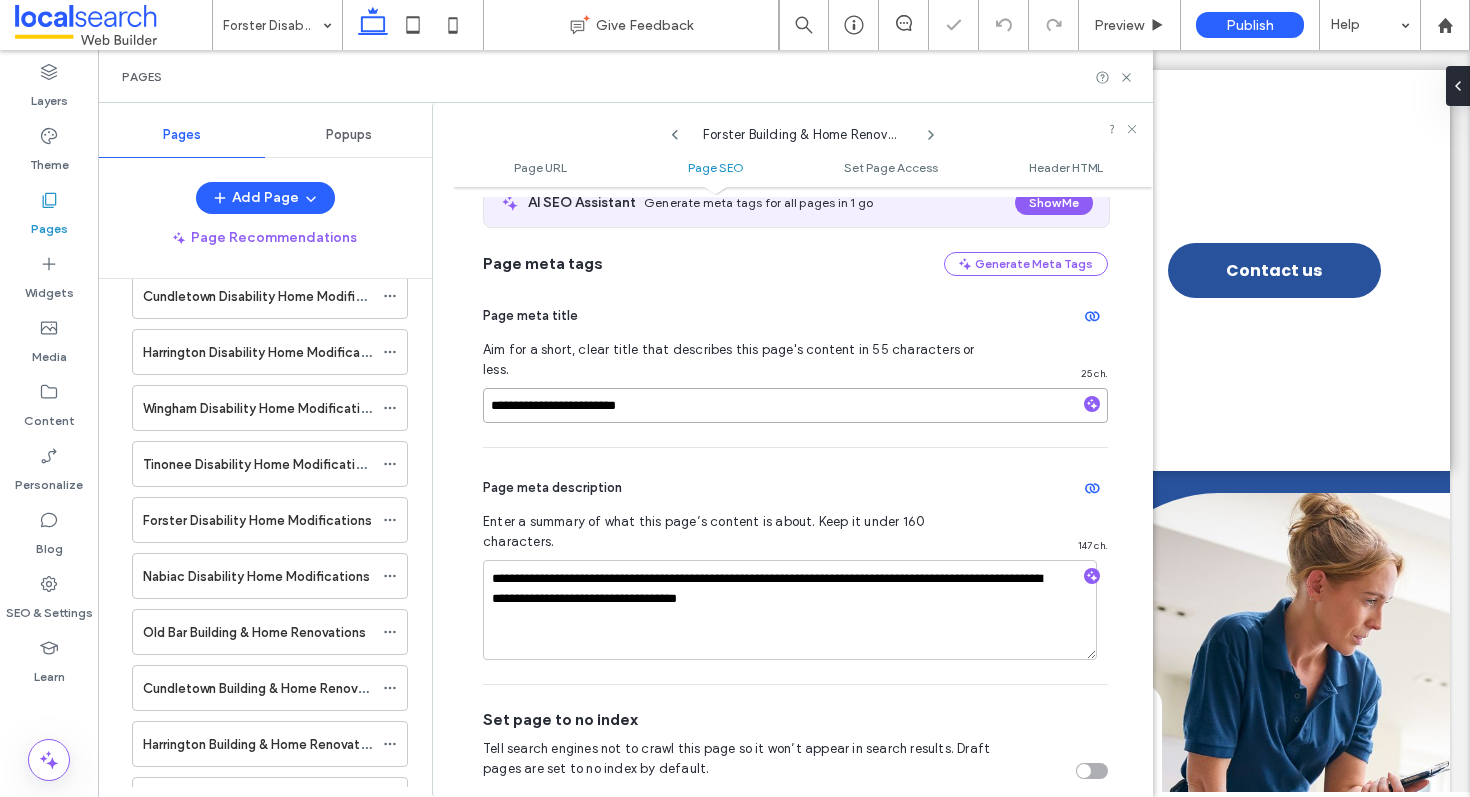 click on "**********" at bounding box center [795, 405] 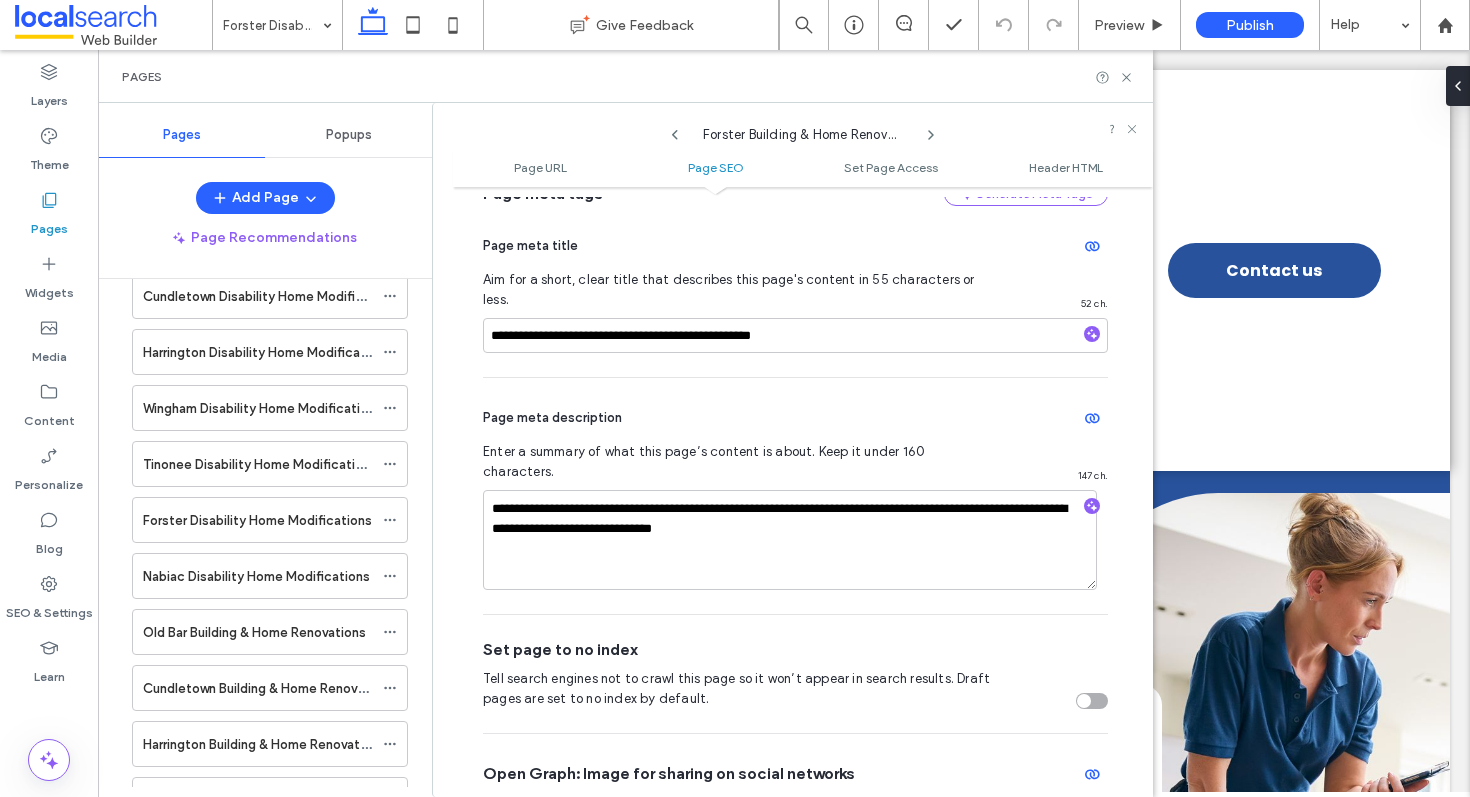 scroll, scrollTop: 0, scrollLeft: 0, axis: both 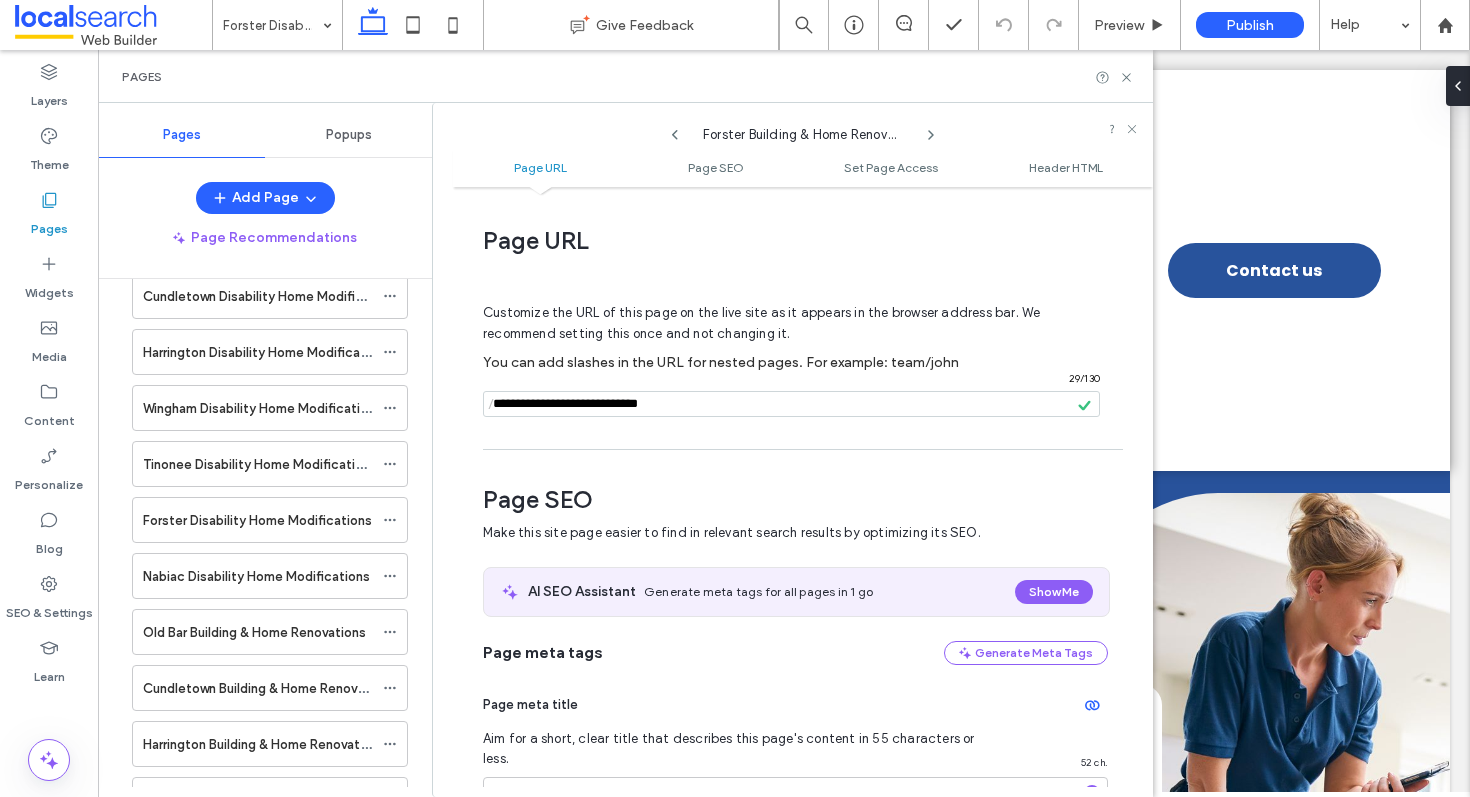 click at bounding box center [791, 404] 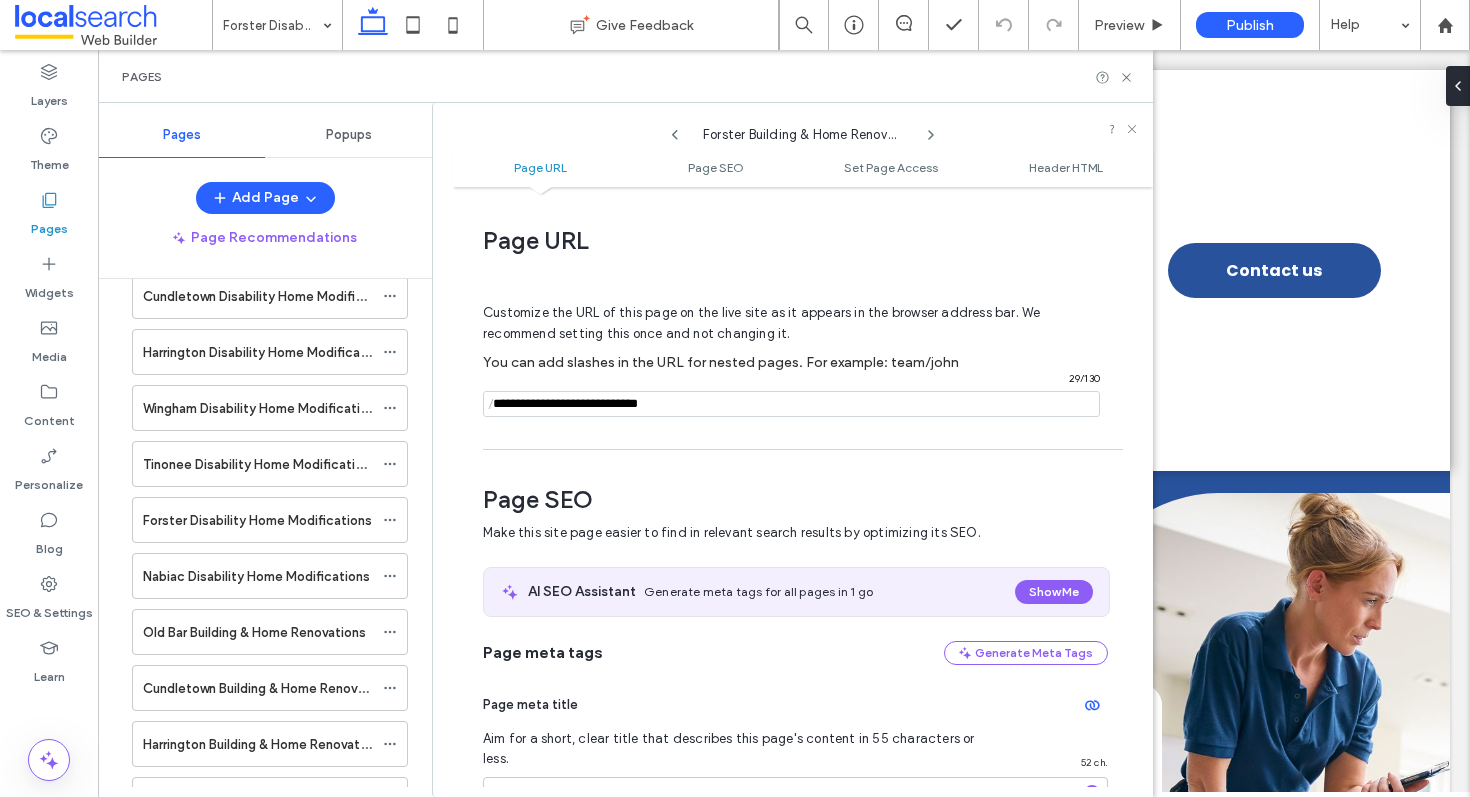 scroll, scrollTop: 263, scrollLeft: 0, axis: vertical 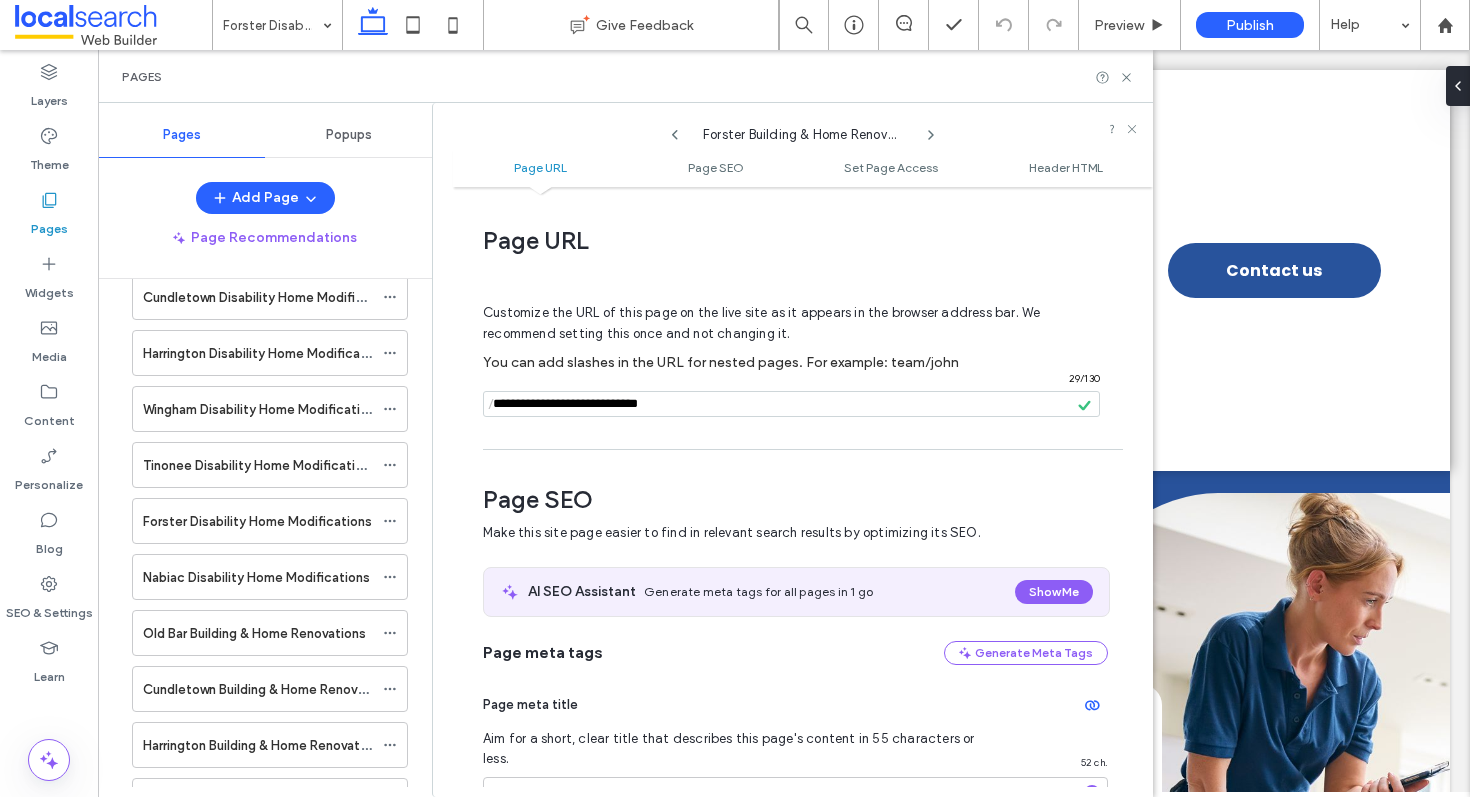 click 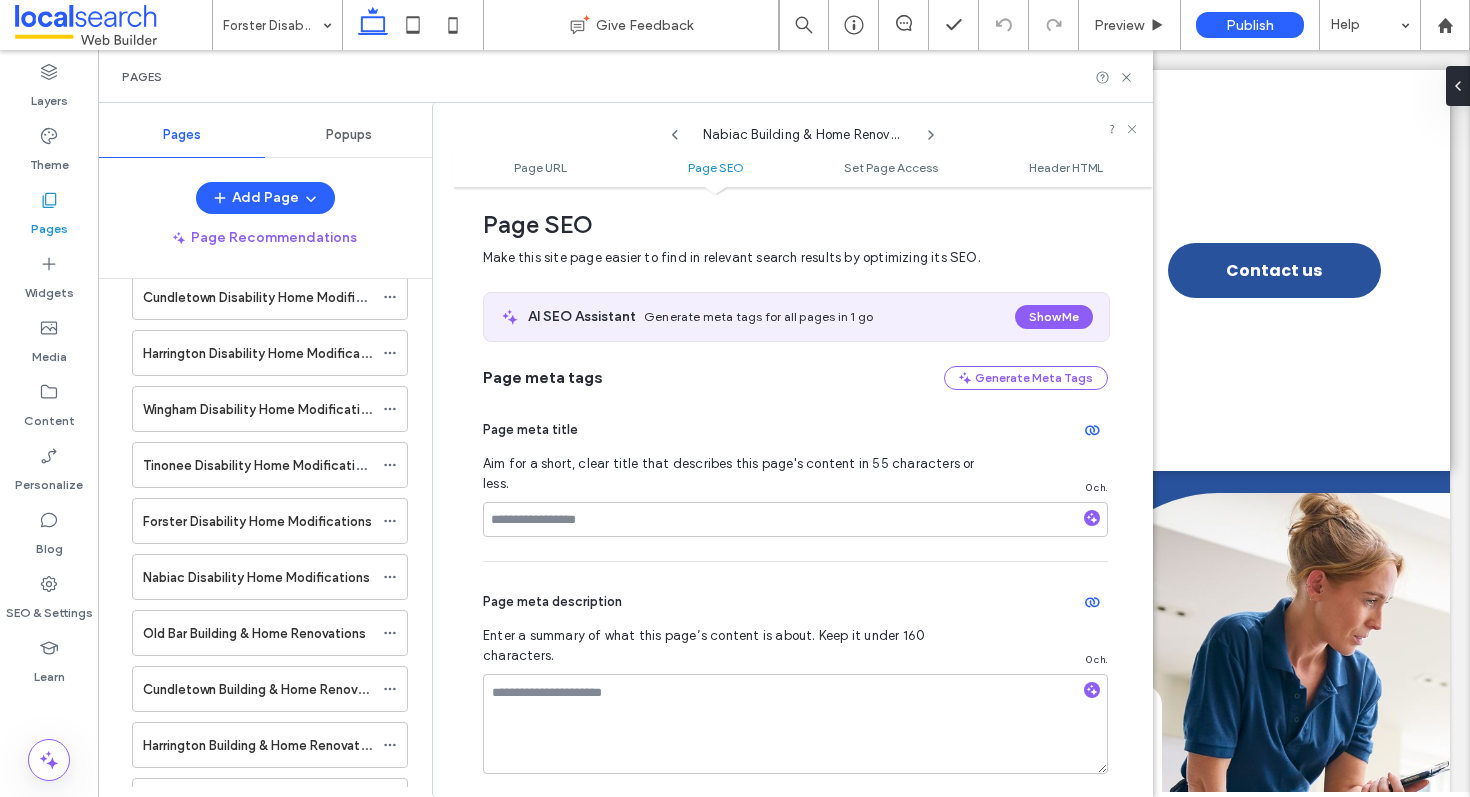 scroll, scrollTop: 0, scrollLeft: 0, axis: both 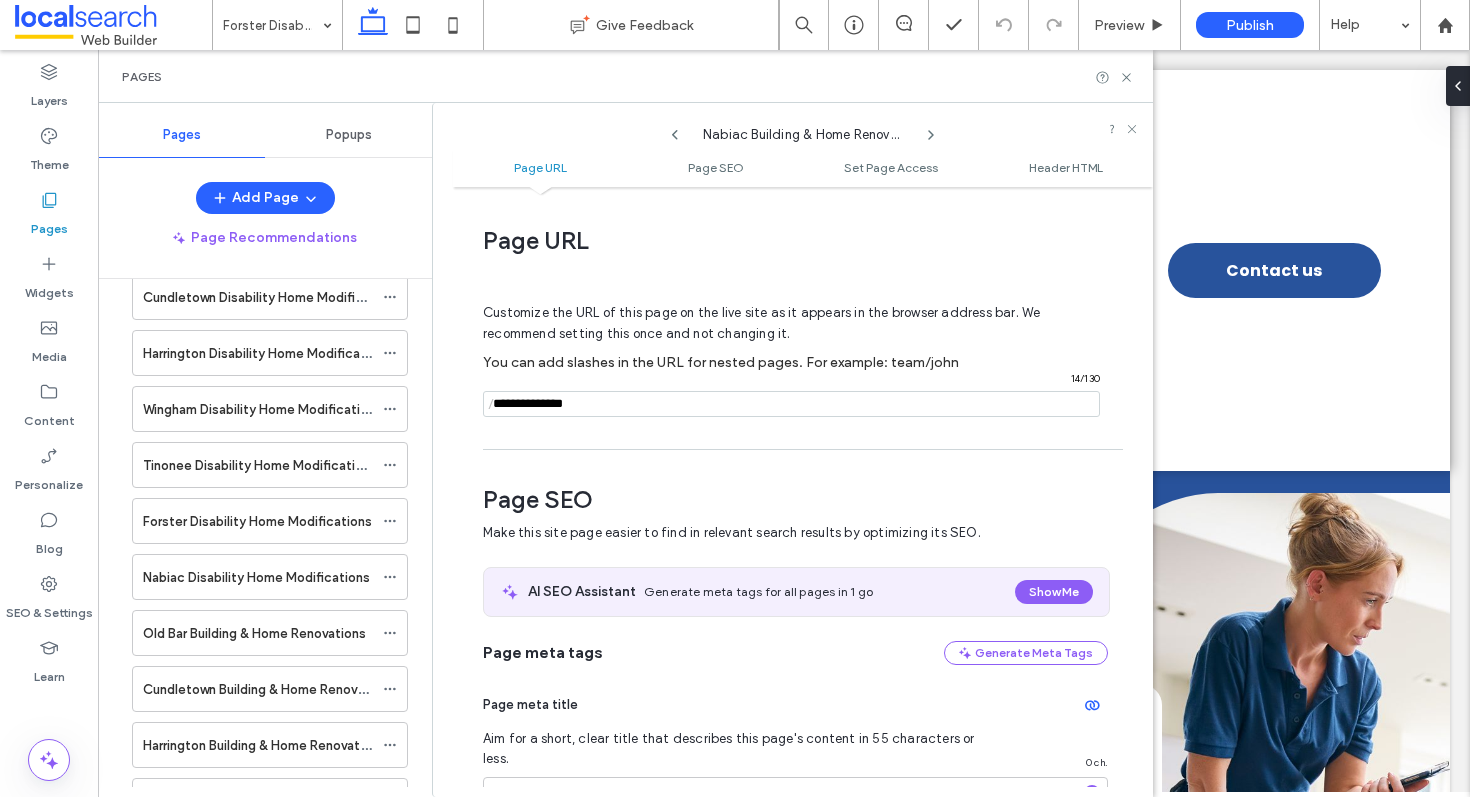 drag, startPoint x: 613, startPoint y: 405, endPoint x: 534, endPoint y: 403, distance: 79.025314 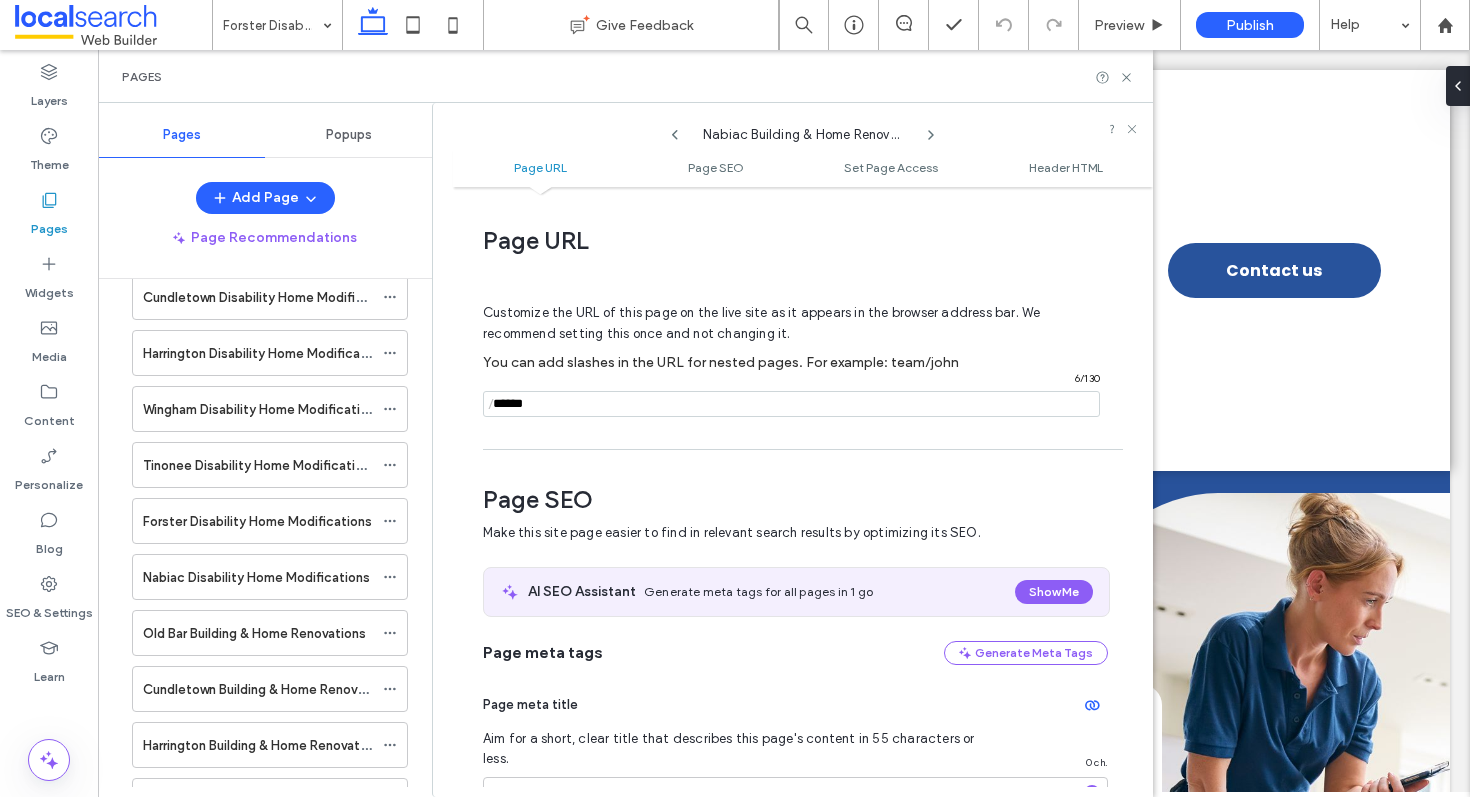 paste on "**********" 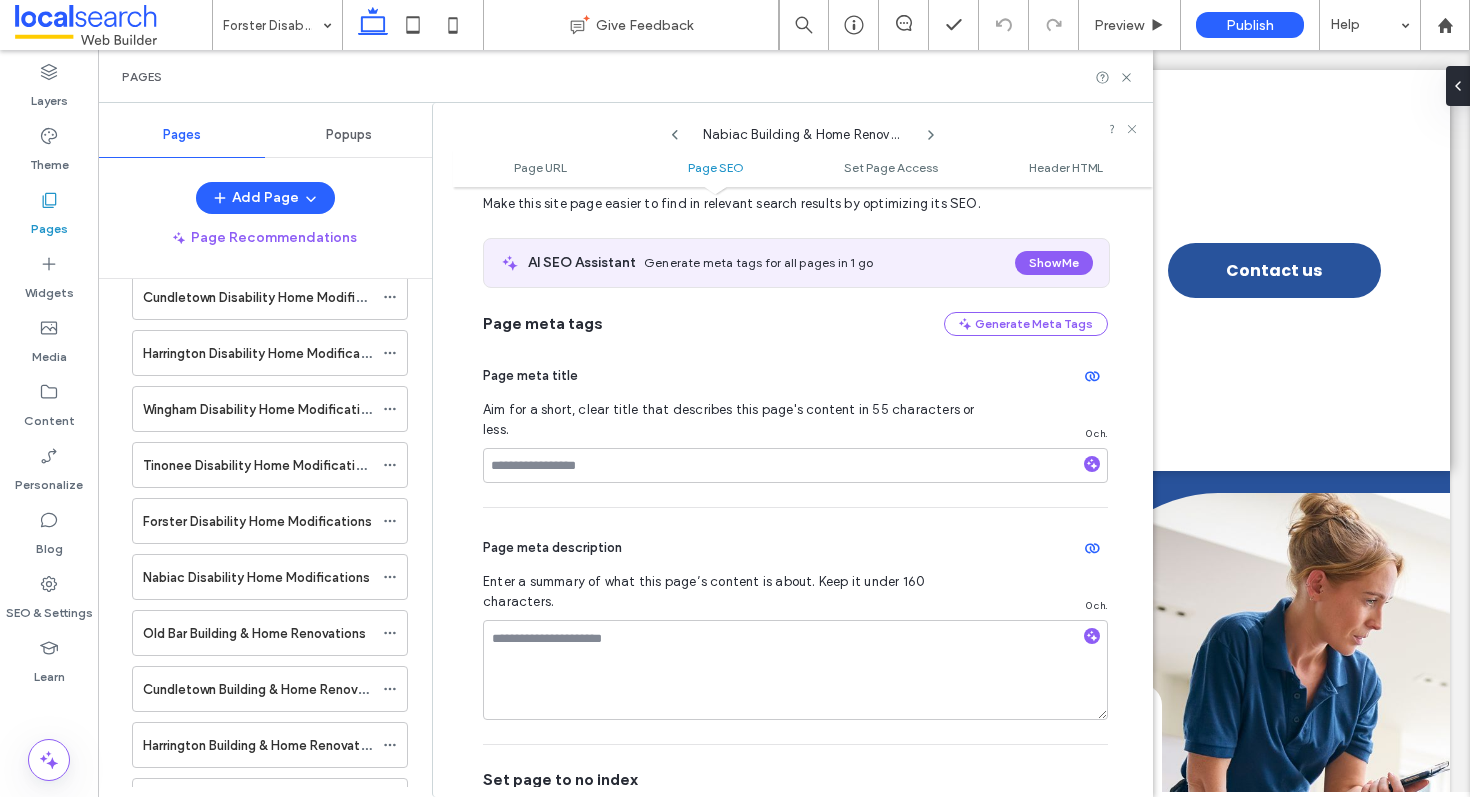 scroll, scrollTop: 330, scrollLeft: 0, axis: vertical 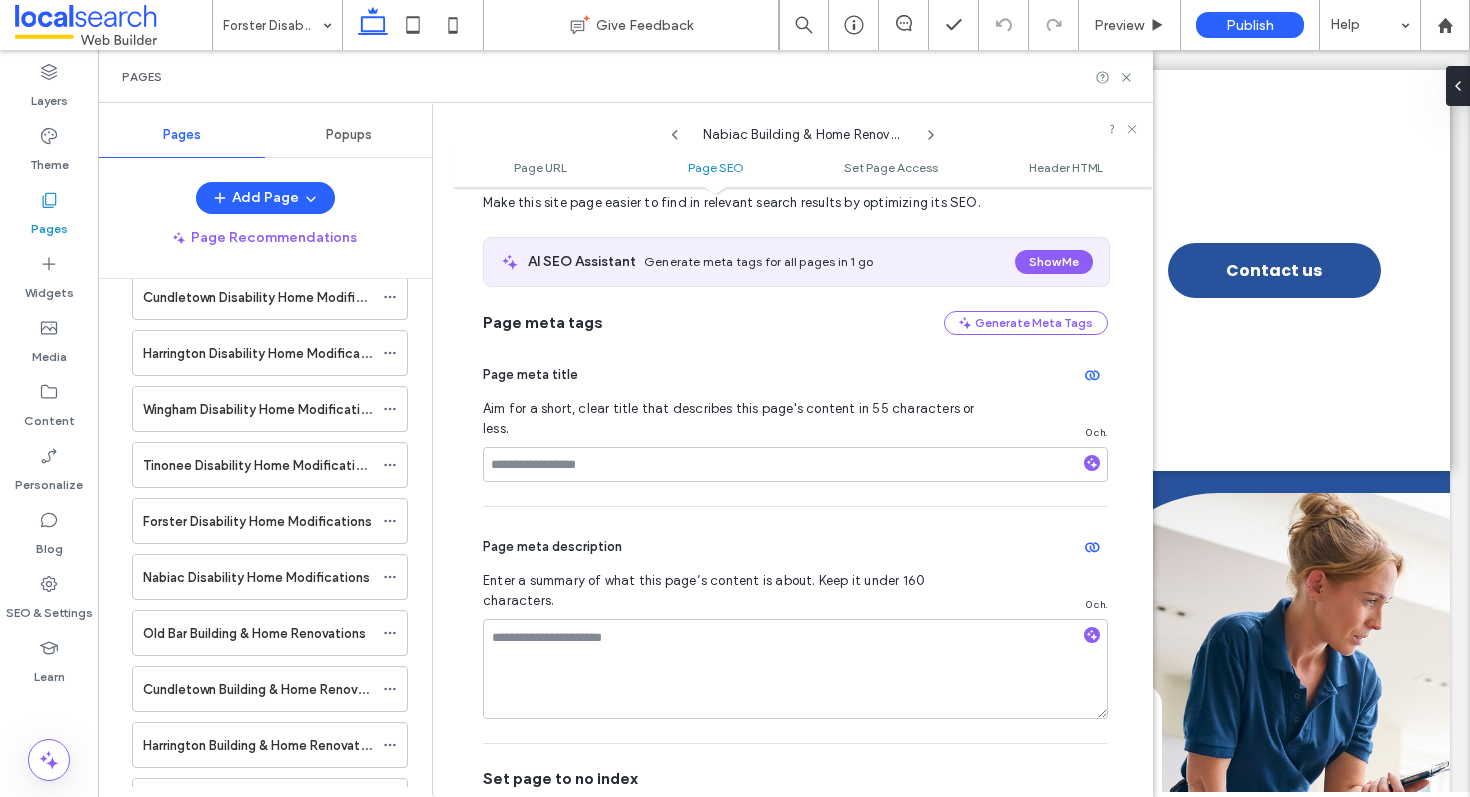 type on "**********" 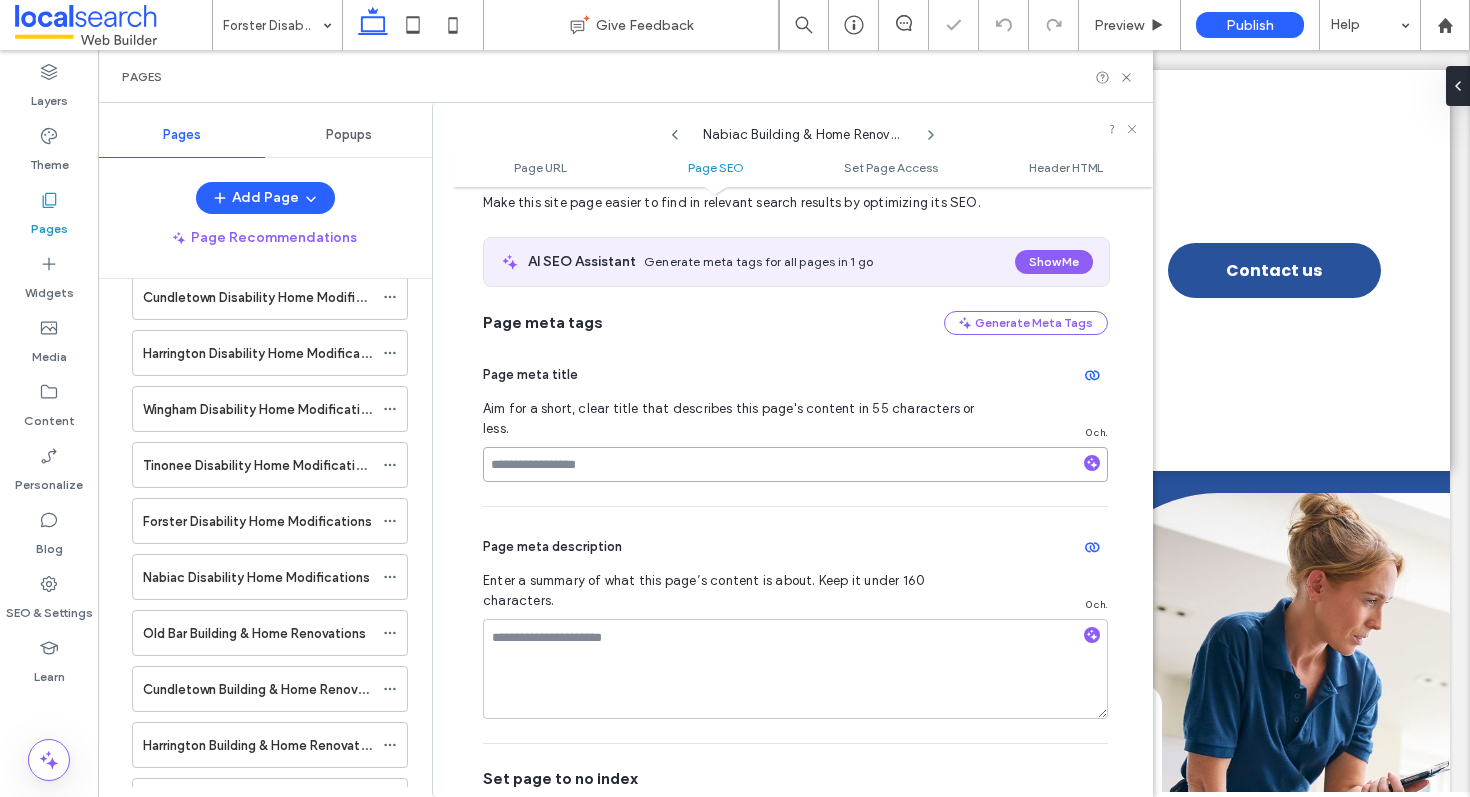 drag, startPoint x: 613, startPoint y: 452, endPoint x: 619, endPoint y: 443, distance: 10.816654 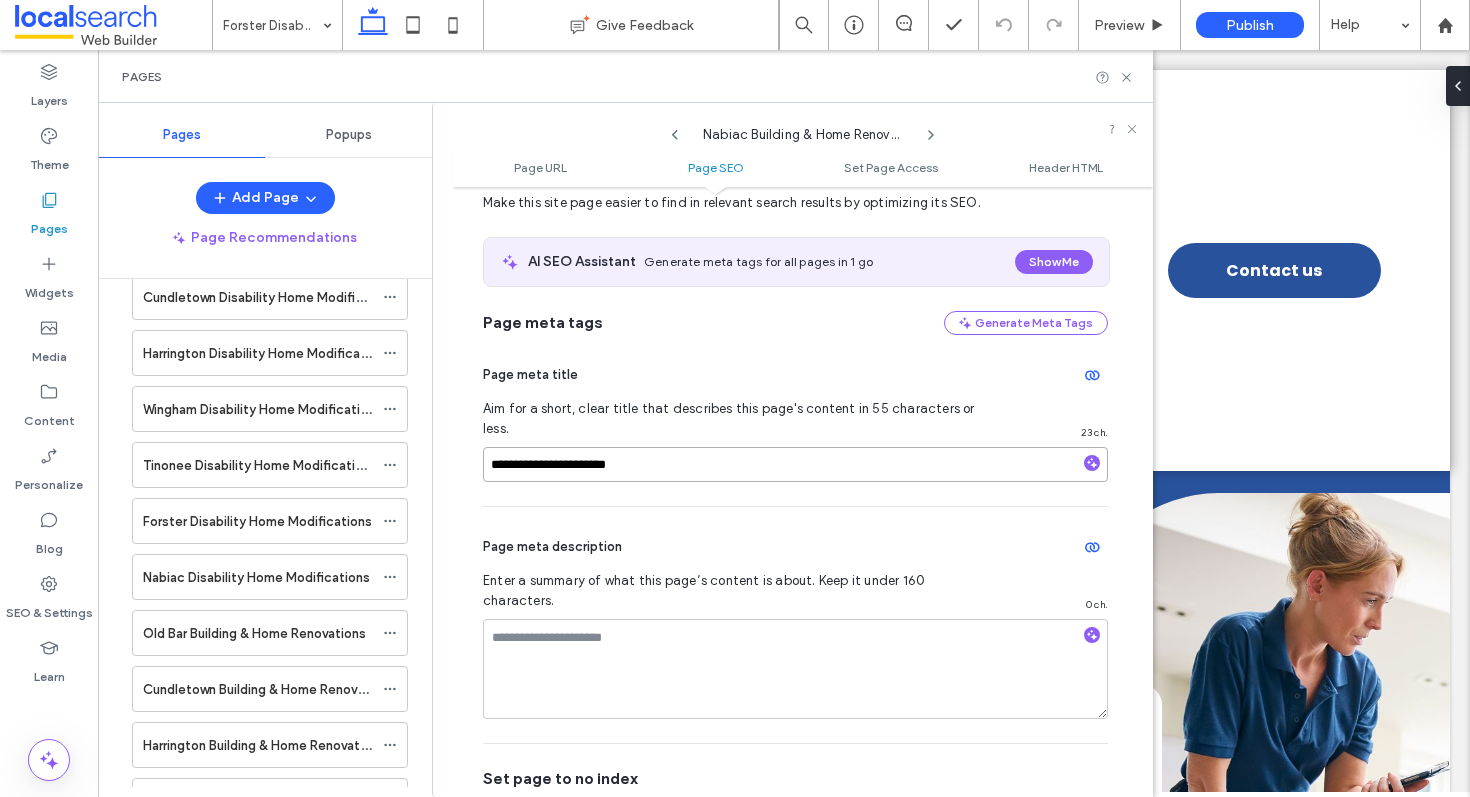 type on "**********" 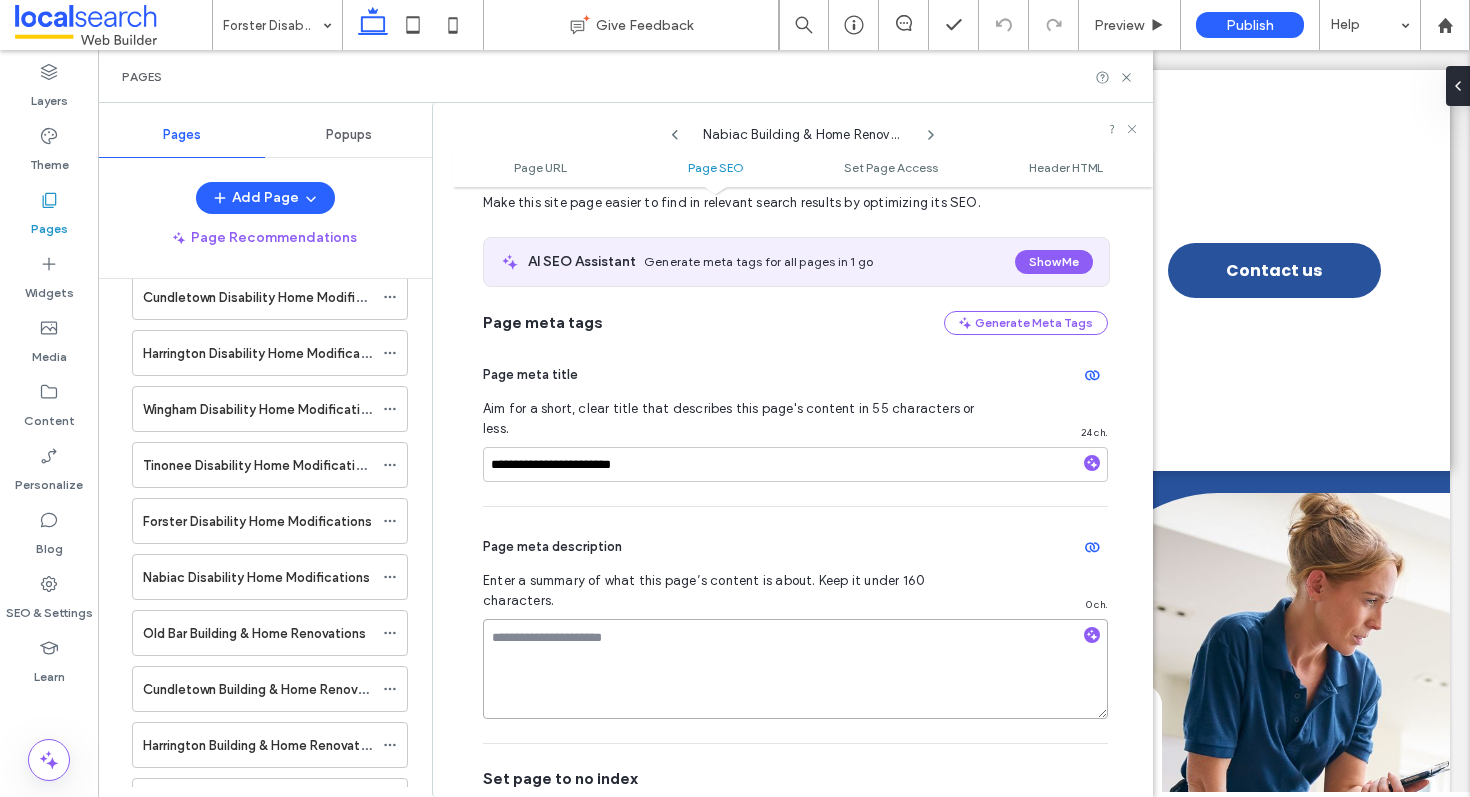 click at bounding box center (795, 669) 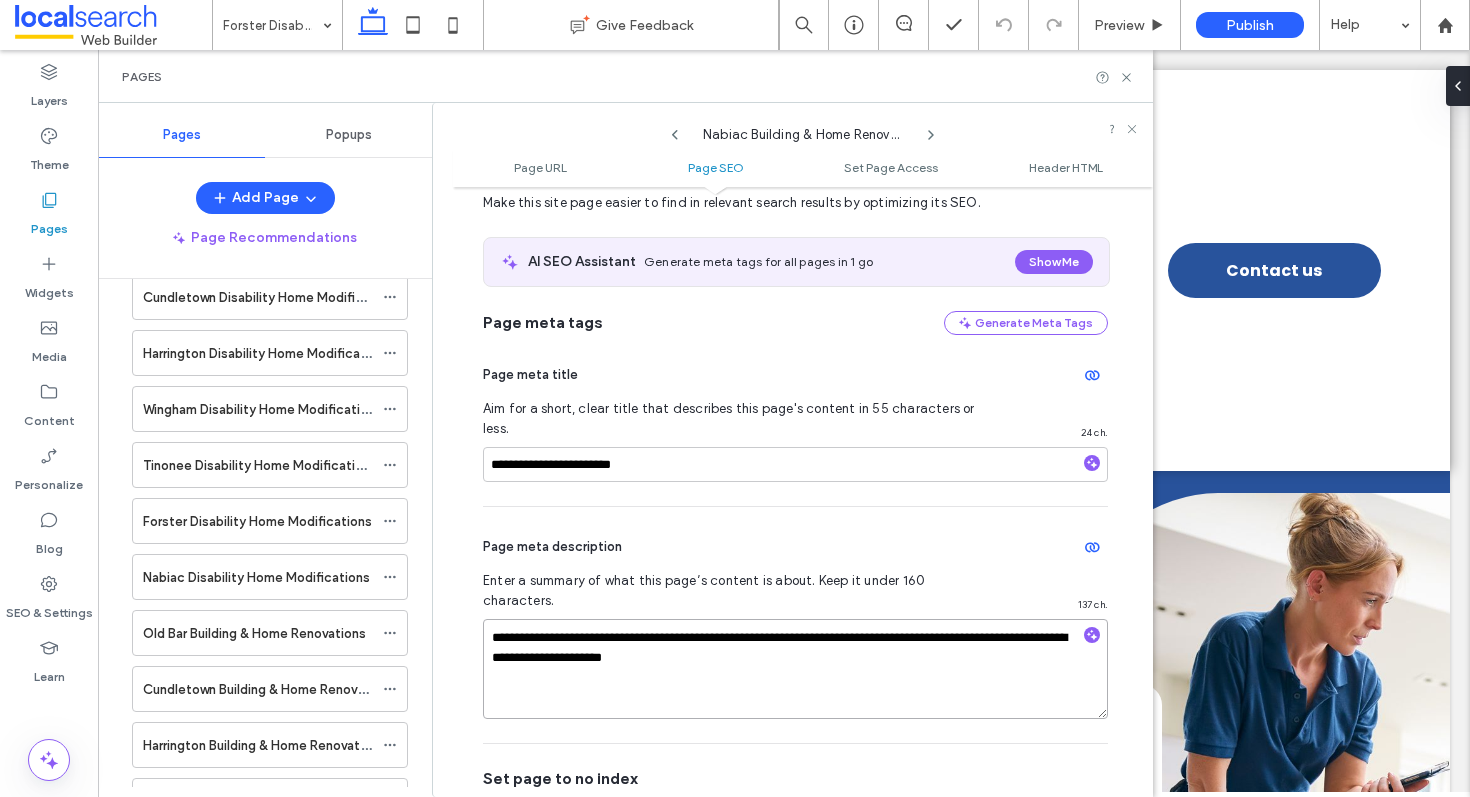 type on "**********" 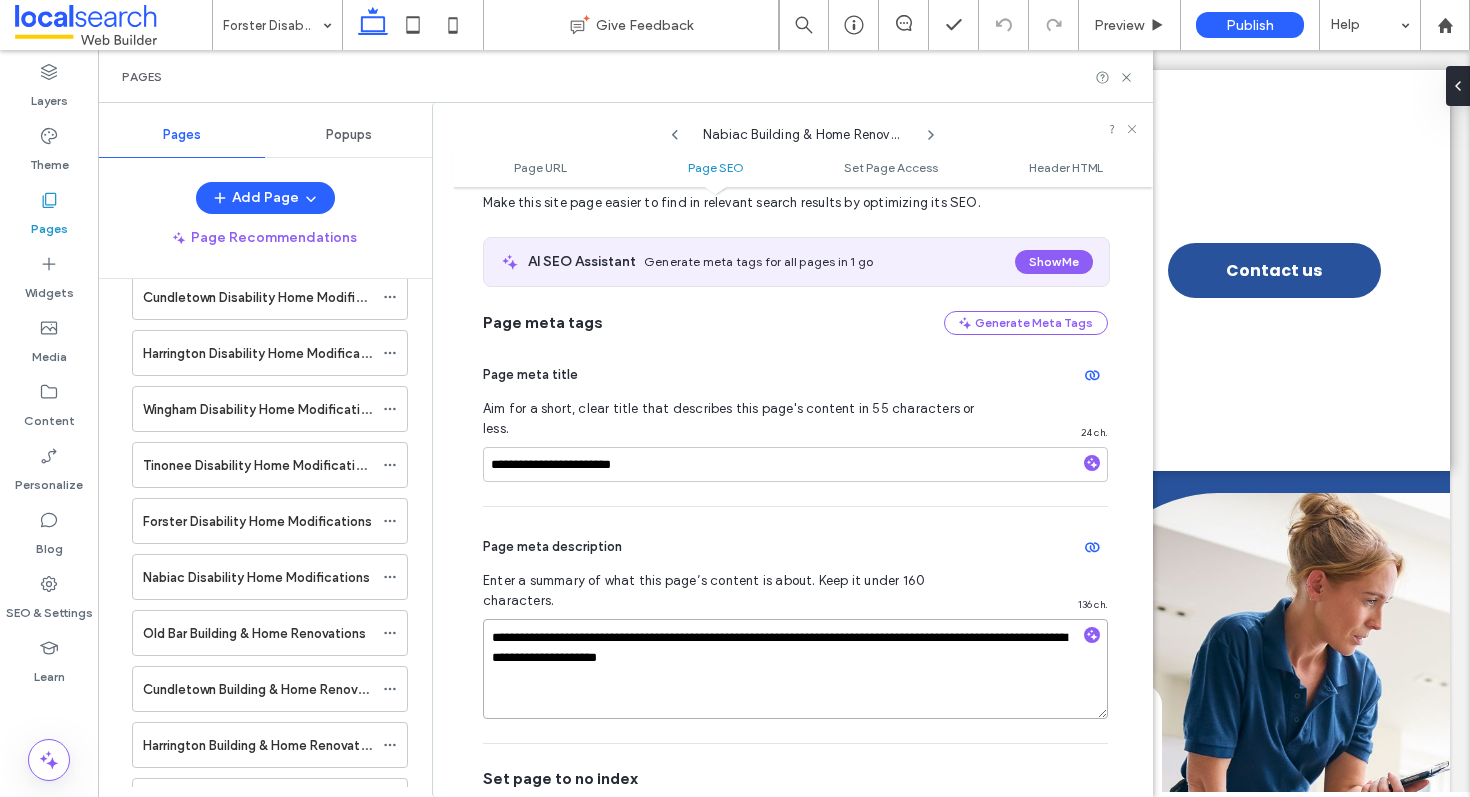 drag, startPoint x: 877, startPoint y: 600, endPoint x: 1047, endPoint y: 597, distance: 170.02647 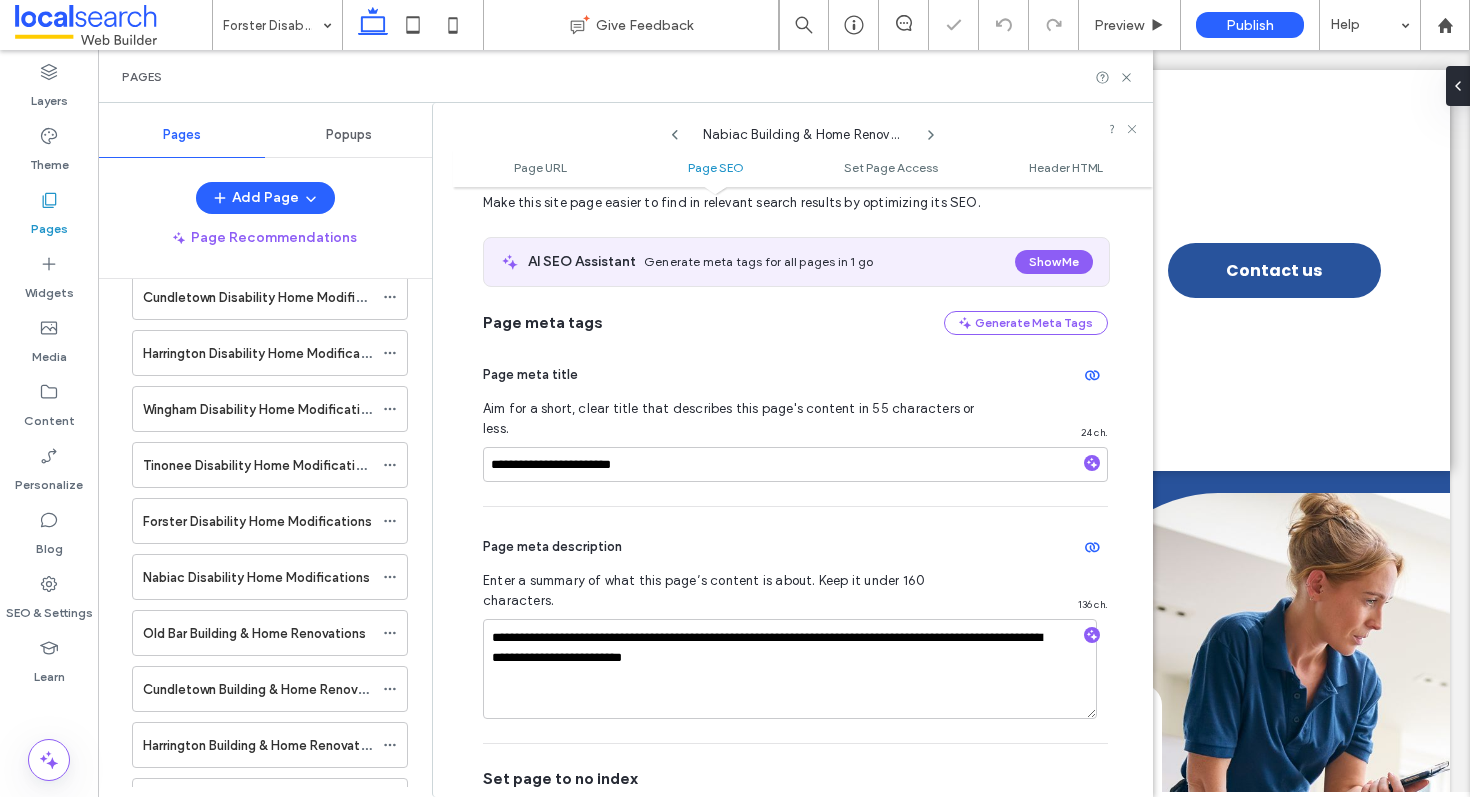 drag, startPoint x: 714, startPoint y: 426, endPoint x: 723, endPoint y: 439, distance: 15.811388 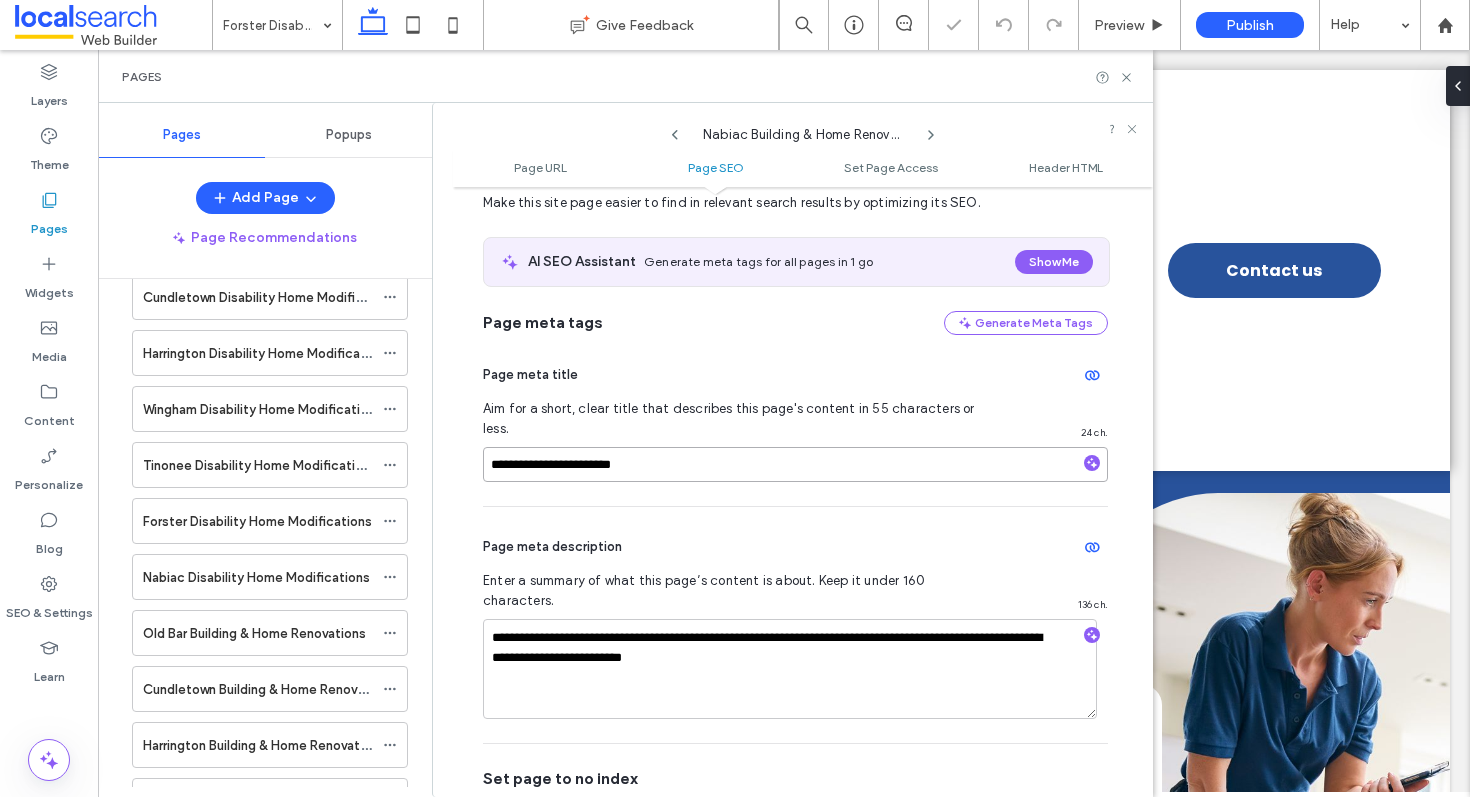 click on "**********" at bounding box center (795, 464) 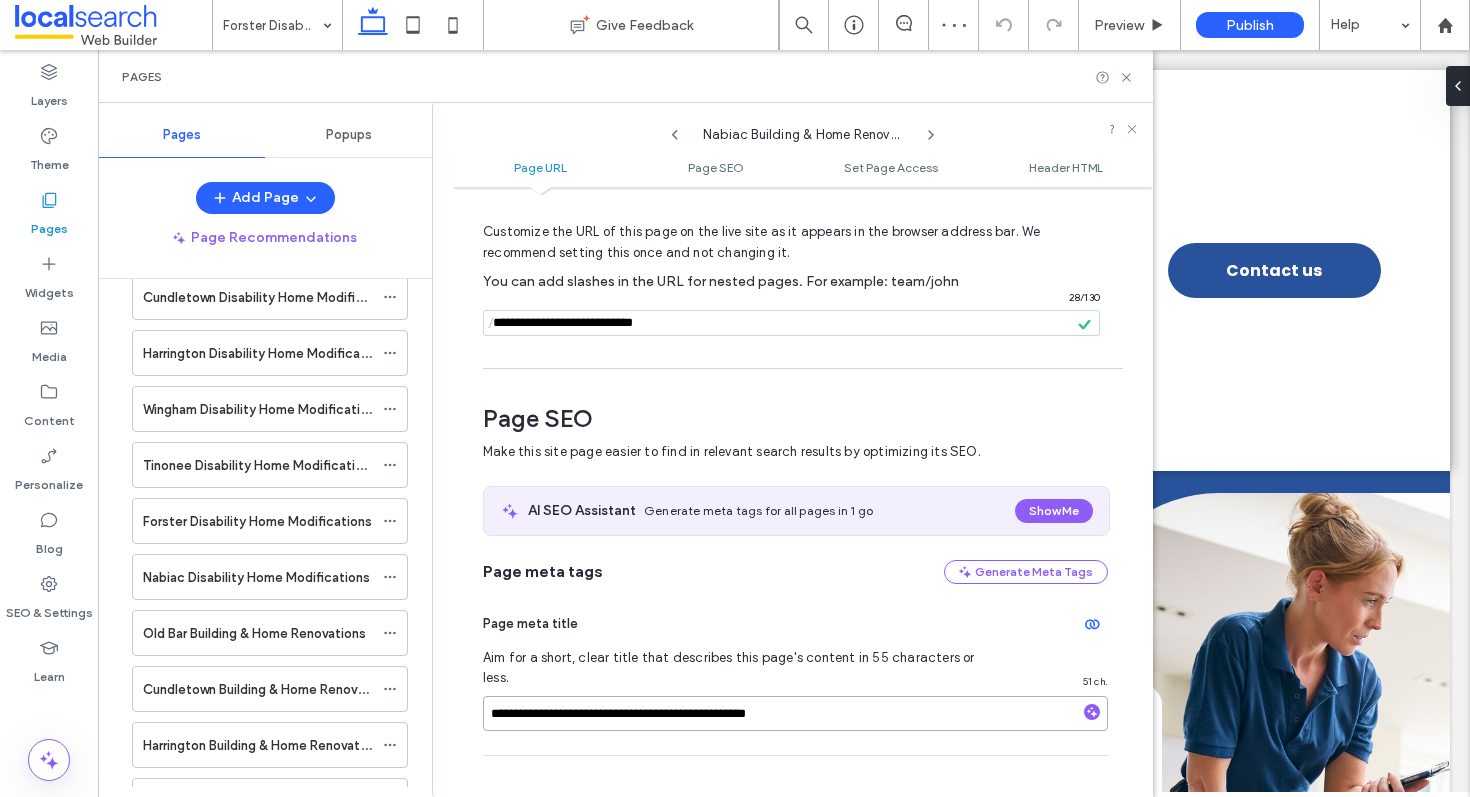 scroll, scrollTop: 0, scrollLeft: 0, axis: both 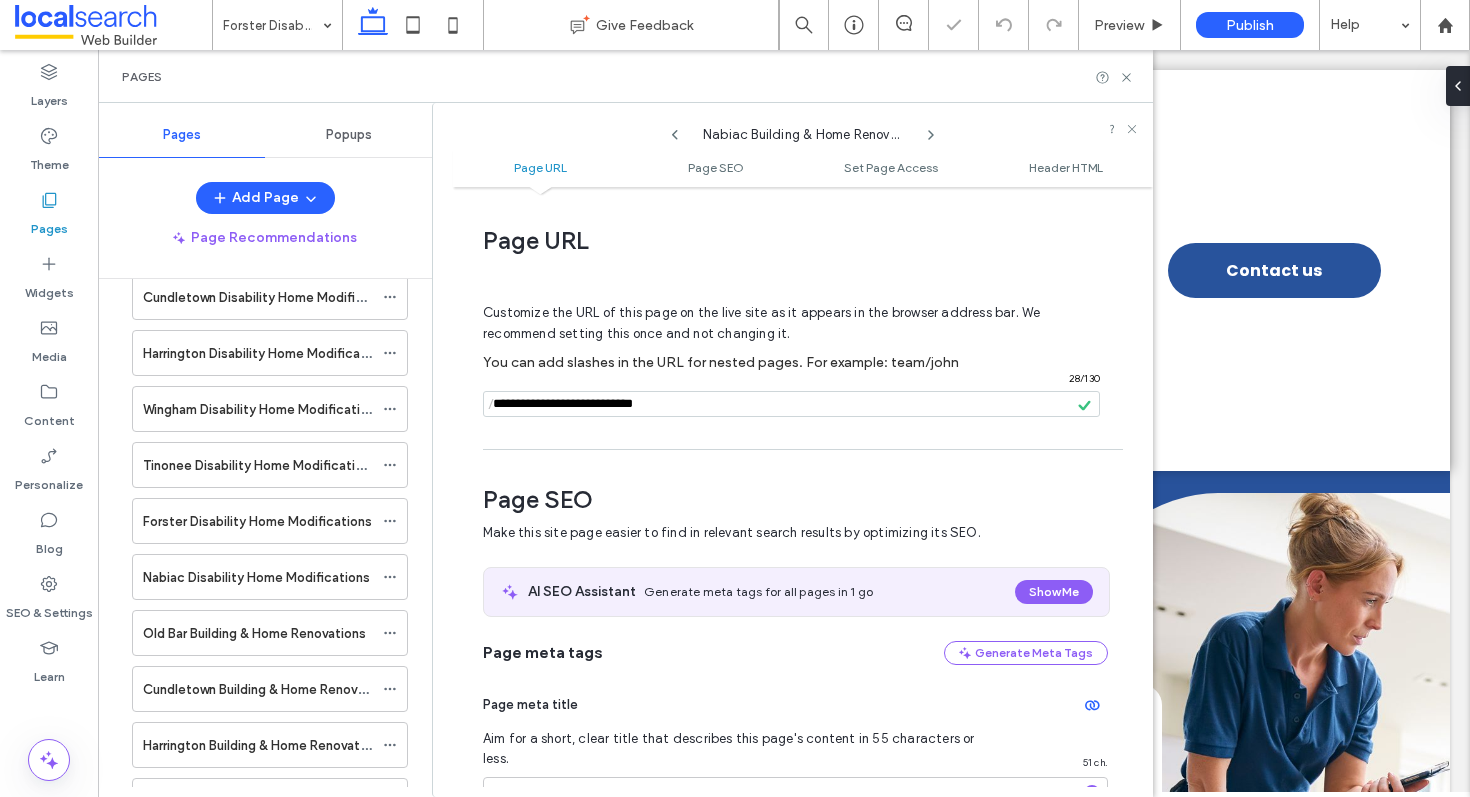 drag, startPoint x: 639, startPoint y: 401, endPoint x: 420, endPoint y: 396, distance: 219.05707 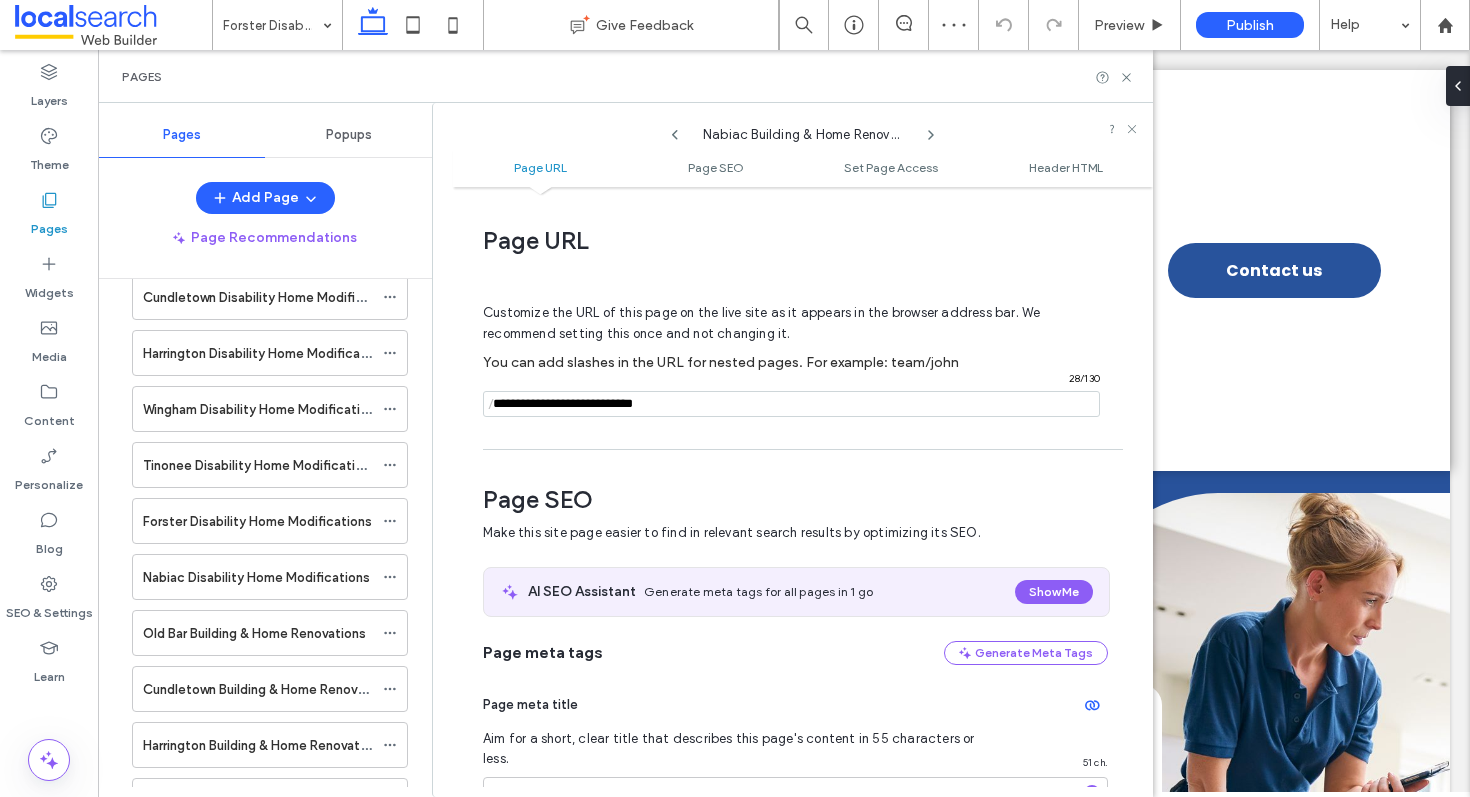 click 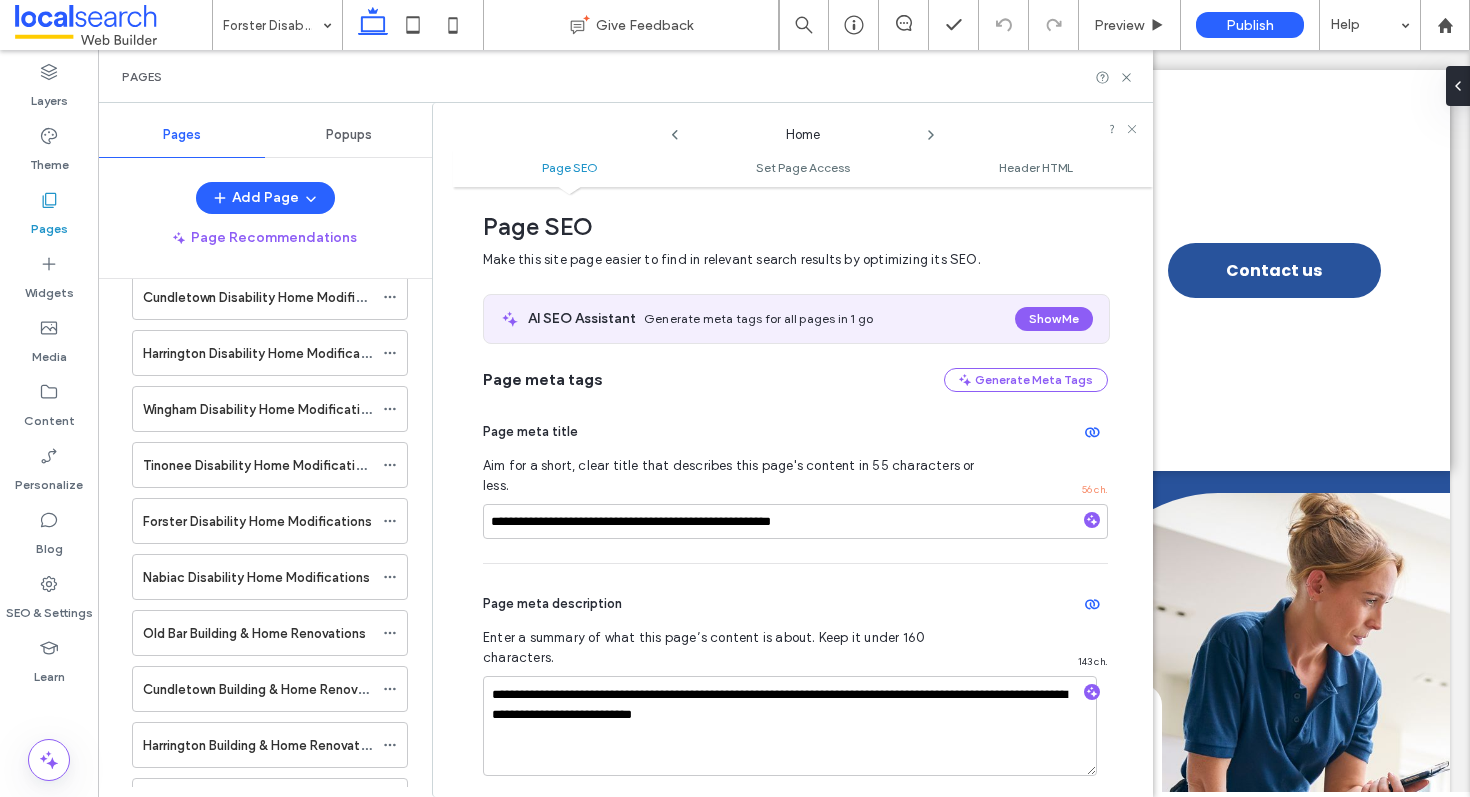 scroll, scrollTop: 0, scrollLeft: 0, axis: both 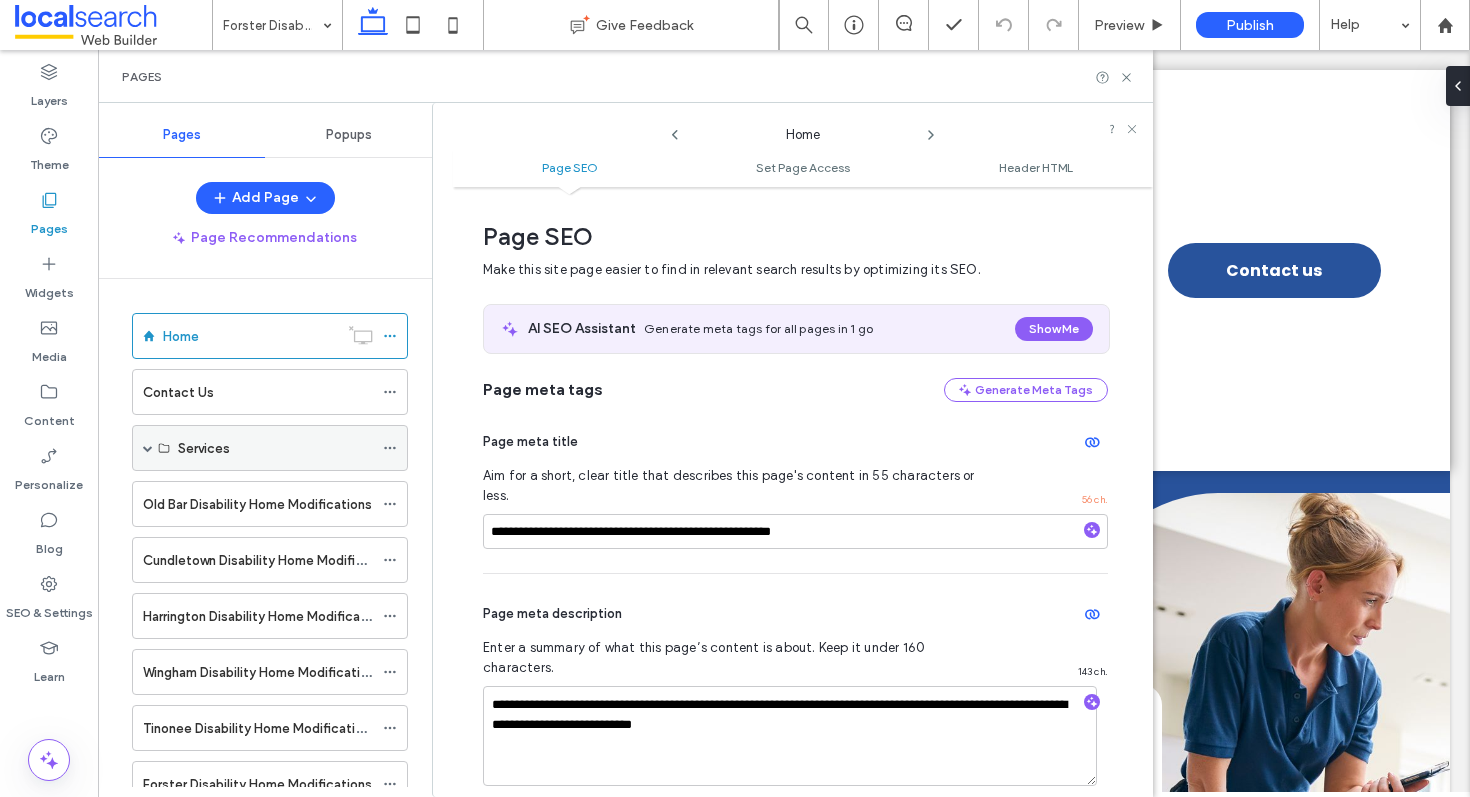 click at bounding box center [148, 448] 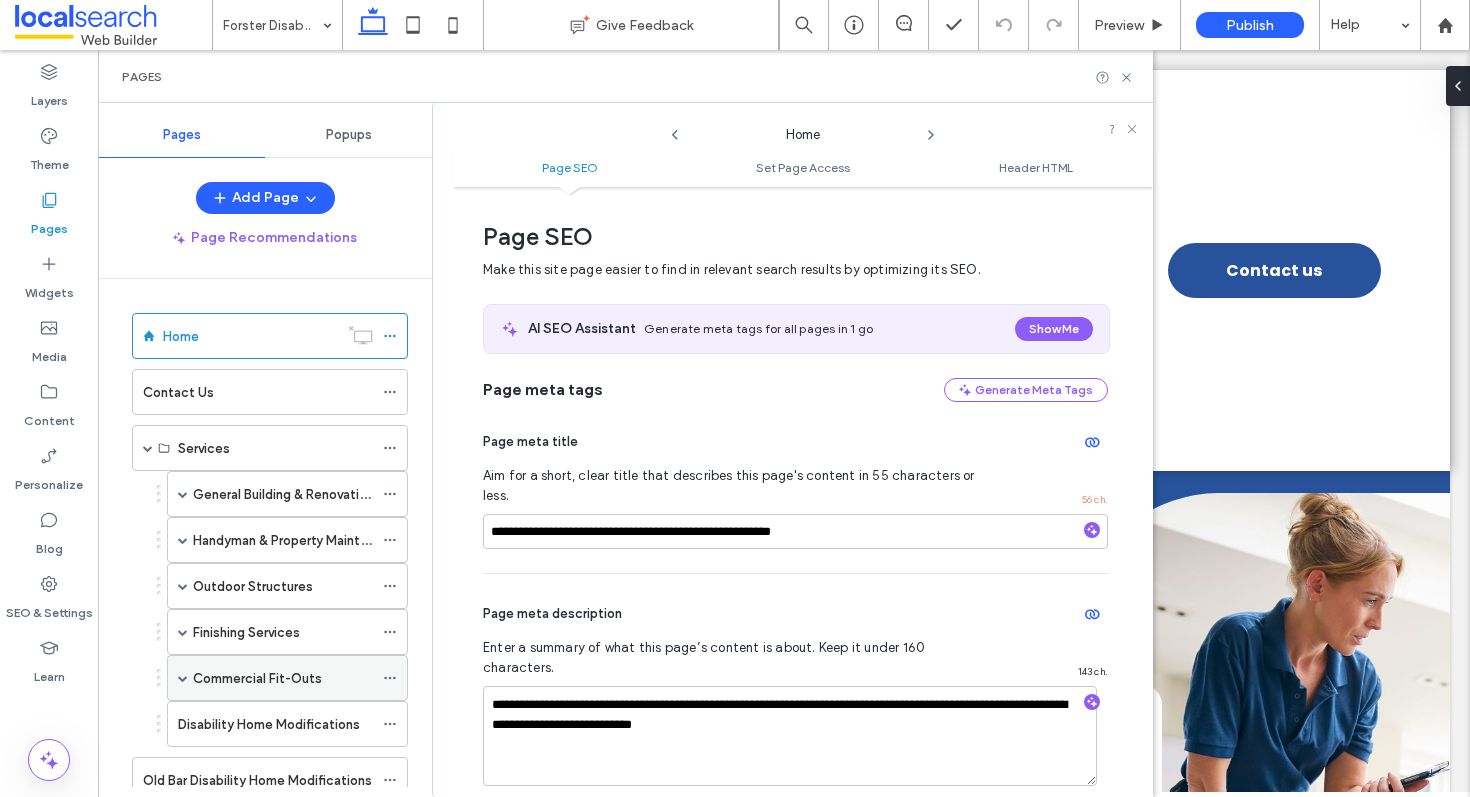 click 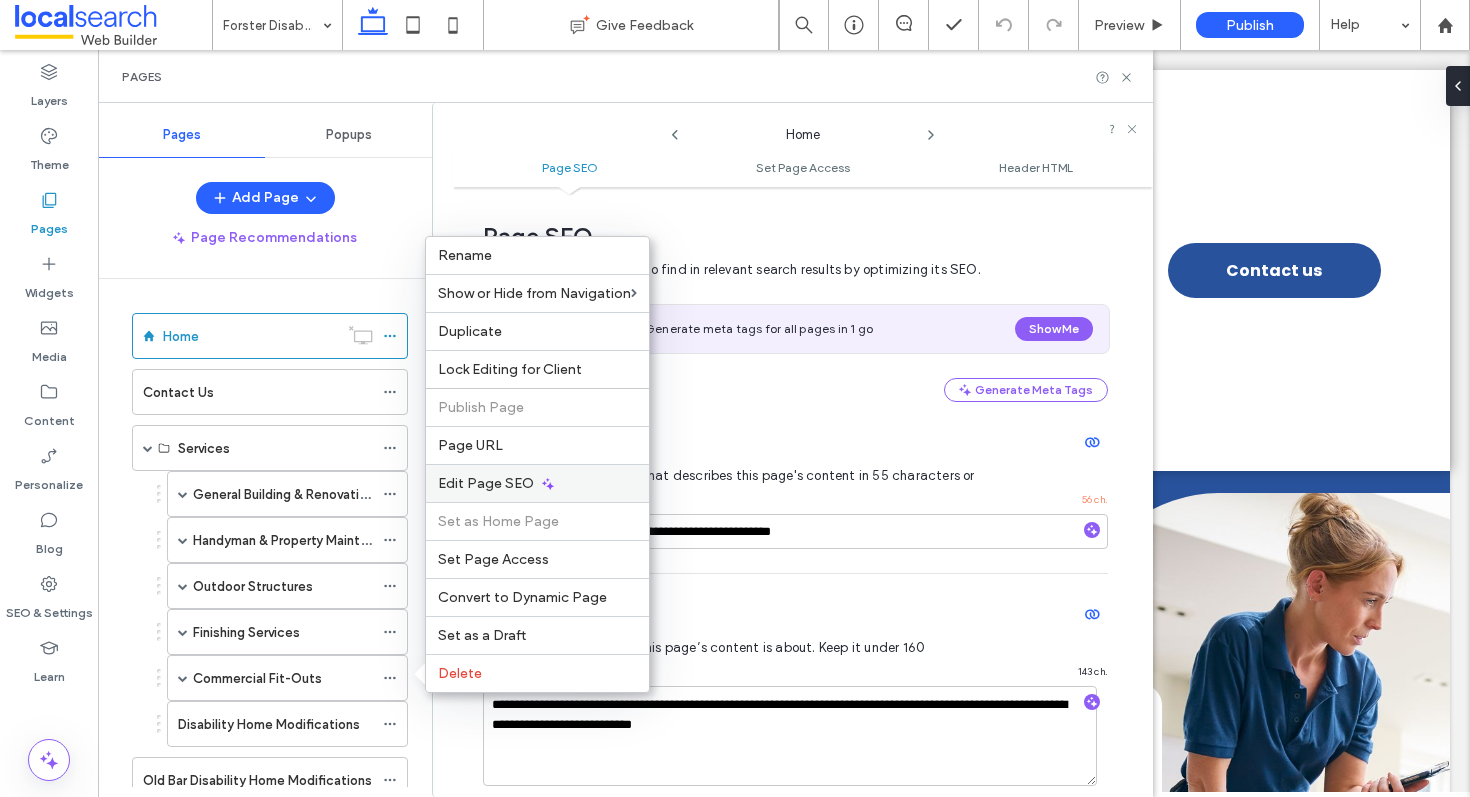 click on "Edit Page SEO" at bounding box center (486, 483) 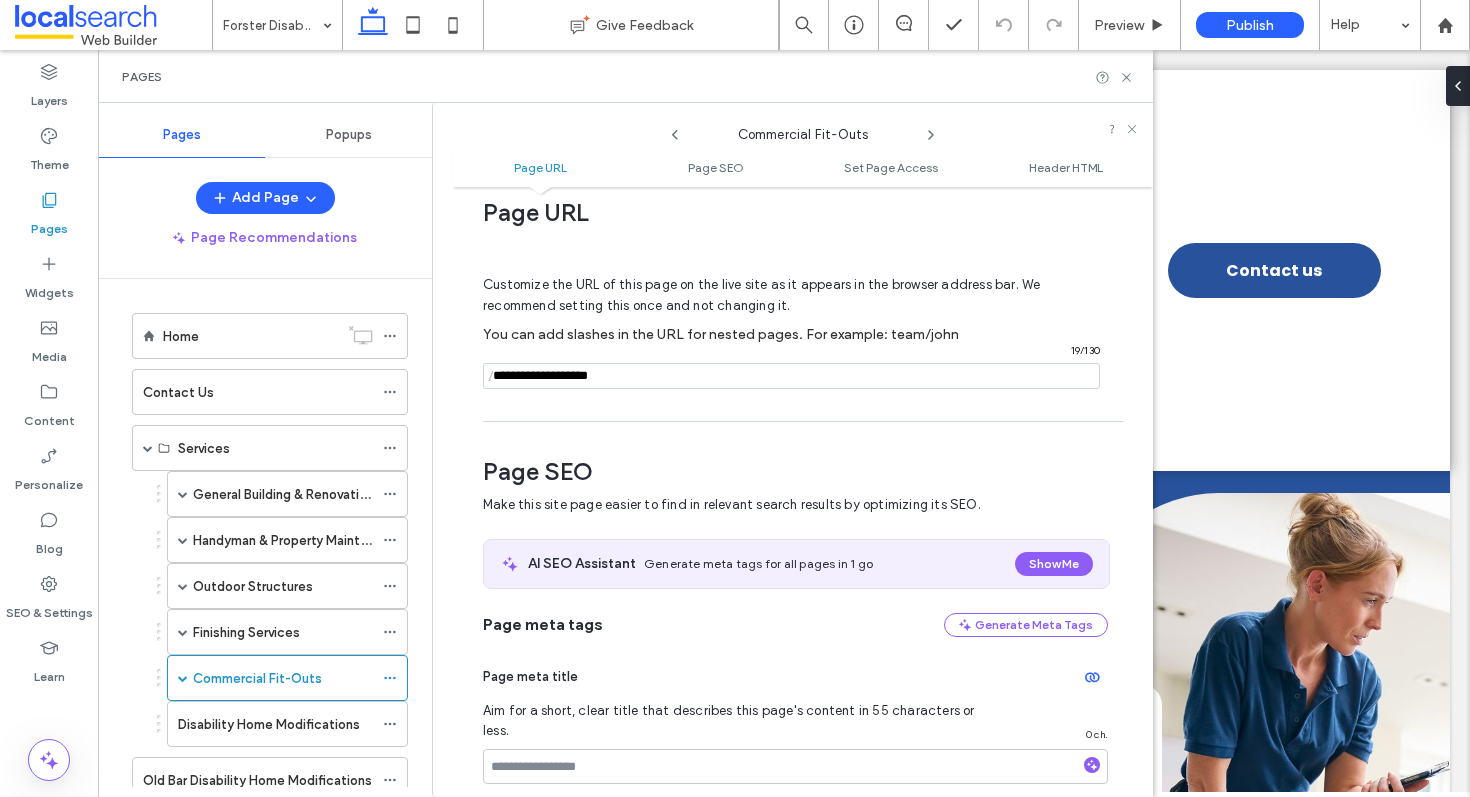 scroll, scrollTop: 0, scrollLeft: 0, axis: both 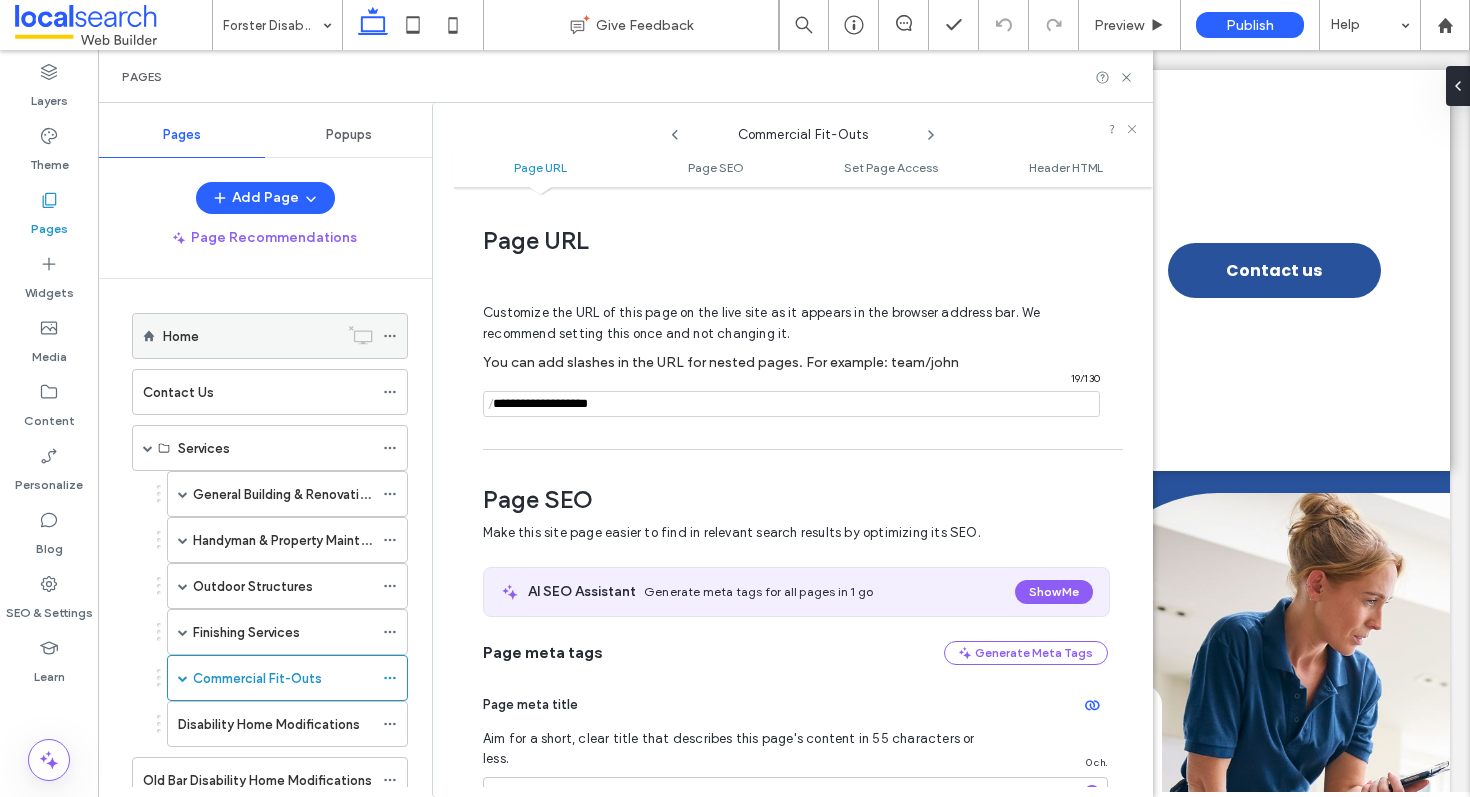 click 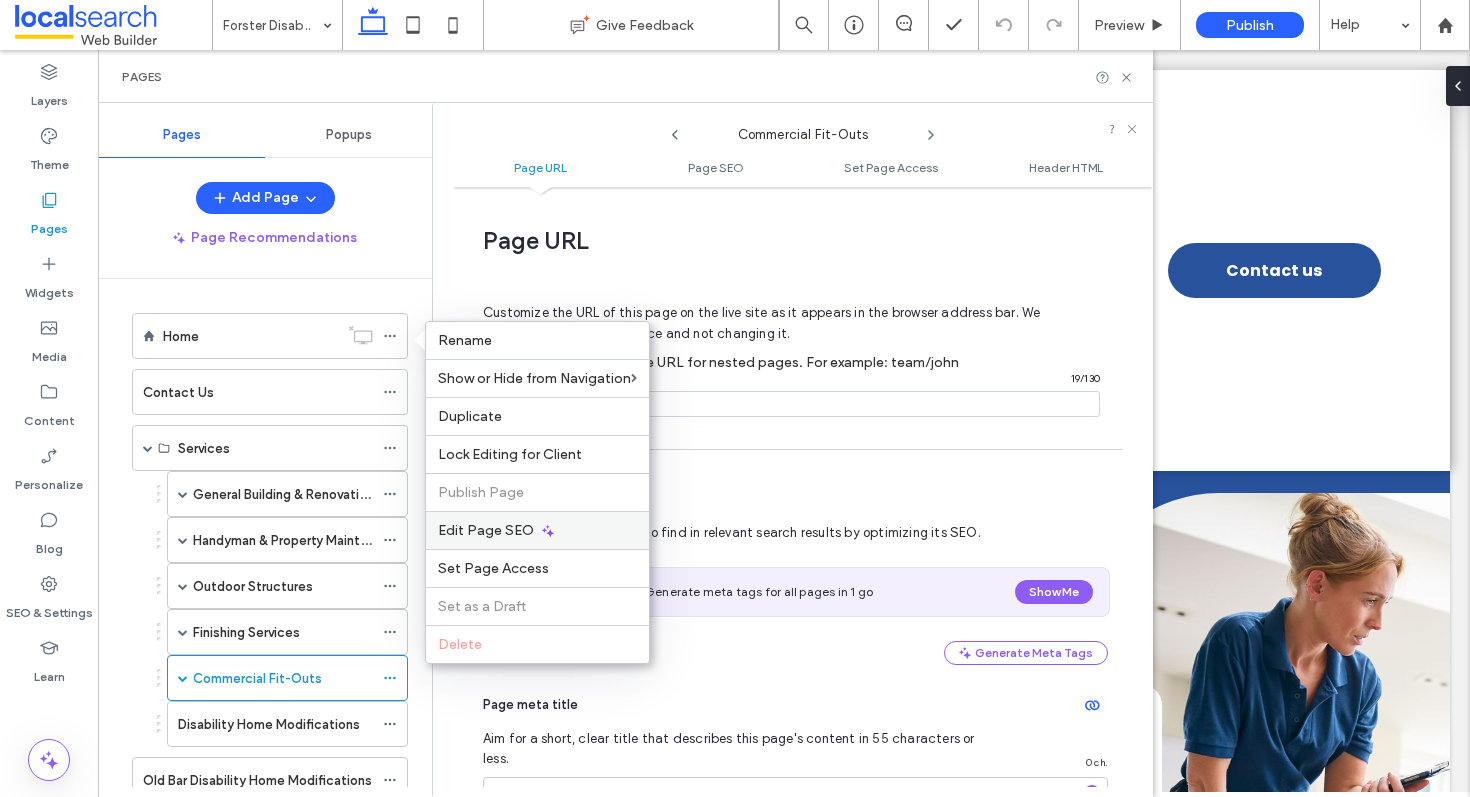 click on "Edit Page SEO" at bounding box center (486, 530) 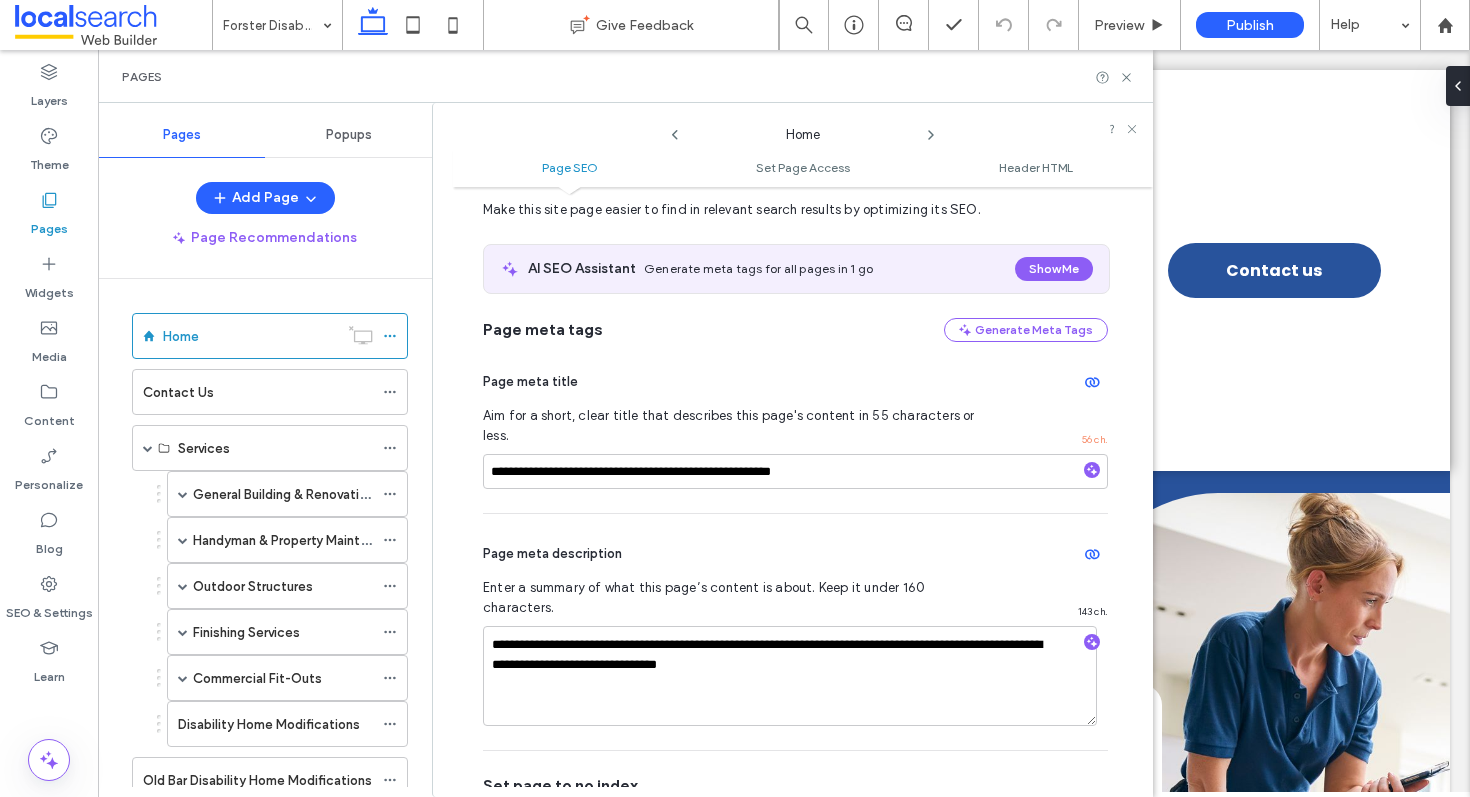 scroll, scrollTop: 0, scrollLeft: 0, axis: both 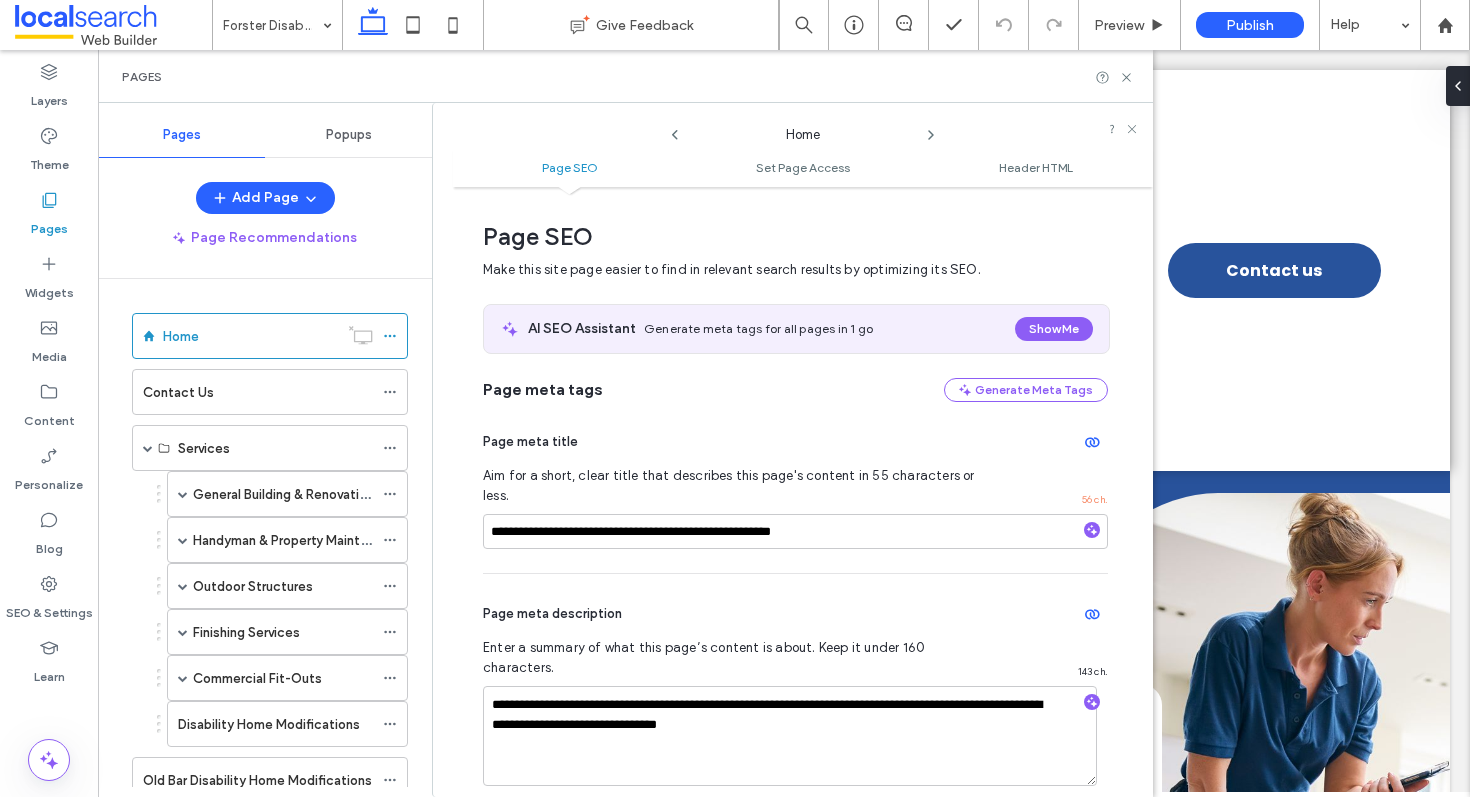 click 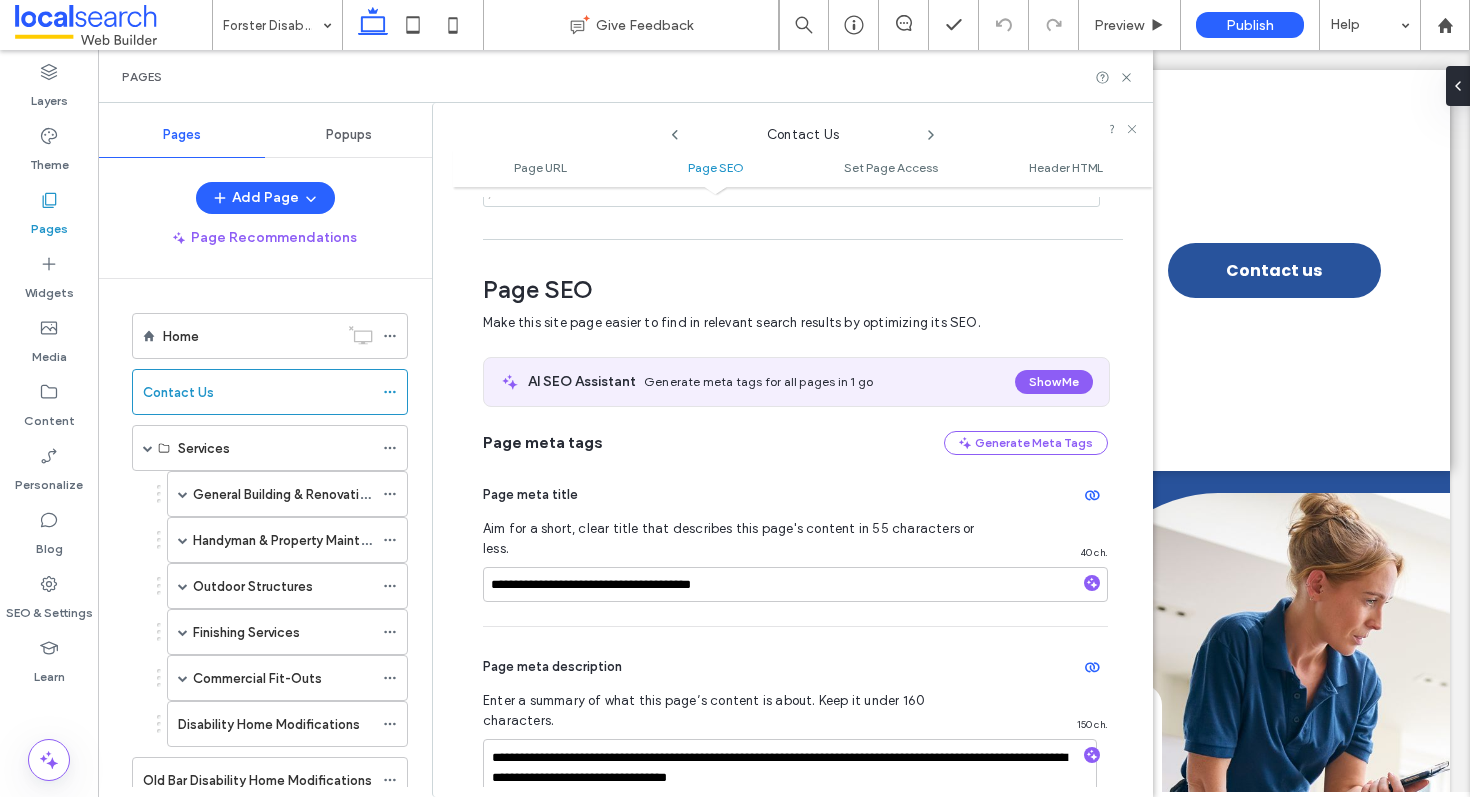 scroll, scrollTop: 275, scrollLeft: 0, axis: vertical 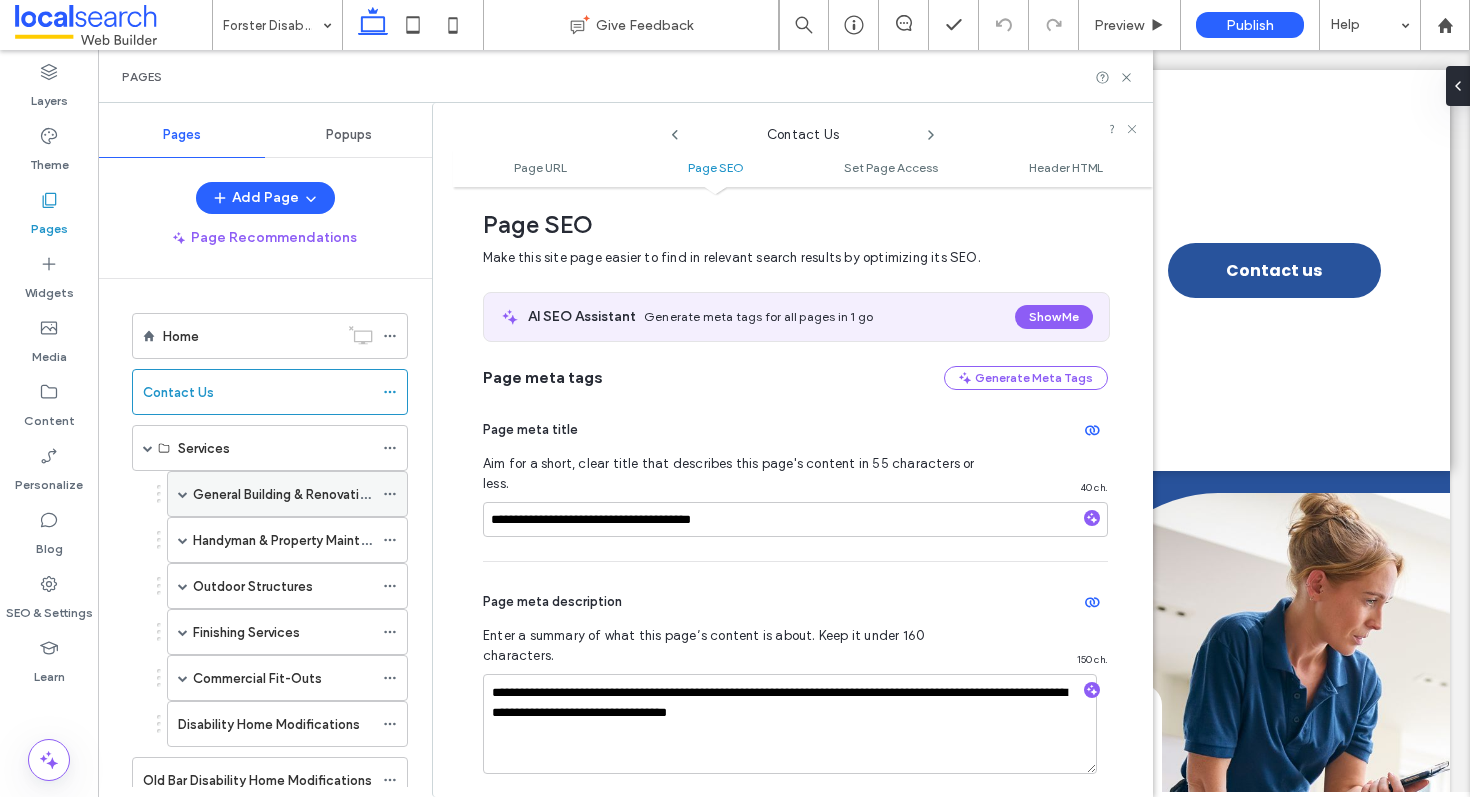 click 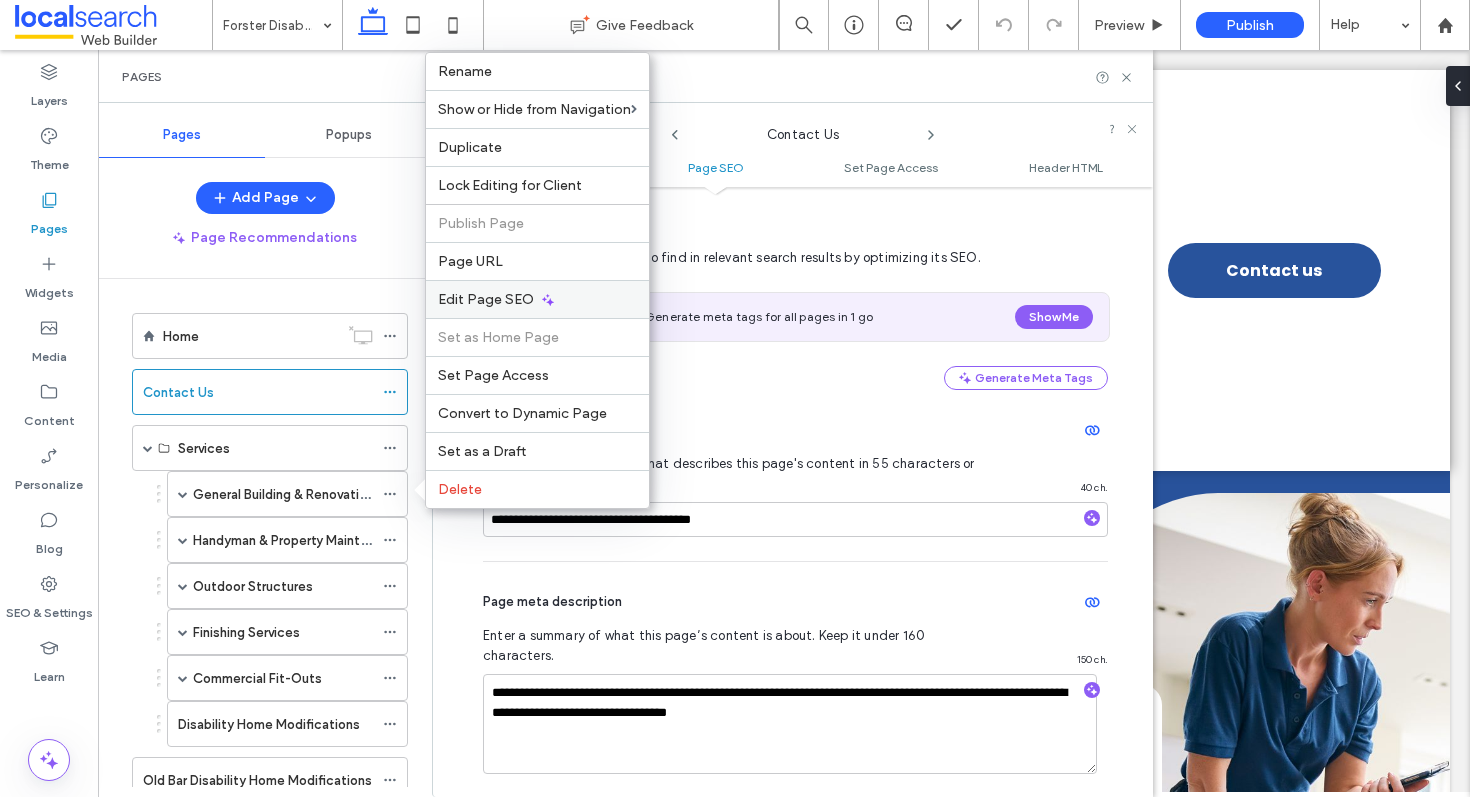 click on "Edit Page SEO" at bounding box center [486, 299] 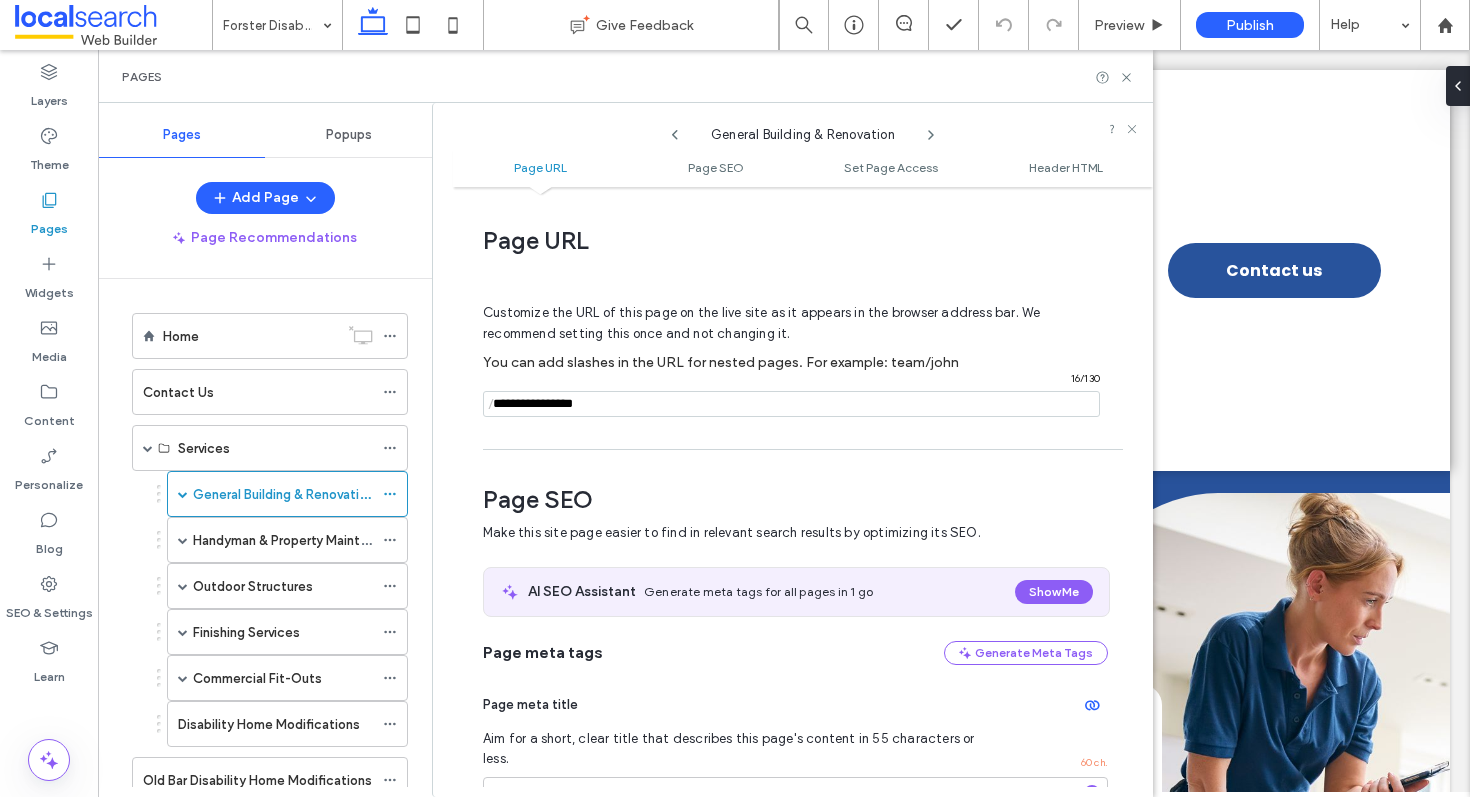 scroll, scrollTop: 275, scrollLeft: 0, axis: vertical 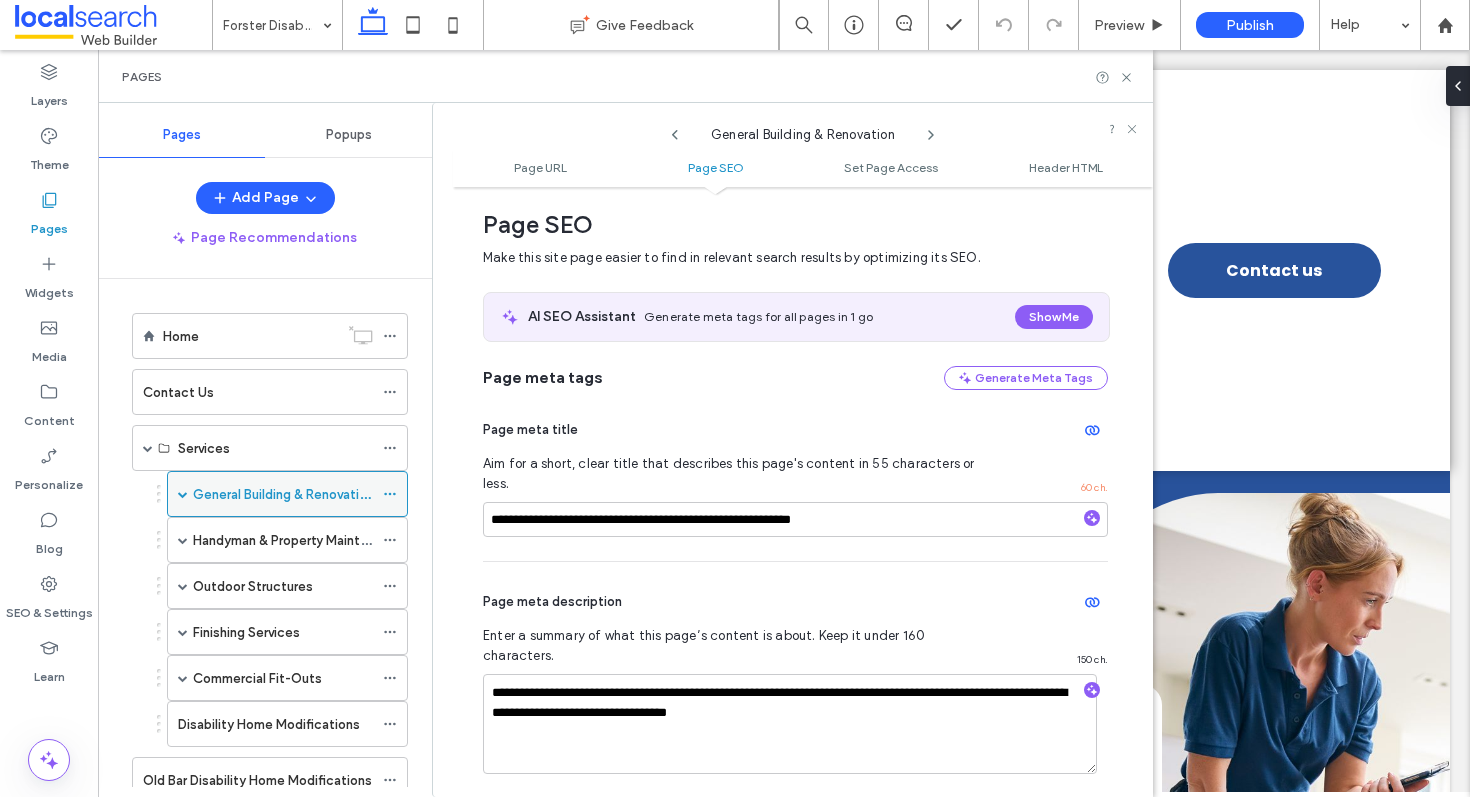 click at bounding box center [183, 494] 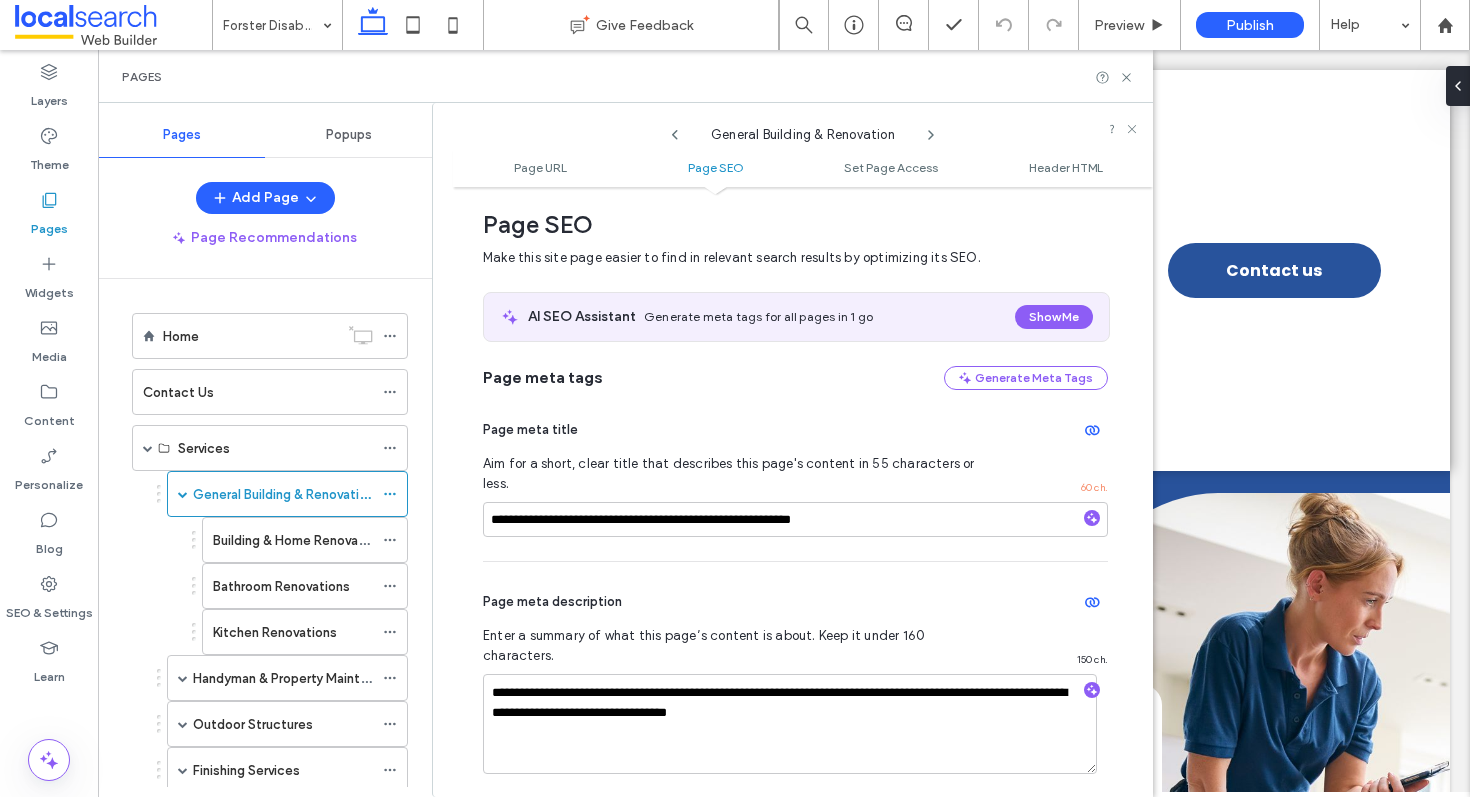 click 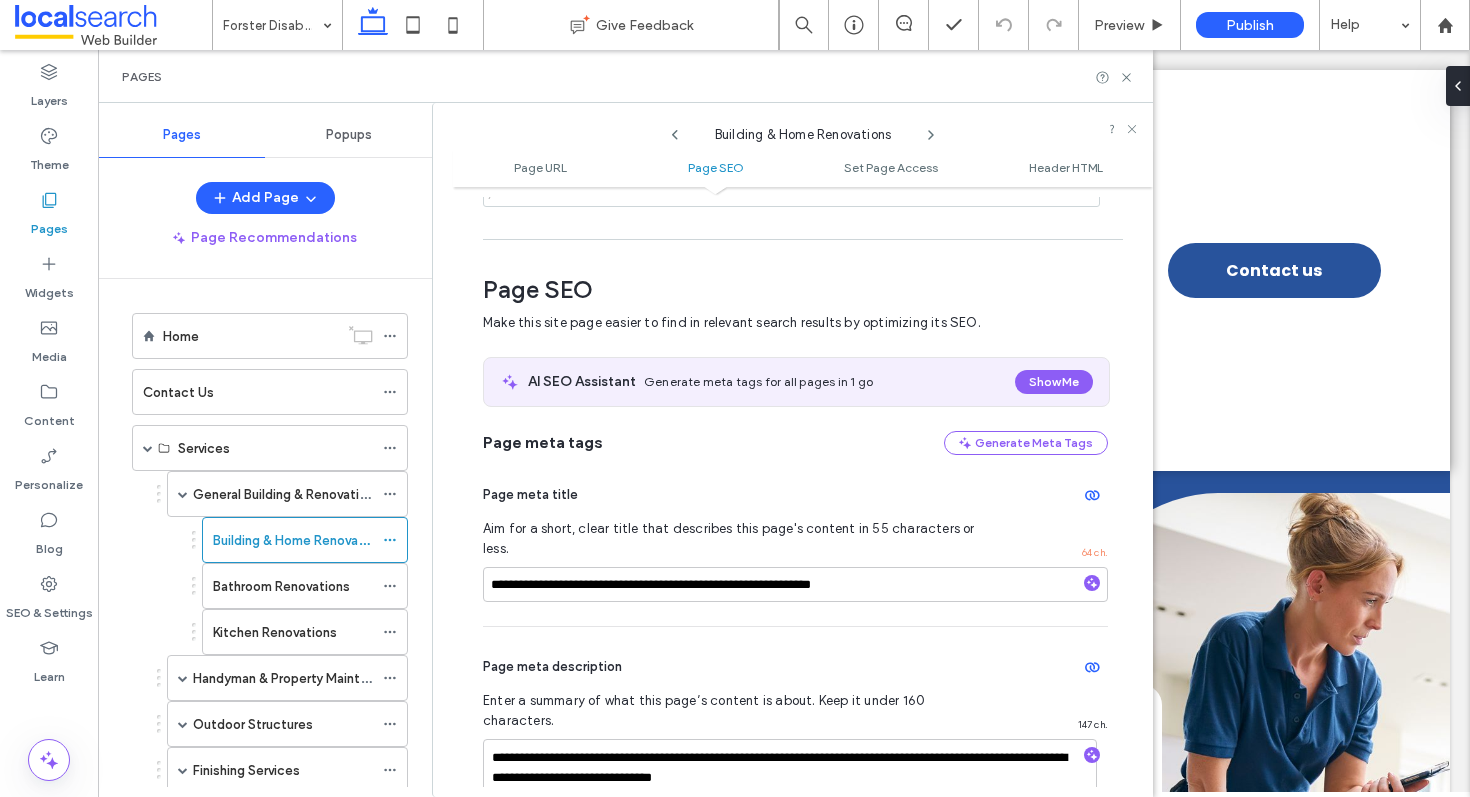 scroll, scrollTop: 275, scrollLeft: 0, axis: vertical 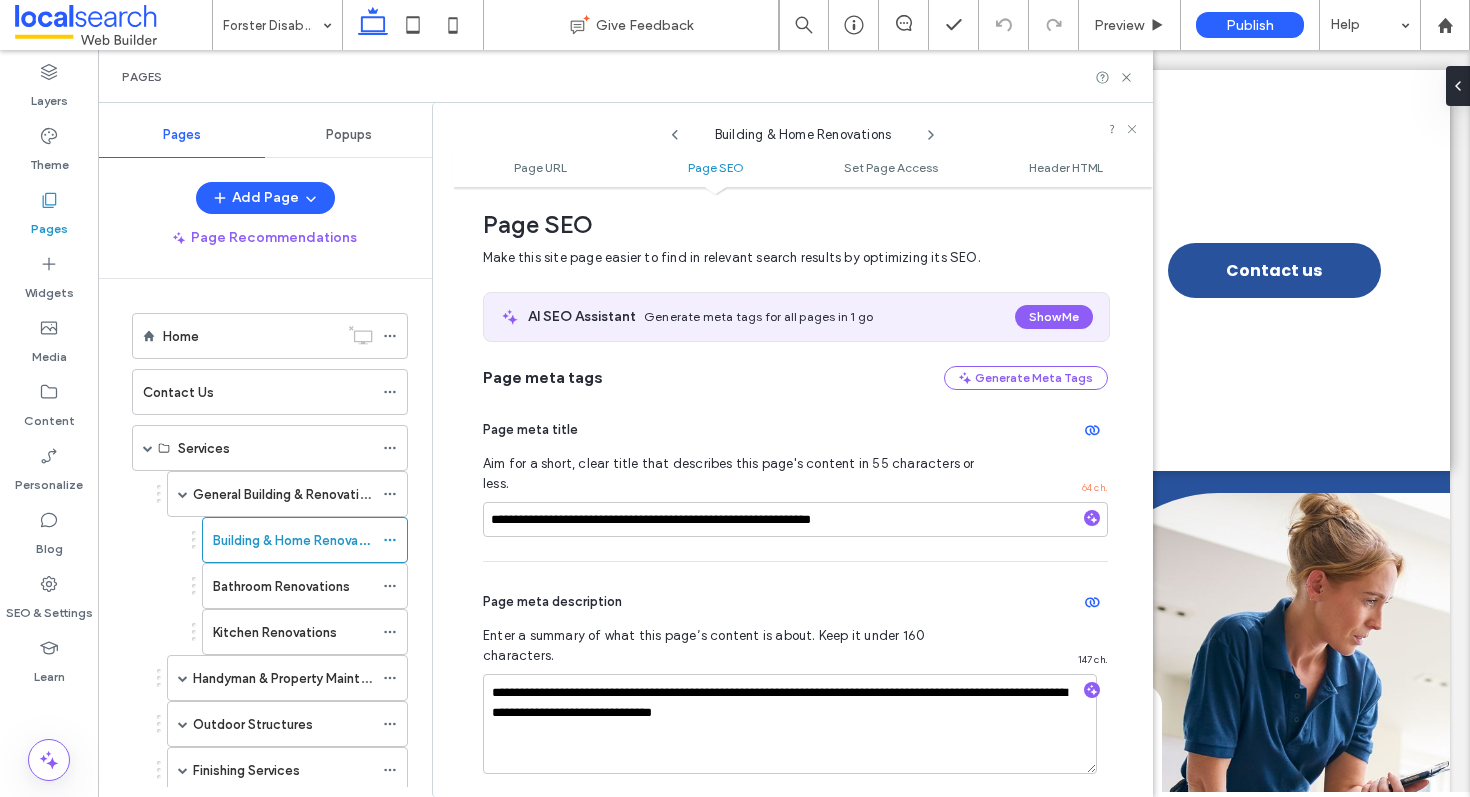click 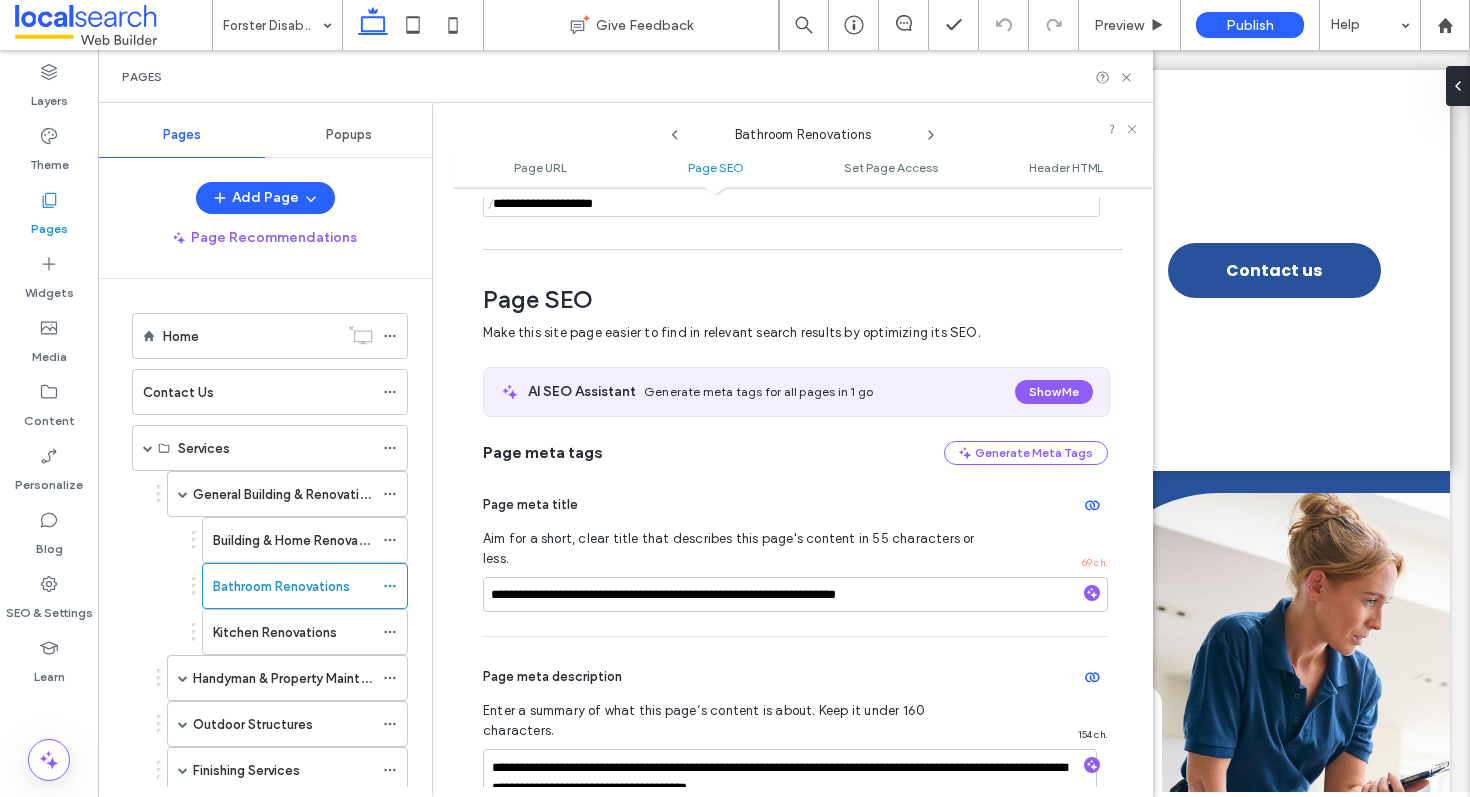 scroll, scrollTop: 275, scrollLeft: 0, axis: vertical 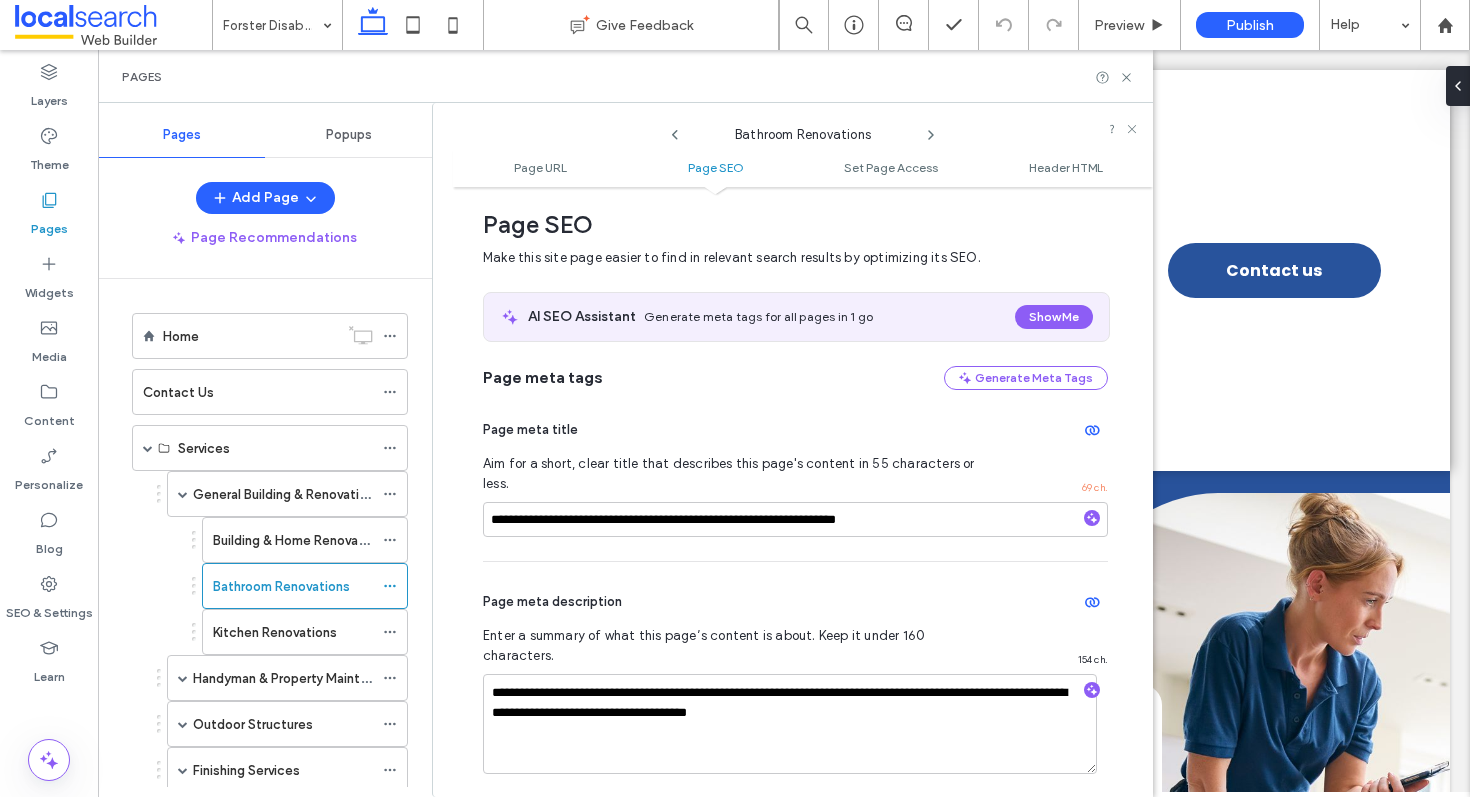 click 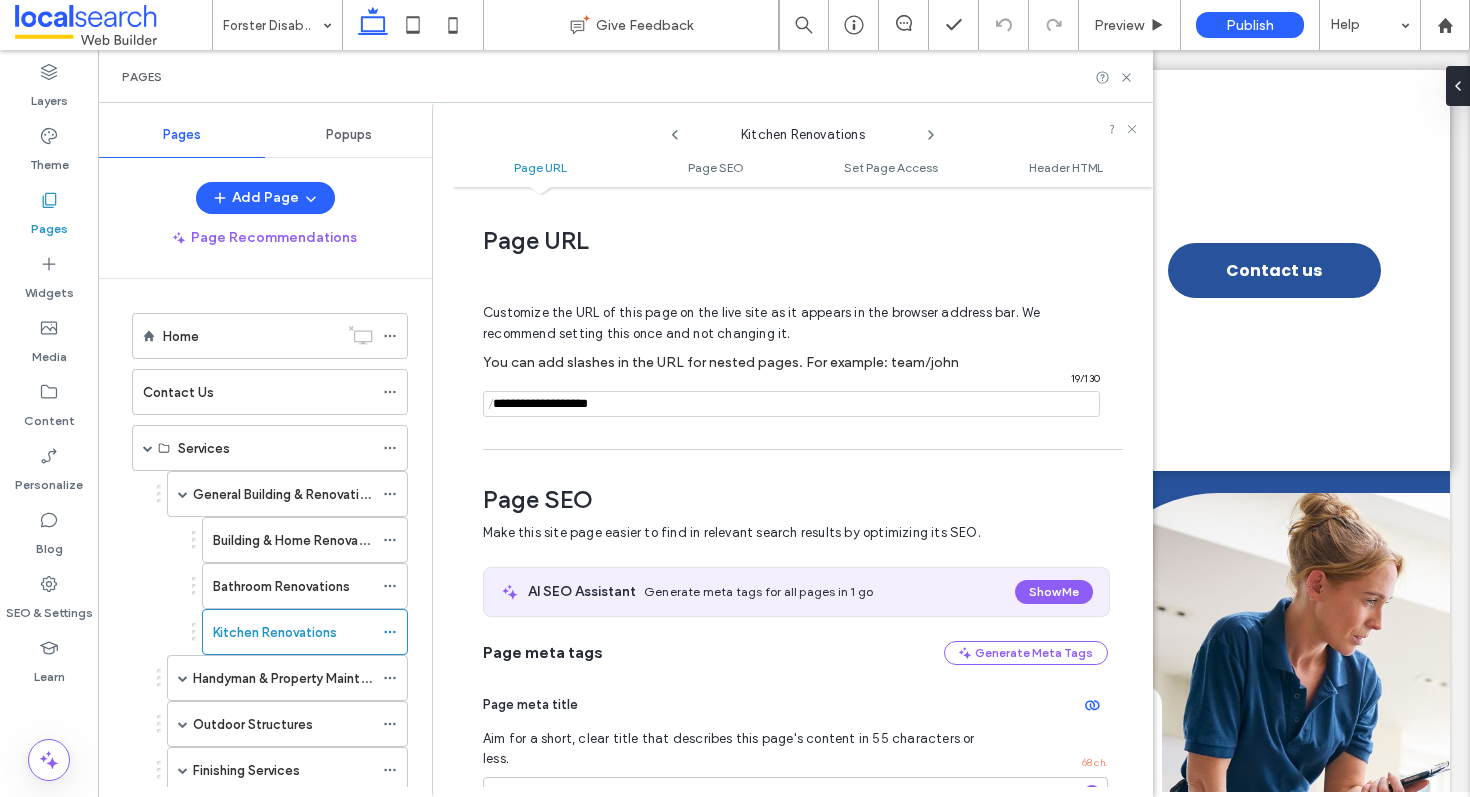scroll, scrollTop: 275, scrollLeft: 0, axis: vertical 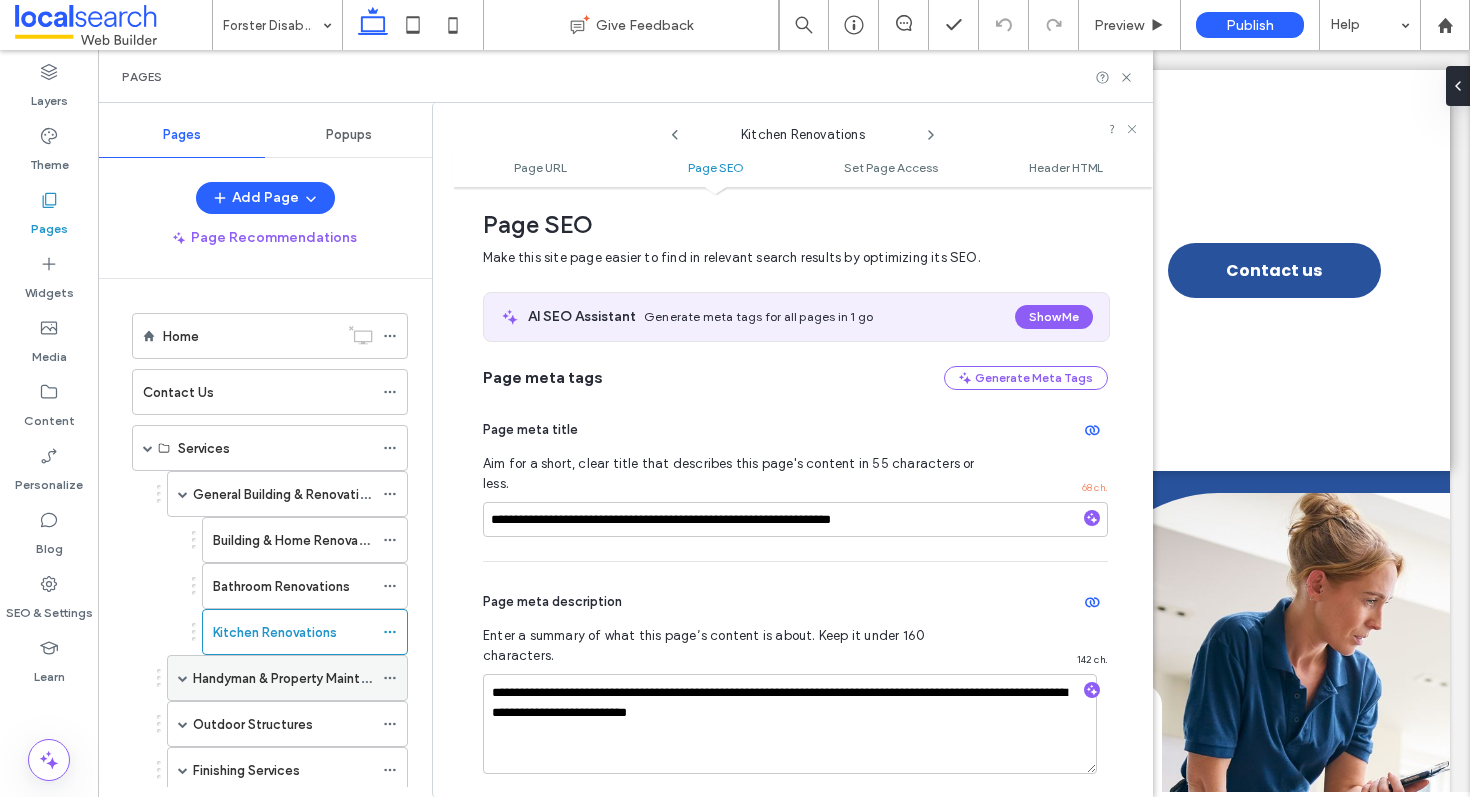 click at bounding box center [183, 678] 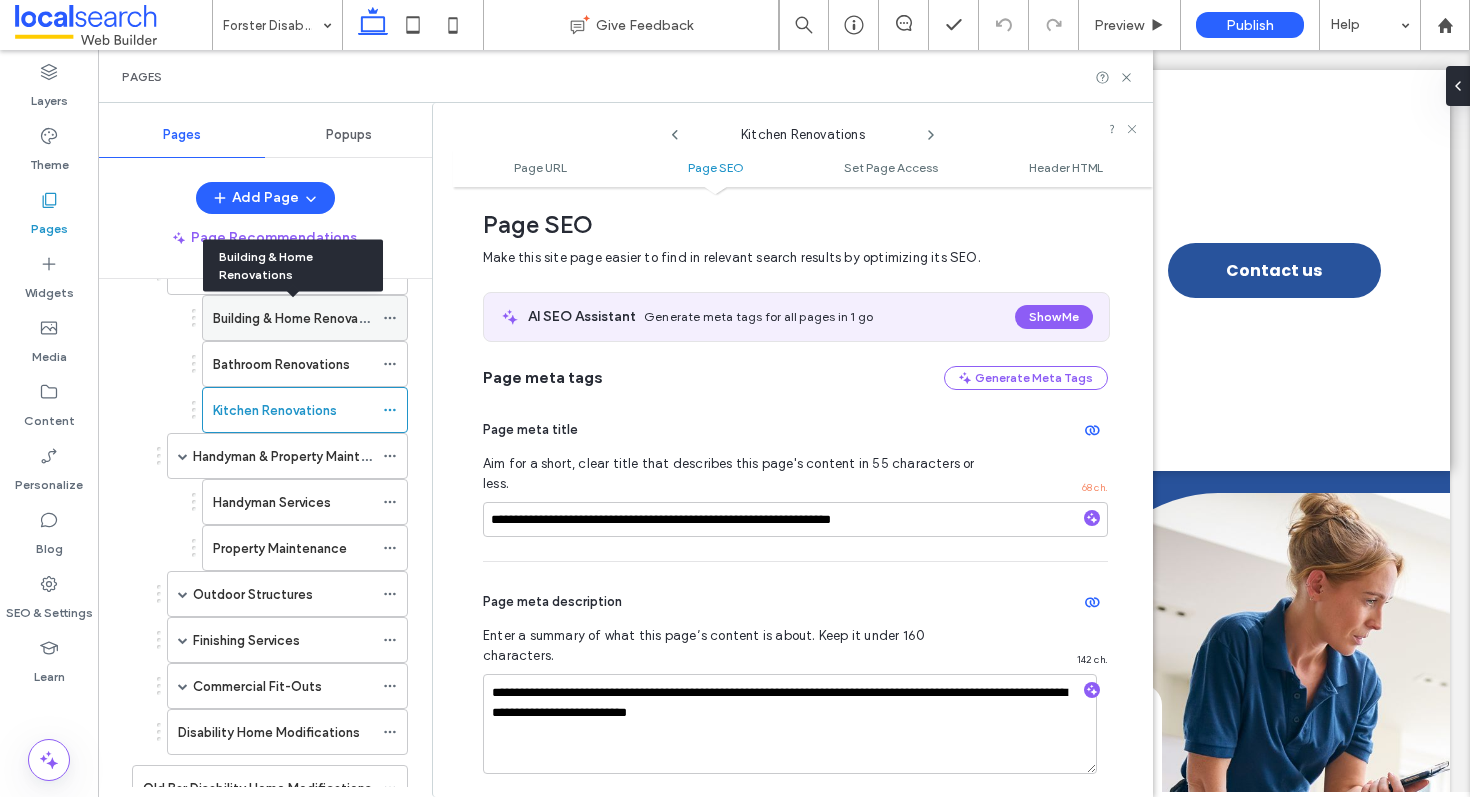 scroll, scrollTop: 226, scrollLeft: 0, axis: vertical 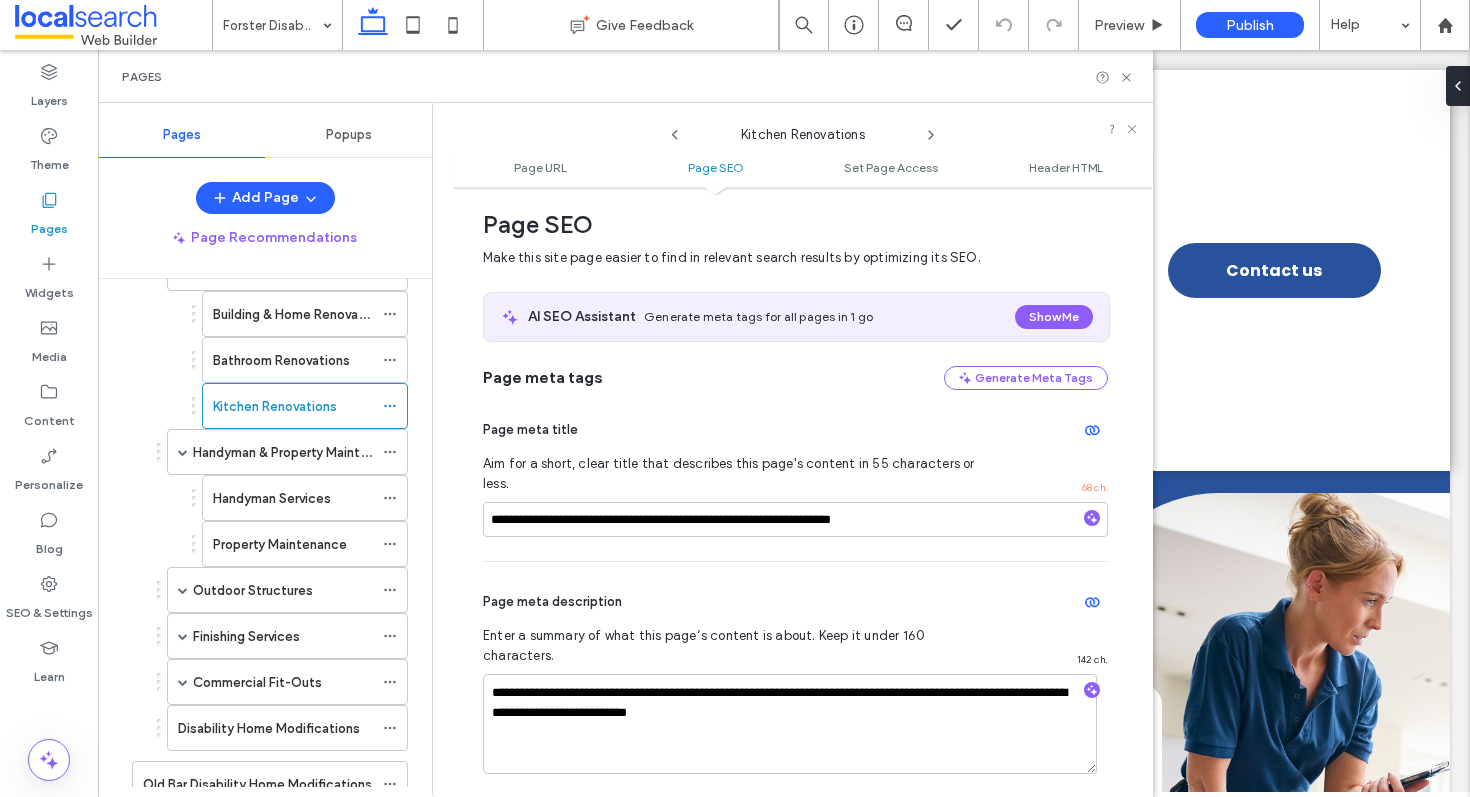 click 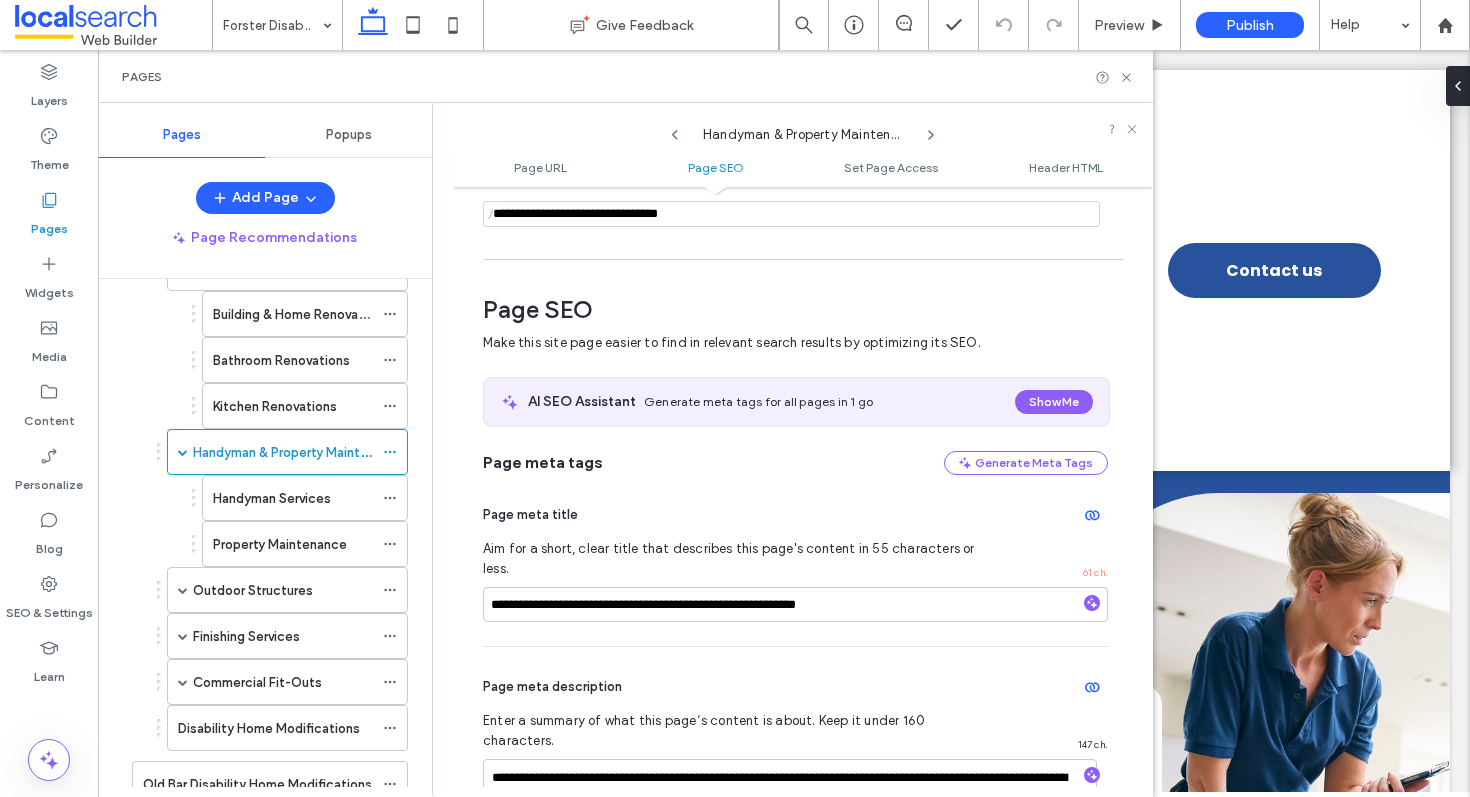 scroll, scrollTop: 275, scrollLeft: 0, axis: vertical 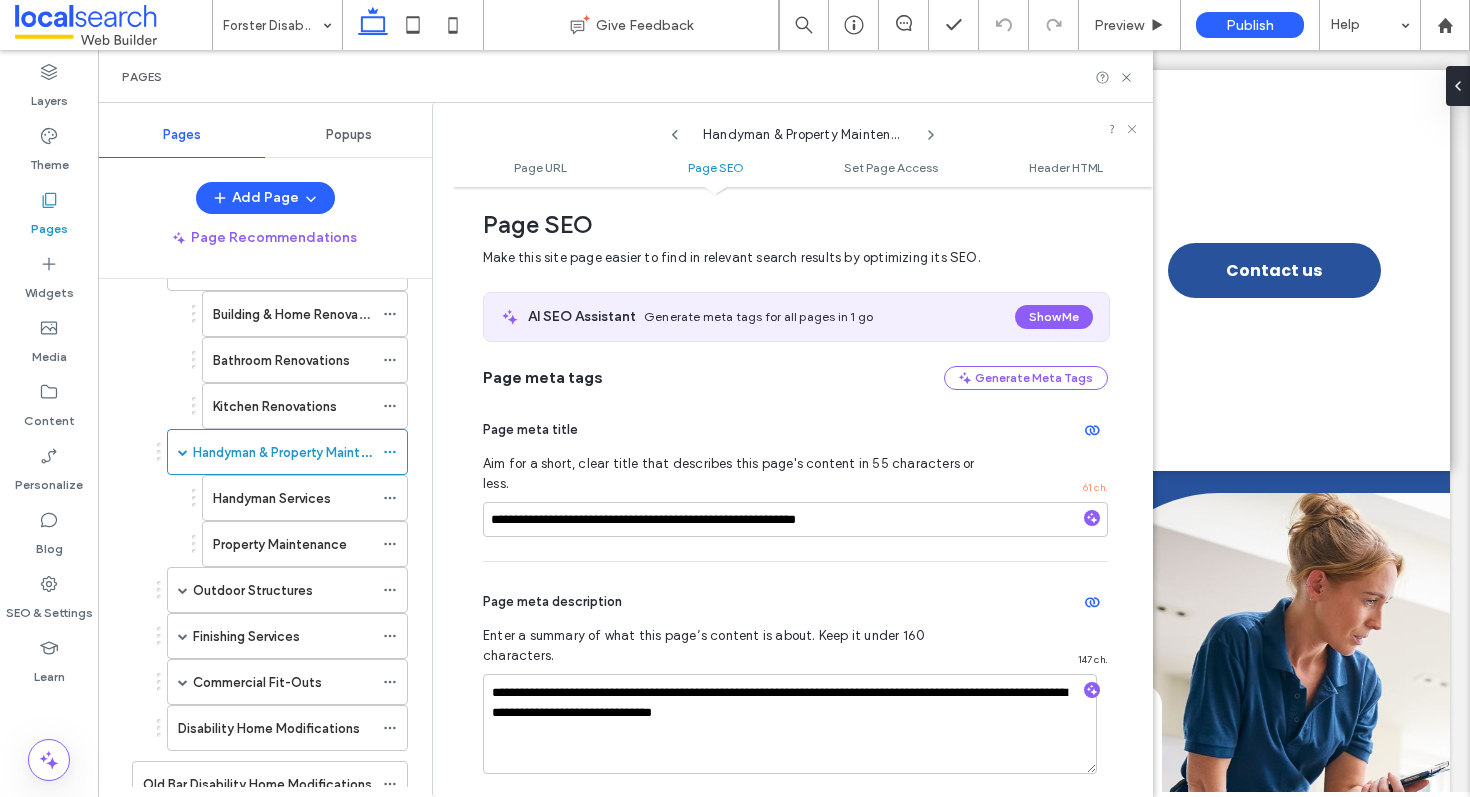 click 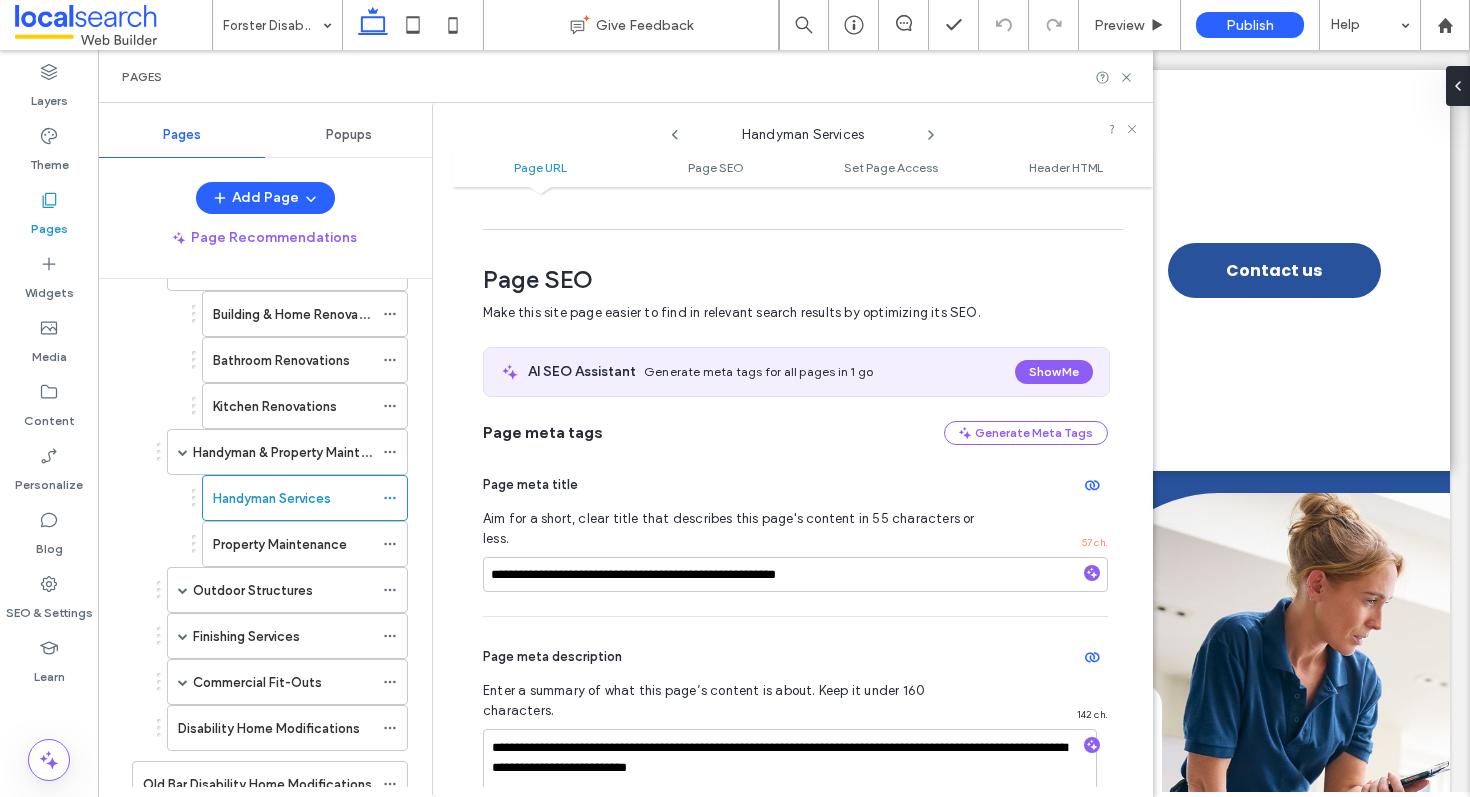 scroll, scrollTop: 275, scrollLeft: 0, axis: vertical 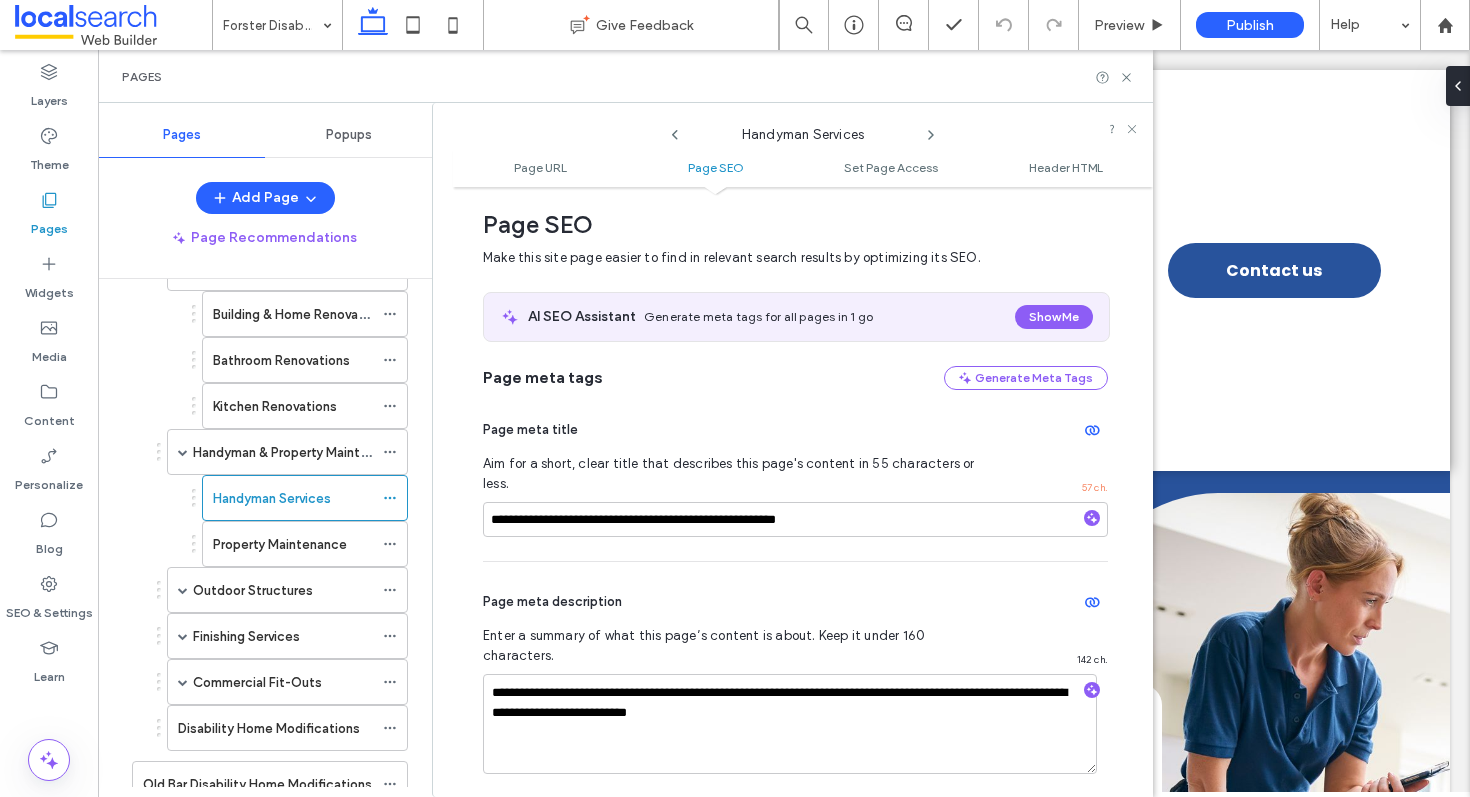 click 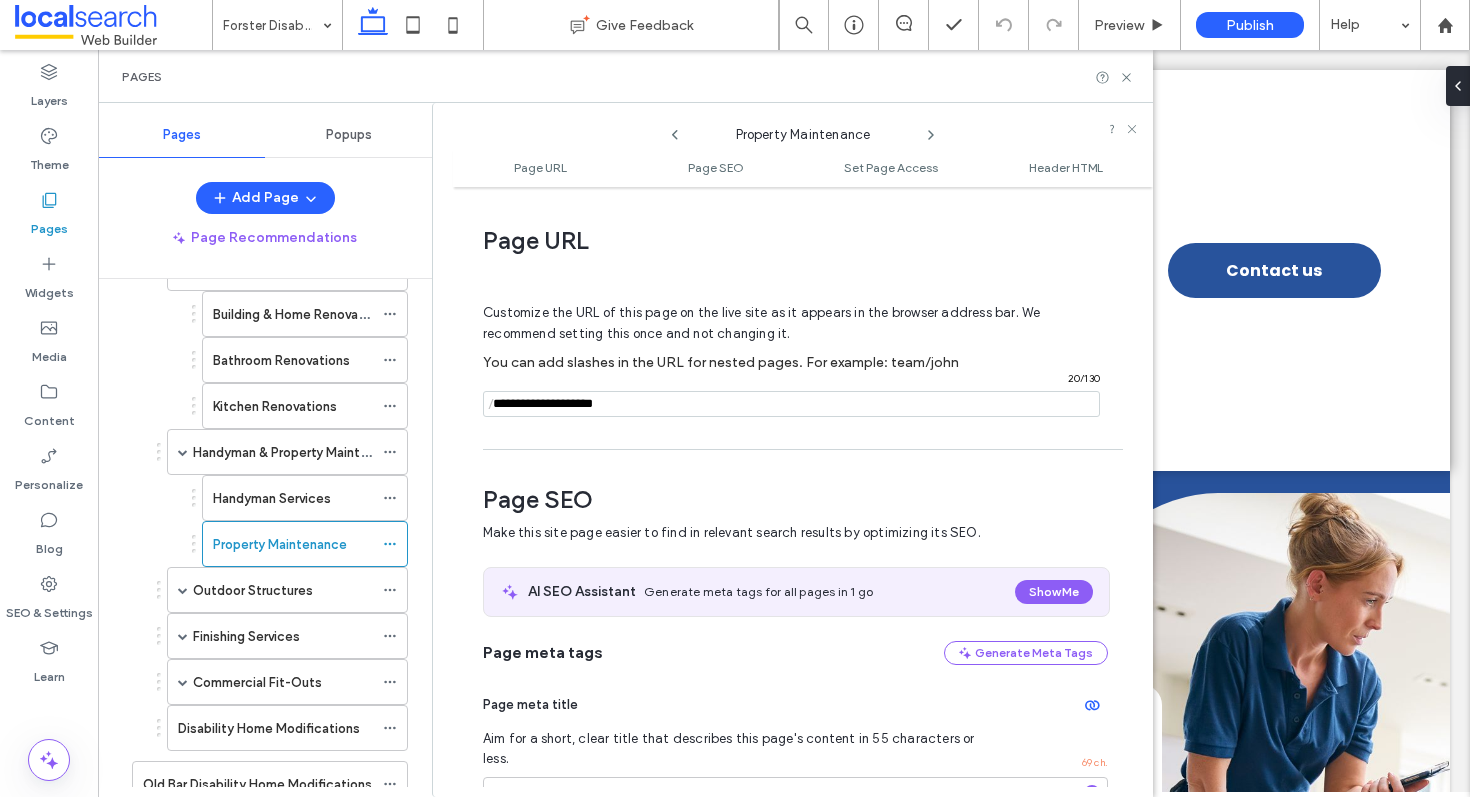 scroll, scrollTop: 275, scrollLeft: 0, axis: vertical 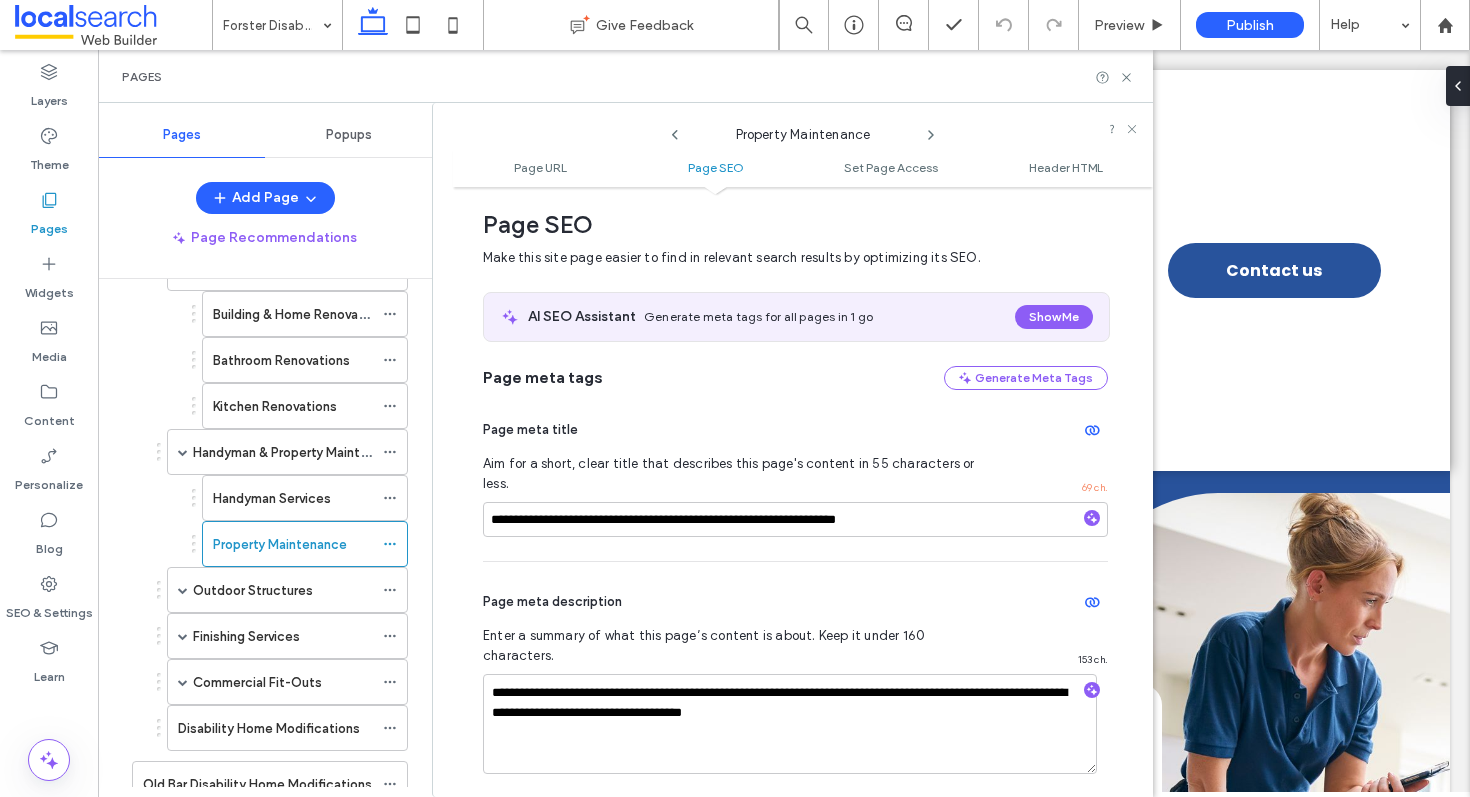 click 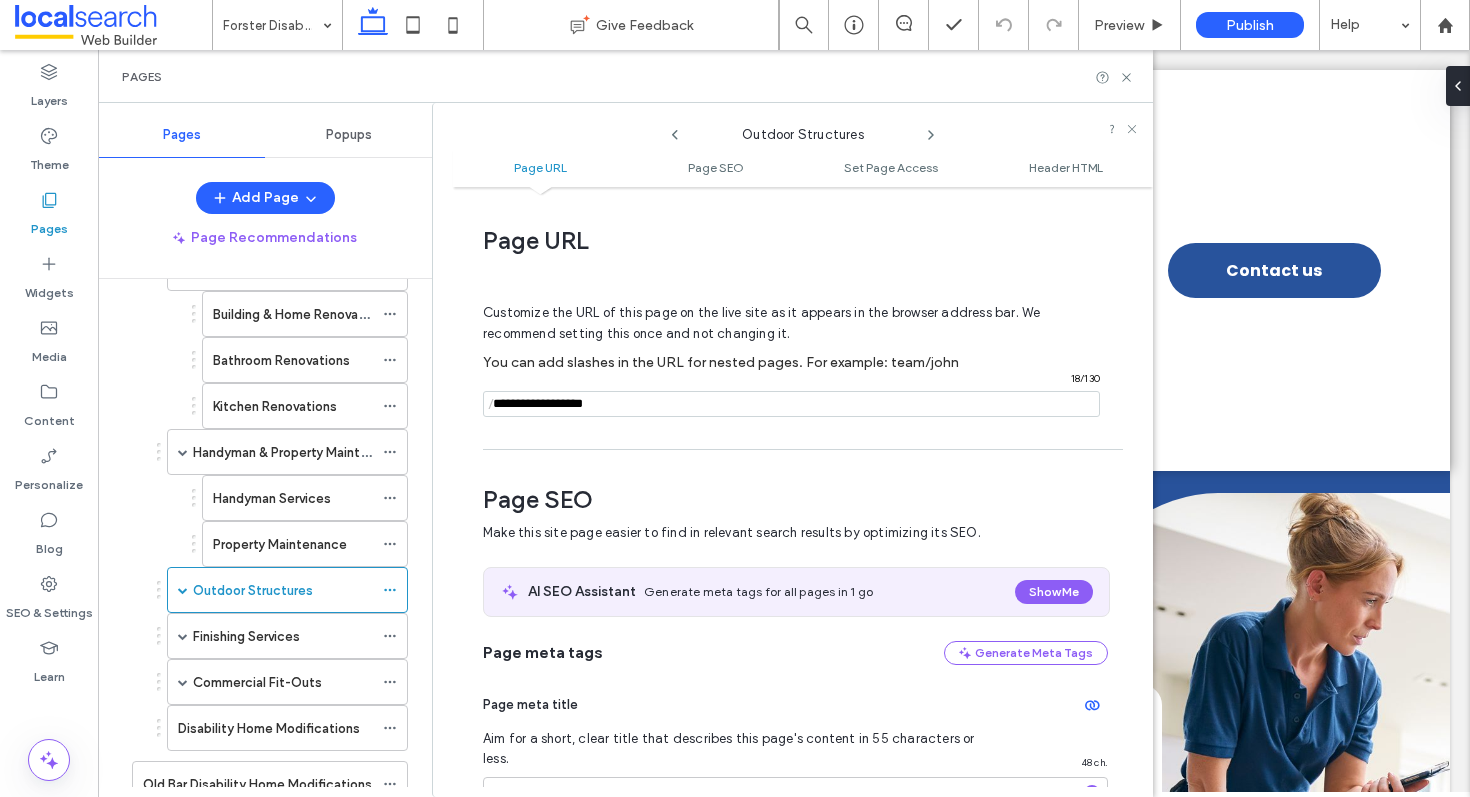 scroll, scrollTop: 275, scrollLeft: 0, axis: vertical 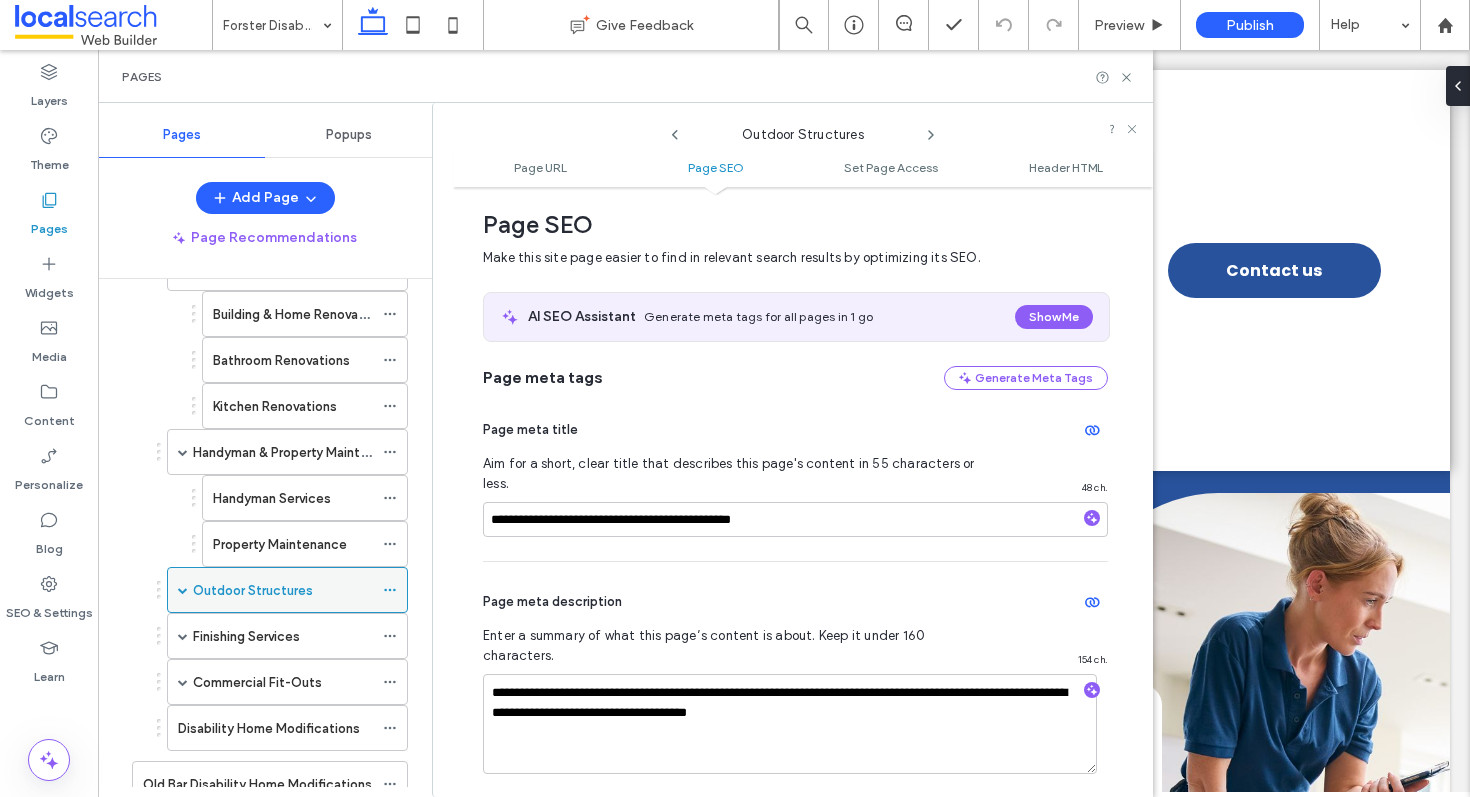 click at bounding box center (183, 590) 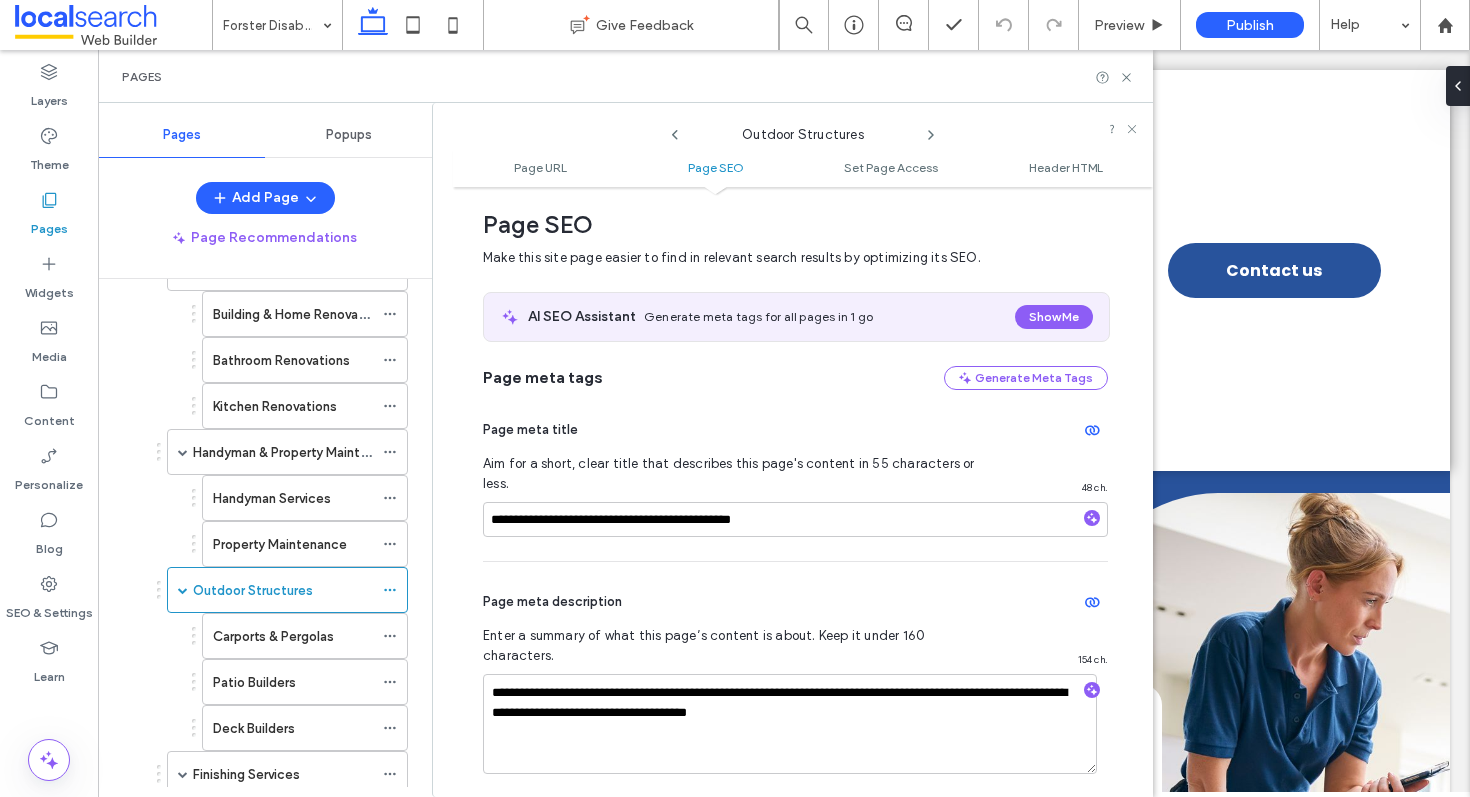 click 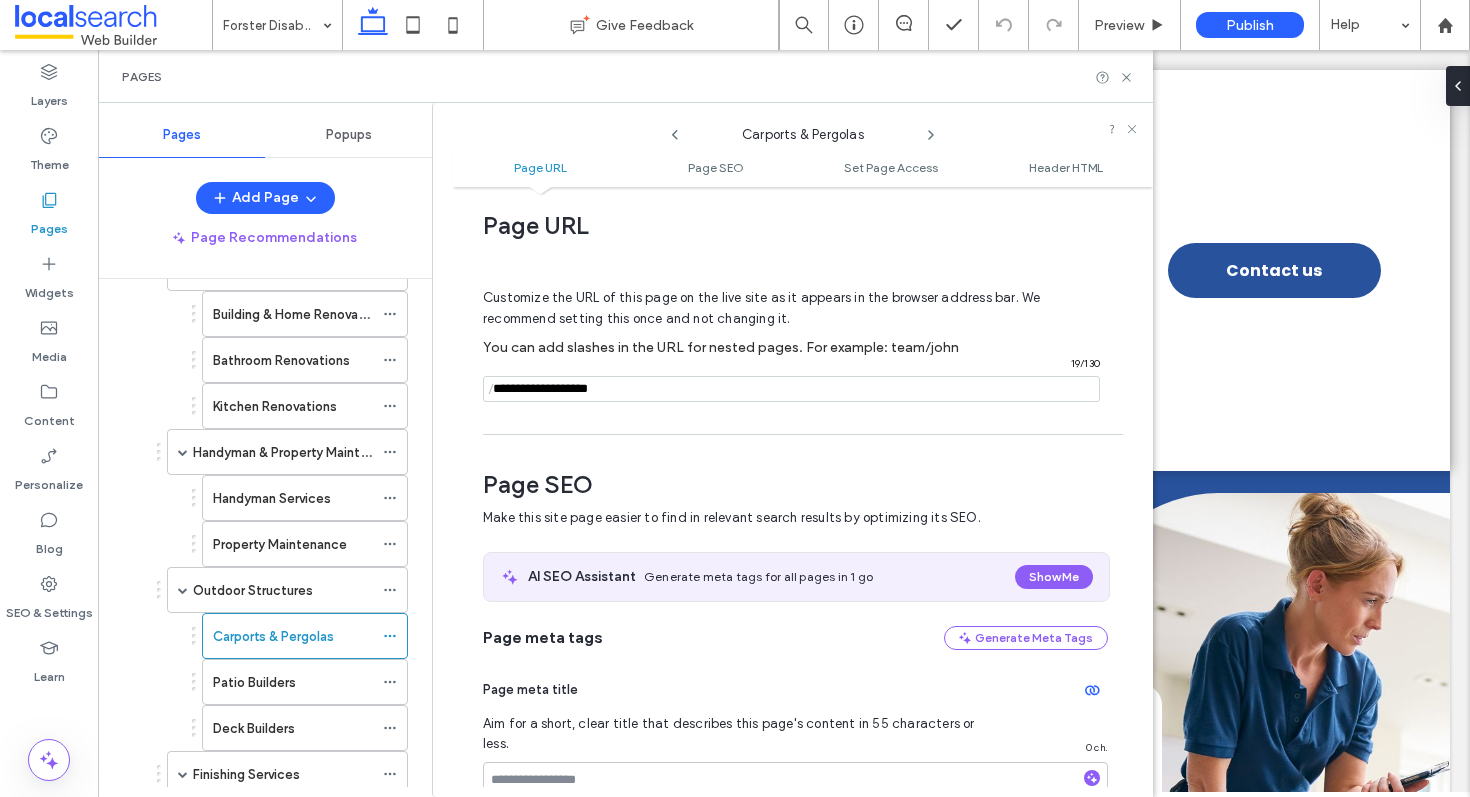 scroll, scrollTop: 0, scrollLeft: 0, axis: both 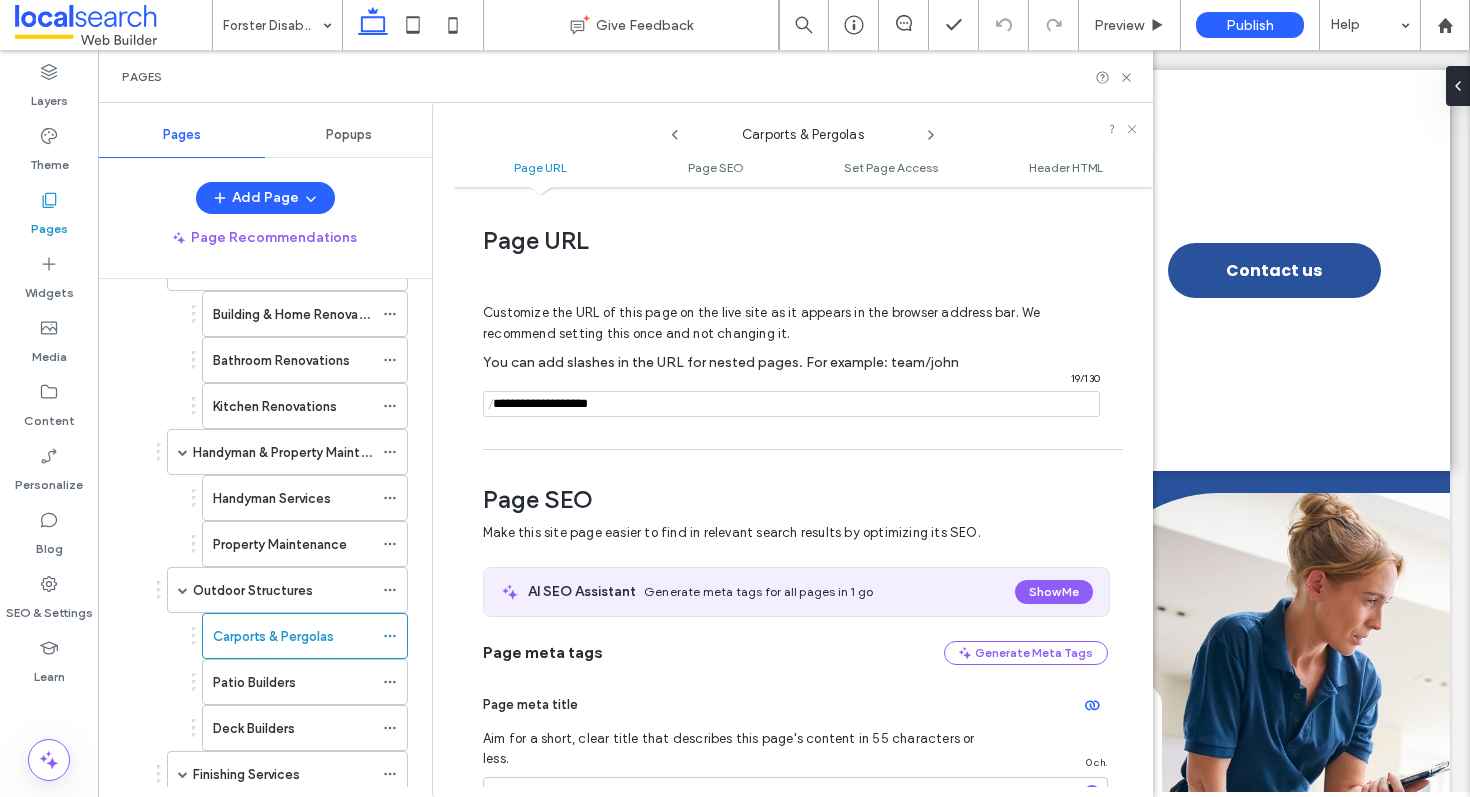 drag, startPoint x: 674, startPoint y: 410, endPoint x: 544, endPoint y: 402, distance: 130.24593 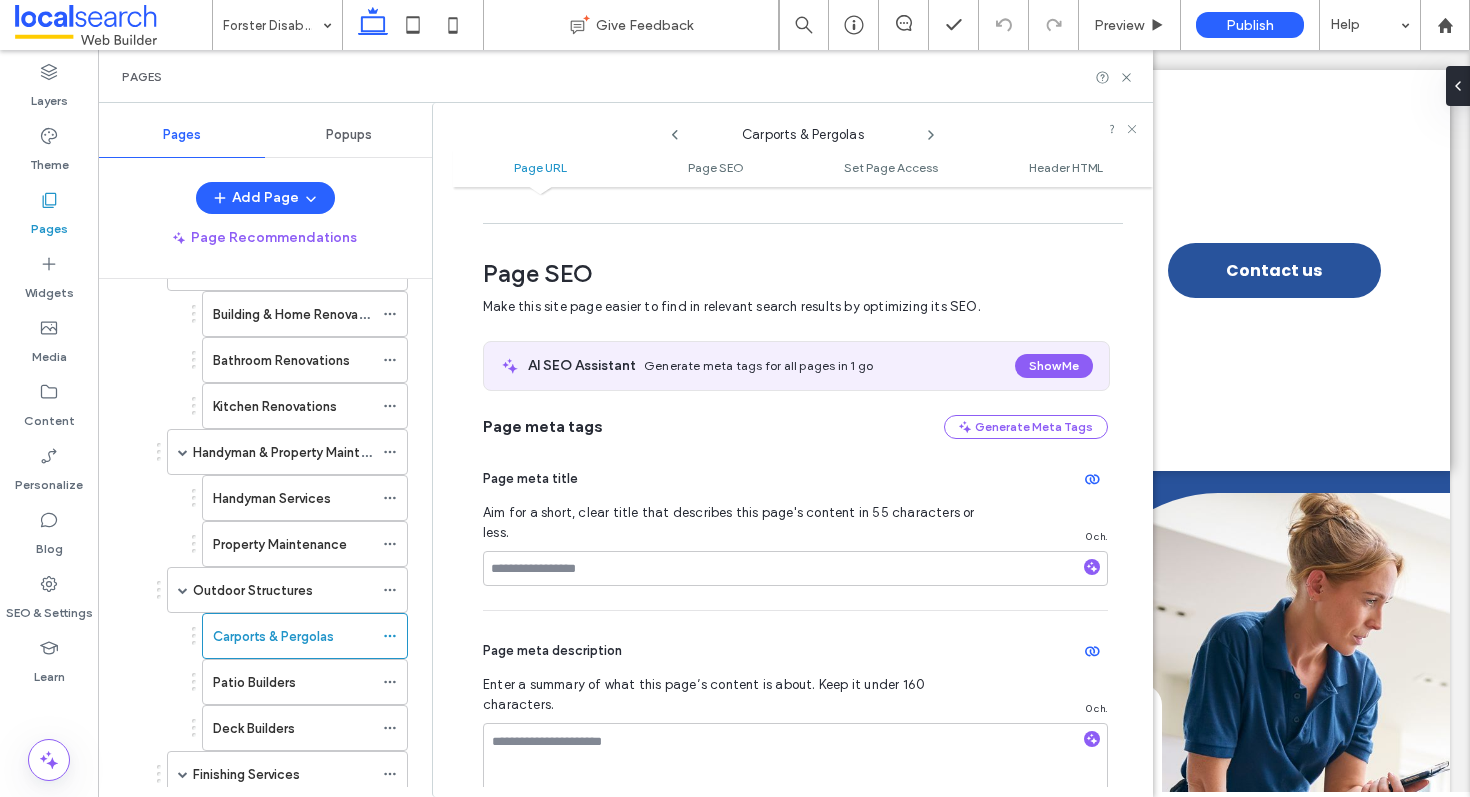 scroll, scrollTop: 223, scrollLeft: 0, axis: vertical 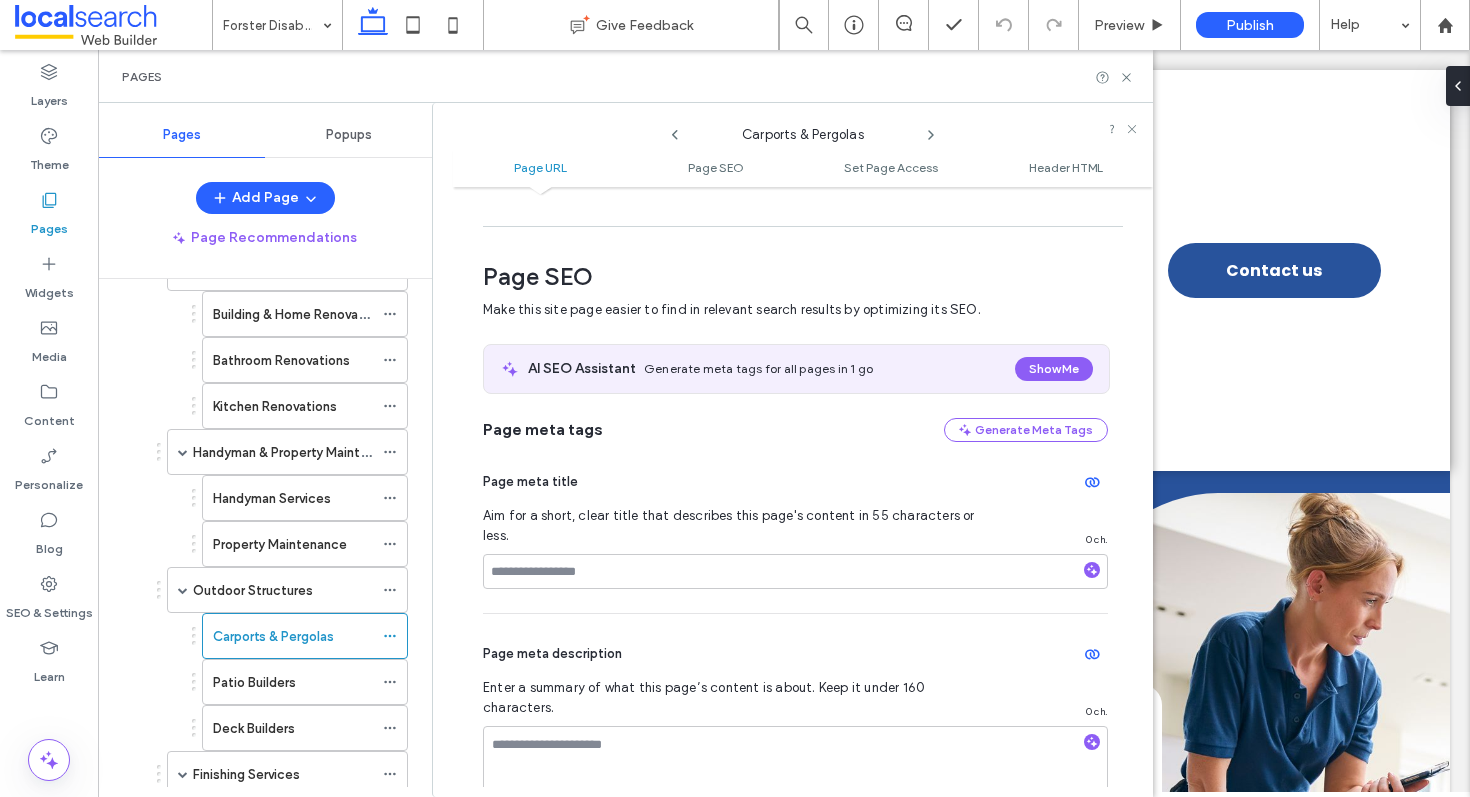 type on "*******" 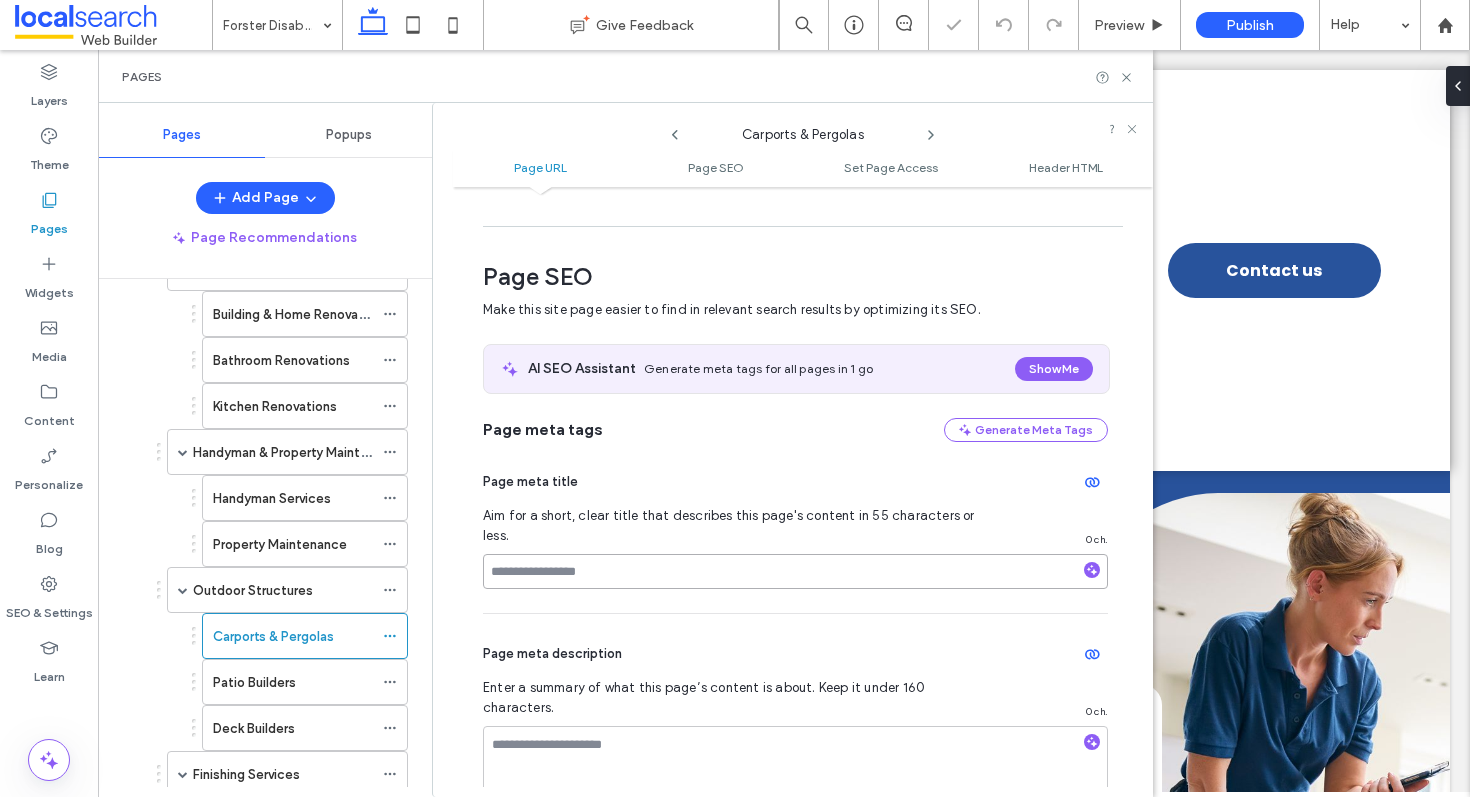 click at bounding box center (795, 571) 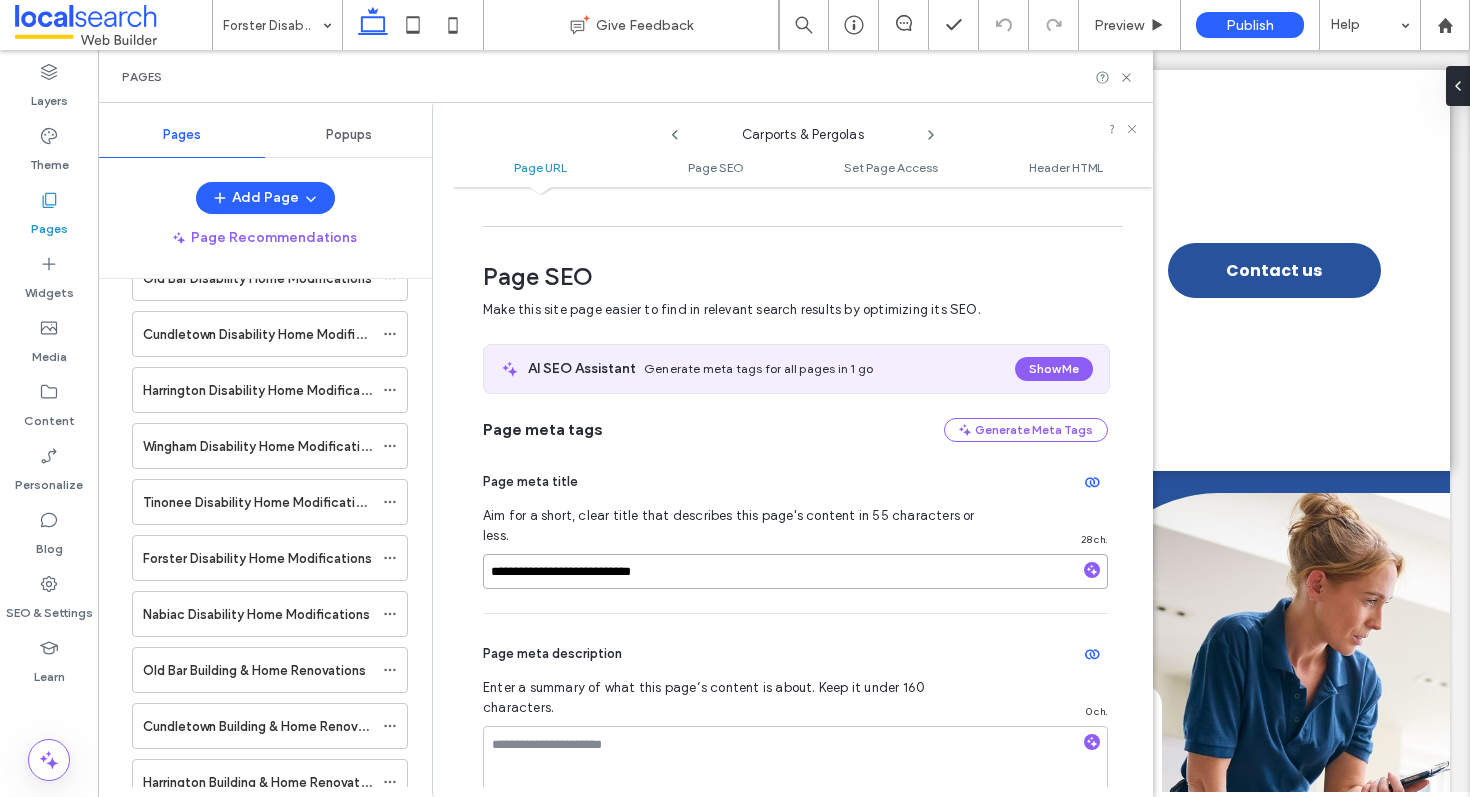 type on "**********" 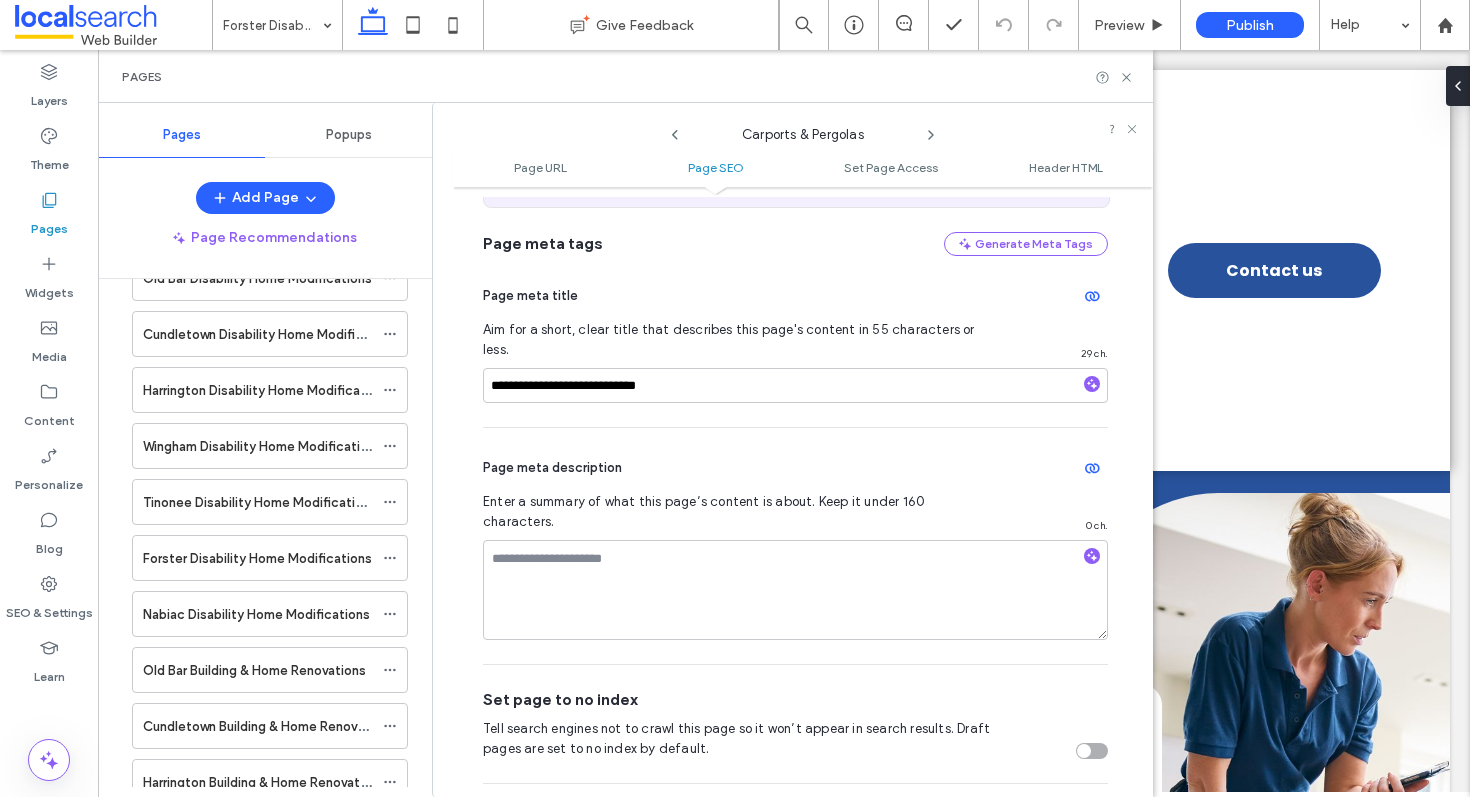scroll, scrollTop: 425, scrollLeft: 0, axis: vertical 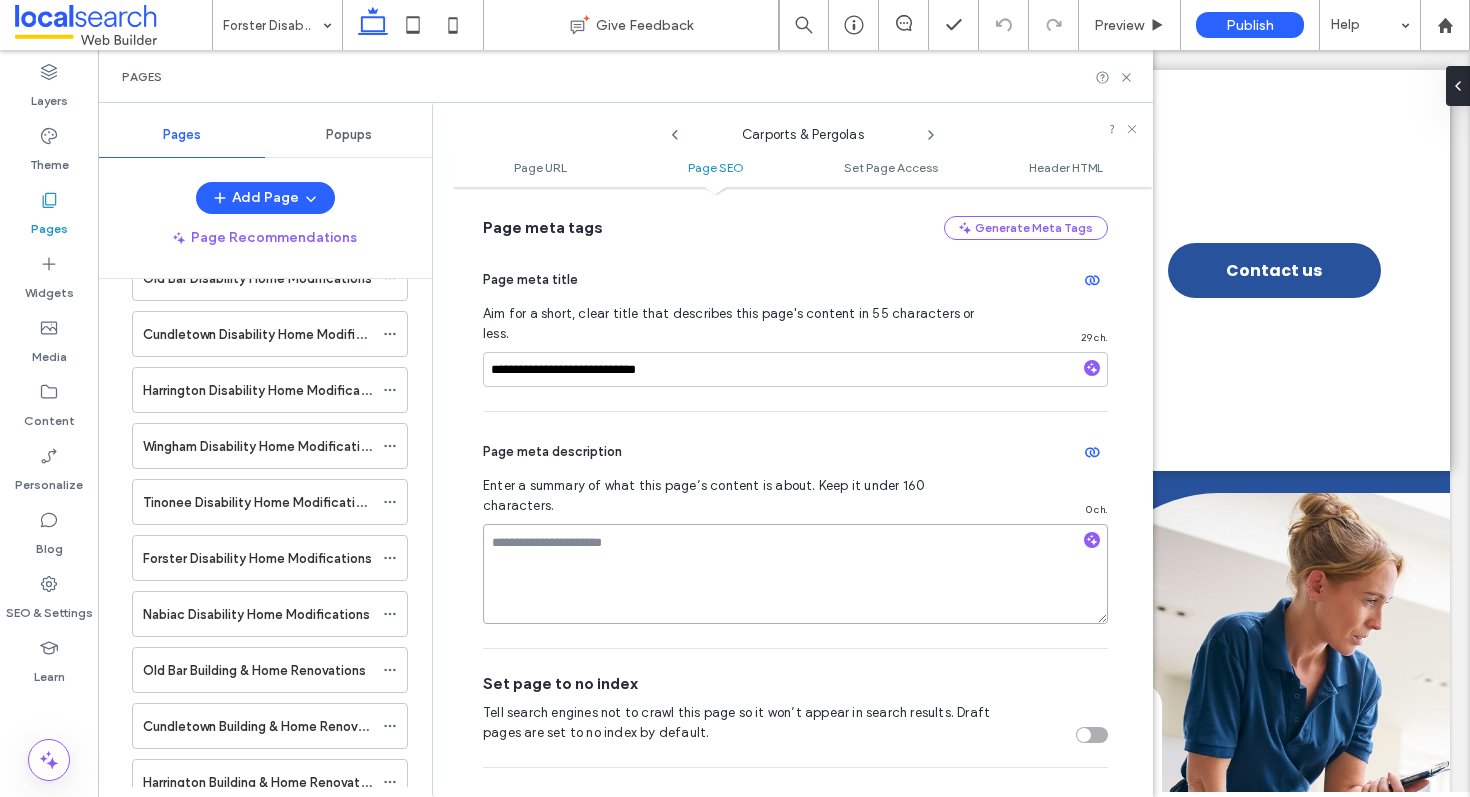 click at bounding box center (795, 574) 